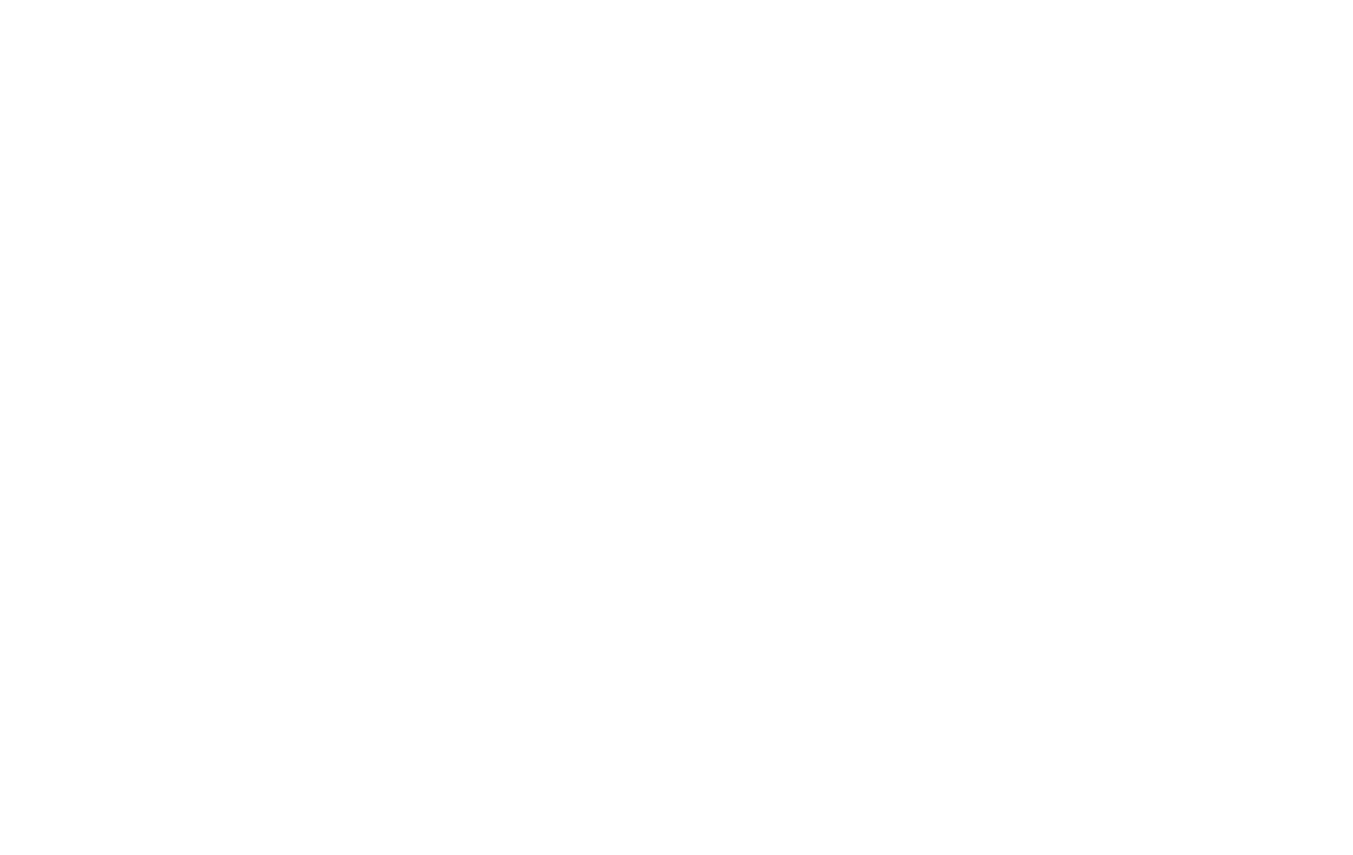 scroll, scrollTop: 0, scrollLeft: 0, axis: both 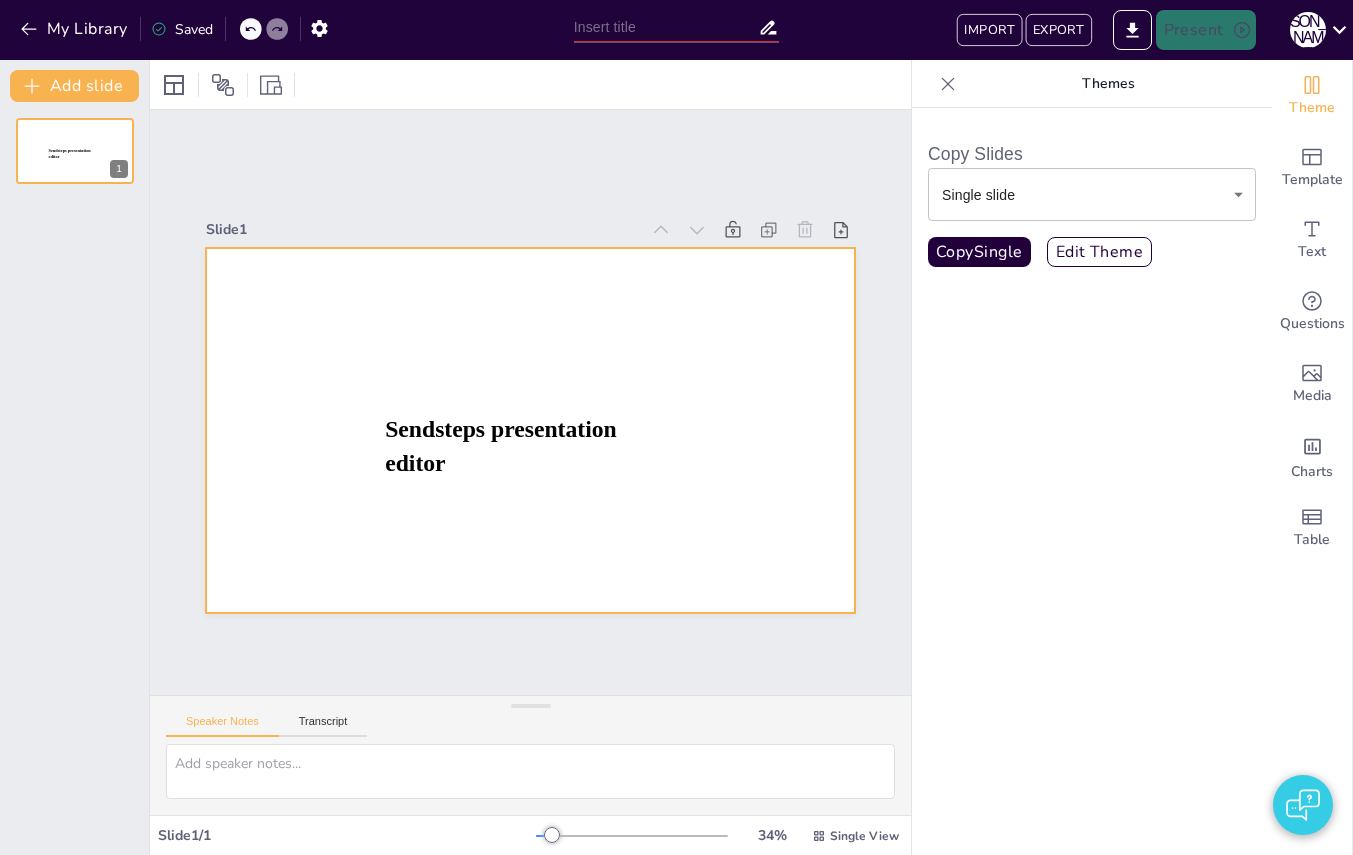 type on "New Sendsteps" 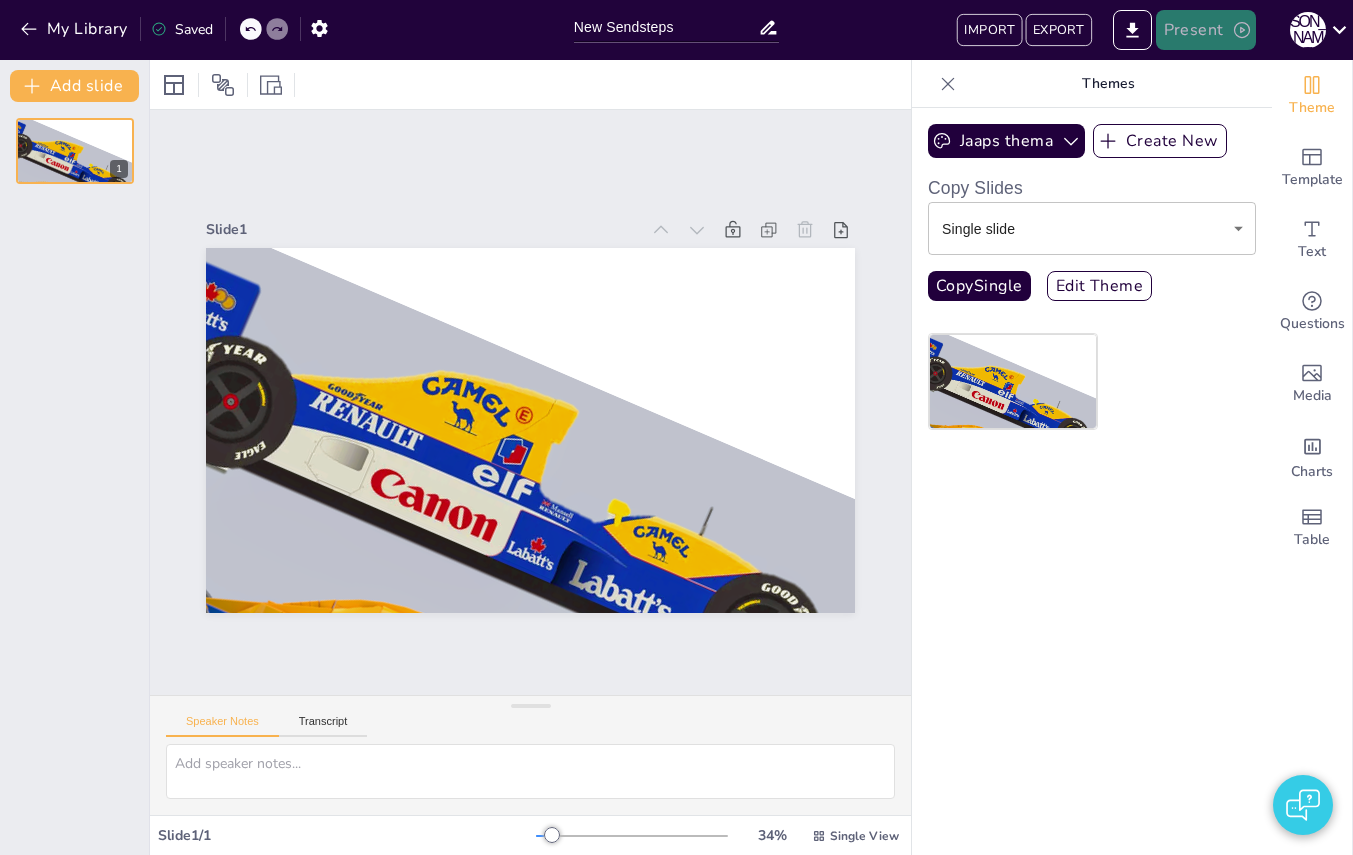 click on "Present" at bounding box center [1206, 30] 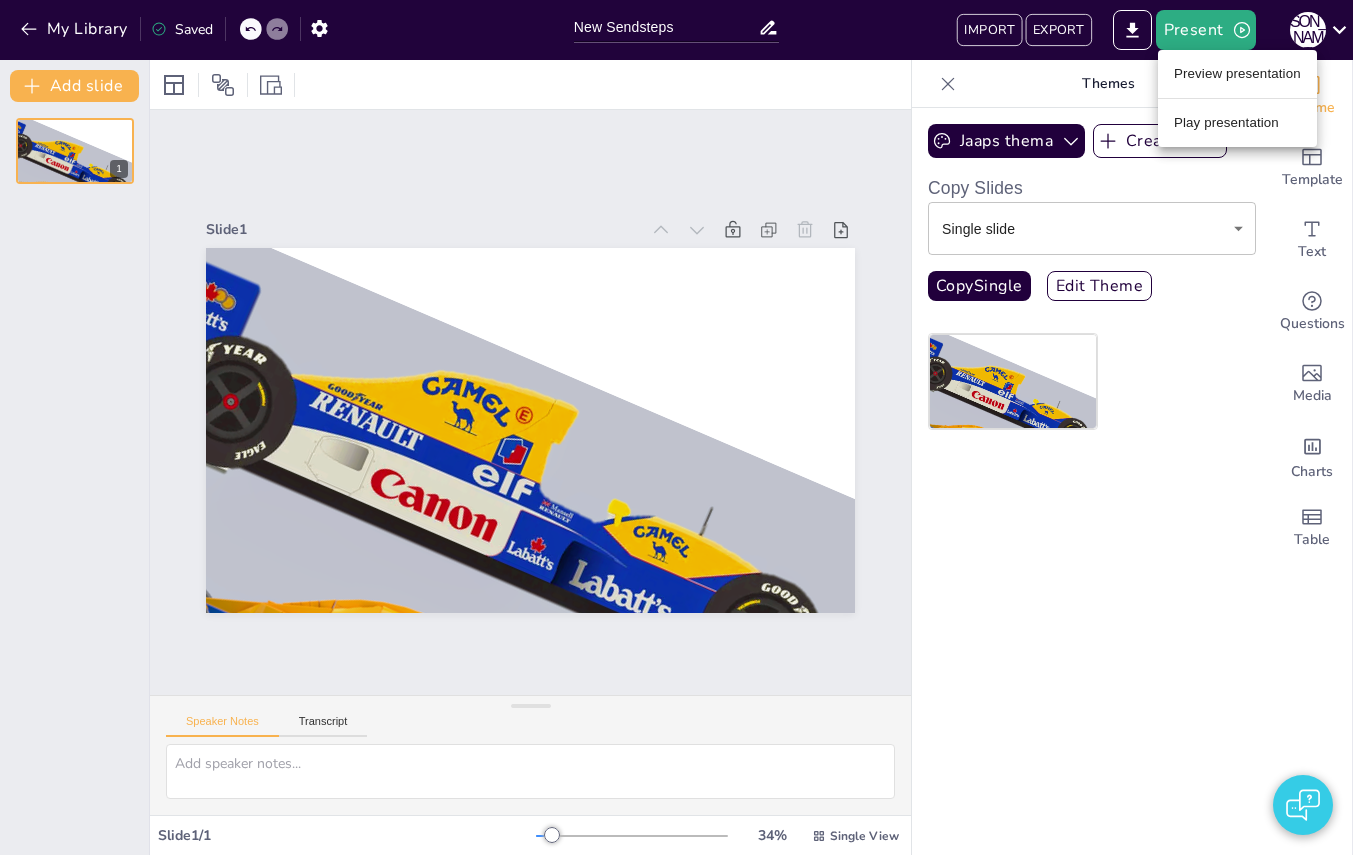 click at bounding box center [676, 427] 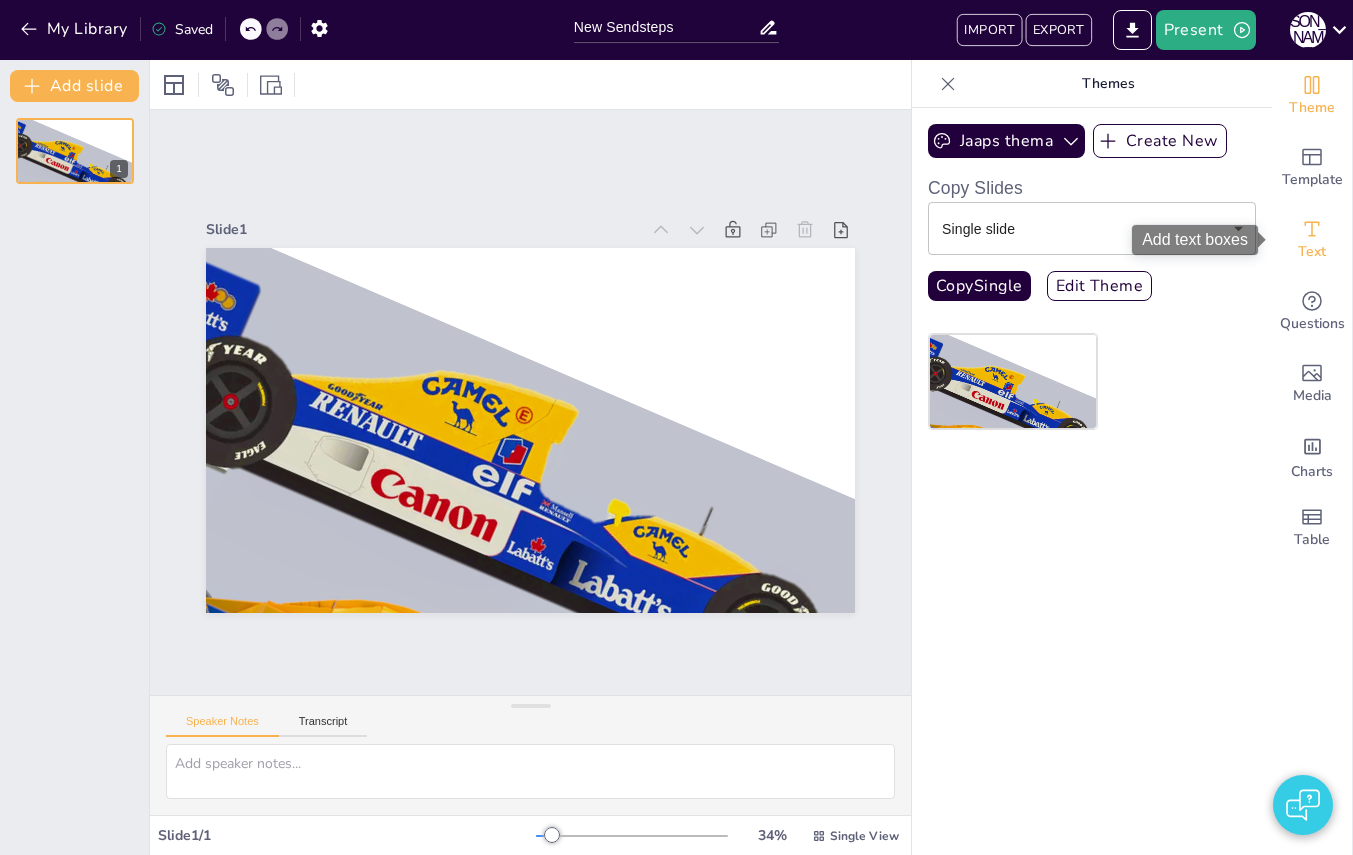 click on "Text" at bounding box center (1312, 252) 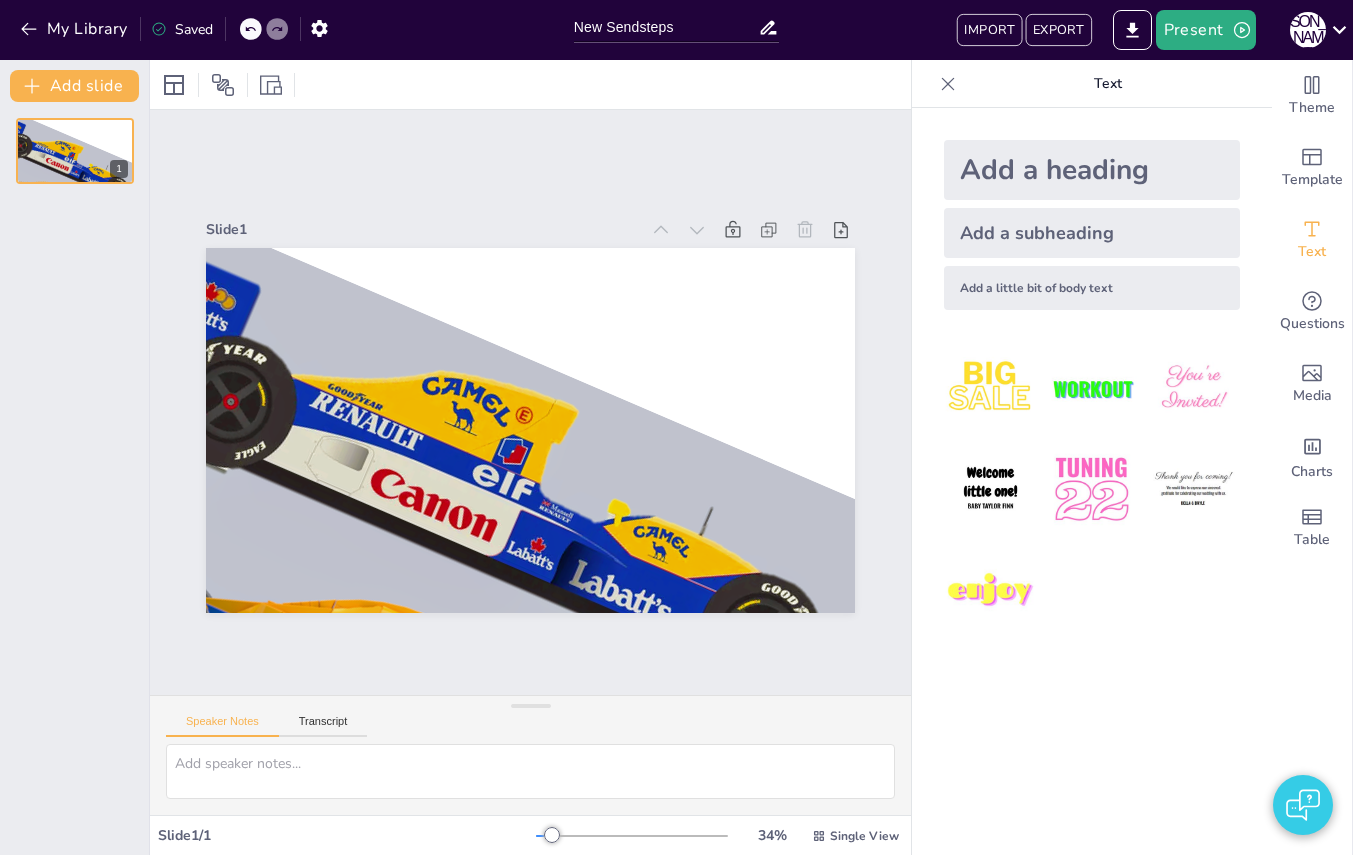 click on "Add a heading" at bounding box center (1092, 170) 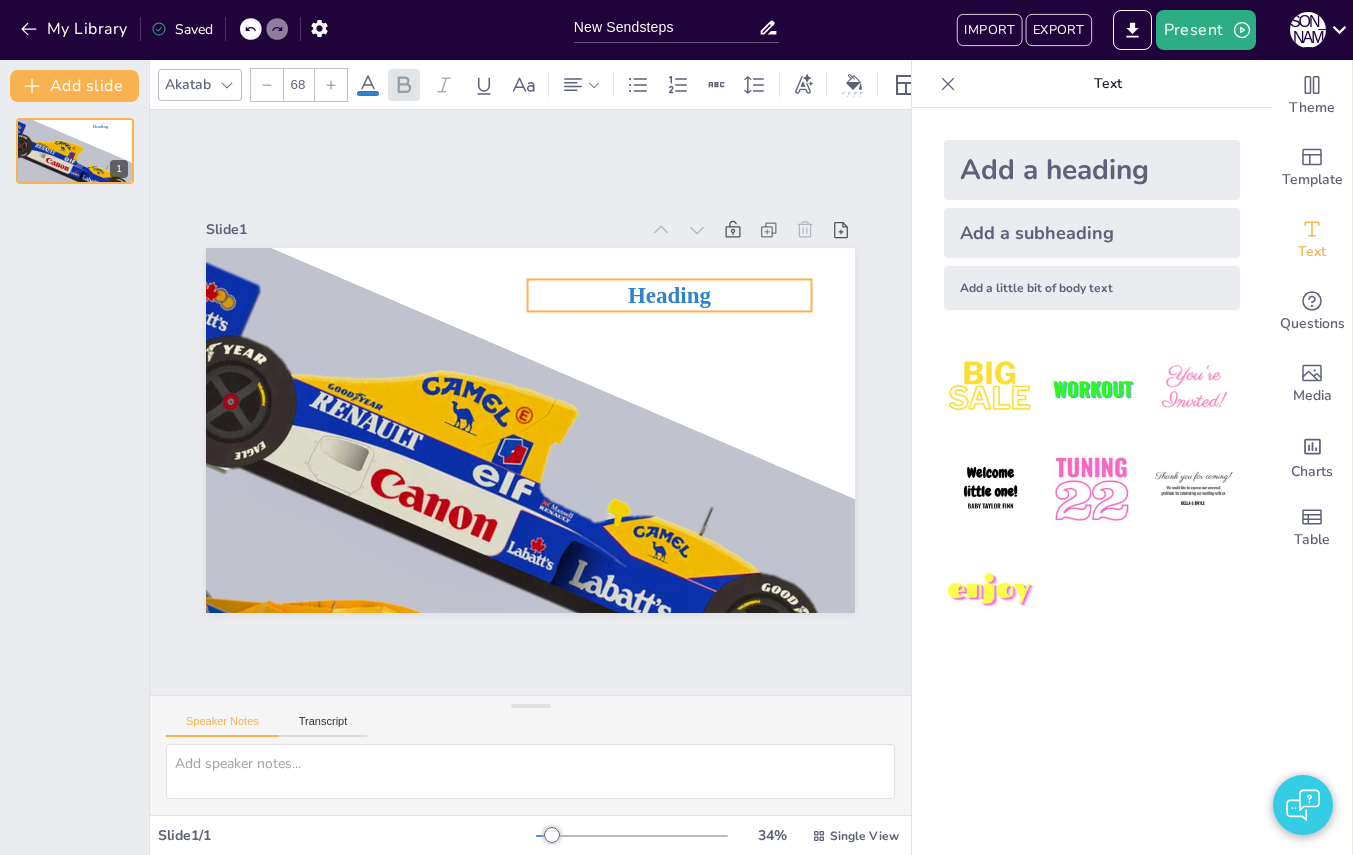 drag, startPoint x: 570, startPoint y: 423, endPoint x: 721, endPoint y: 290, distance: 201.22127 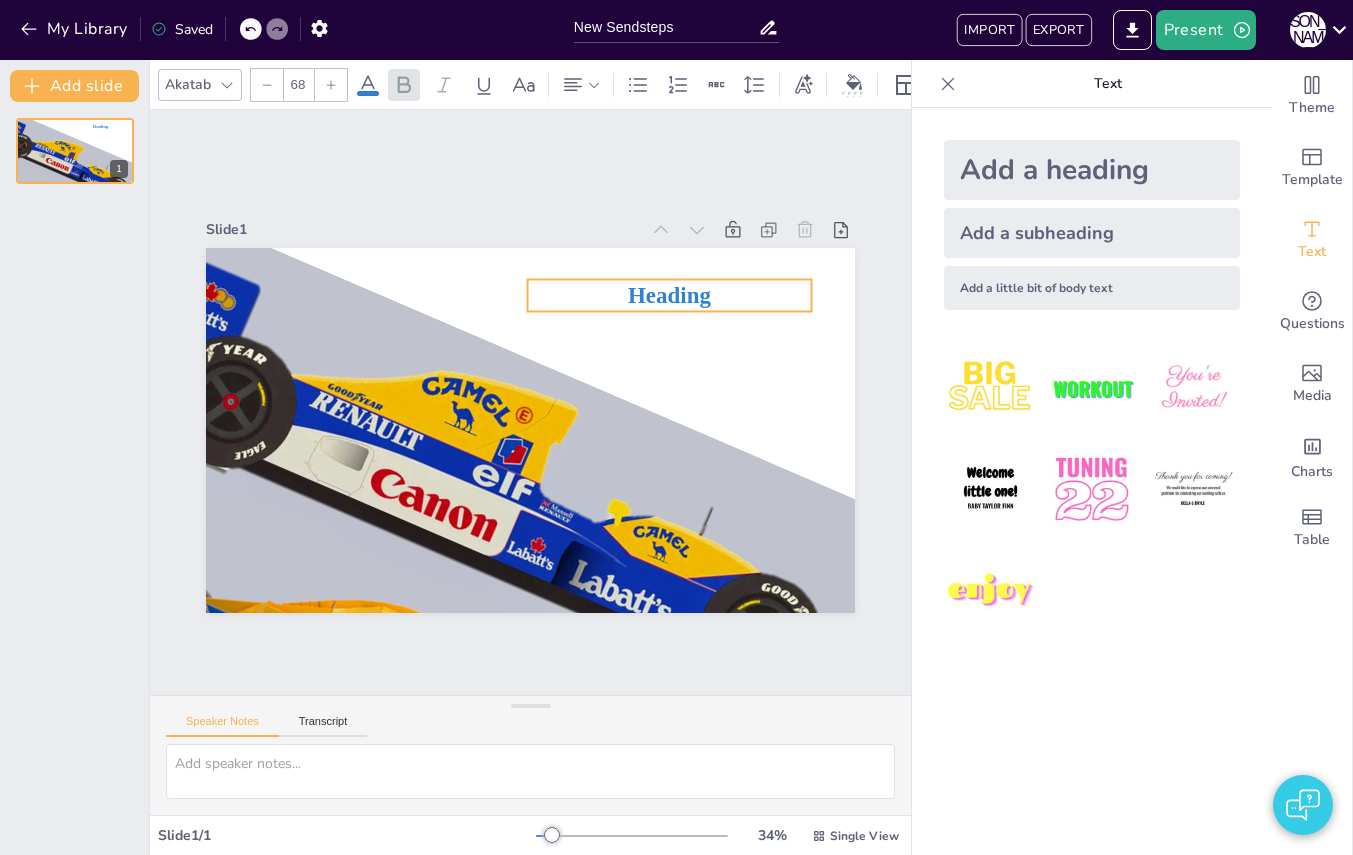 click on "Heading" at bounding box center (669, 295) 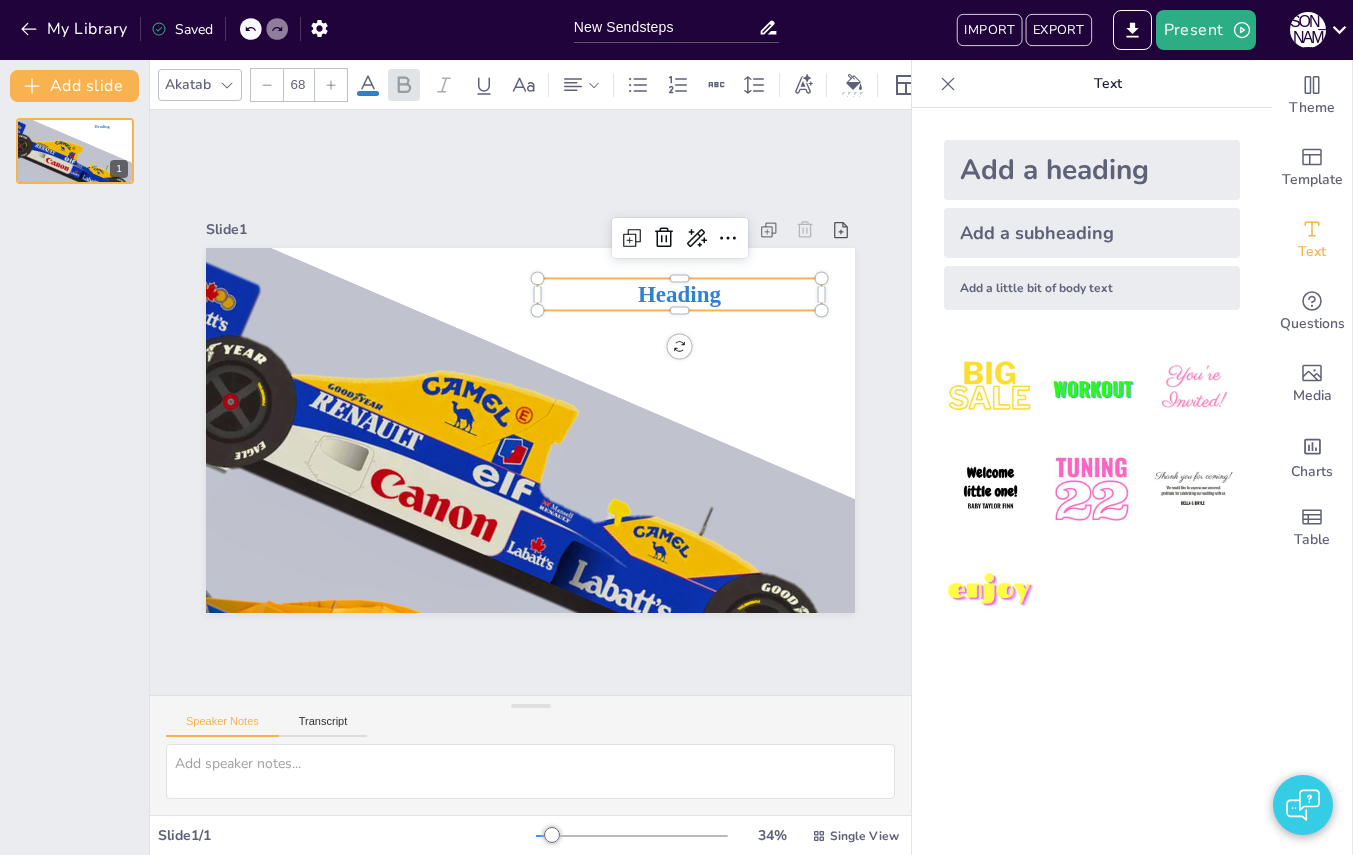 click on "Heading" at bounding box center [679, 294] 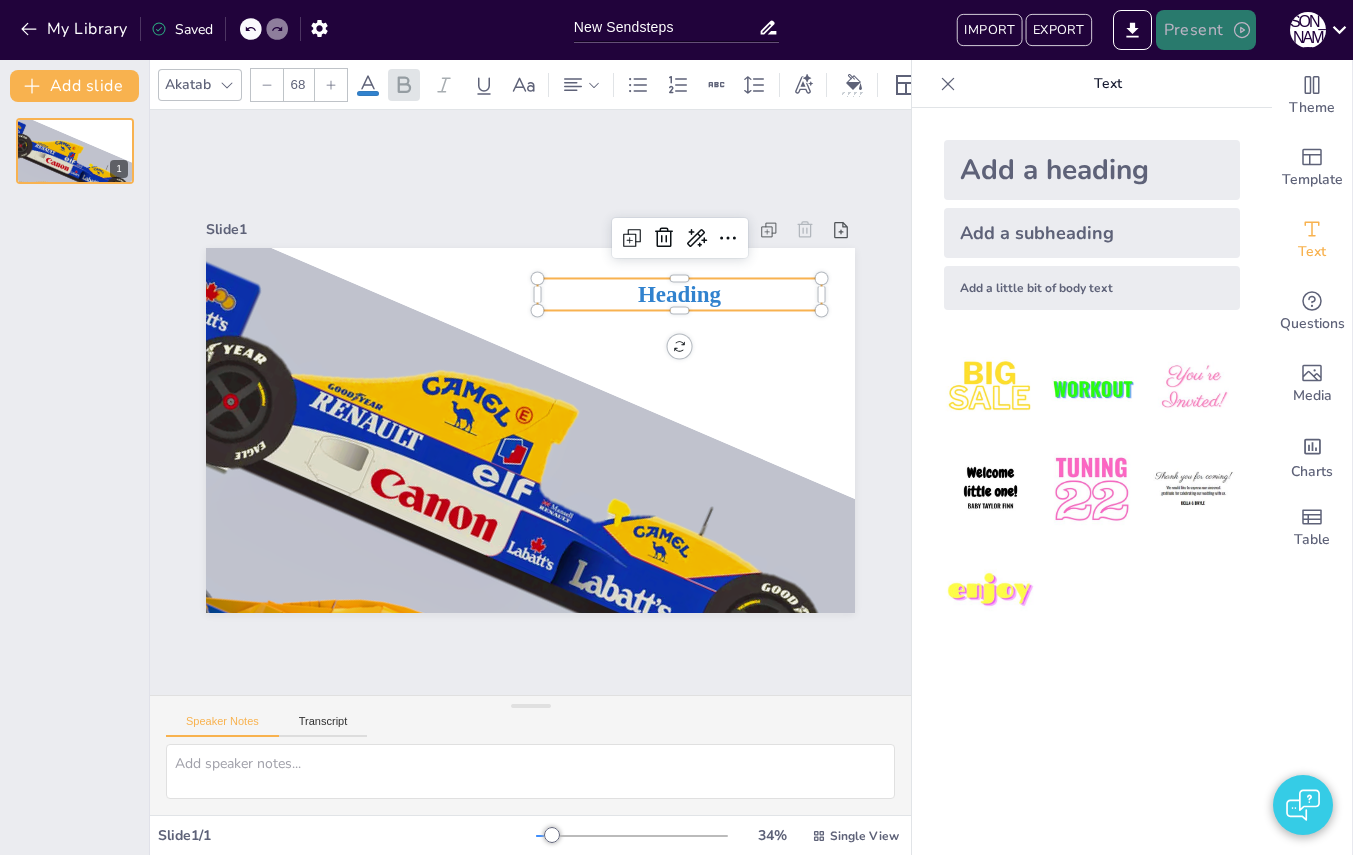 click on "Present" at bounding box center [1206, 30] 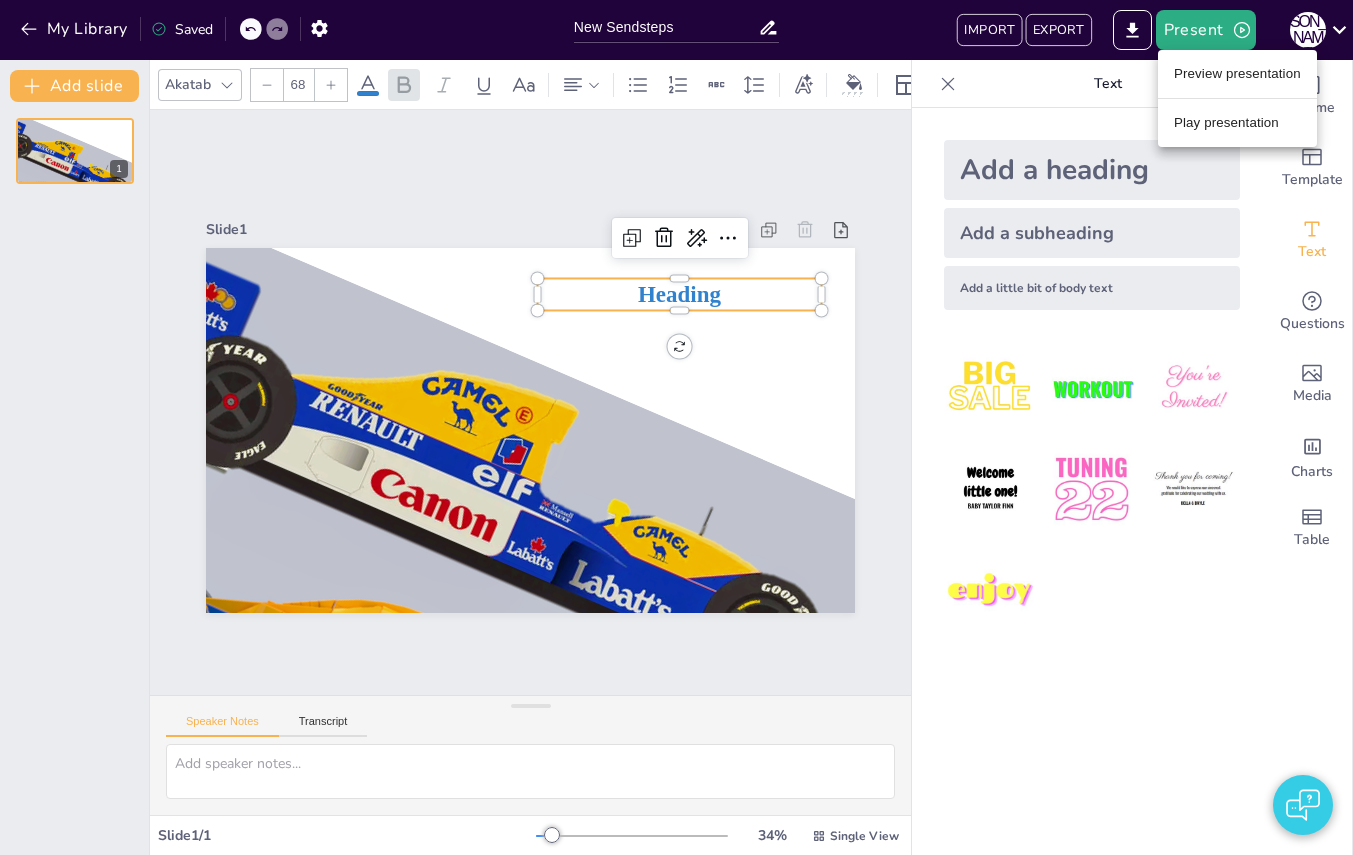 click on "Preview presentation" at bounding box center (1237, 74) 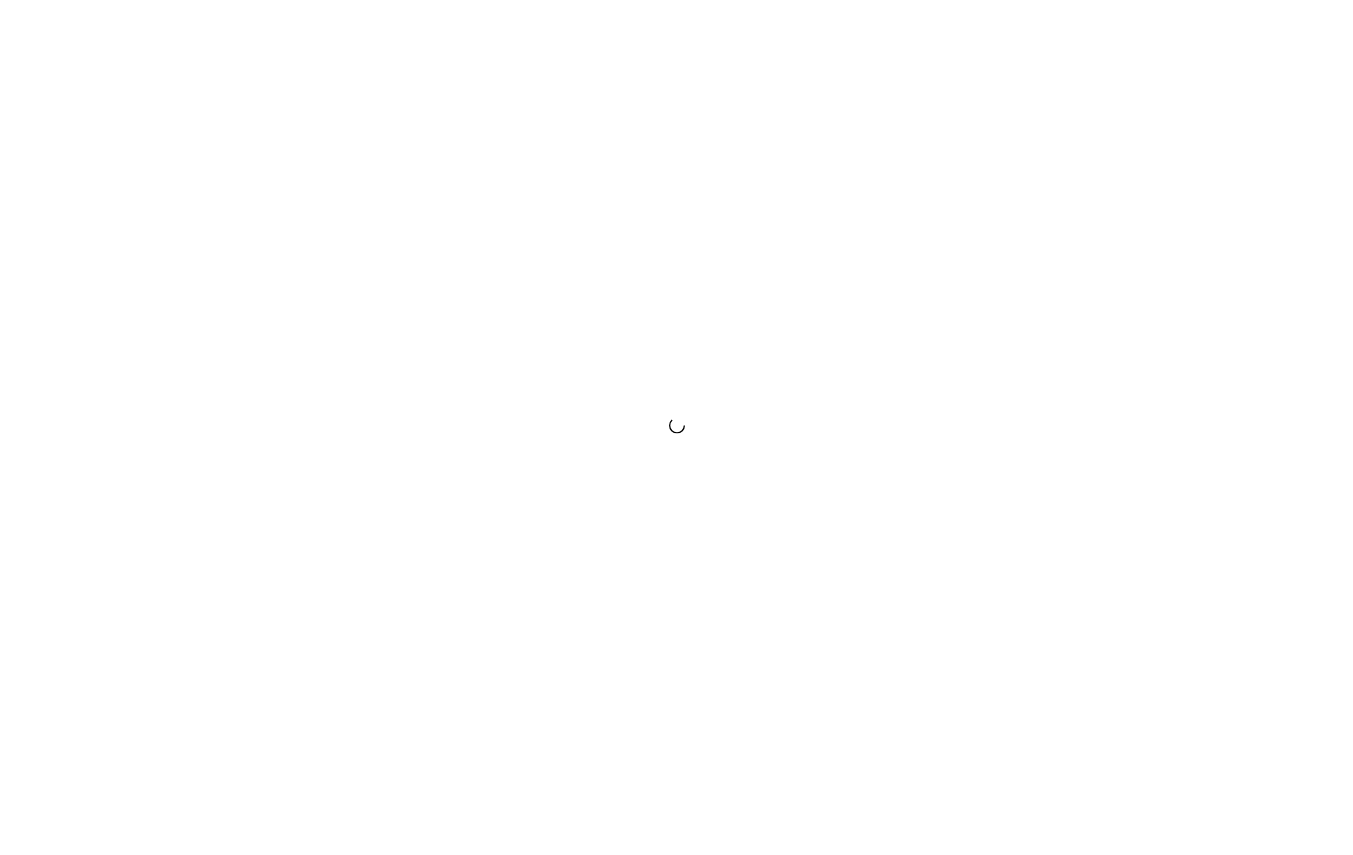 scroll, scrollTop: 0, scrollLeft: 0, axis: both 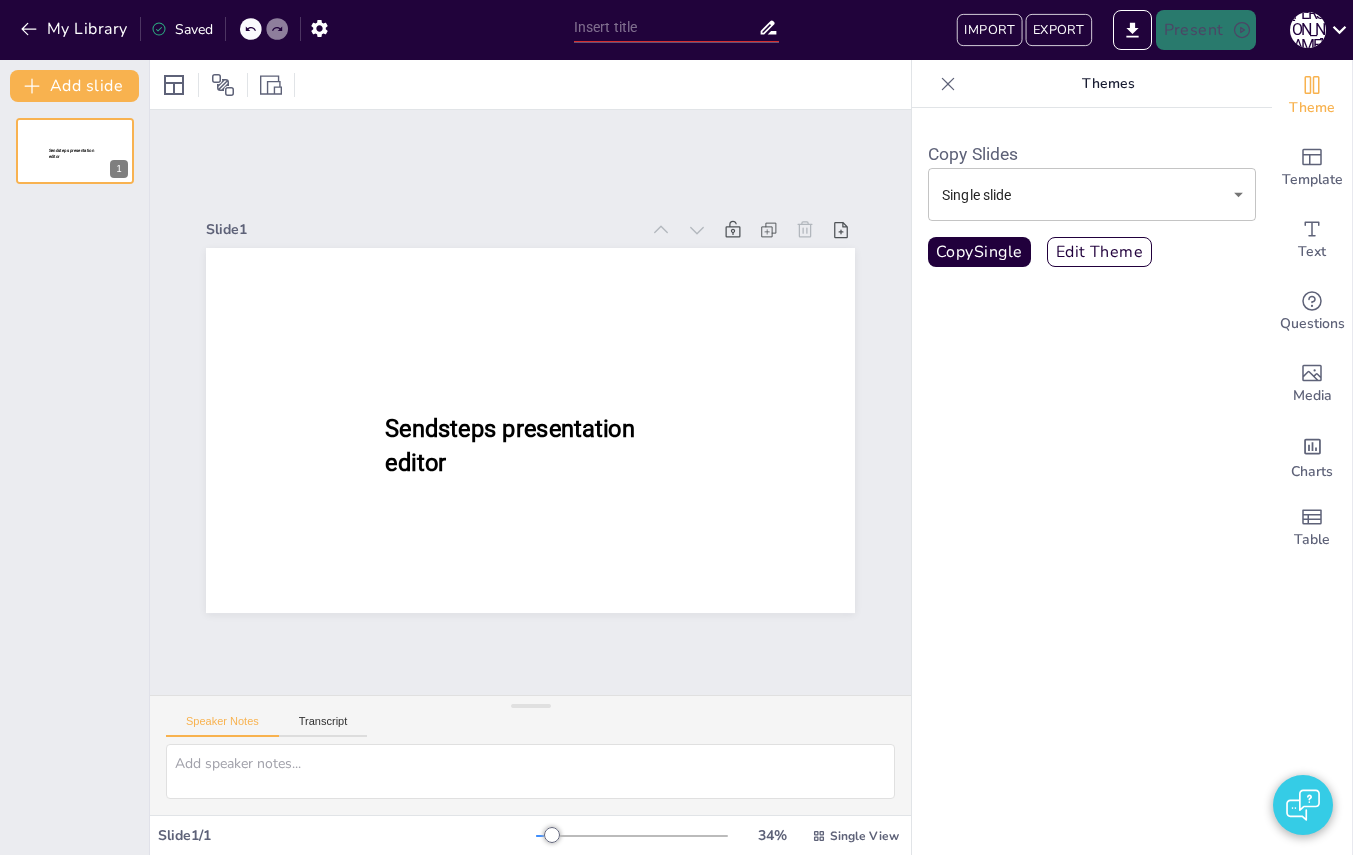 type on "New Sendsteps" 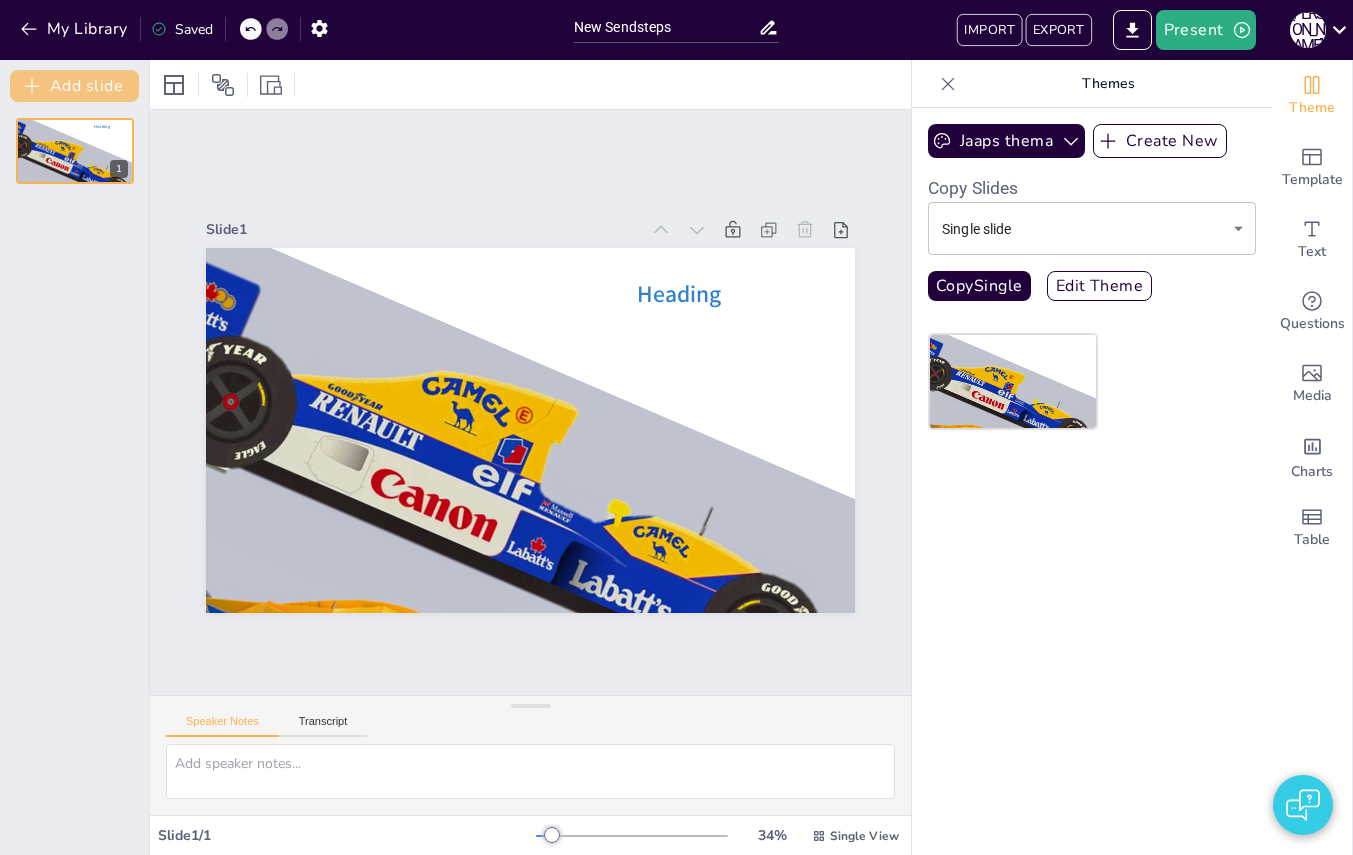 click on "Add slide" at bounding box center (74, 86) 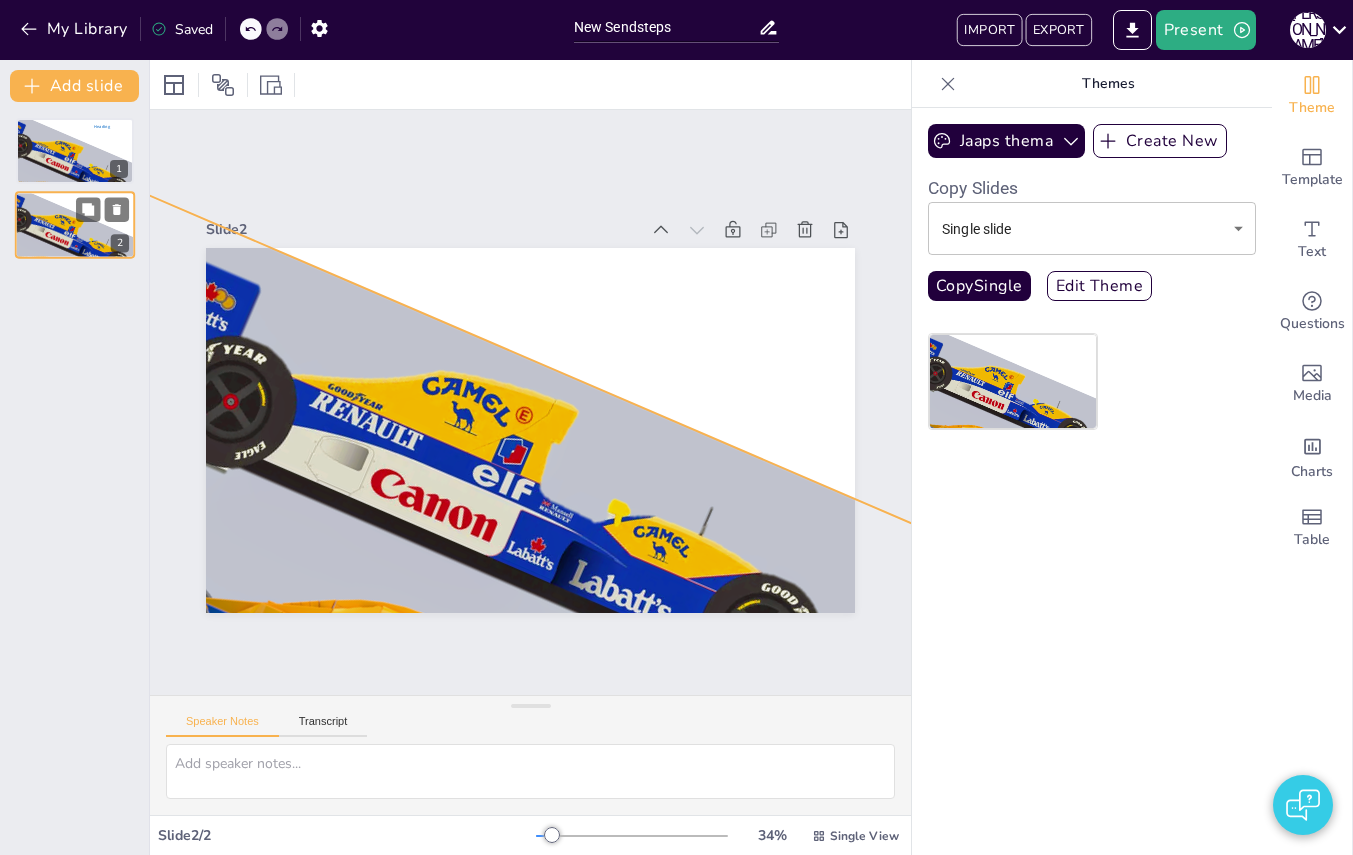 click at bounding box center [60, 285] 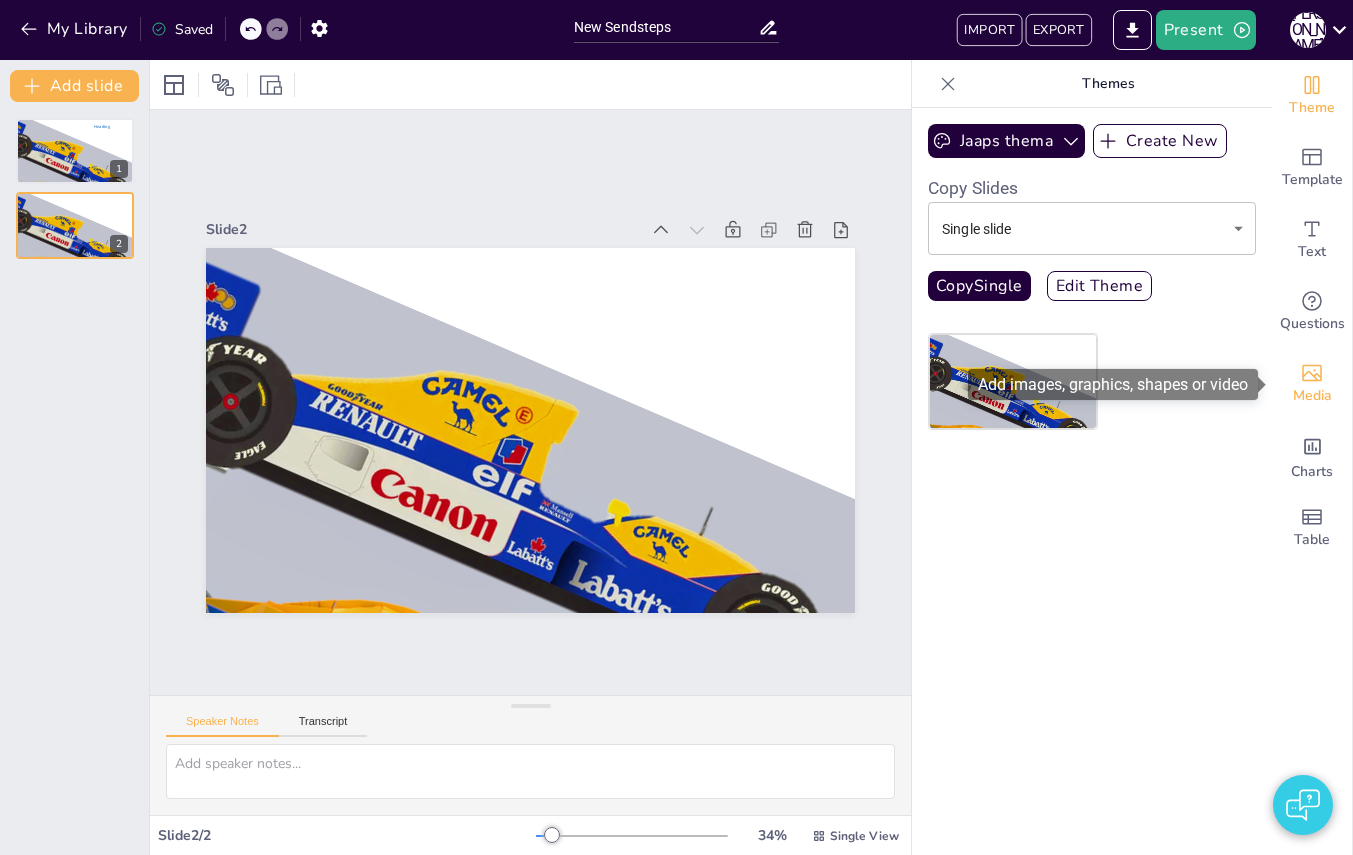 click on "Media" at bounding box center (1312, 396) 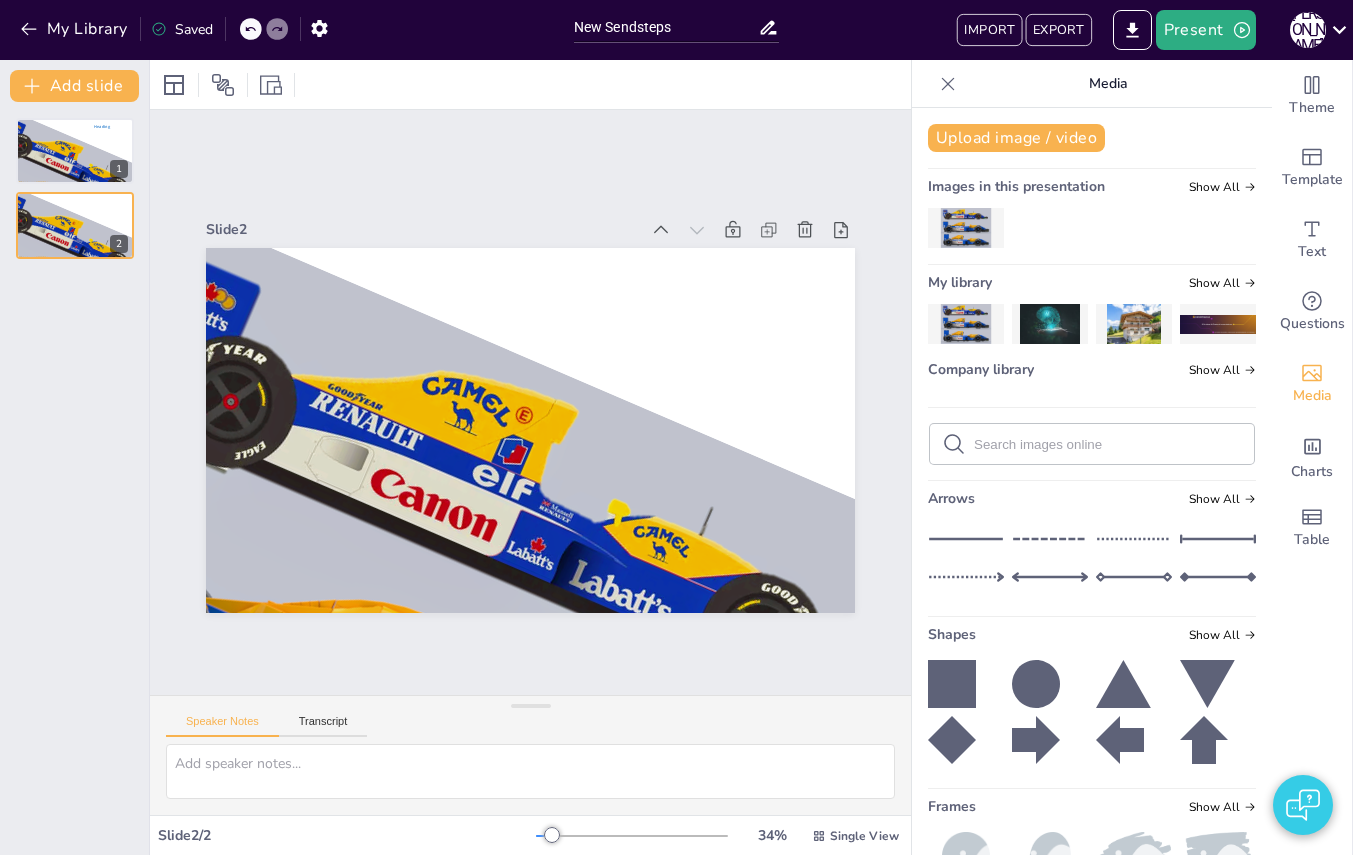 click at bounding box center (1050, 324) 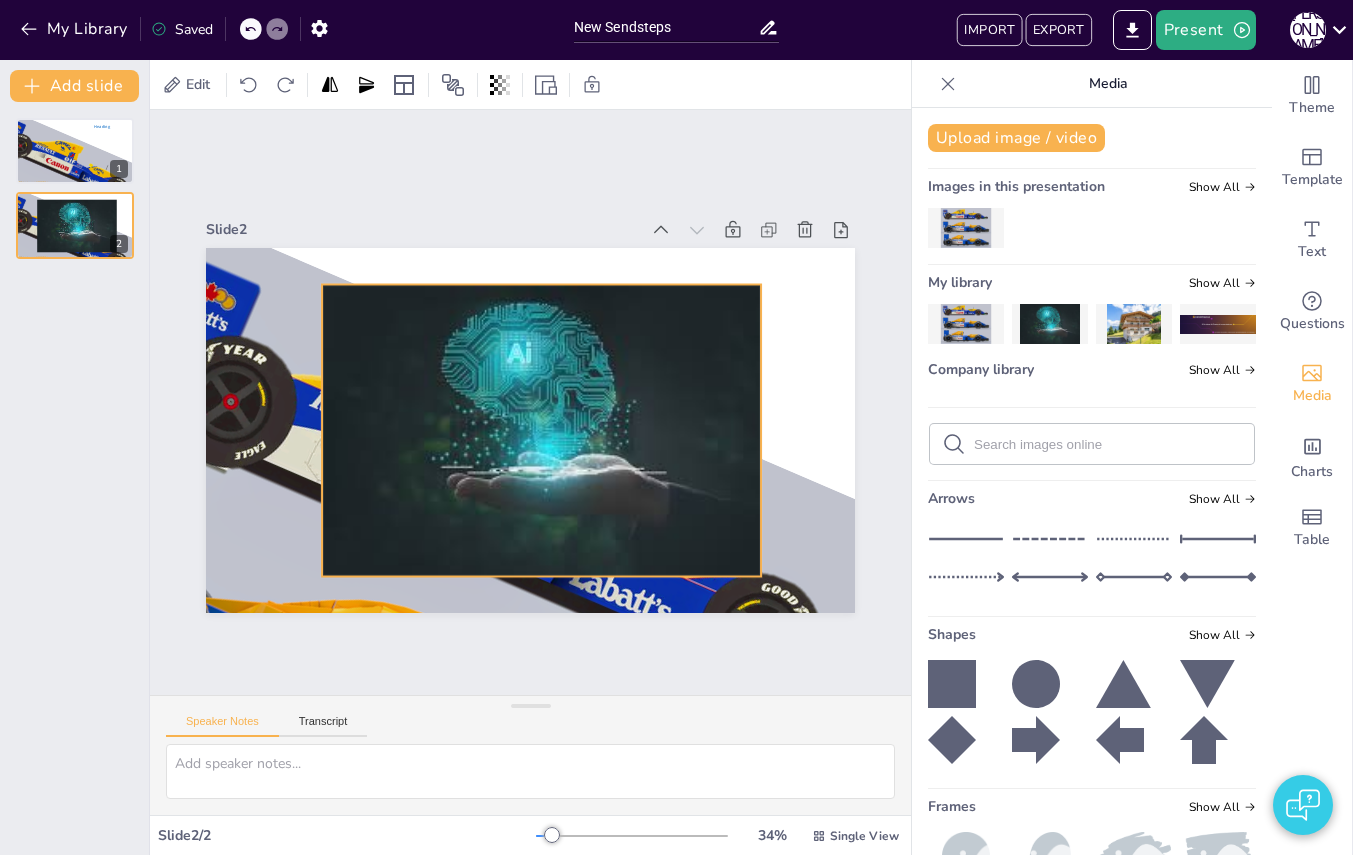 drag, startPoint x: 575, startPoint y: 401, endPoint x: 567, endPoint y: 474, distance: 73.43705 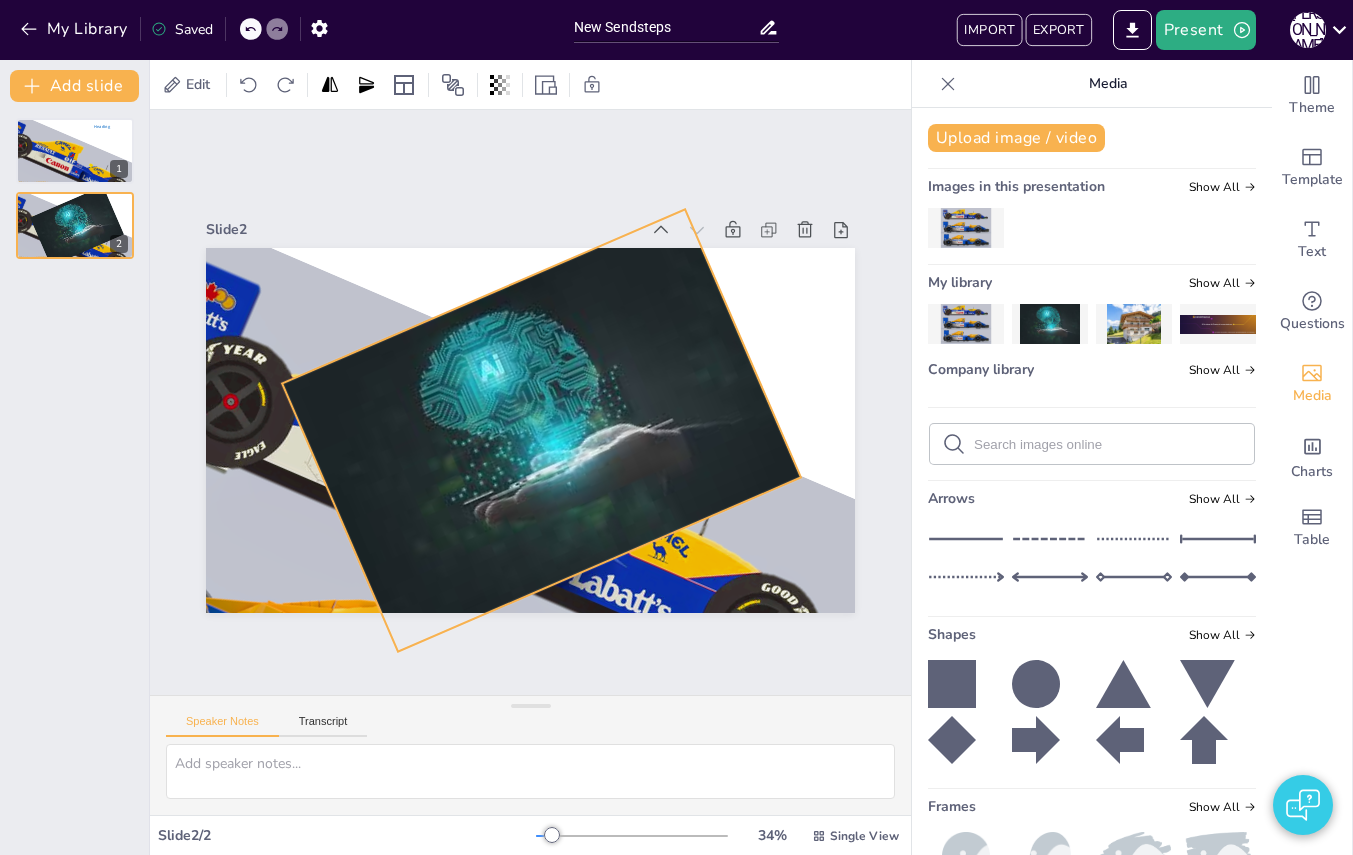 drag, startPoint x: 540, startPoint y: 621, endPoint x: 623, endPoint y: 619, distance: 83.02409 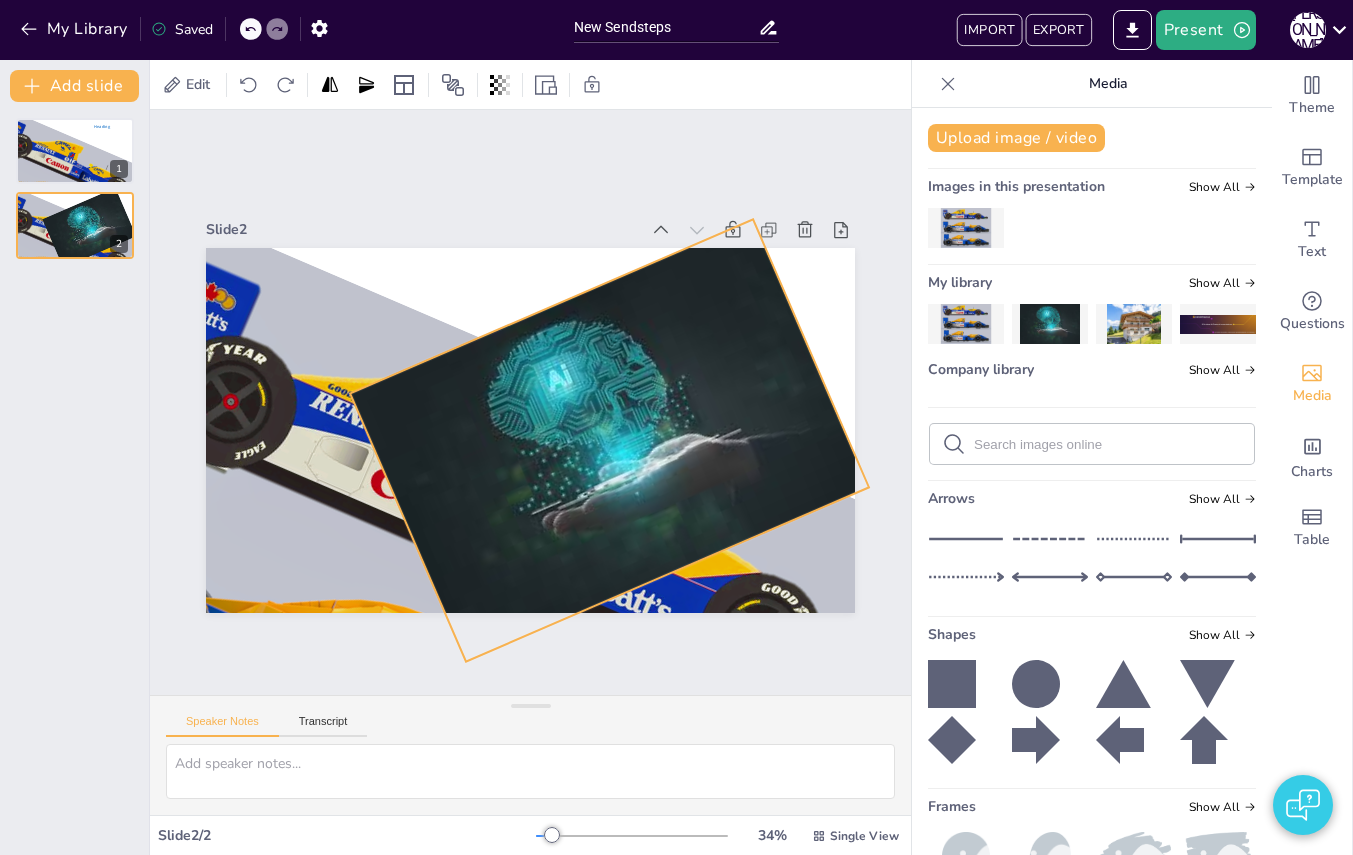drag, startPoint x: 589, startPoint y: 439, endPoint x: 965, endPoint y: 513, distance: 383.21274 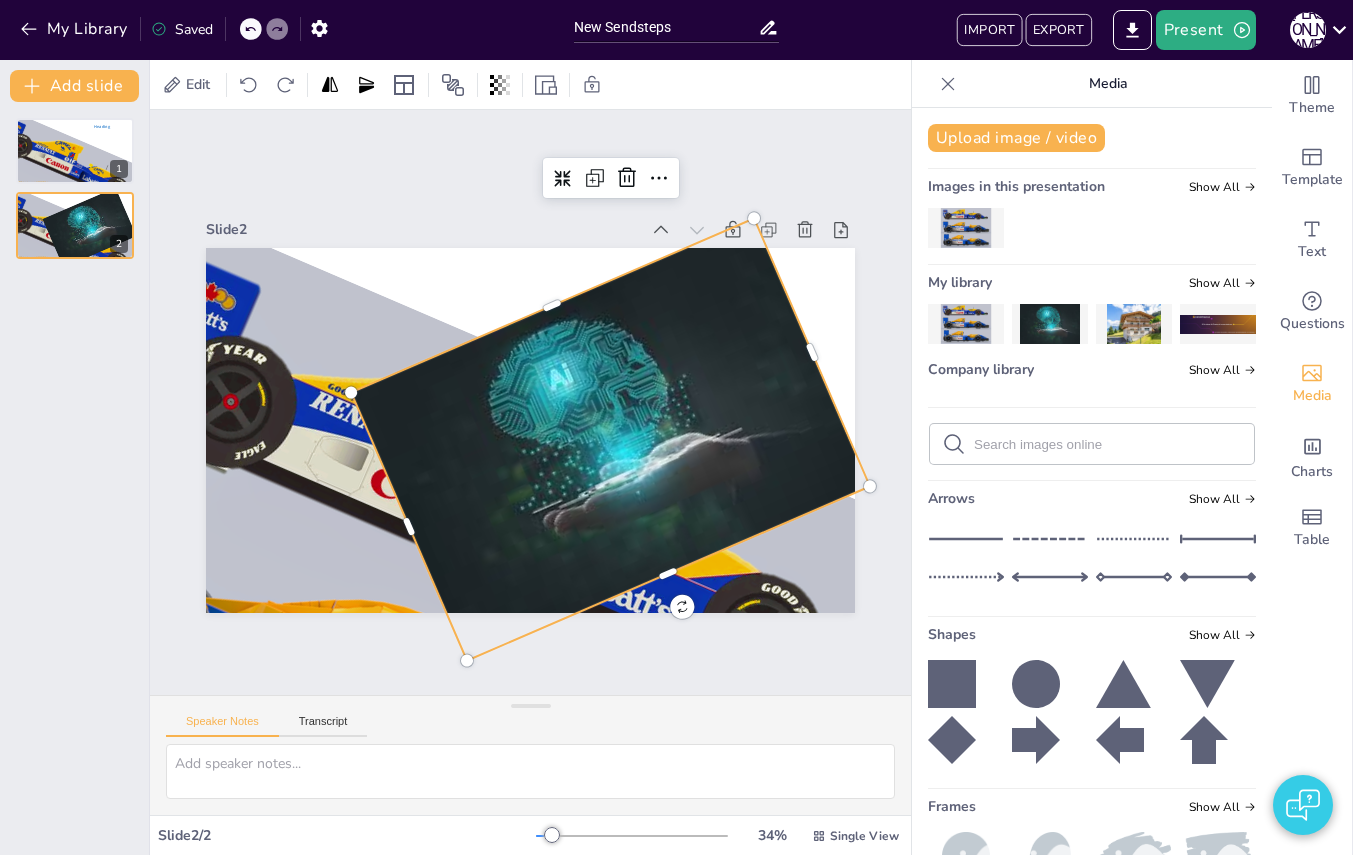 click 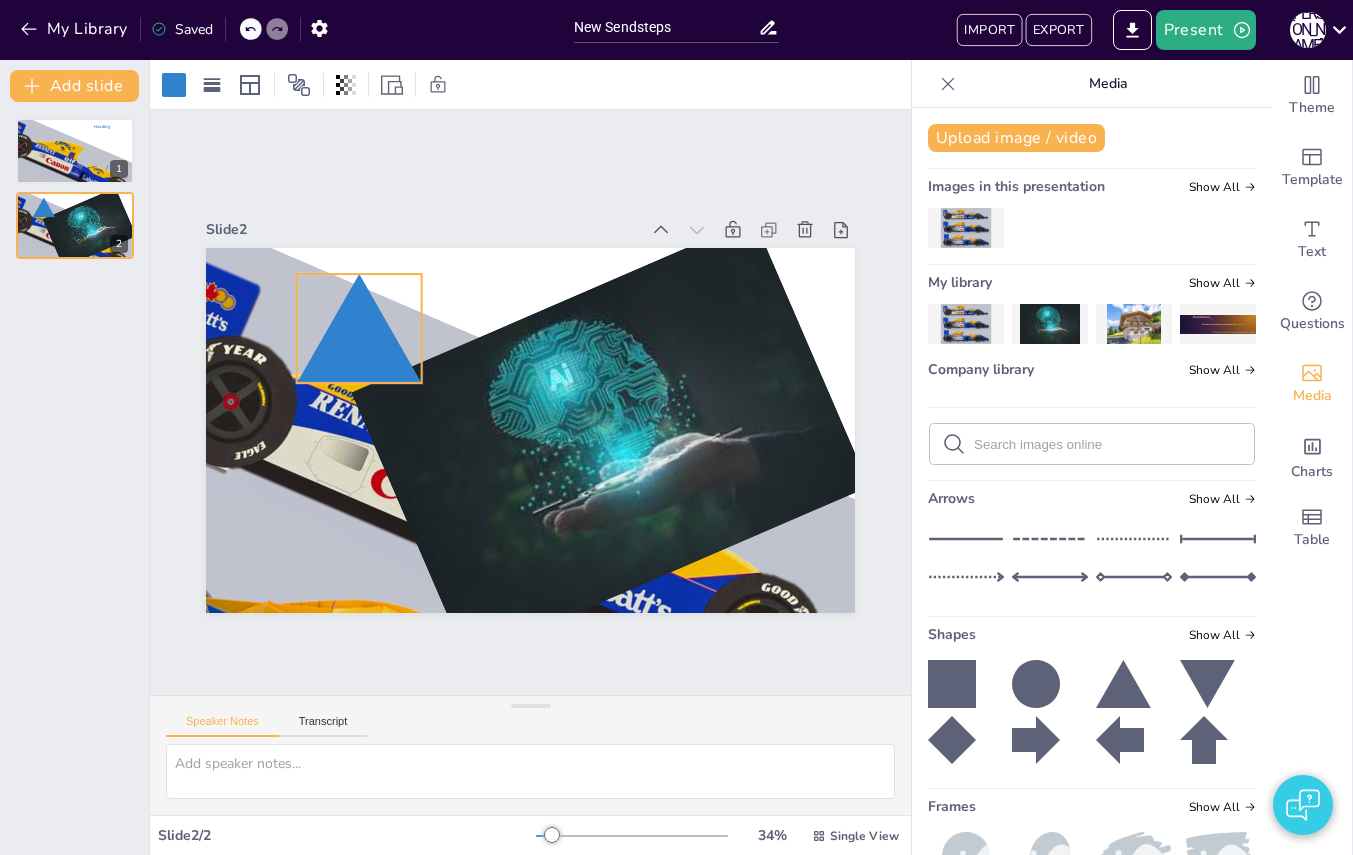 drag, startPoint x: 568, startPoint y: 498, endPoint x: 345, endPoint y: 351, distance: 267.09174 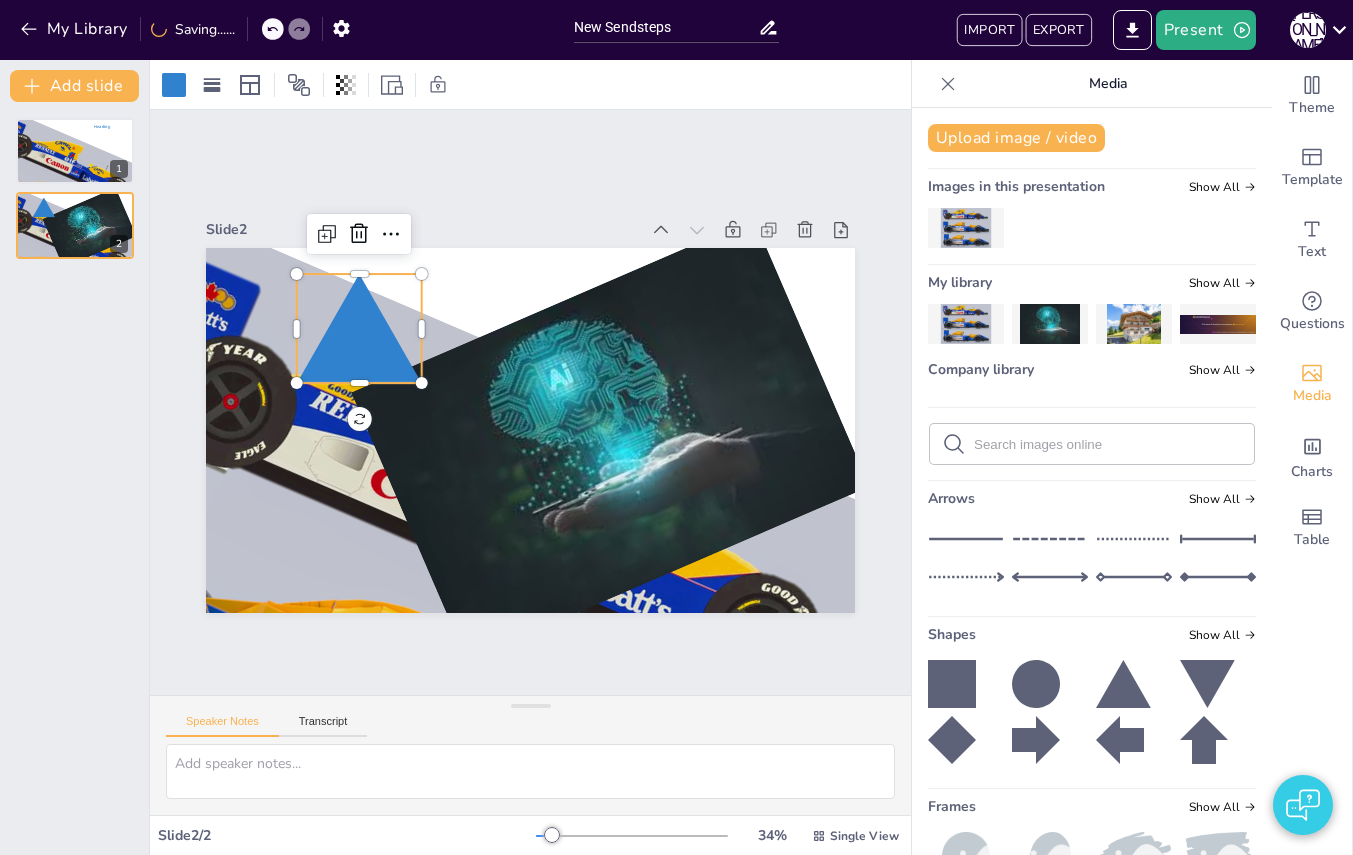 click 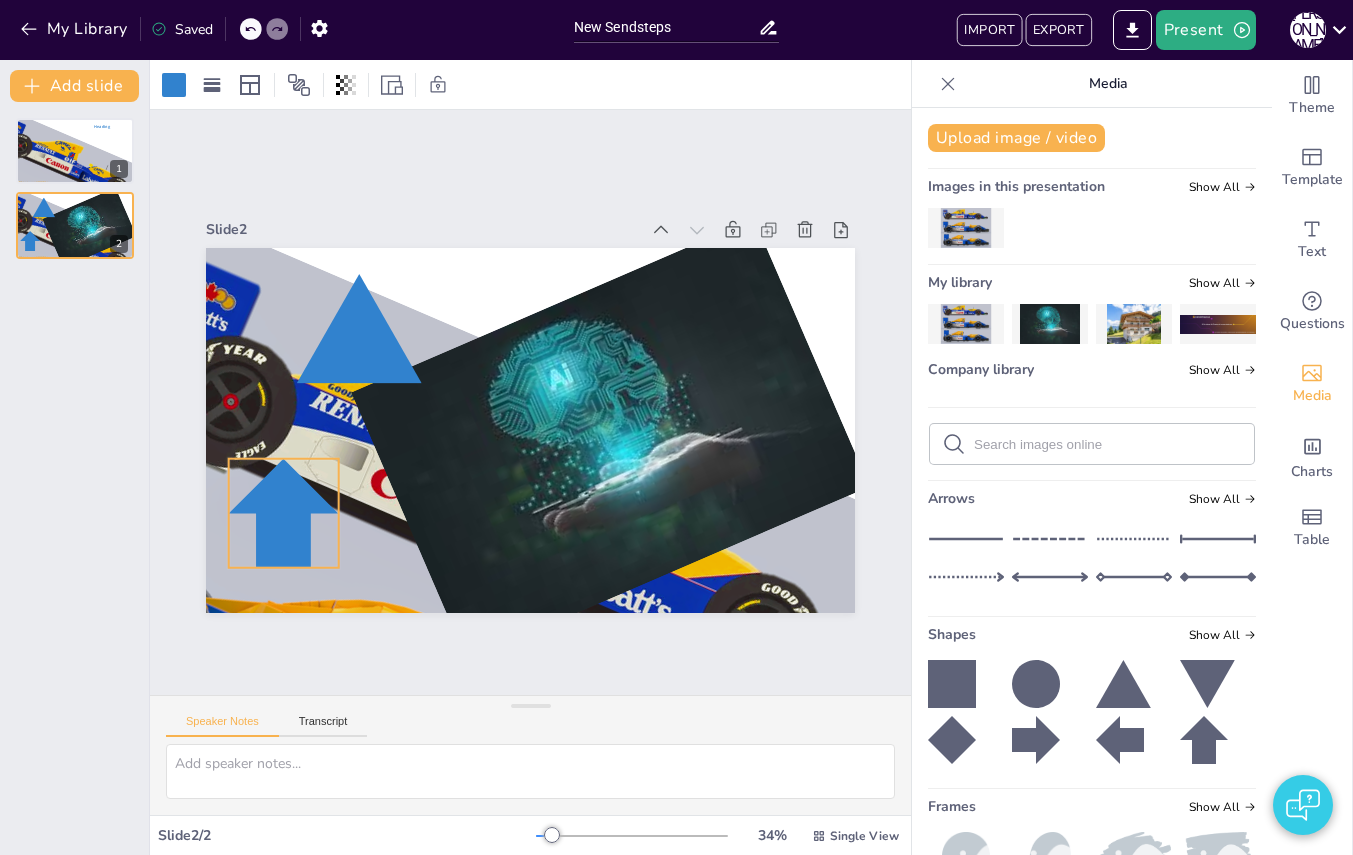 drag, startPoint x: 441, startPoint y: 488, endPoint x: 269, endPoint y: 510, distance: 173.40128 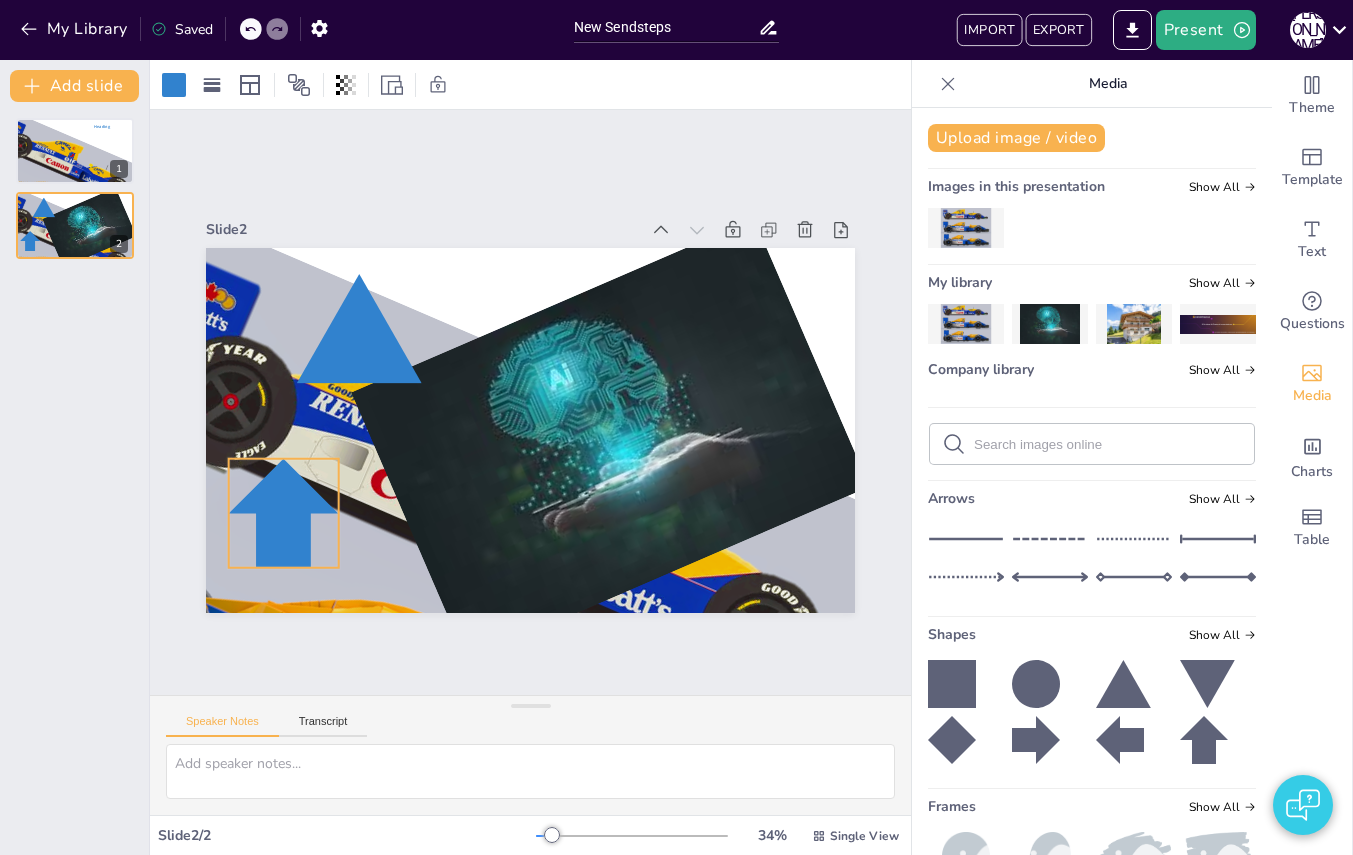 click at bounding box center [284, 514] 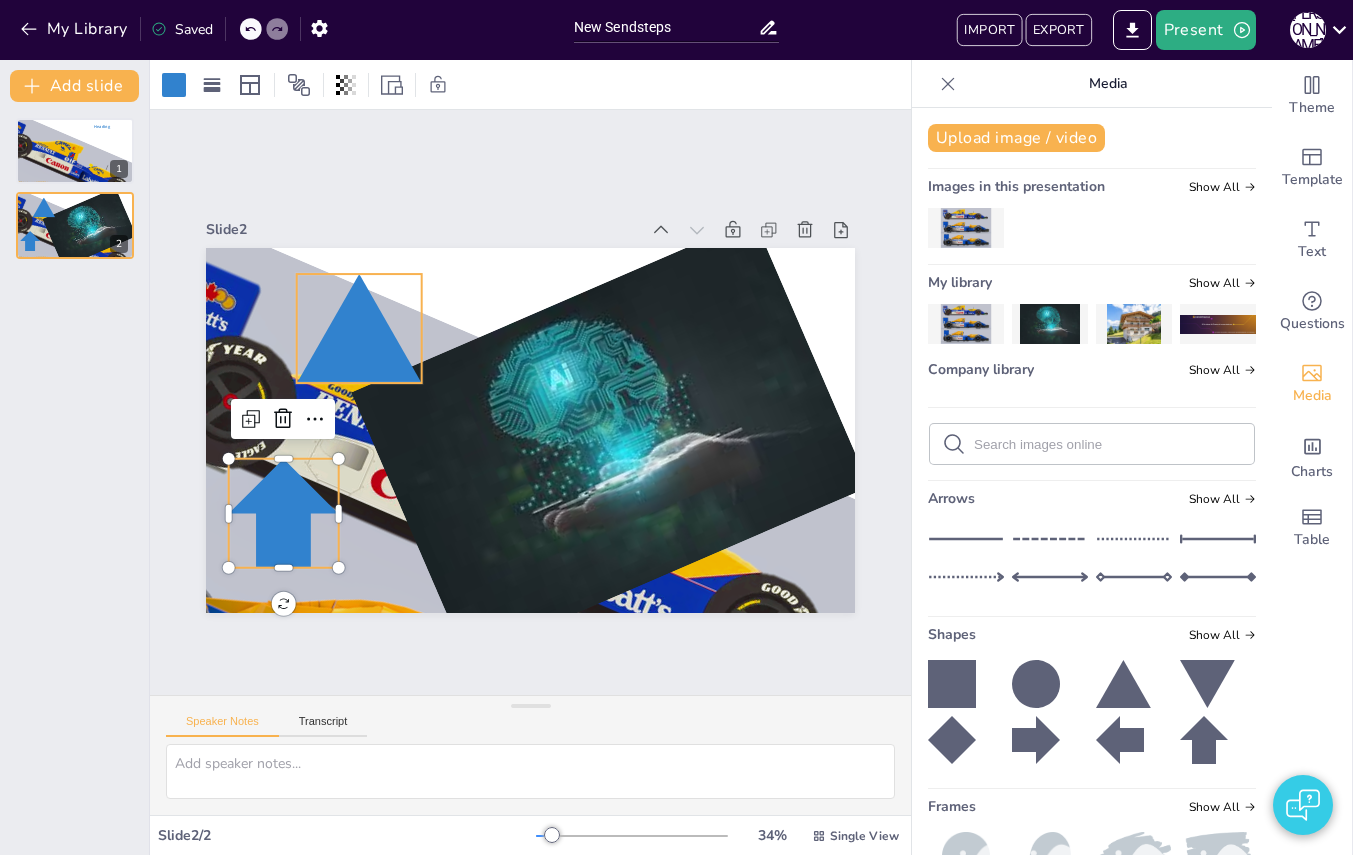 click at bounding box center (359, 329) 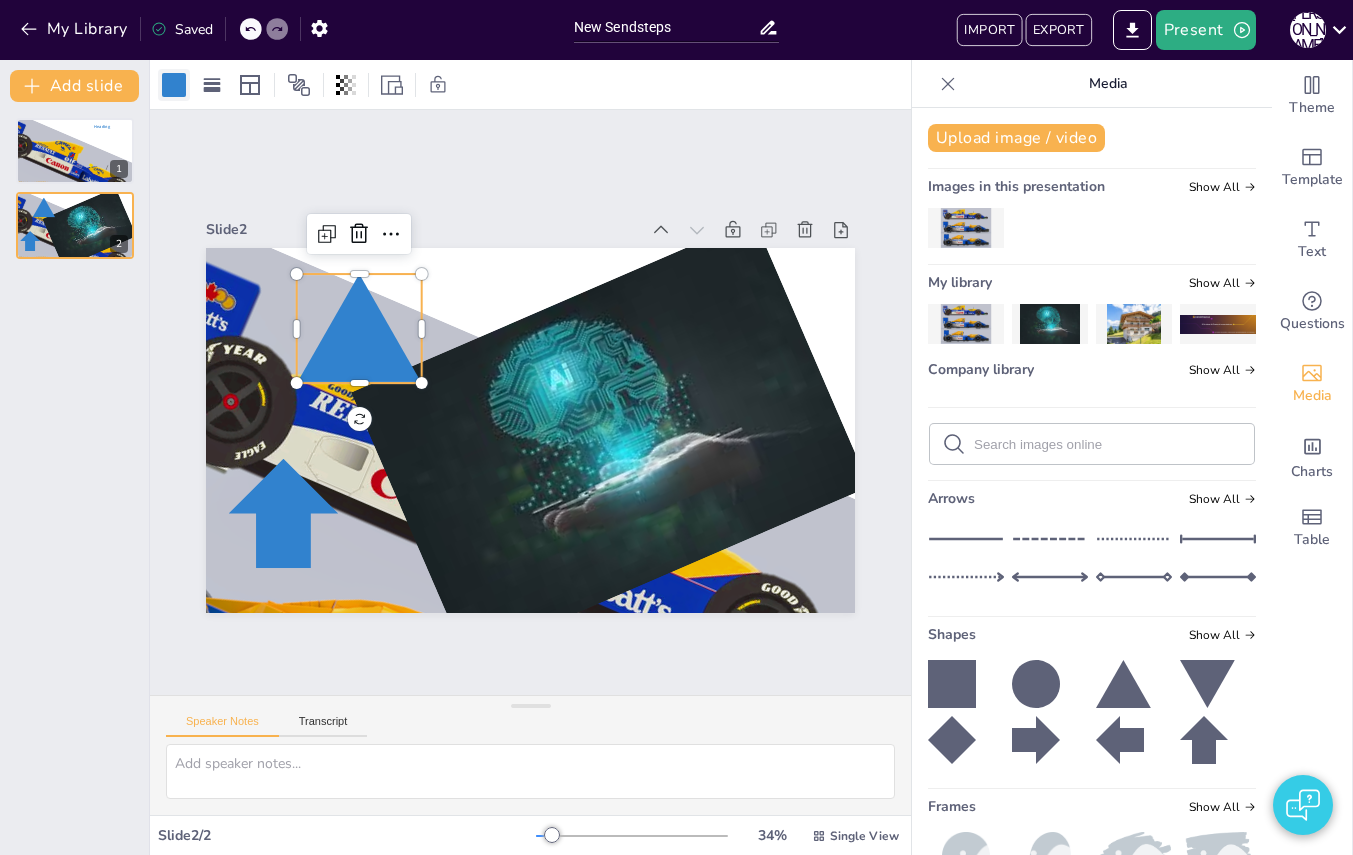 click at bounding box center [174, 85] 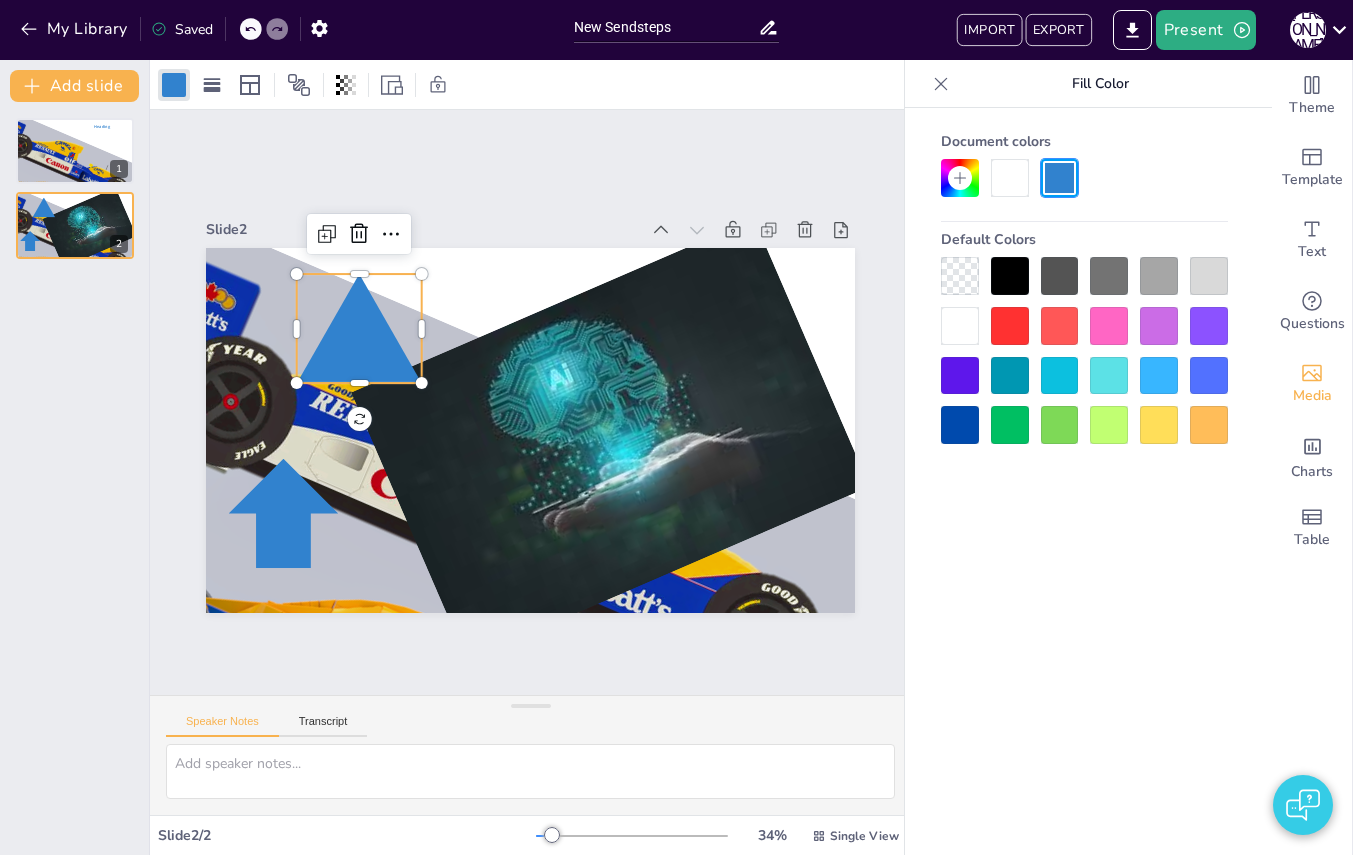 click at bounding box center [1060, 326] 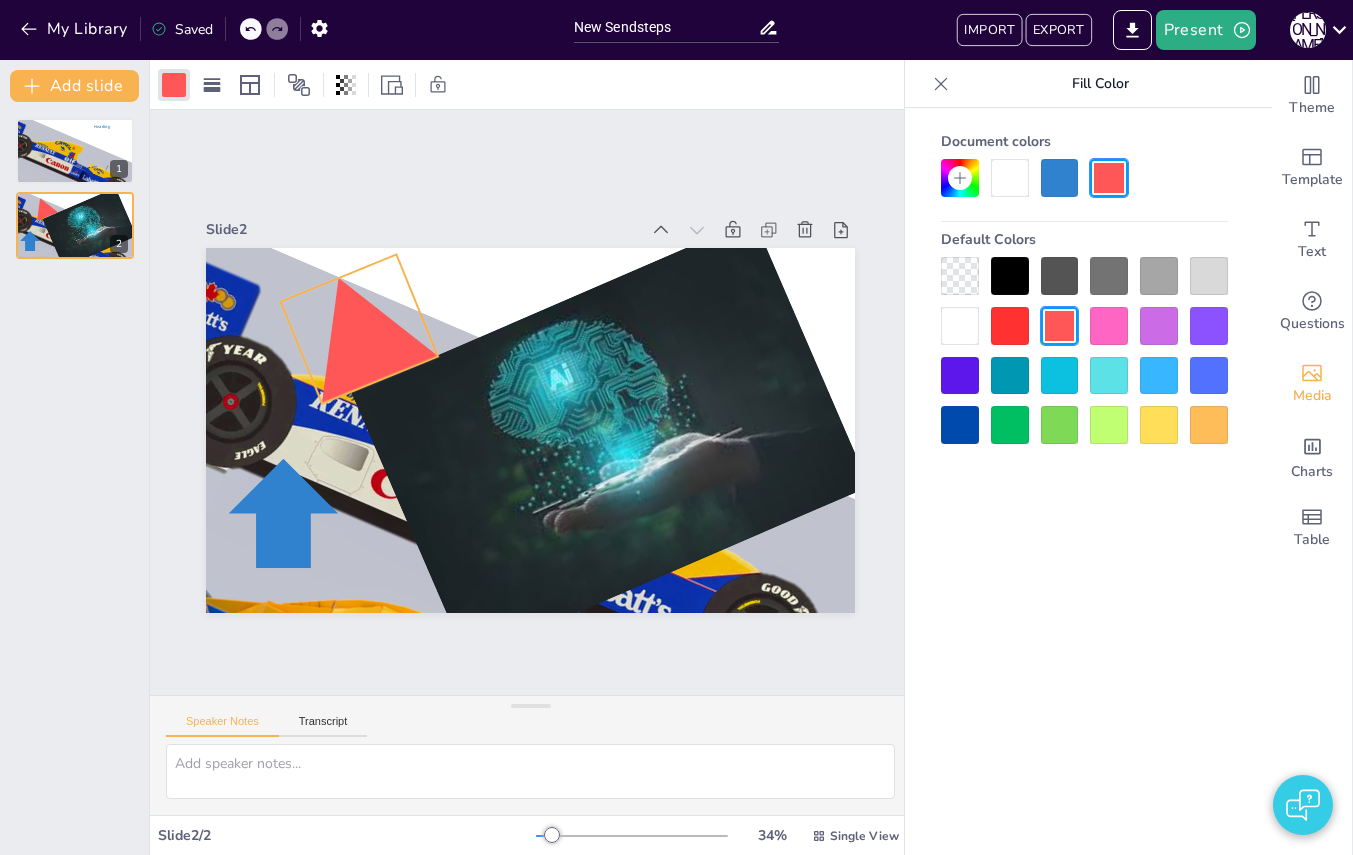 drag, startPoint x: 353, startPoint y: 420, endPoint x: 376, endPoint y: 413, distance: 24.04163 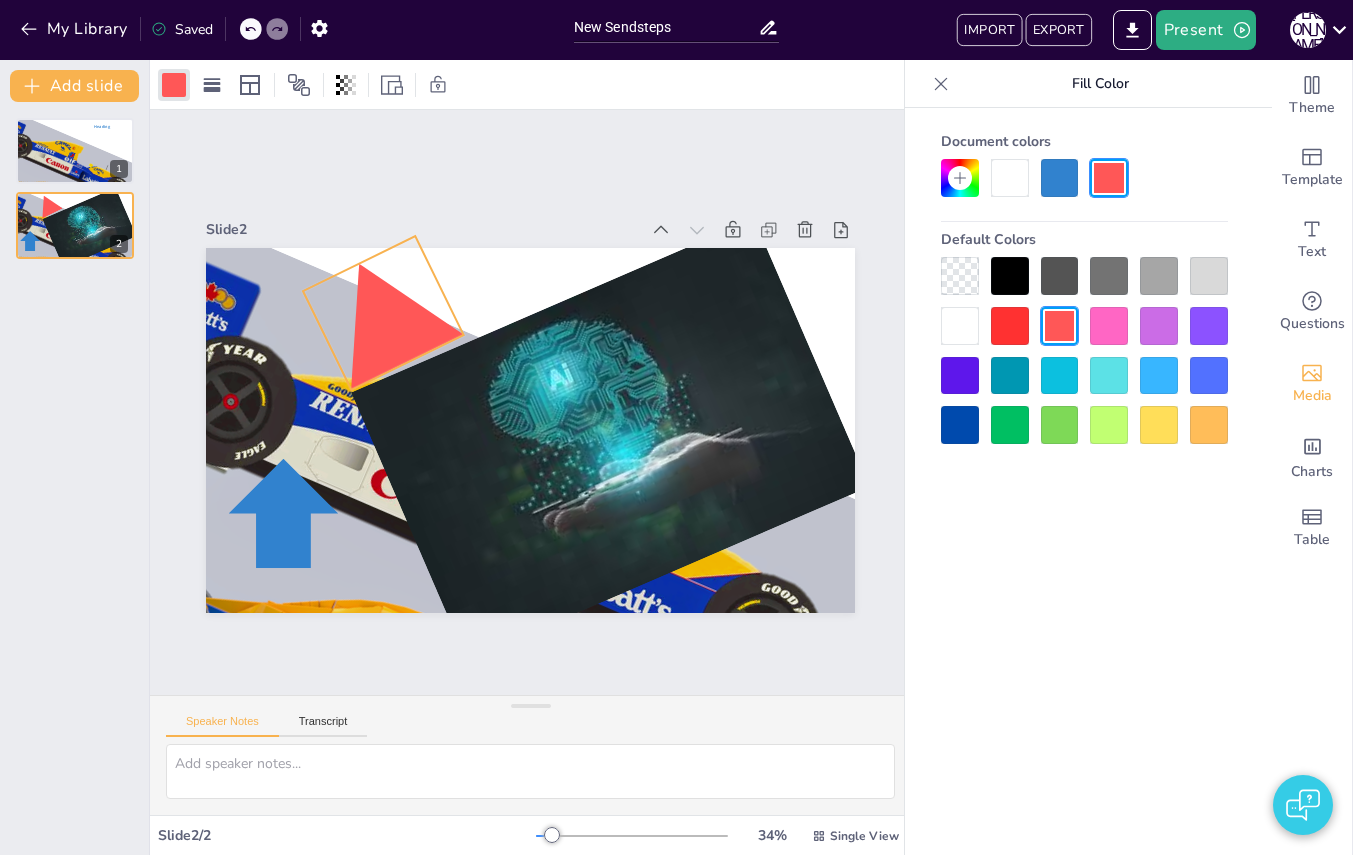 drag, startPoint x: 377, startPoint y: 318, endPoint x: 401, endPoint y: 302, distance: 28.84441 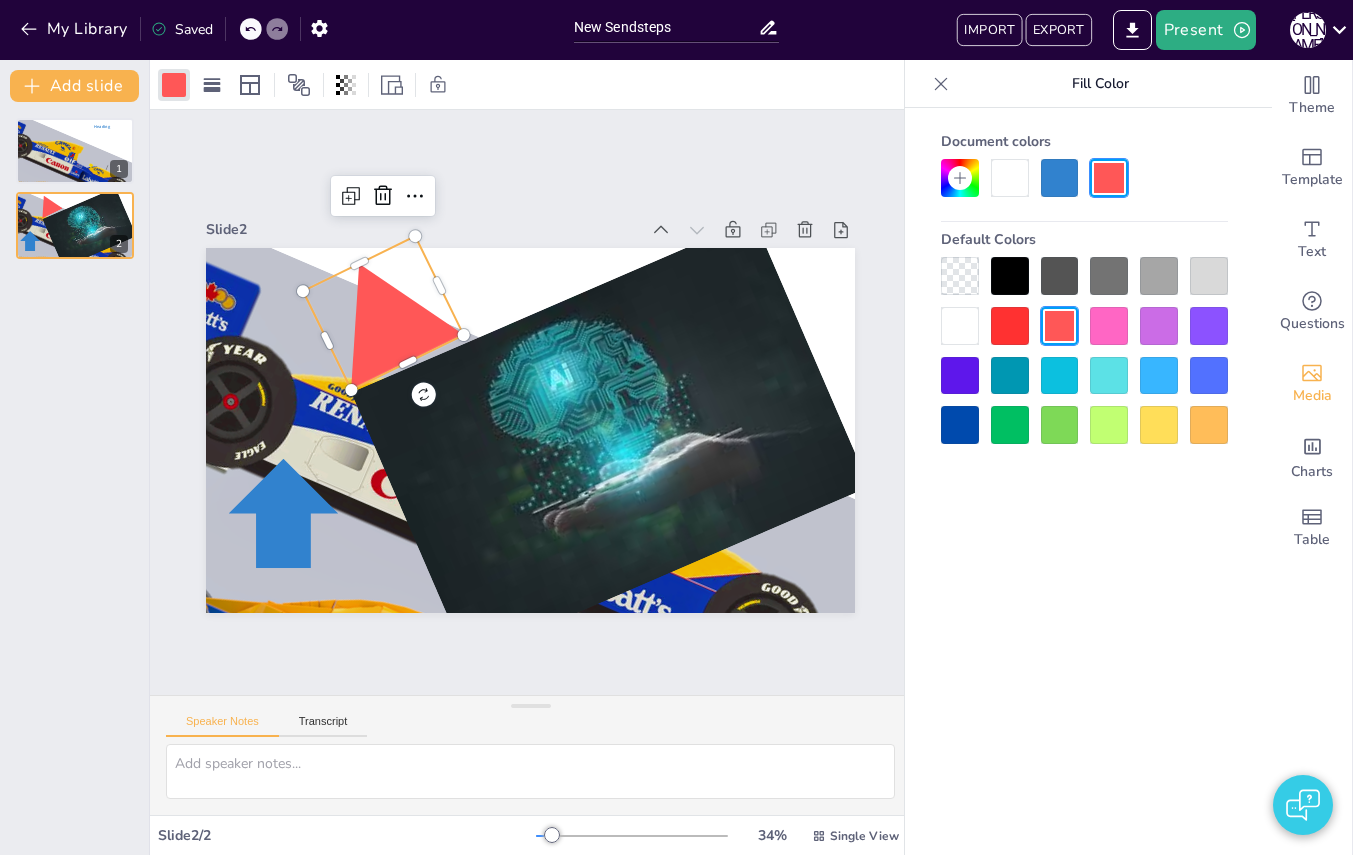 click on "Slide  1 Heading Slide  2" at bounding box center (530, 402) 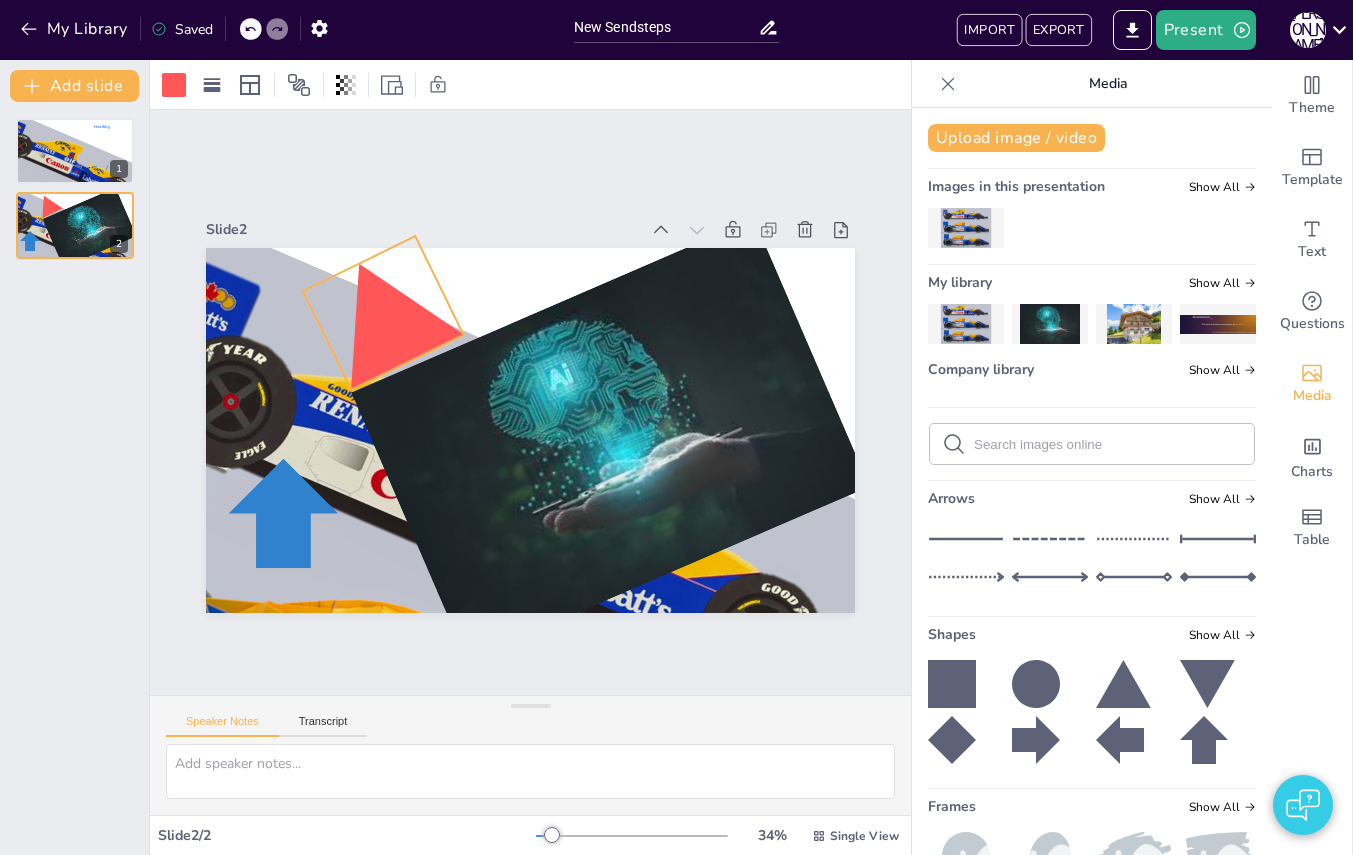click at bounding box center [383, 312] 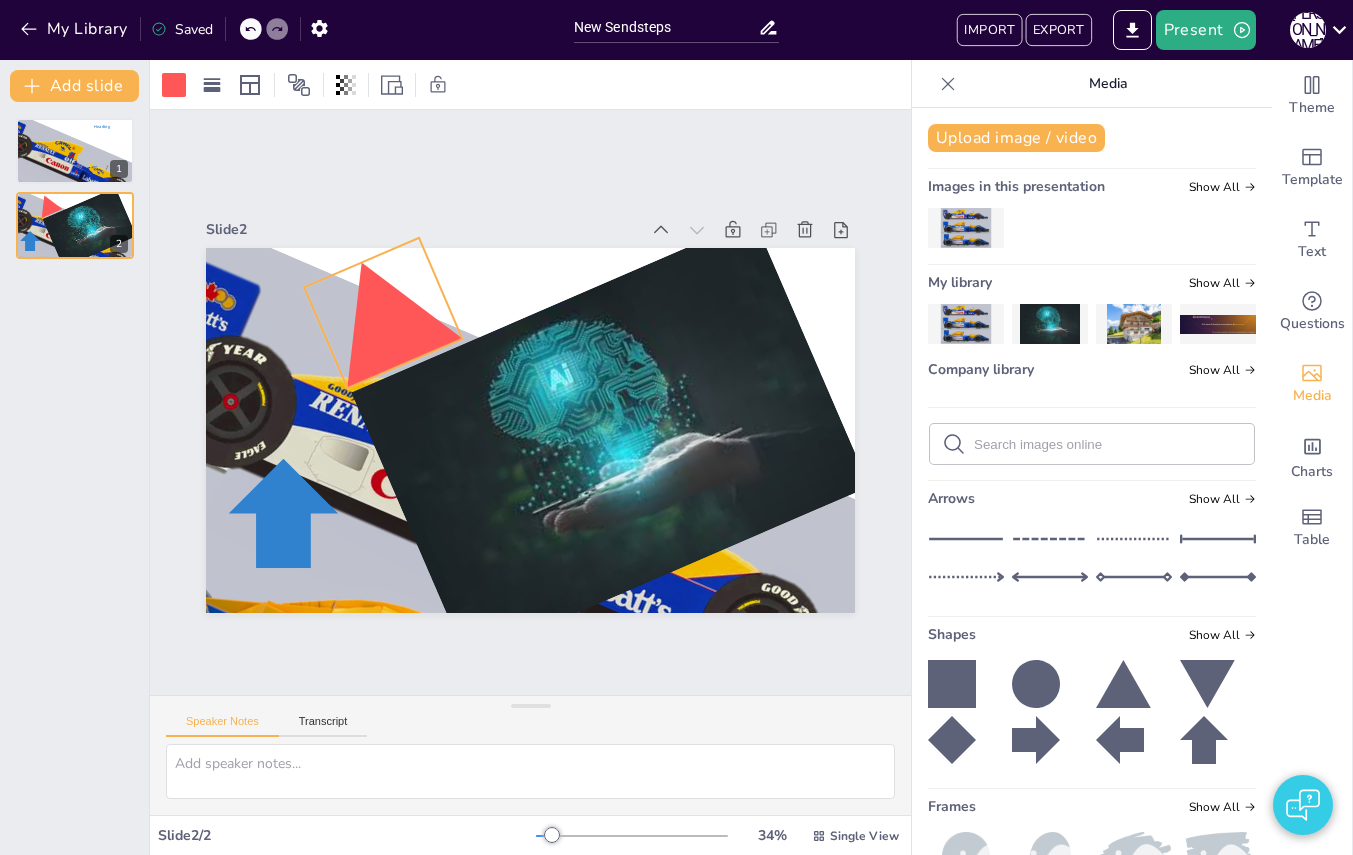 click on "337 °" at bounding box center (530, 430) 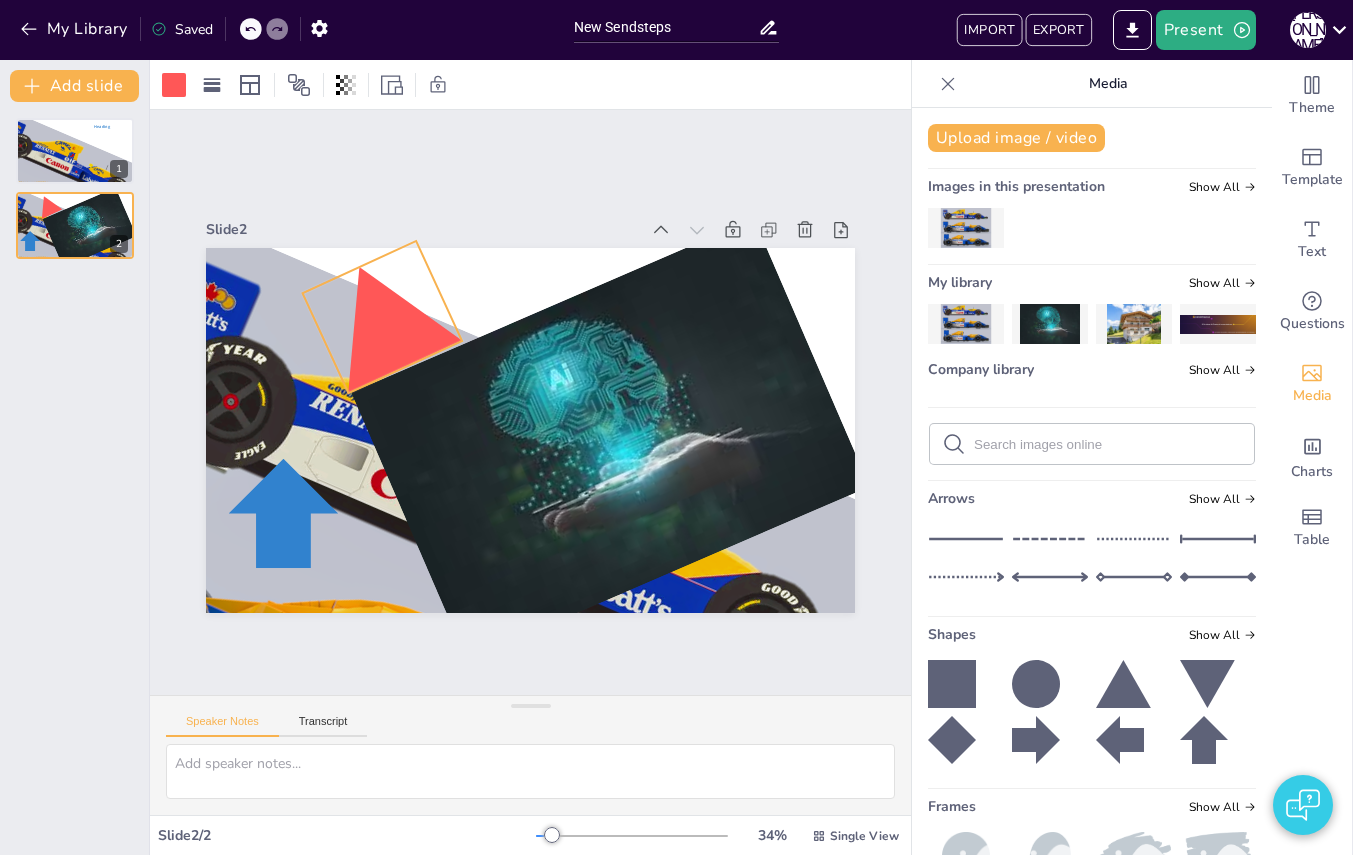 click at bounding box center (382, 317) 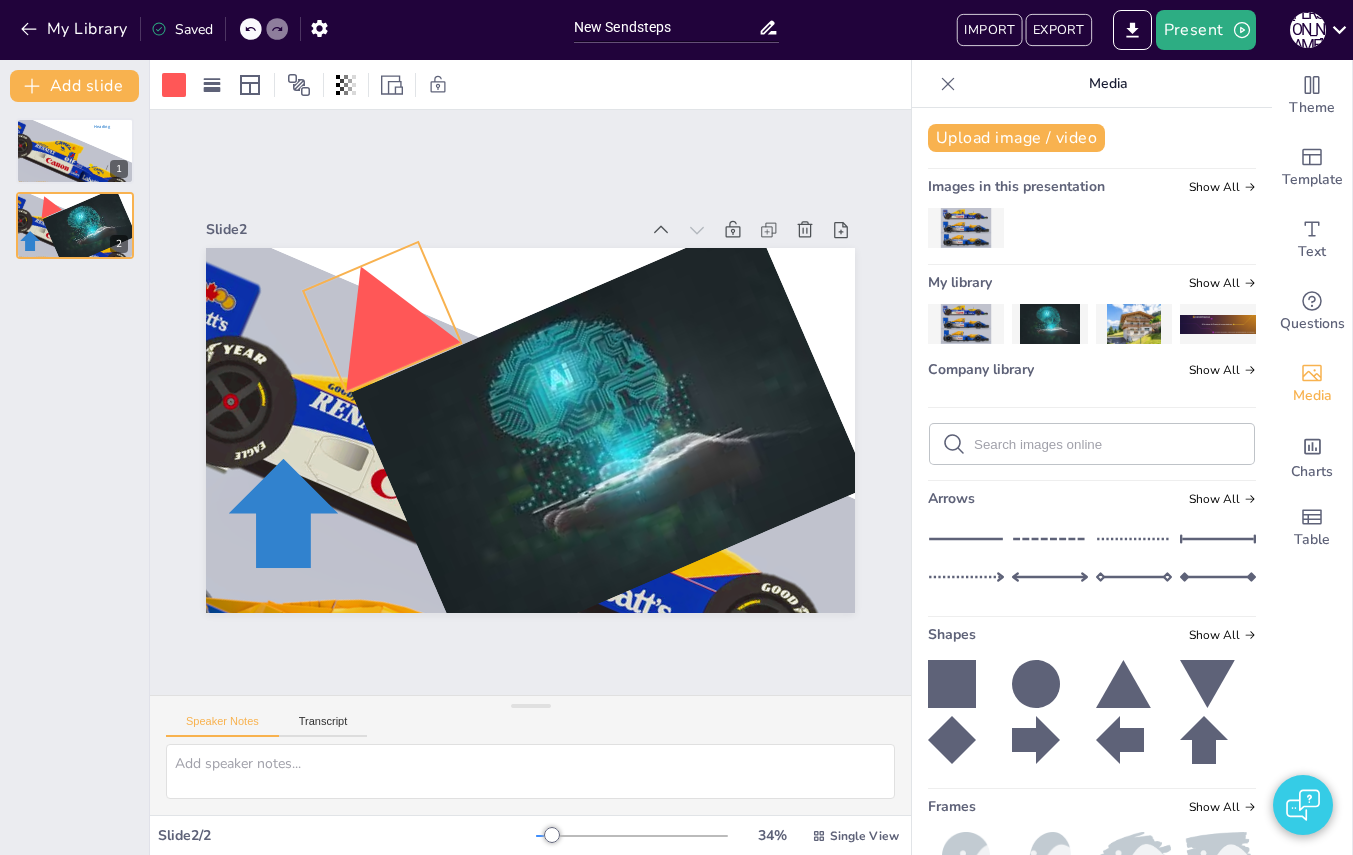 click on "337 °" at bounding box center (530, 430) 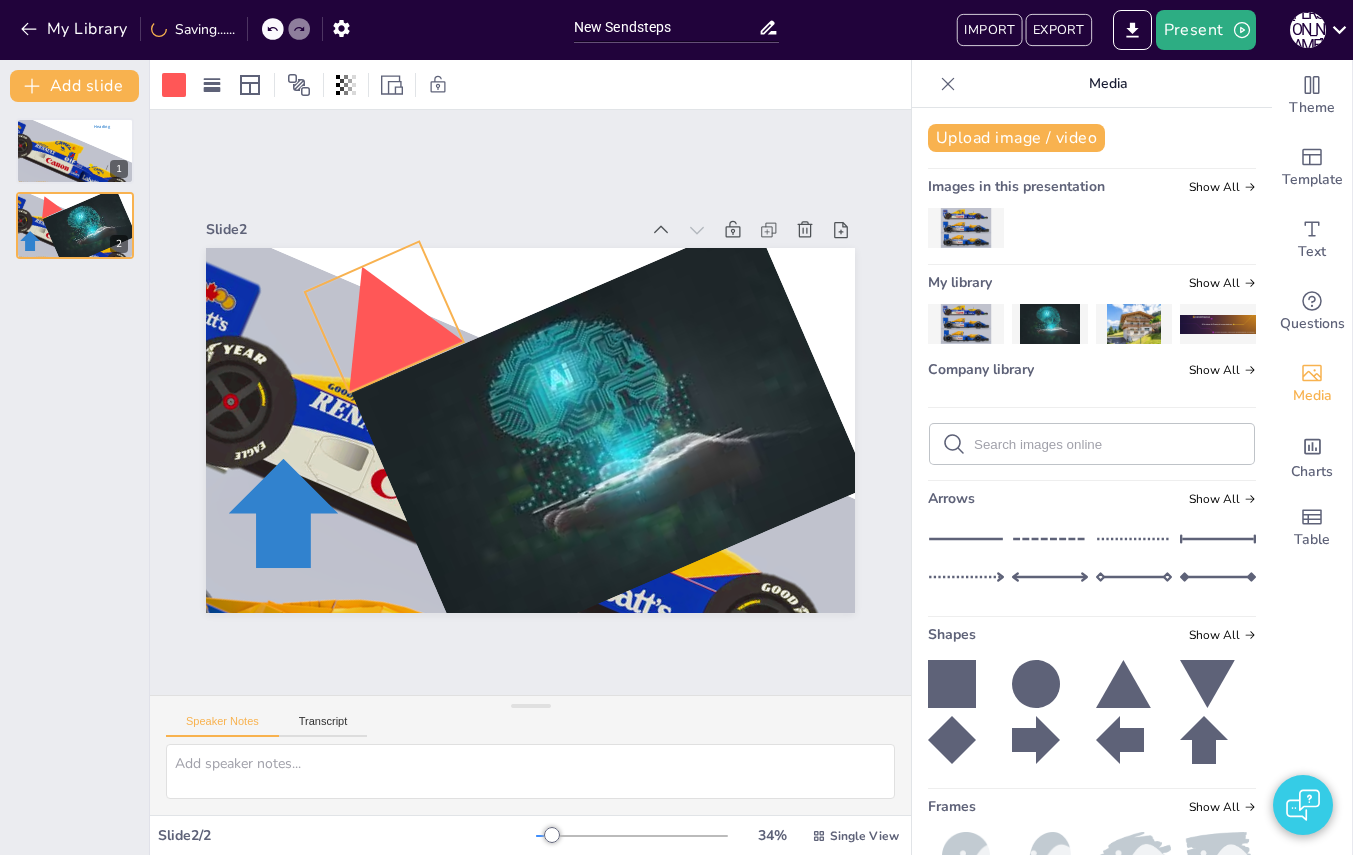 click at bounding box center (384, 316) 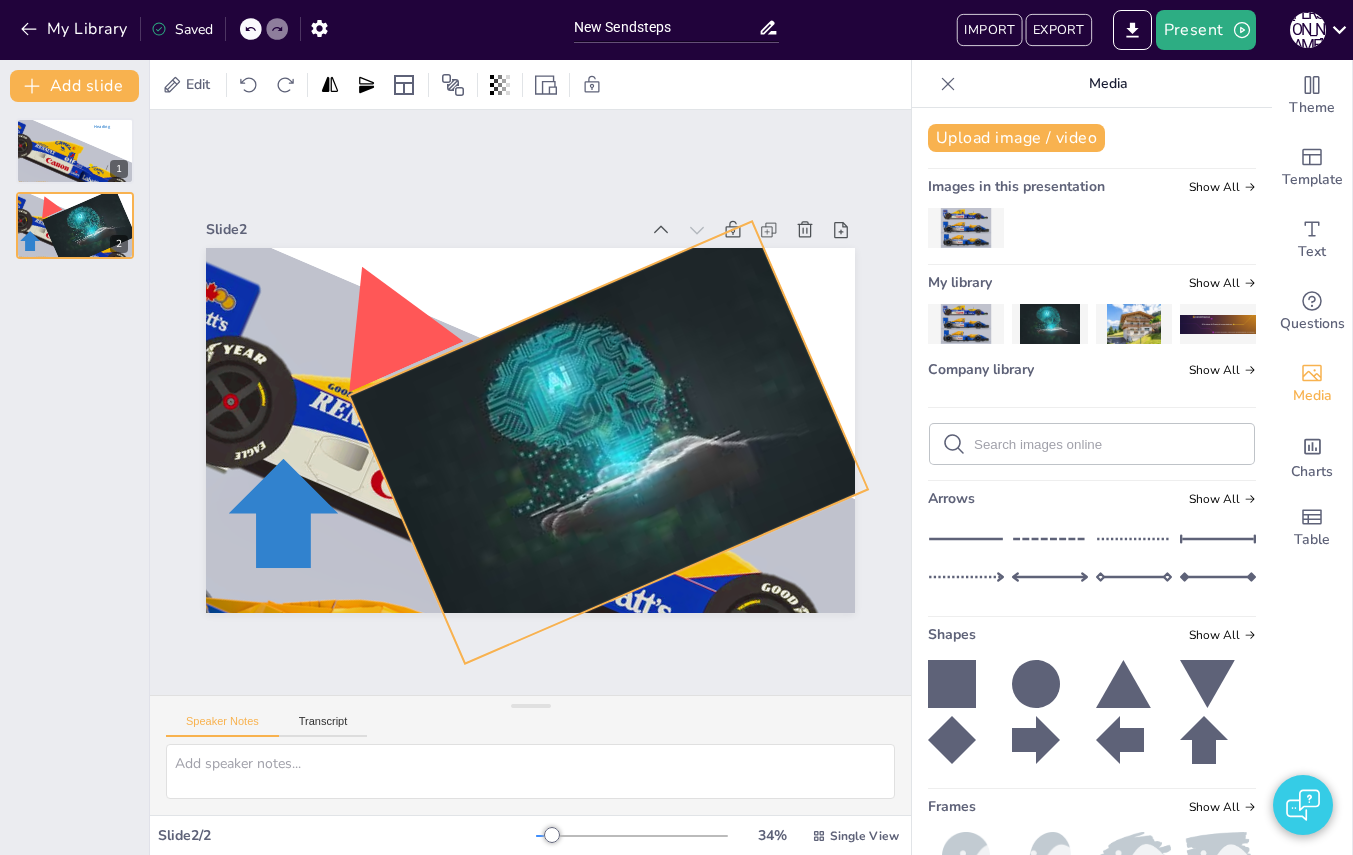 click at bounding box center (608, 442) 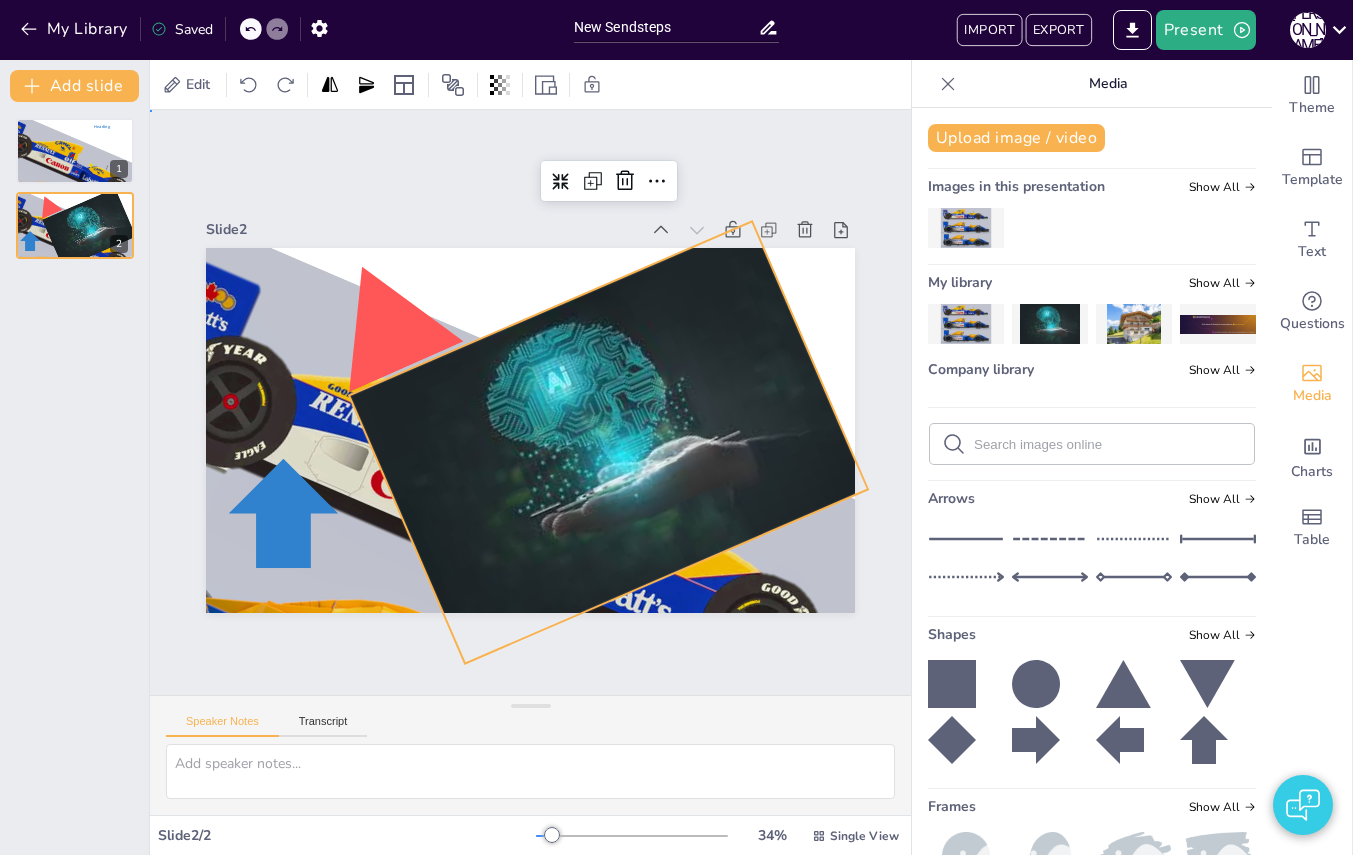 click on "Slide  1 Heading Slide  2" at bounding box center (530, 402) 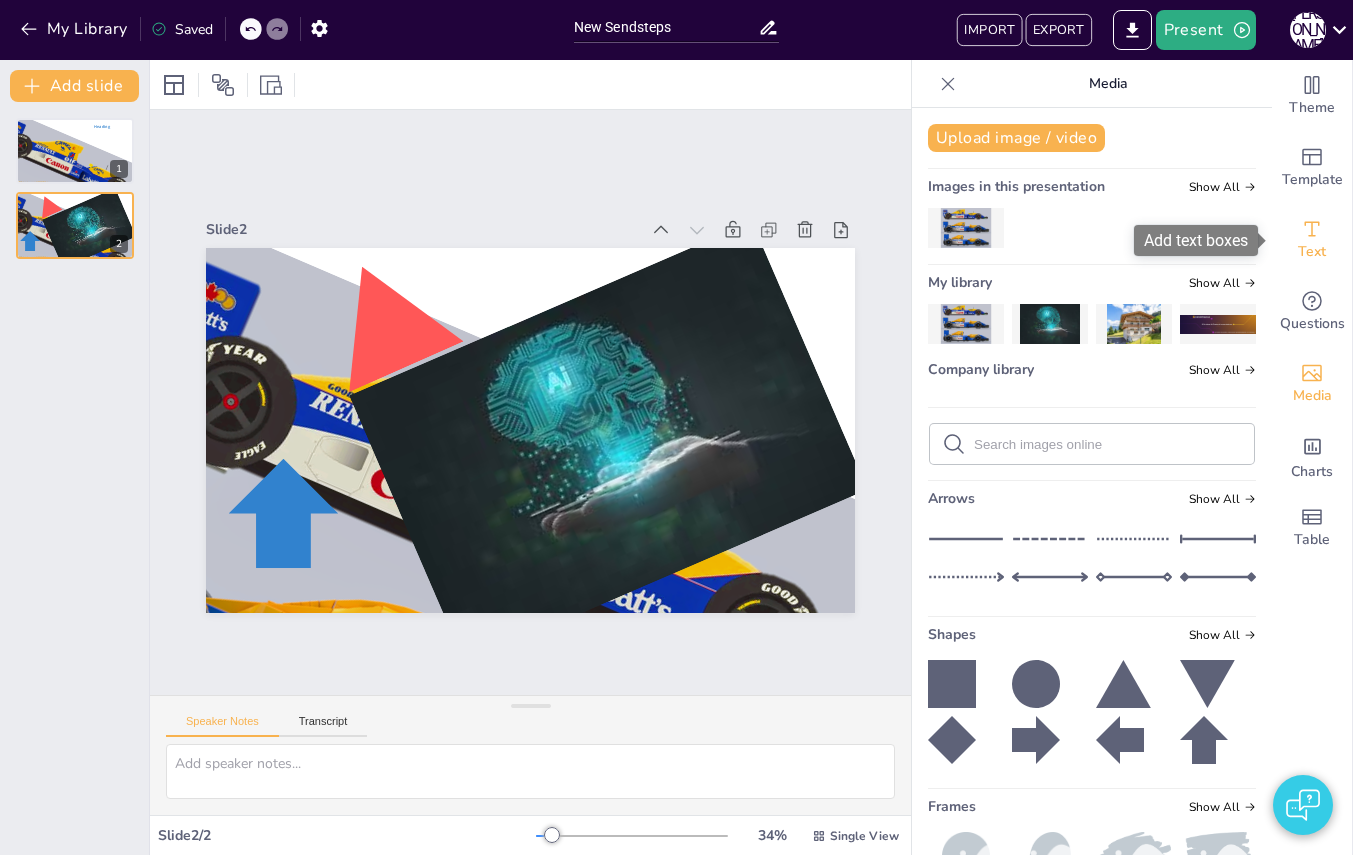 click 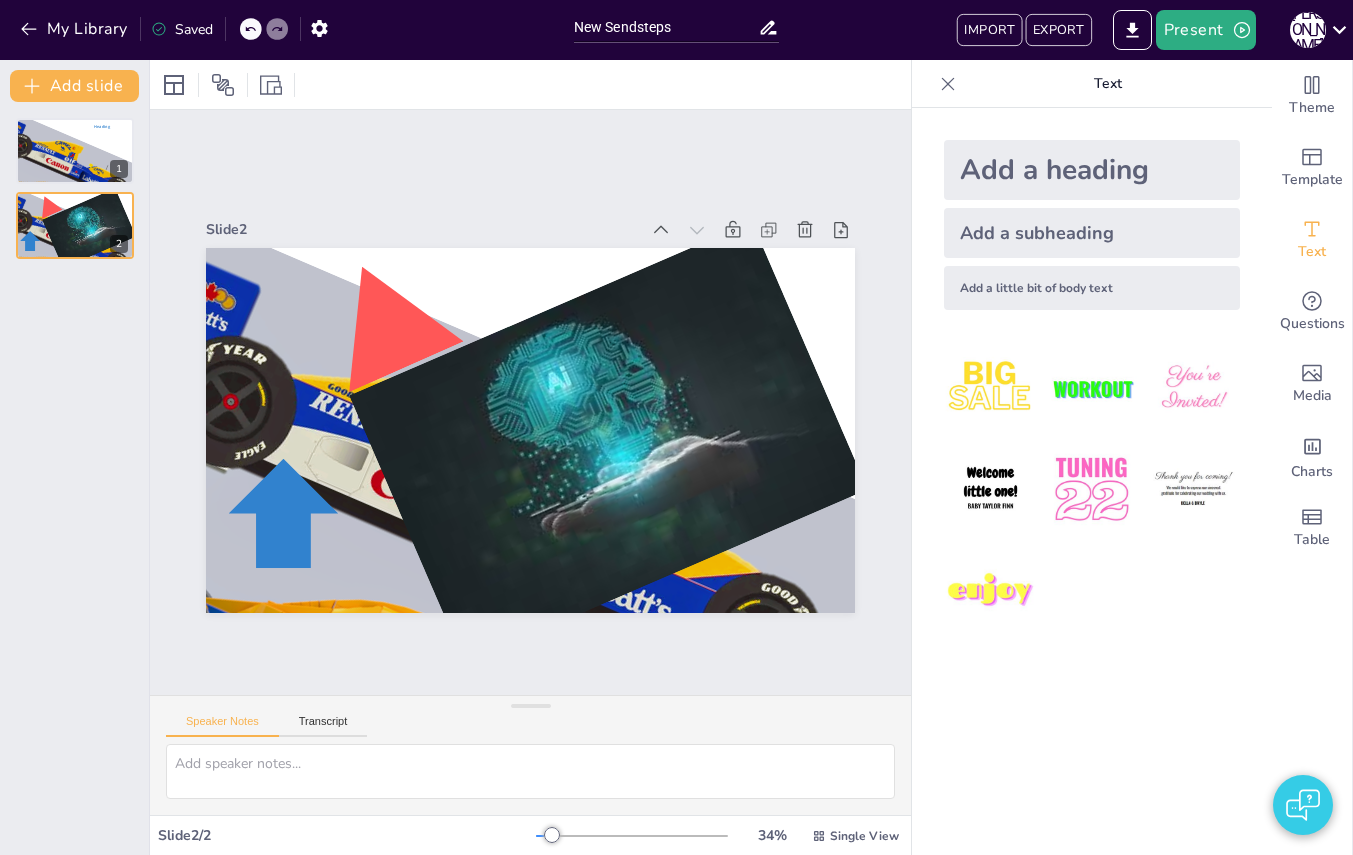 click on "Add a subheading" at bounding box center (1092, 233) 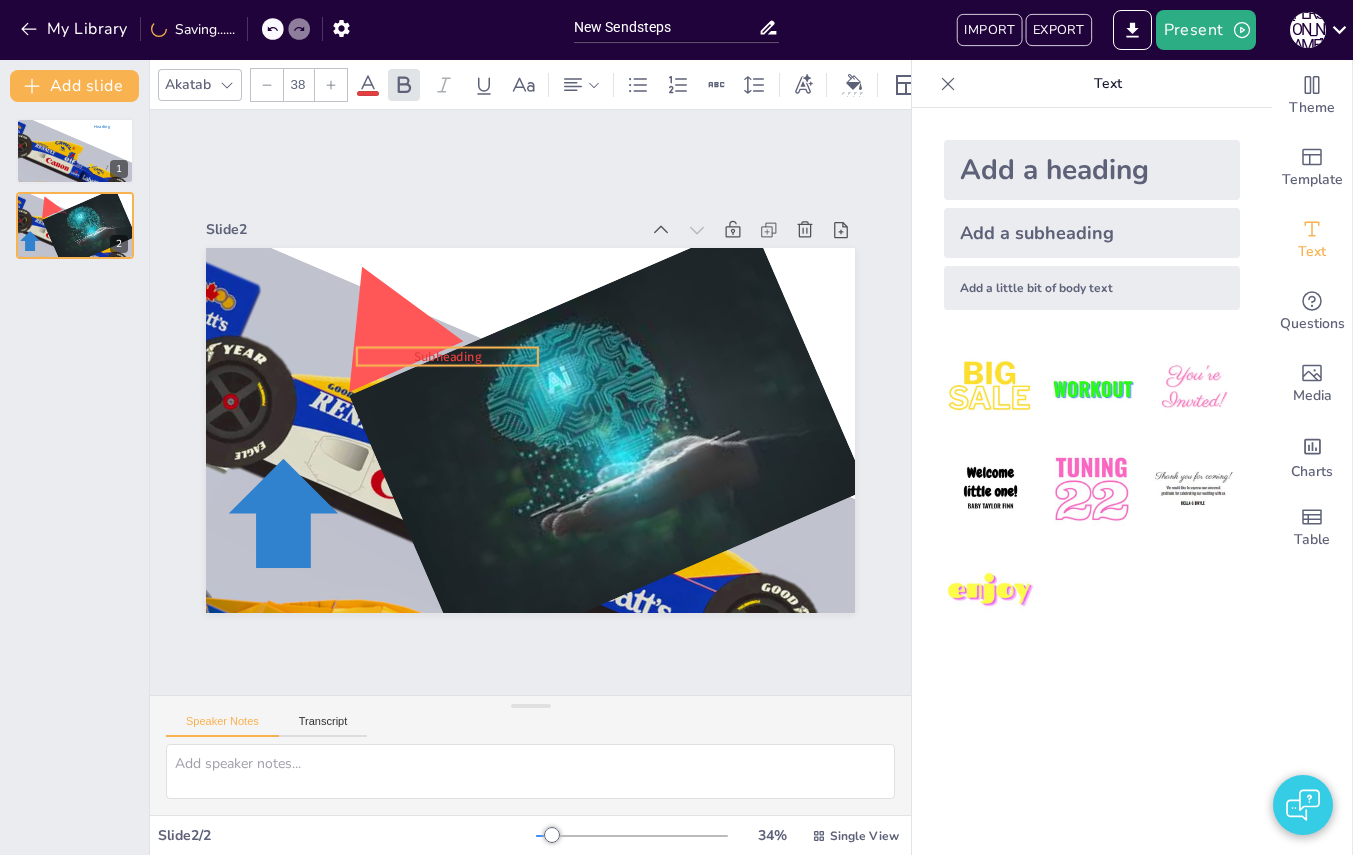 drag, startPoint x: 522, startPoint y: 432, endPoint x: 439, endPoint y: 358, distance: 111.19802 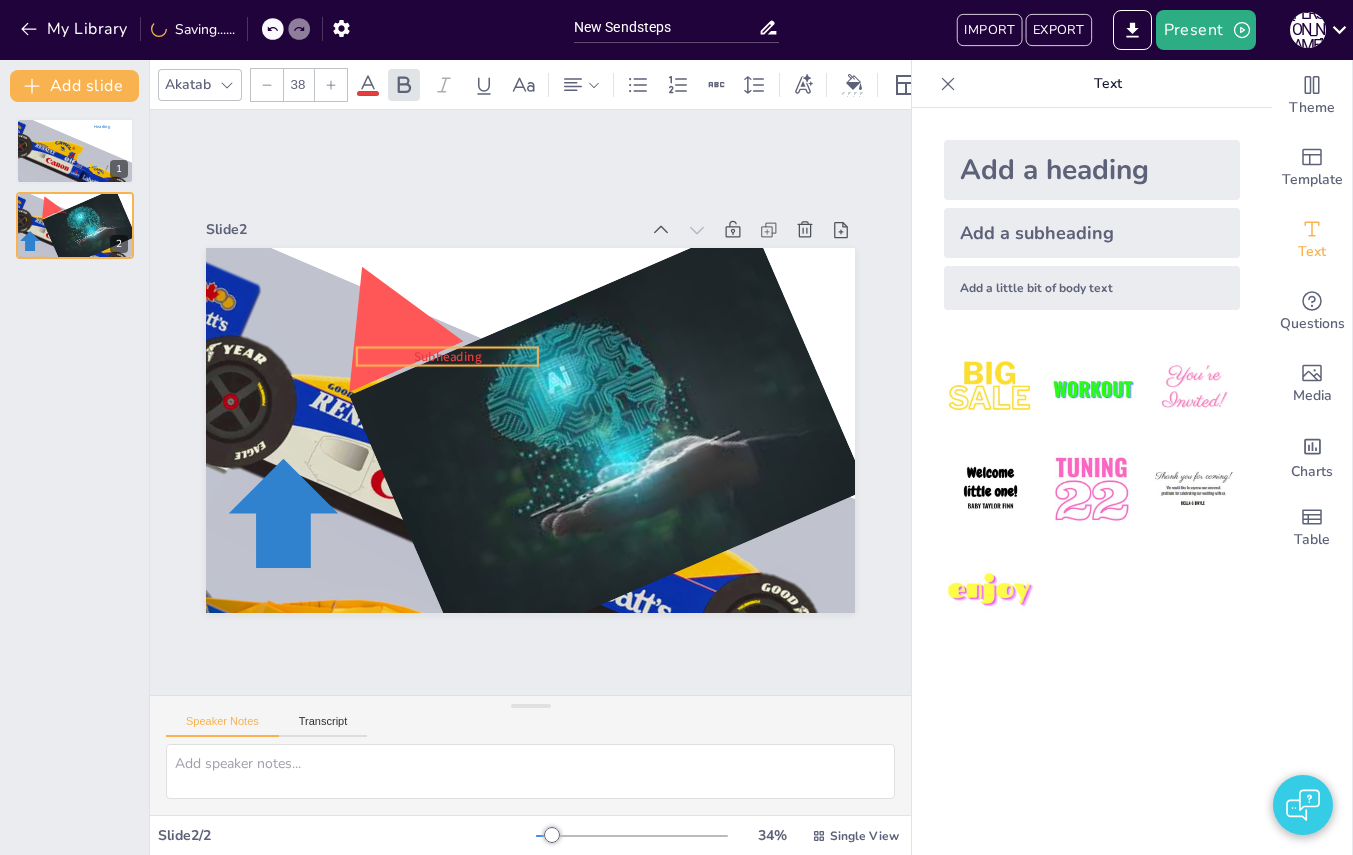 click on "Subheading" at bounding box center [448, 357] 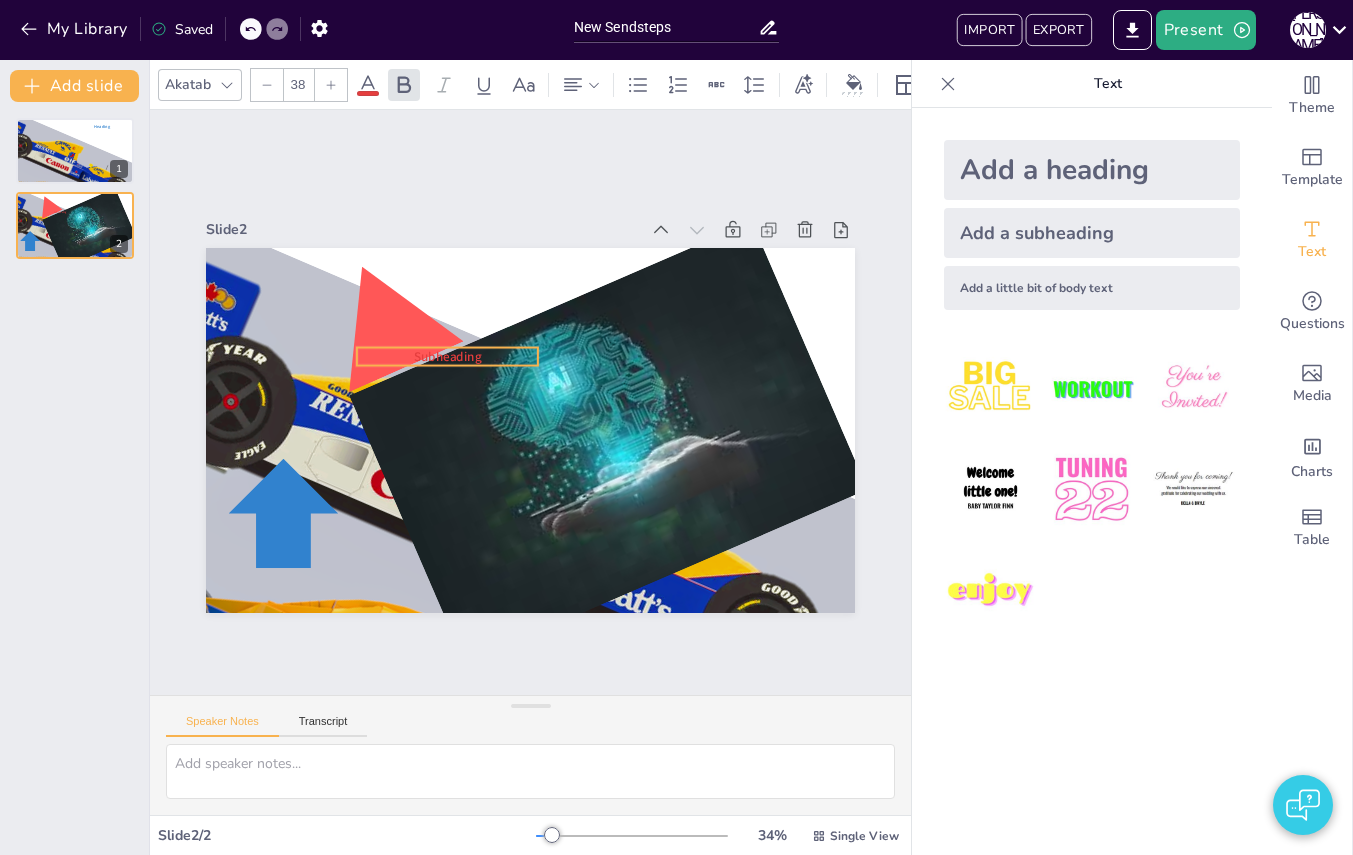 click on "Subheading" at bounding box center (448, 357) 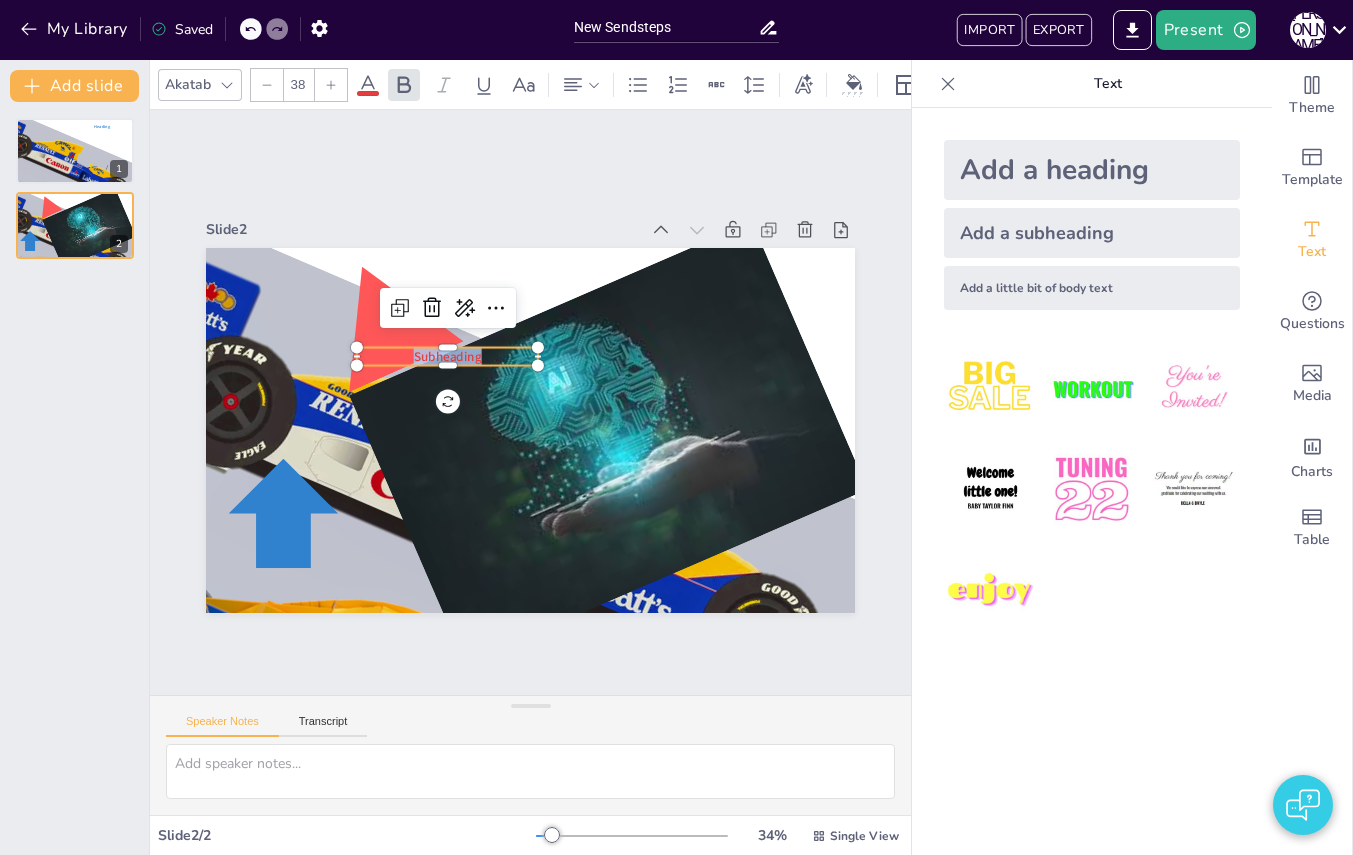 click on "Subheading" at bounding box center (448, 357) 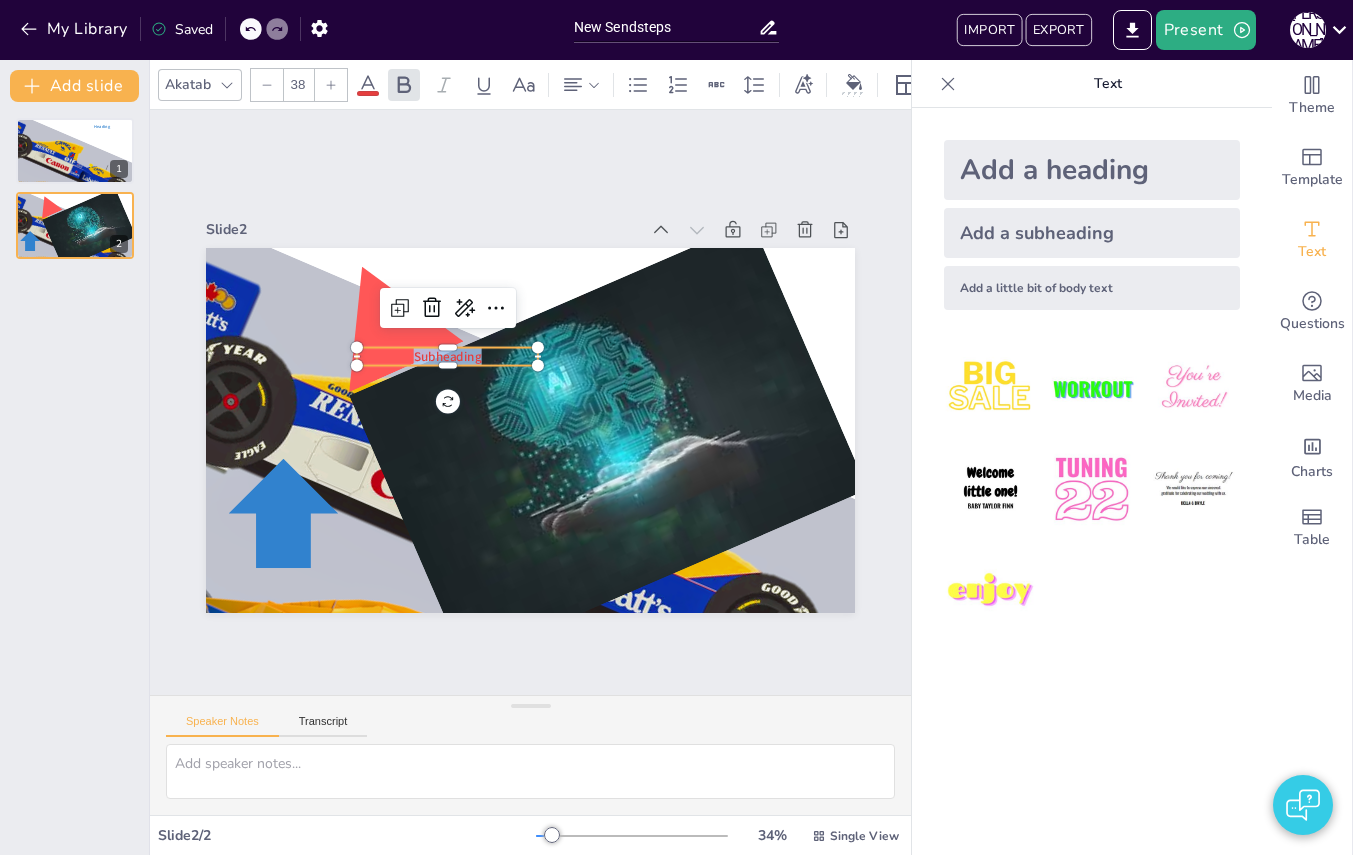 click 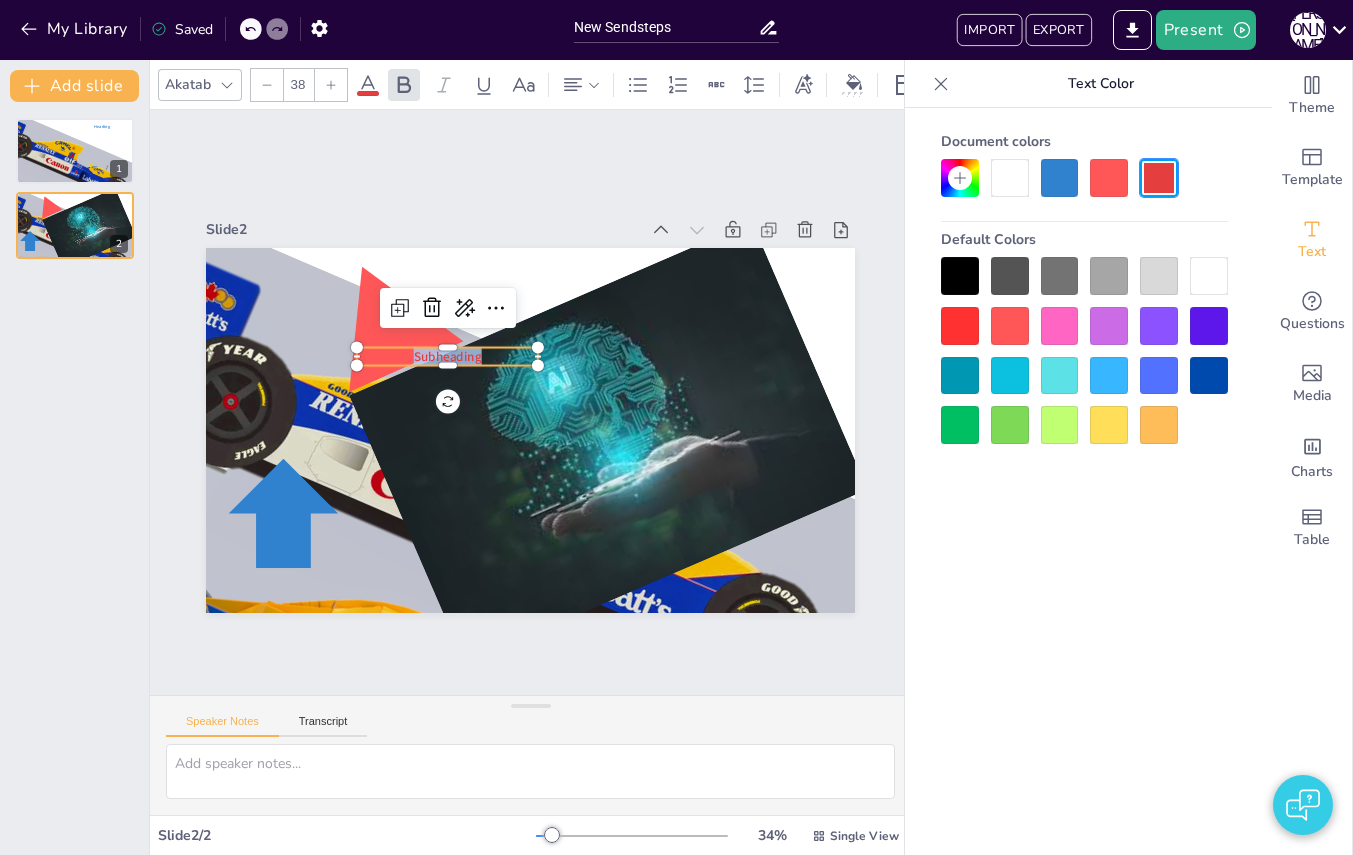 click at bounding box center [1109, 326] 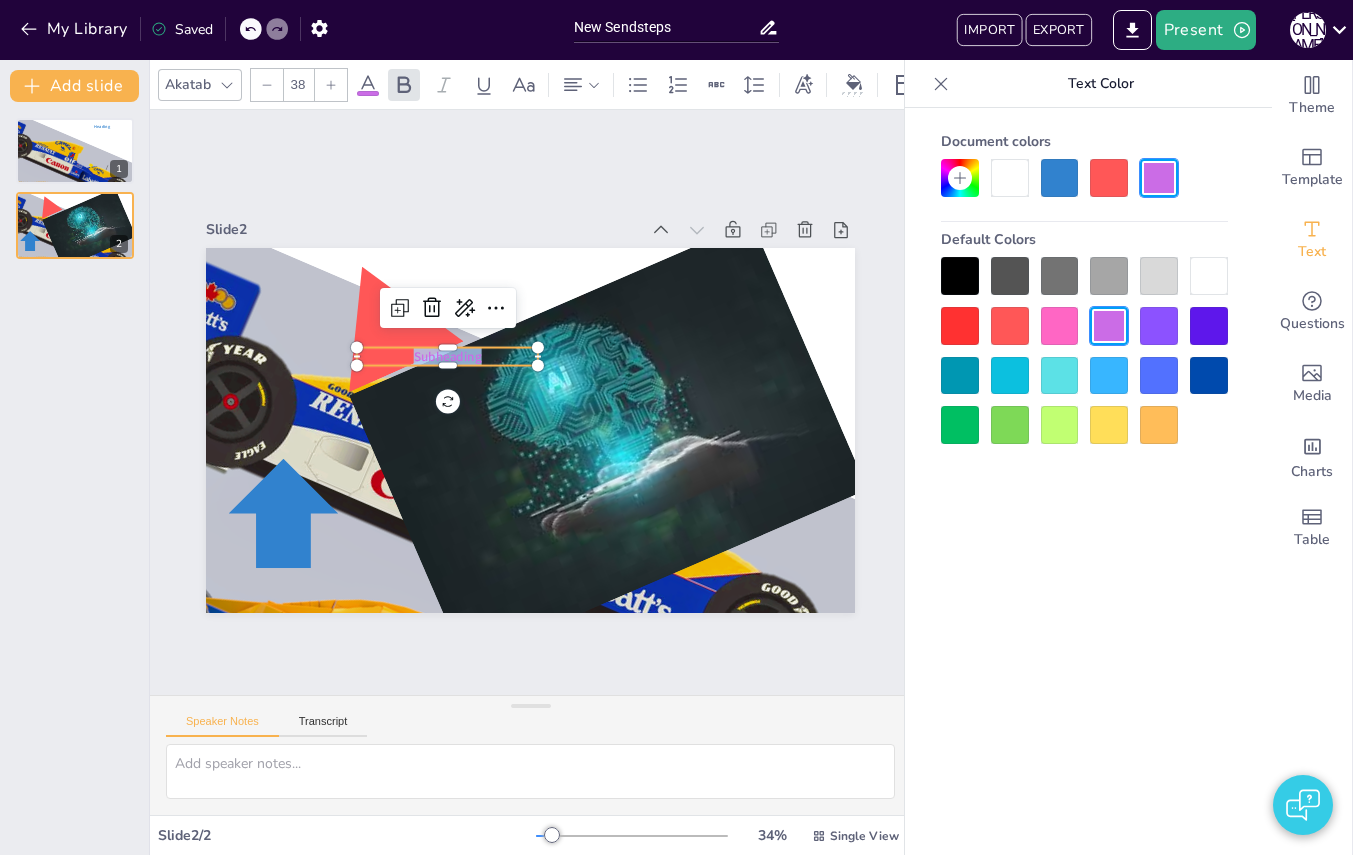 click 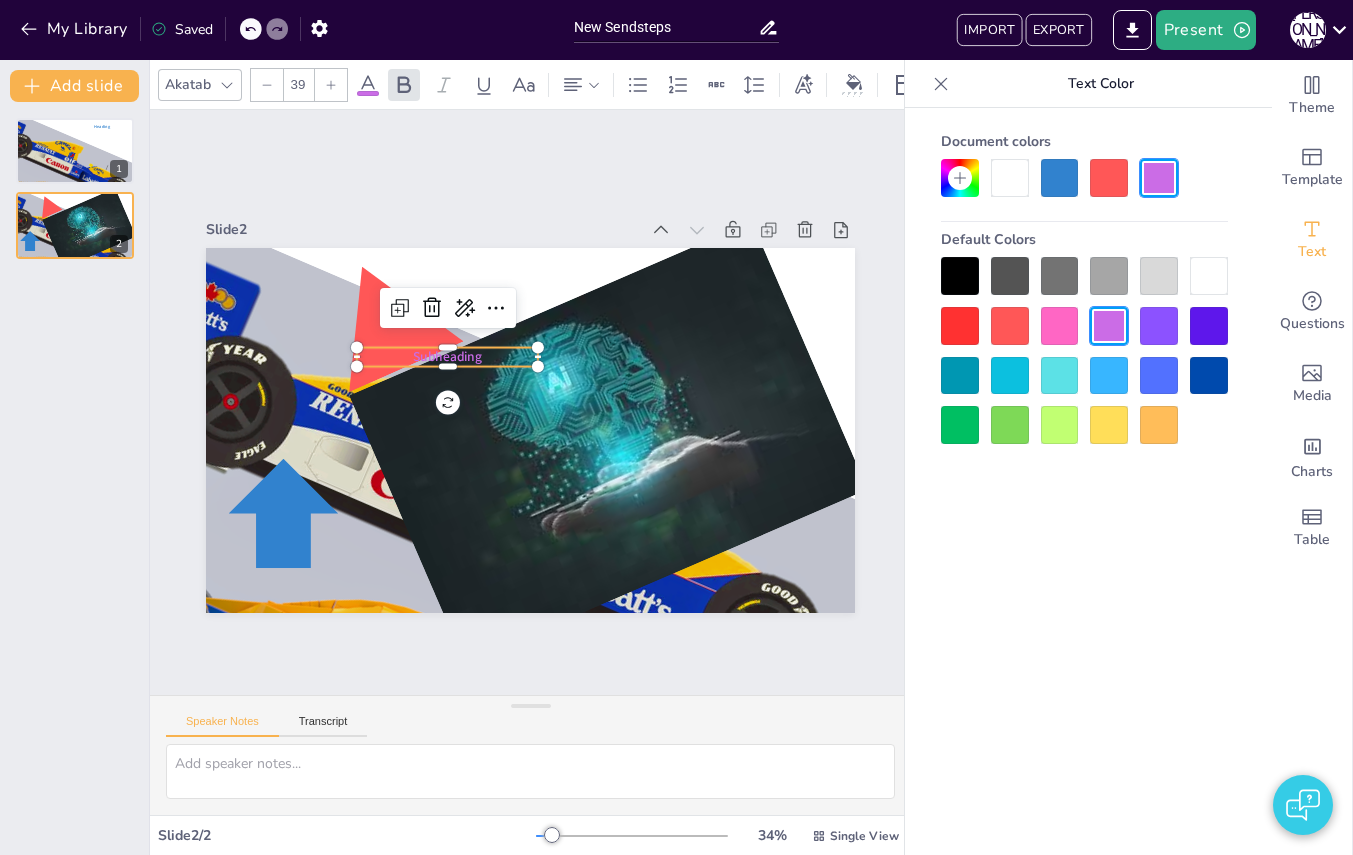 click 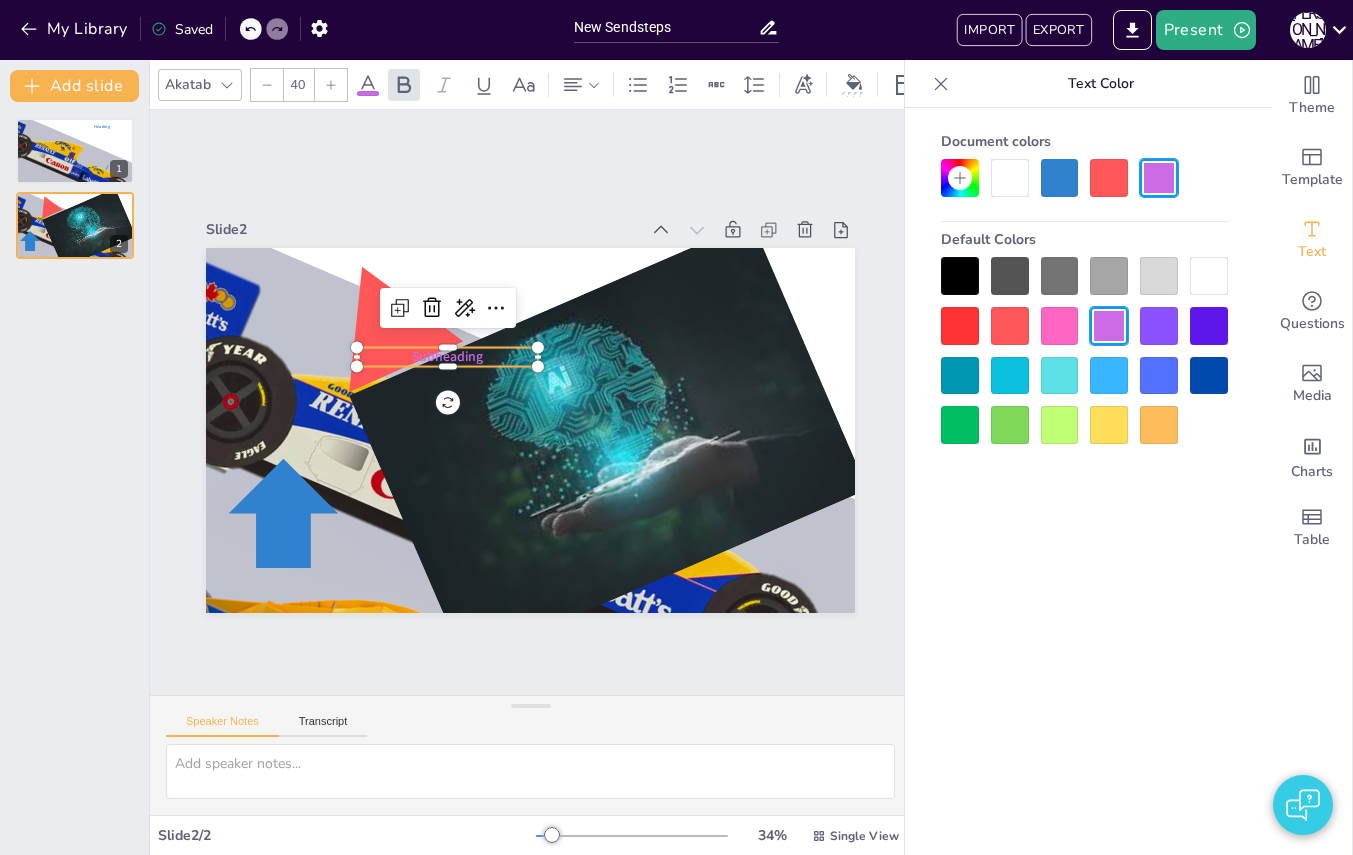 click 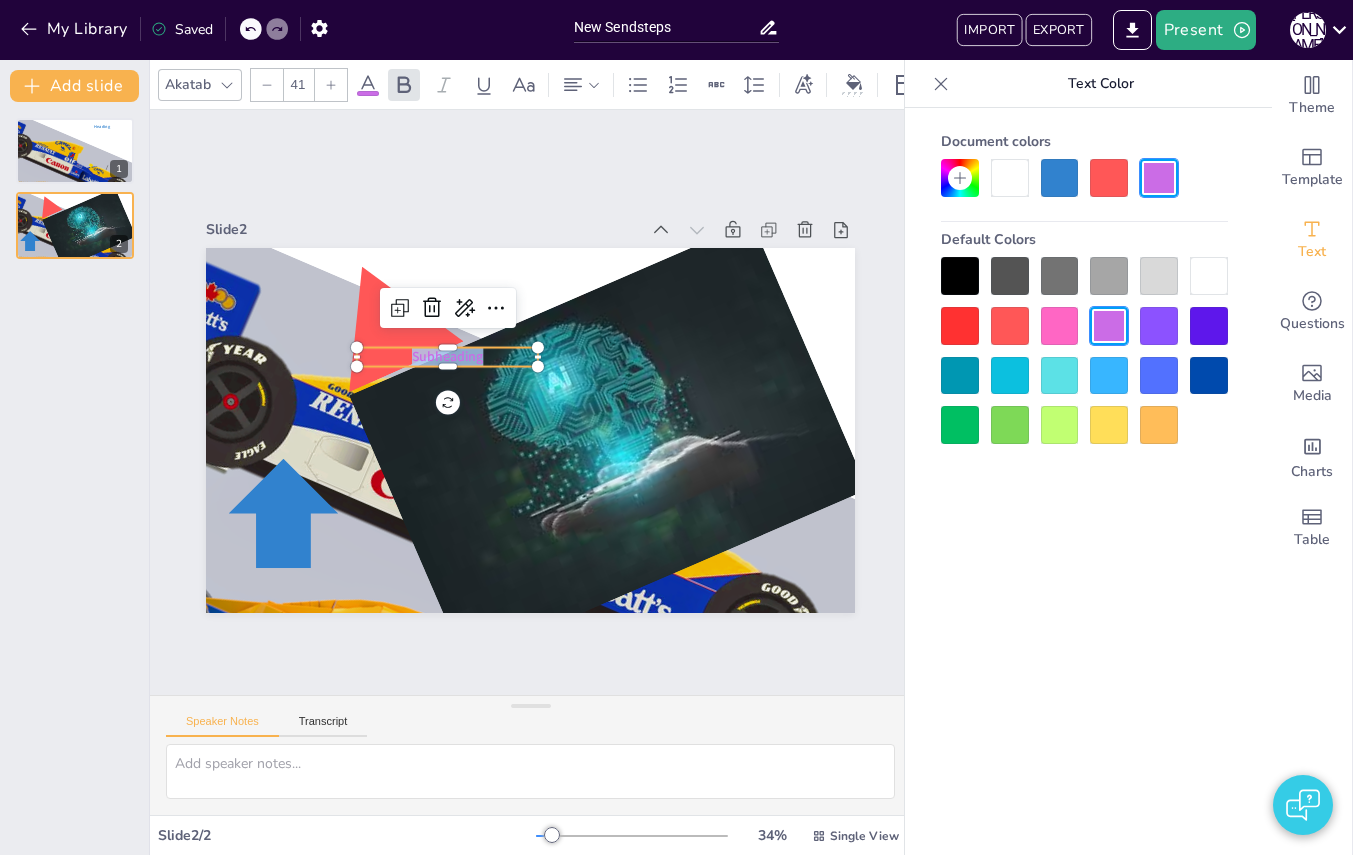 click 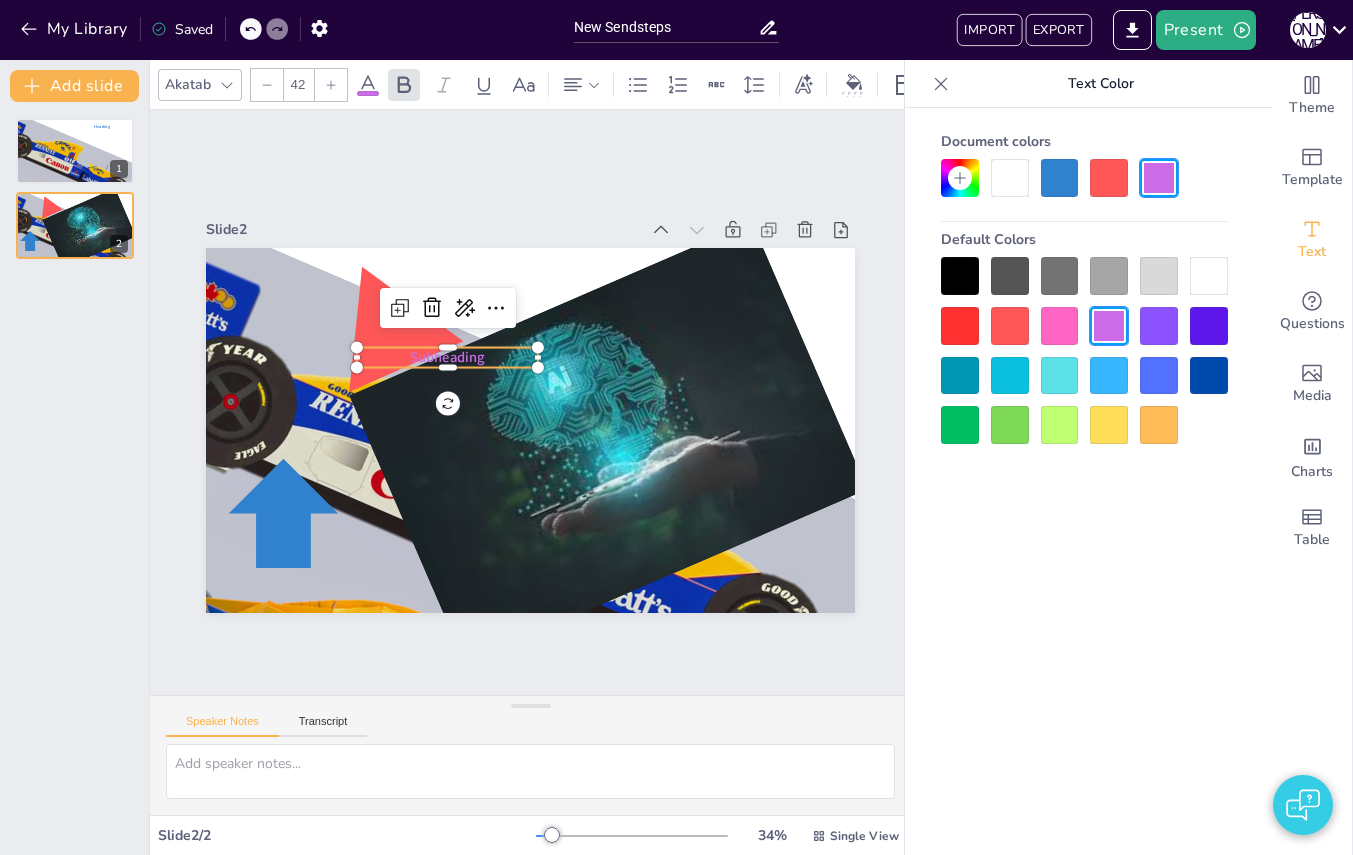 click 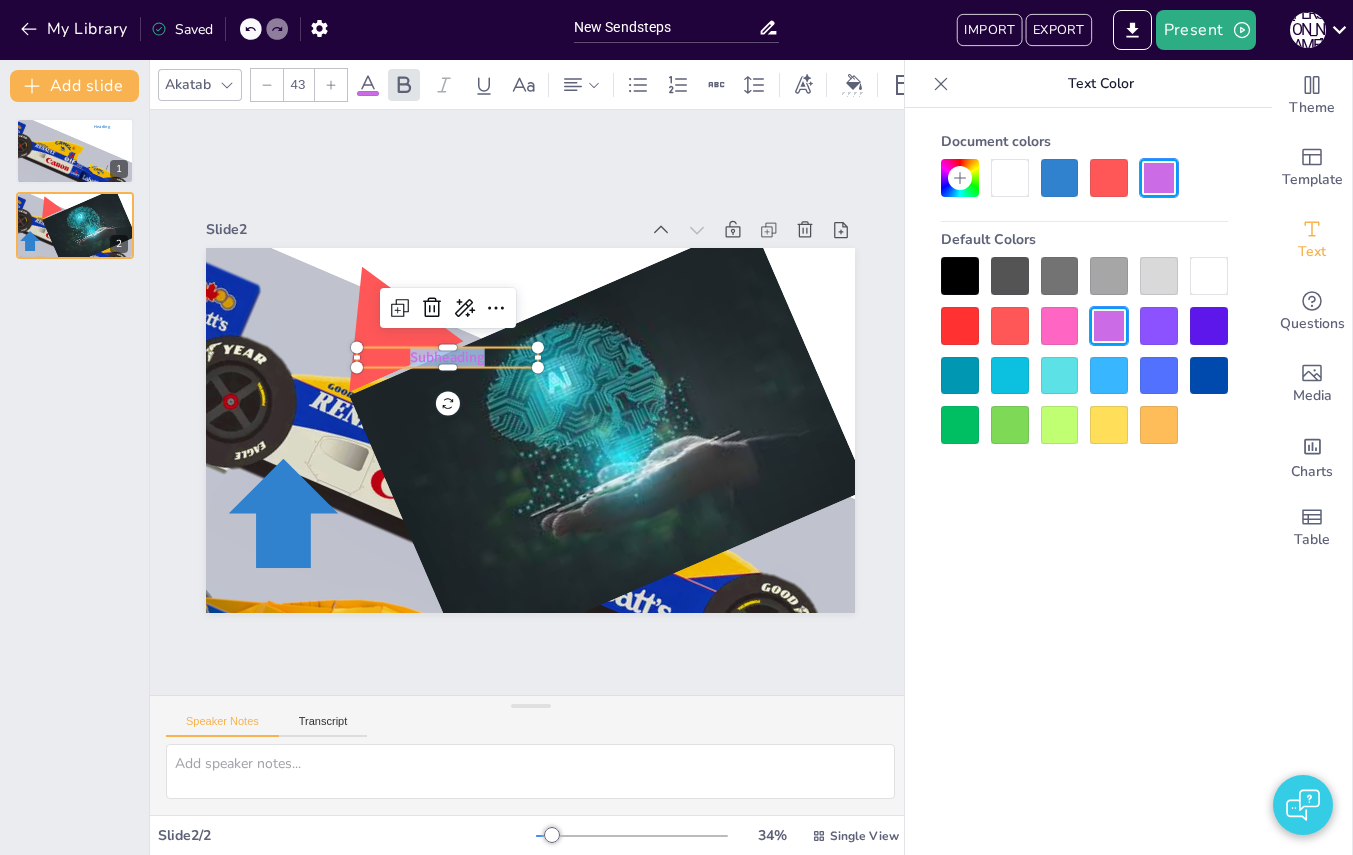 click 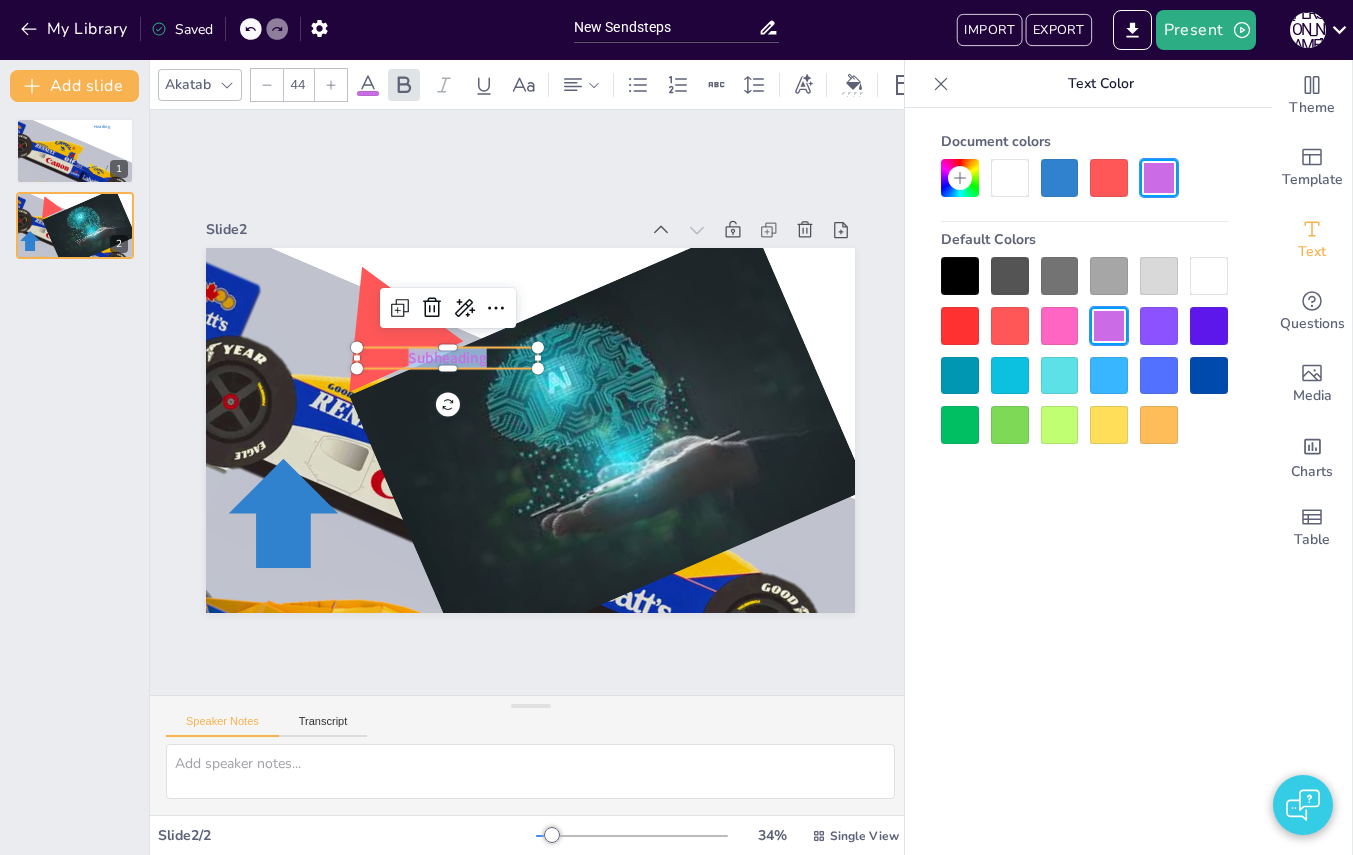 click 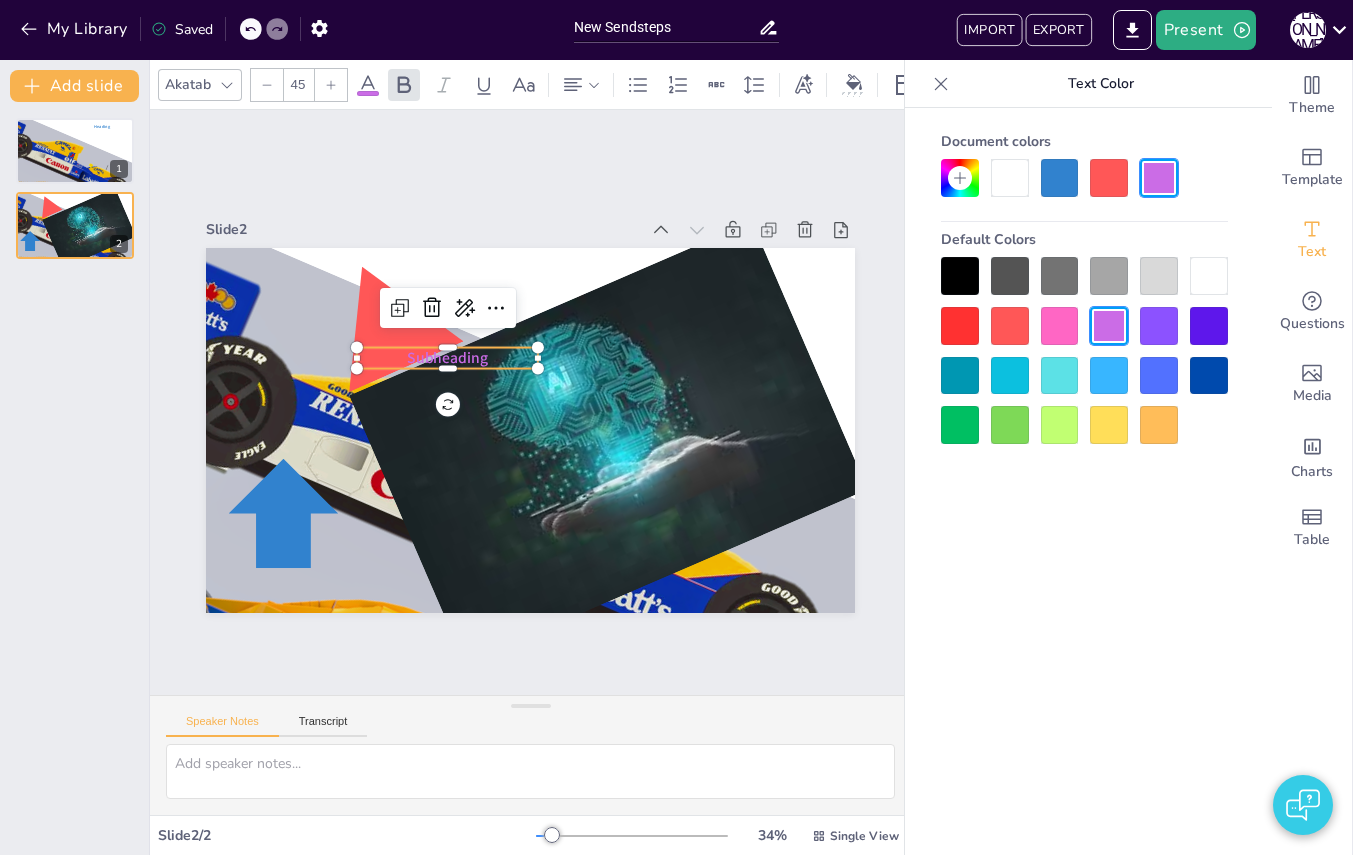 click 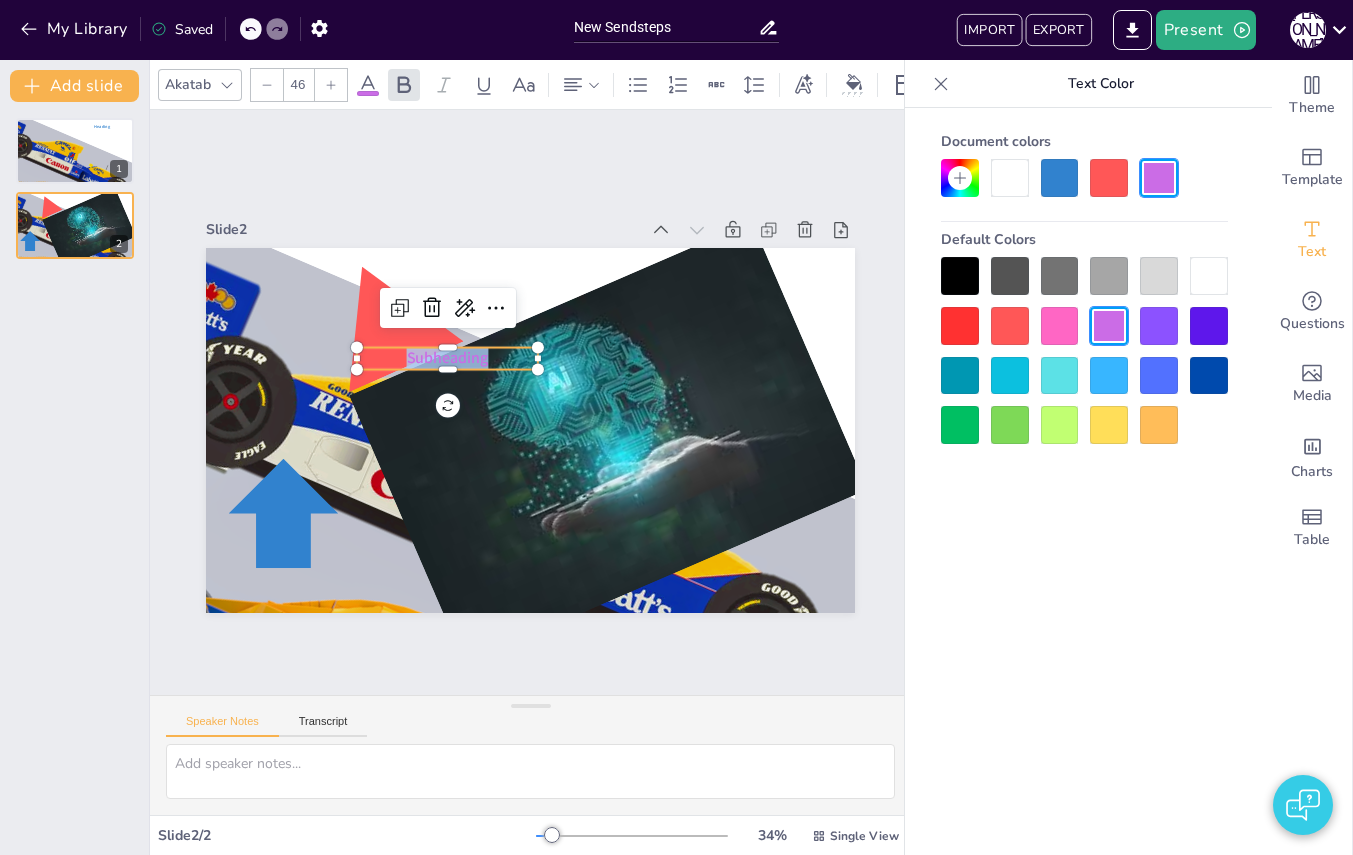 click 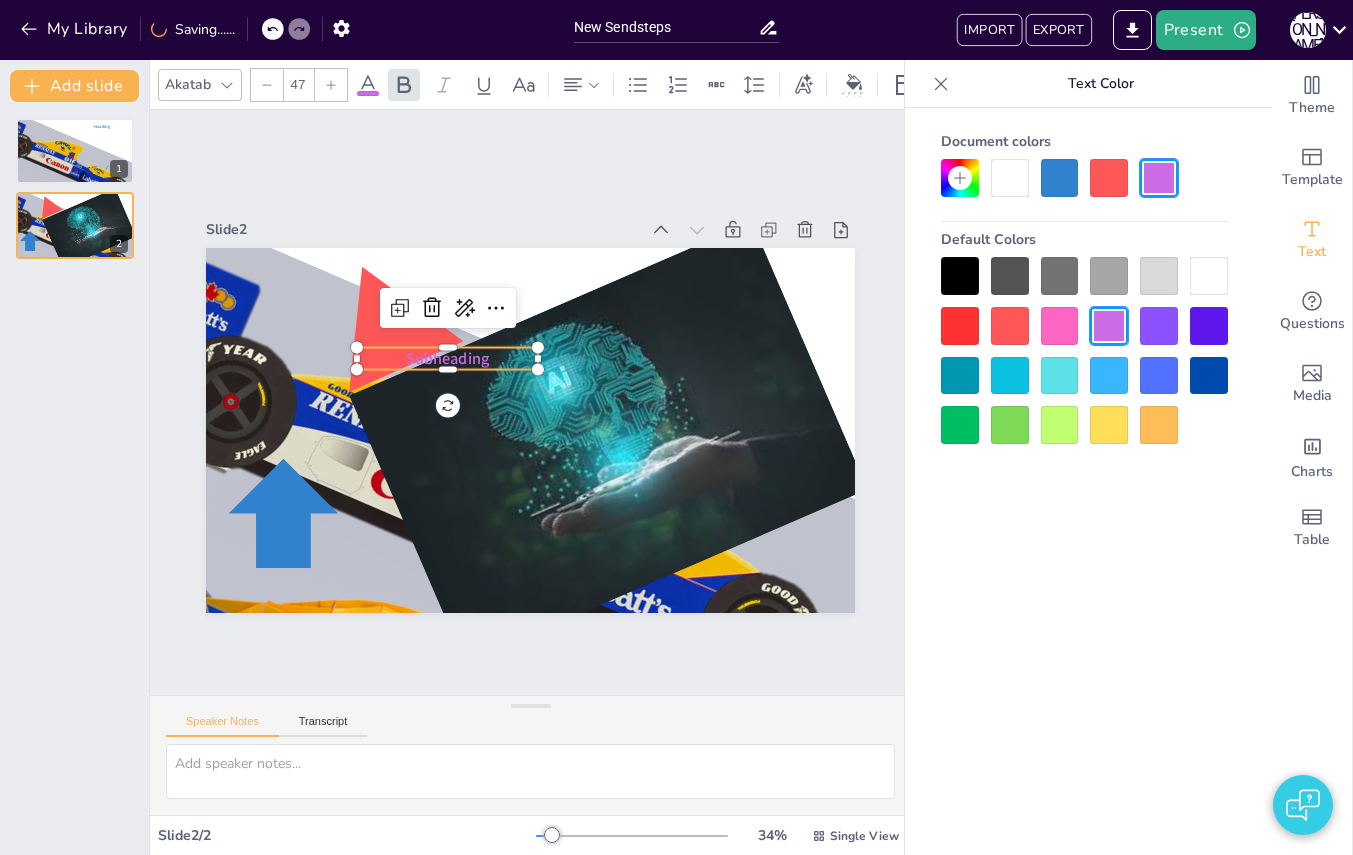 click 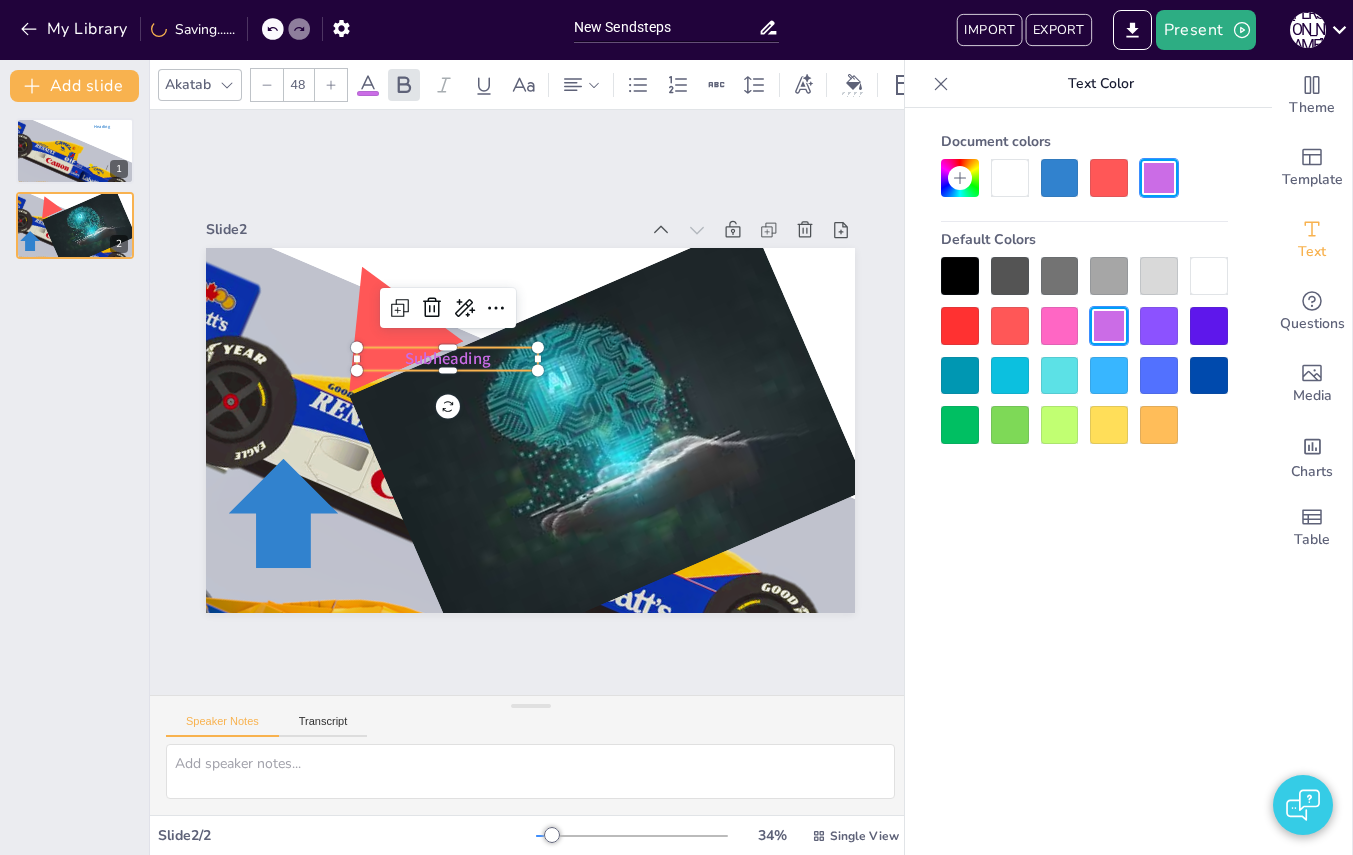 click 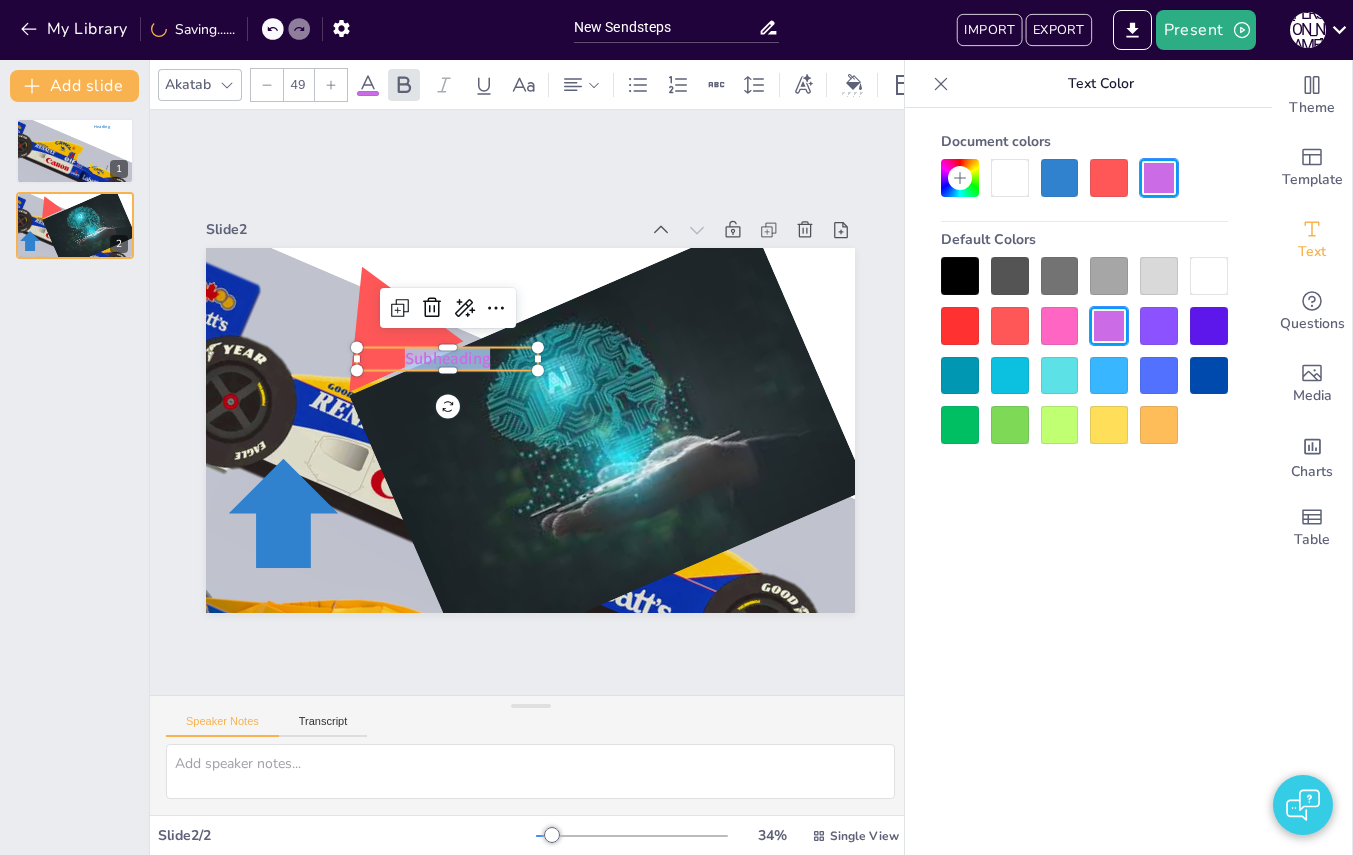 click 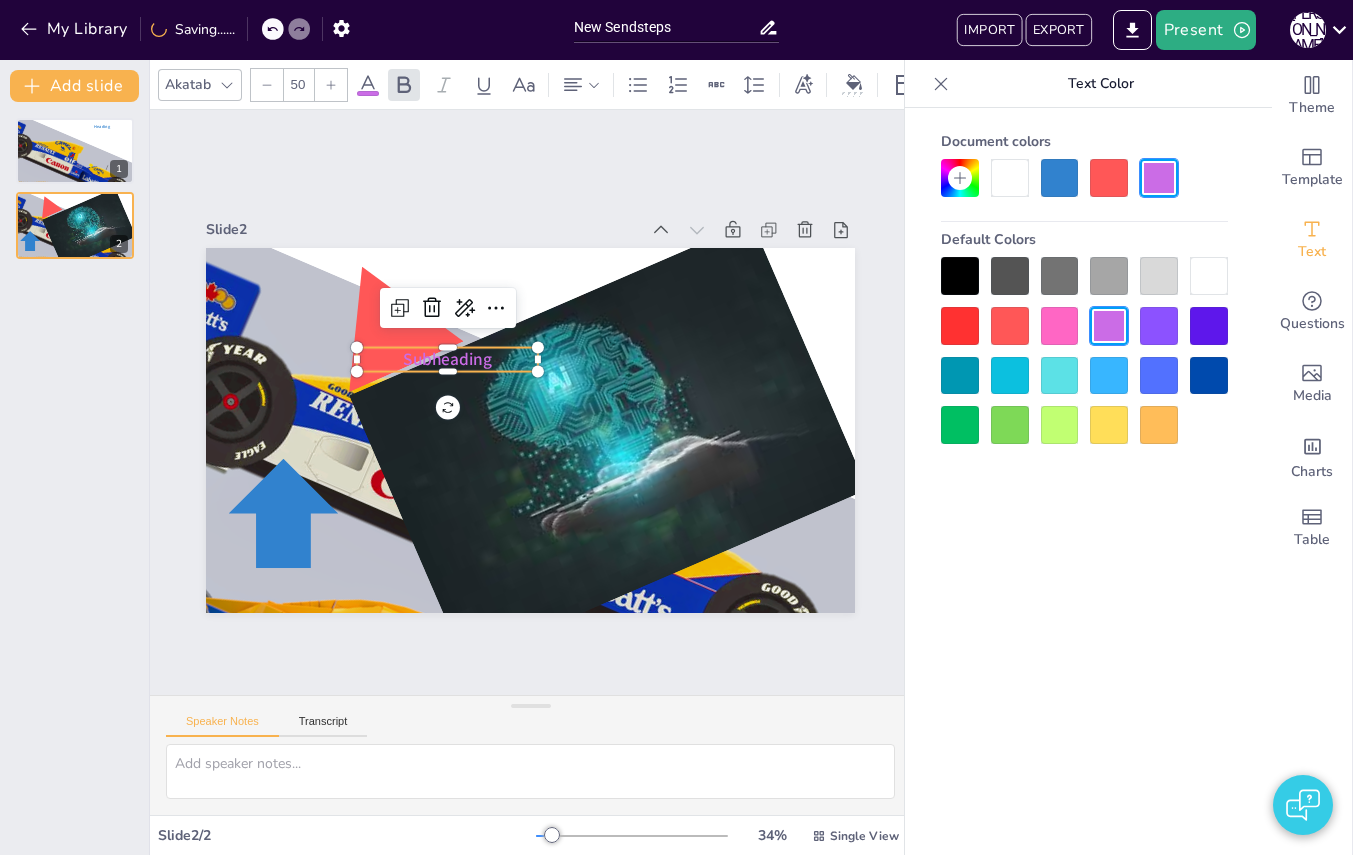 click 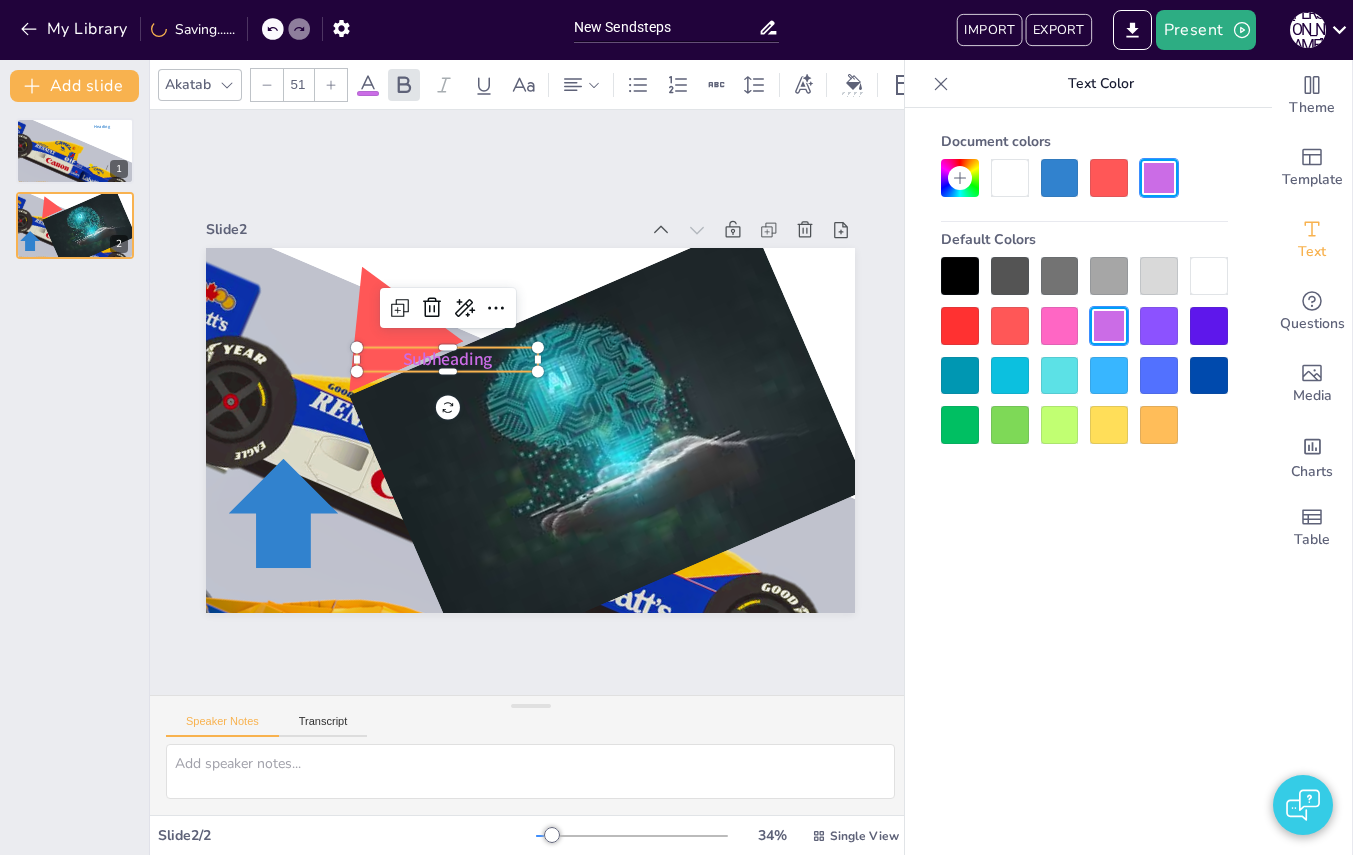 click 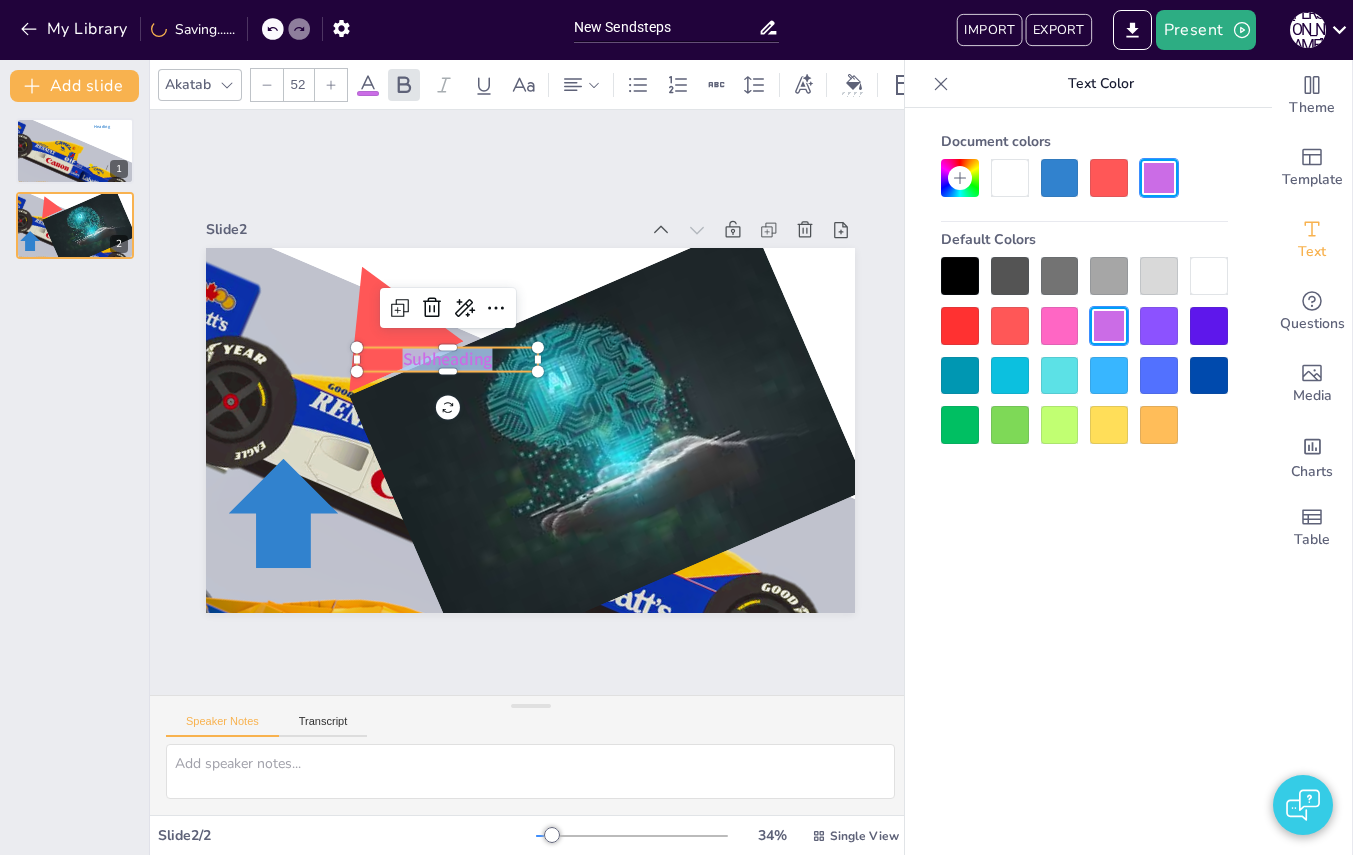 click 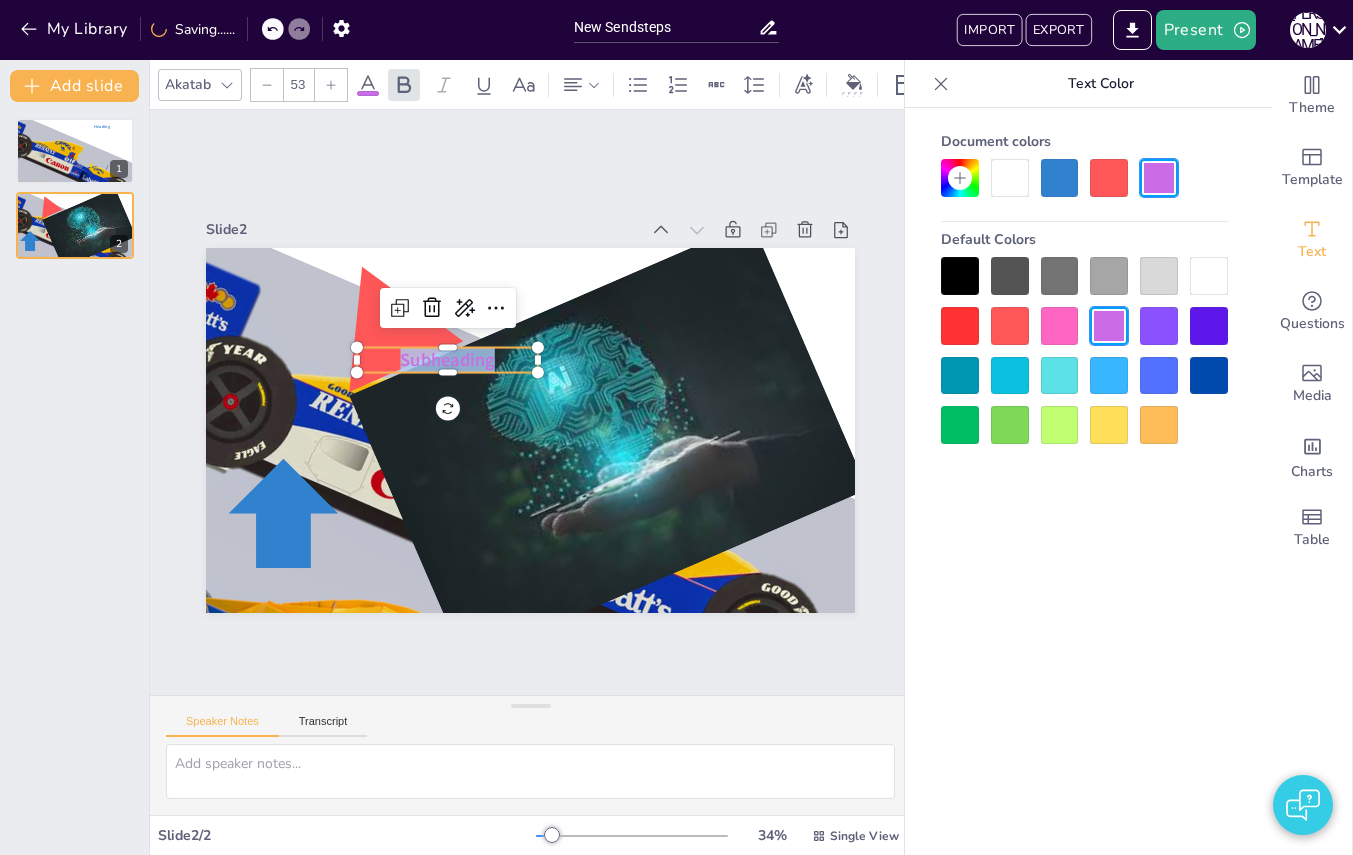 click 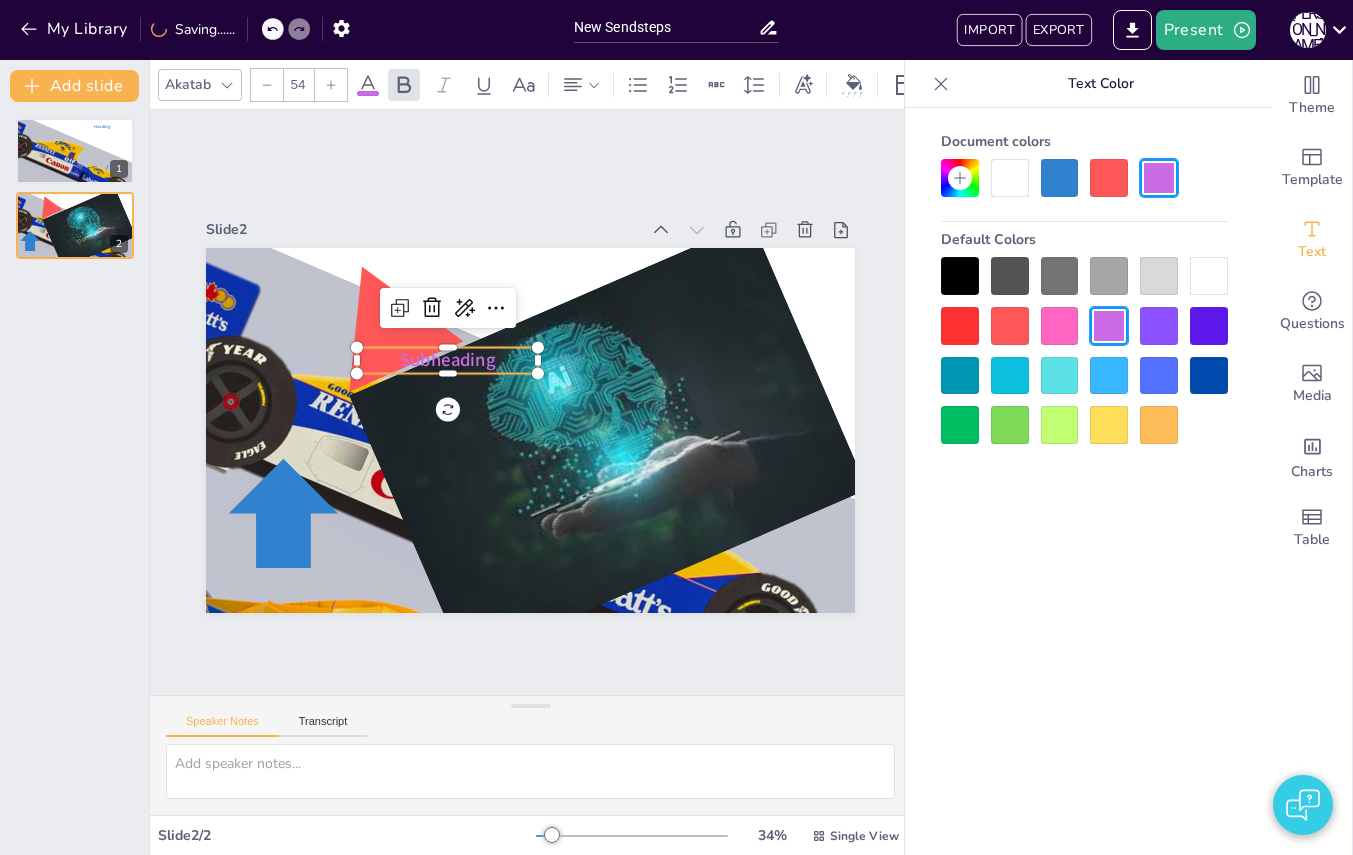 click 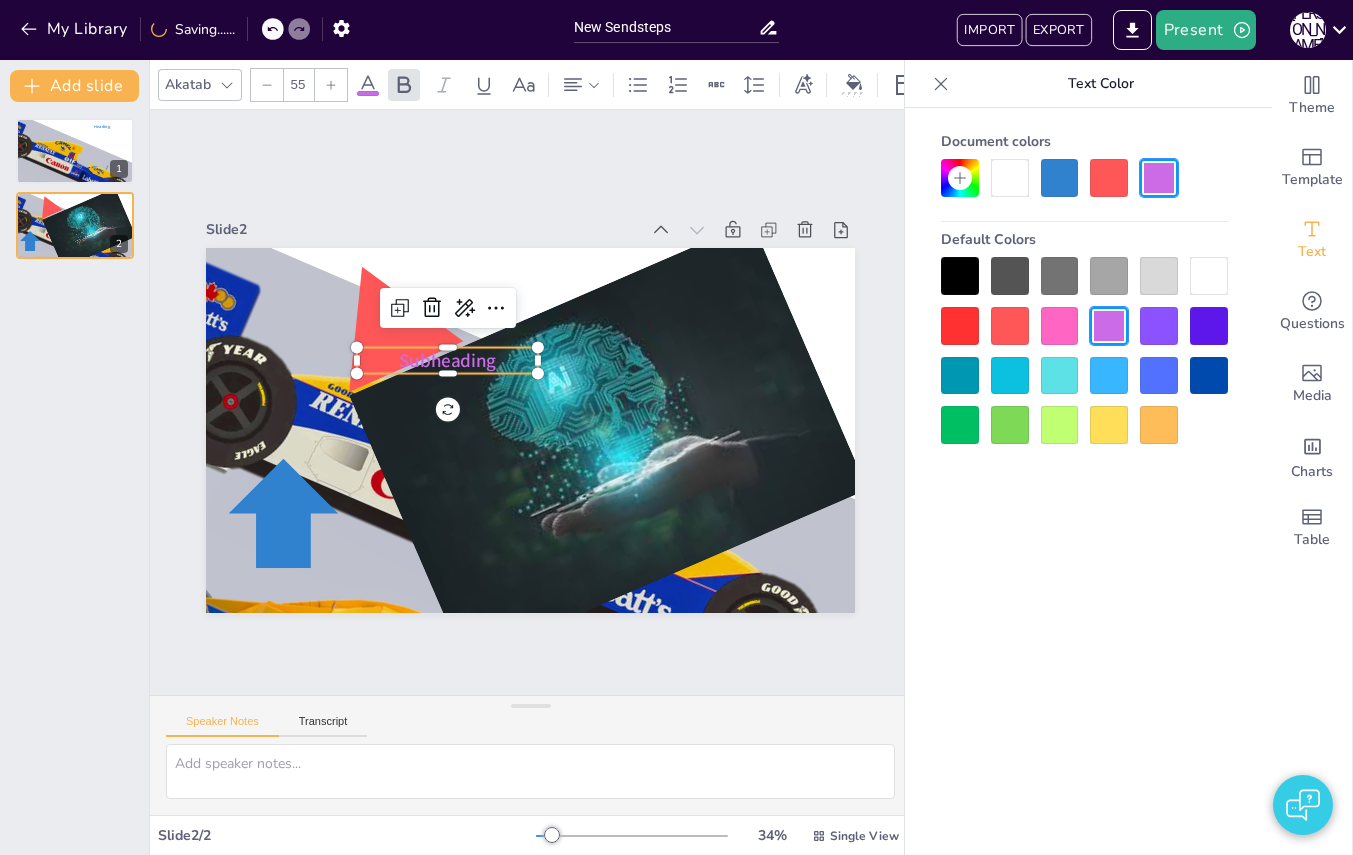 click 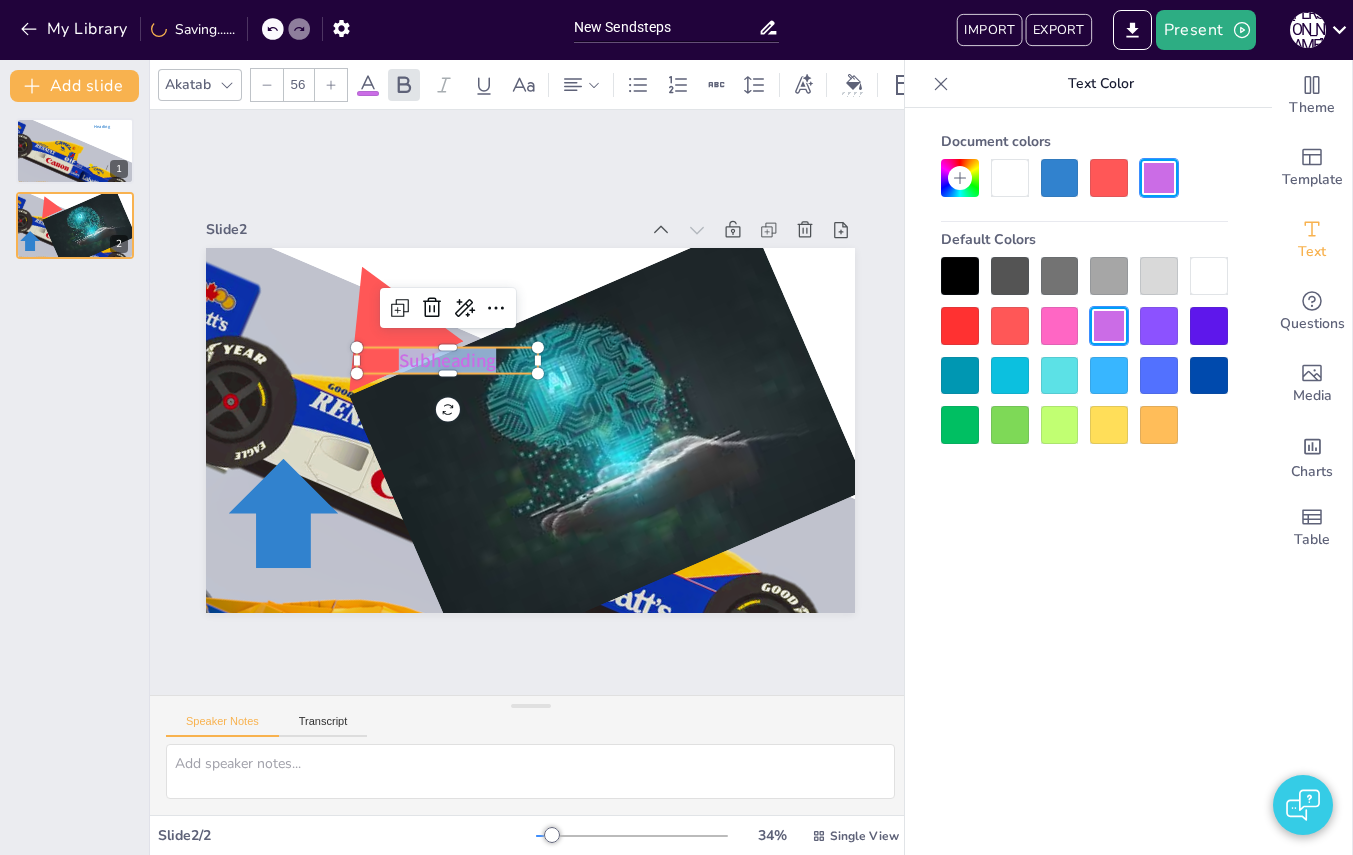 click 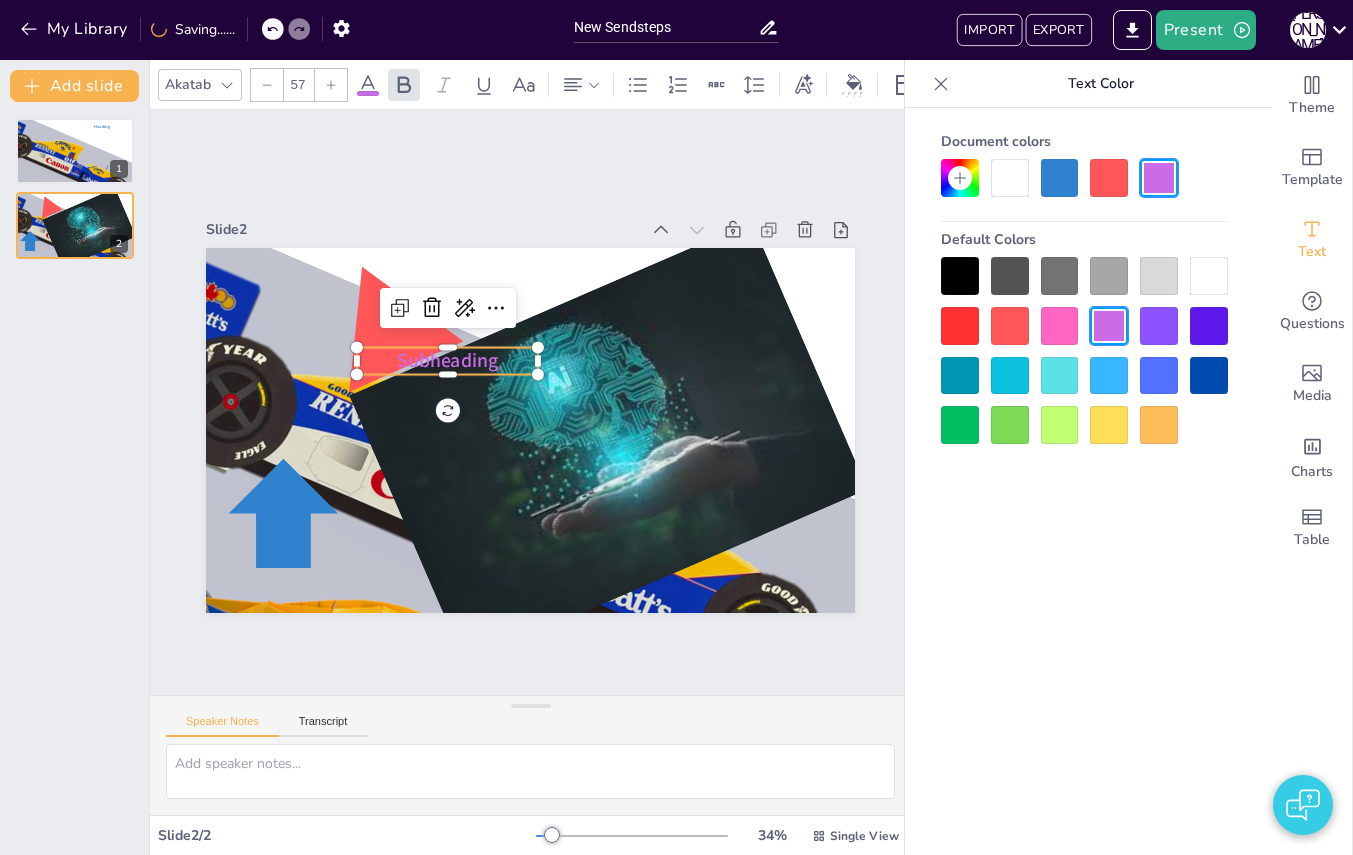 click 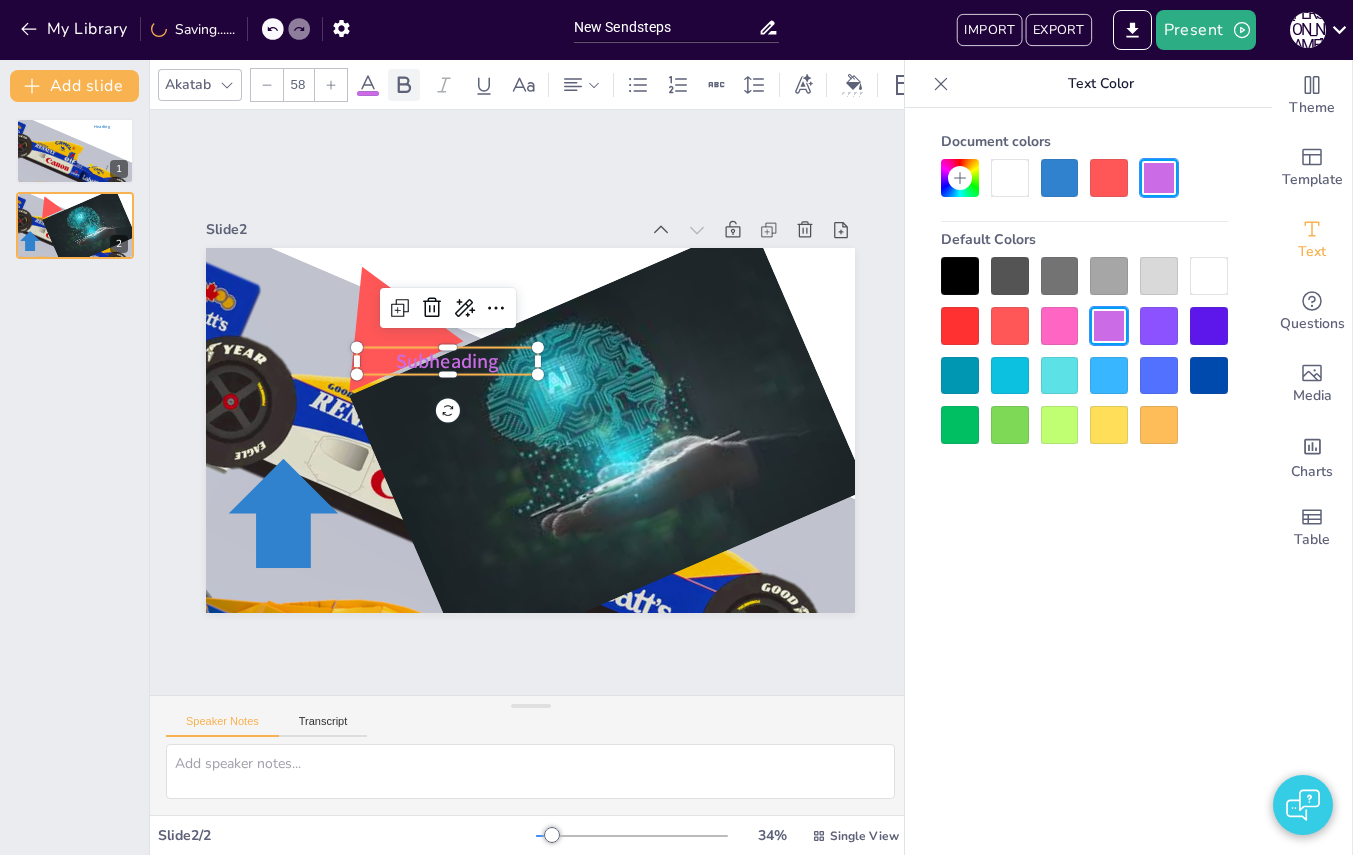 click 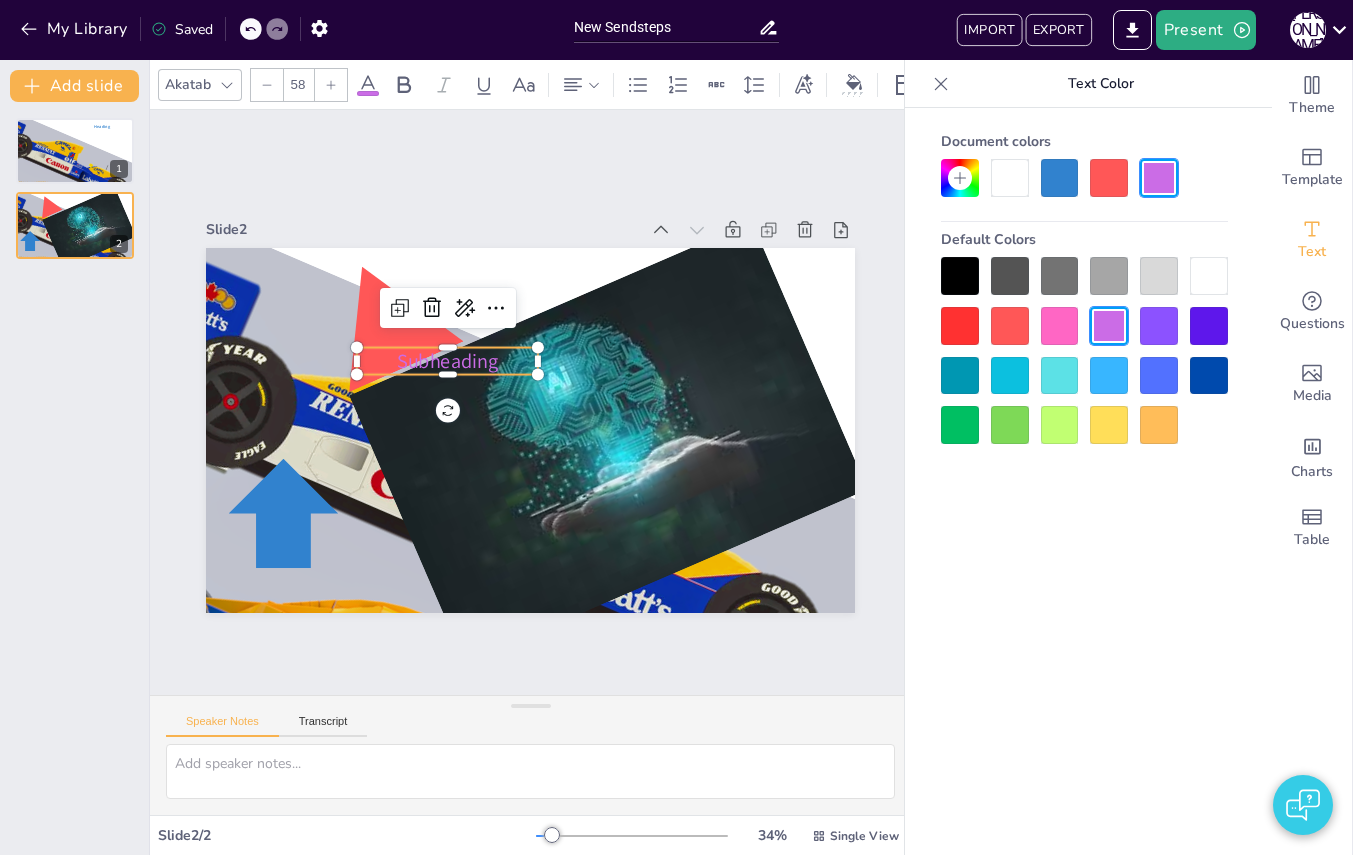 click on "Slide  1 Heading Slide  2 Subheading" at bounding box center (530, 402) 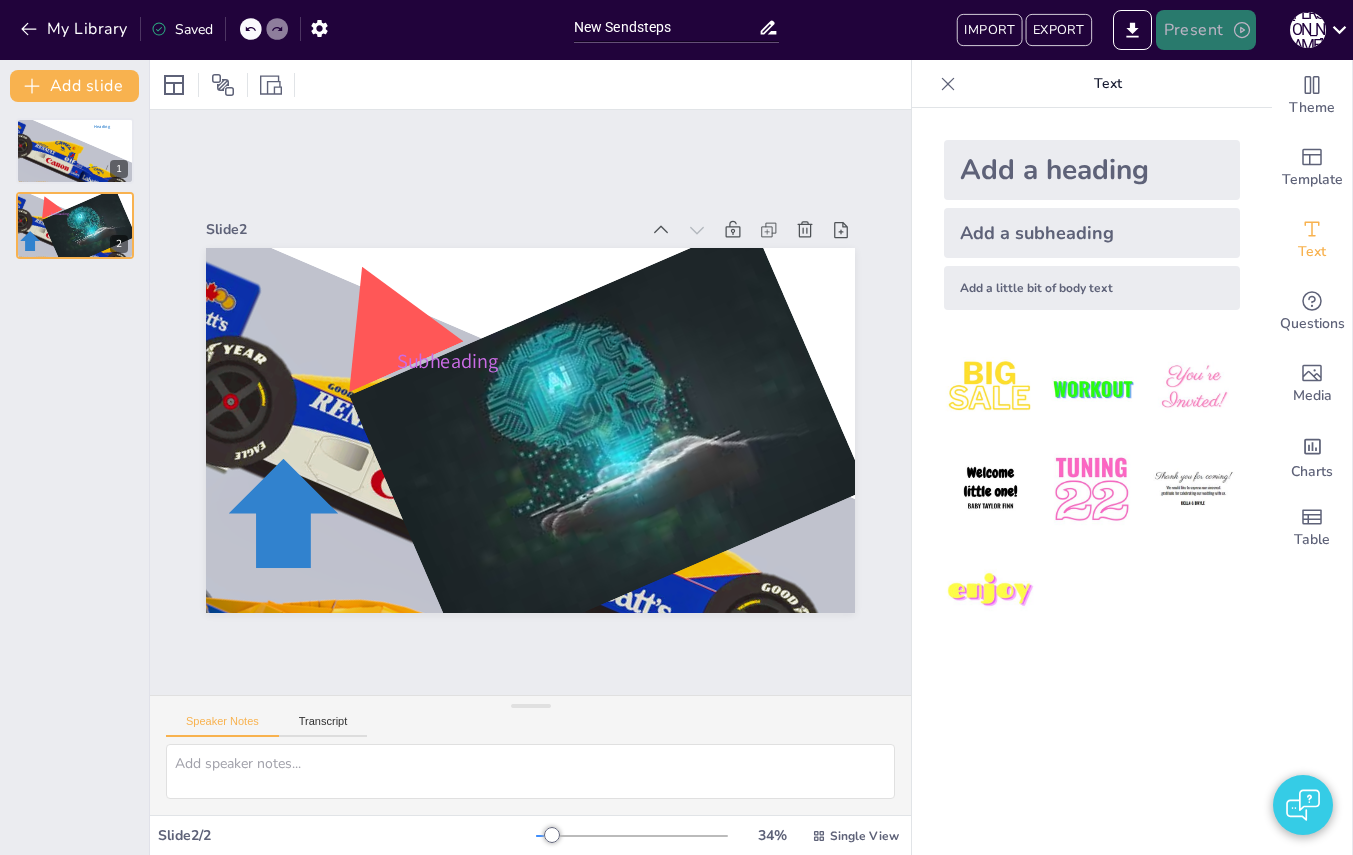 click on "Present" at bounding box center [1206, 30] 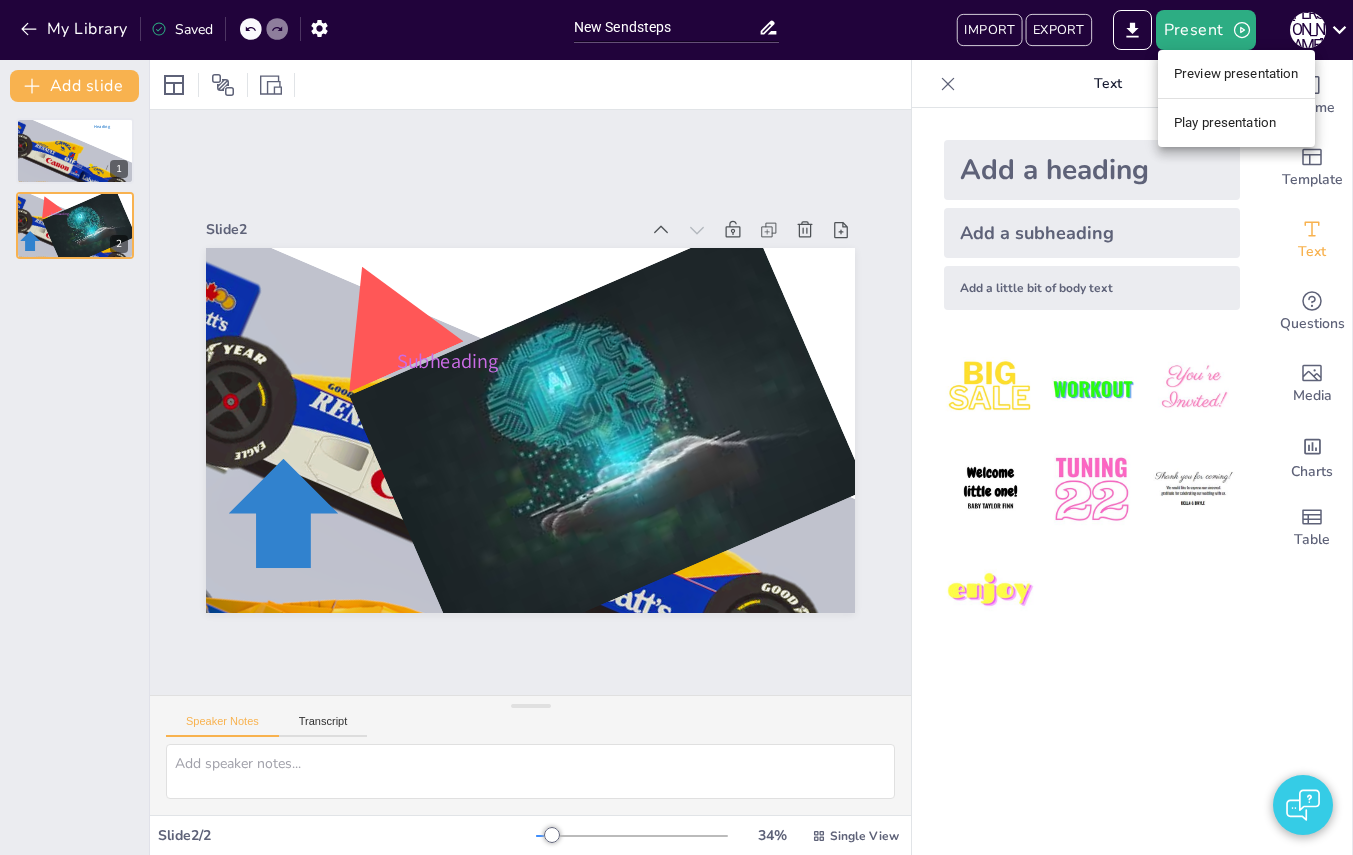 click on "Preview presentation" at bounding box center [1236, 74] 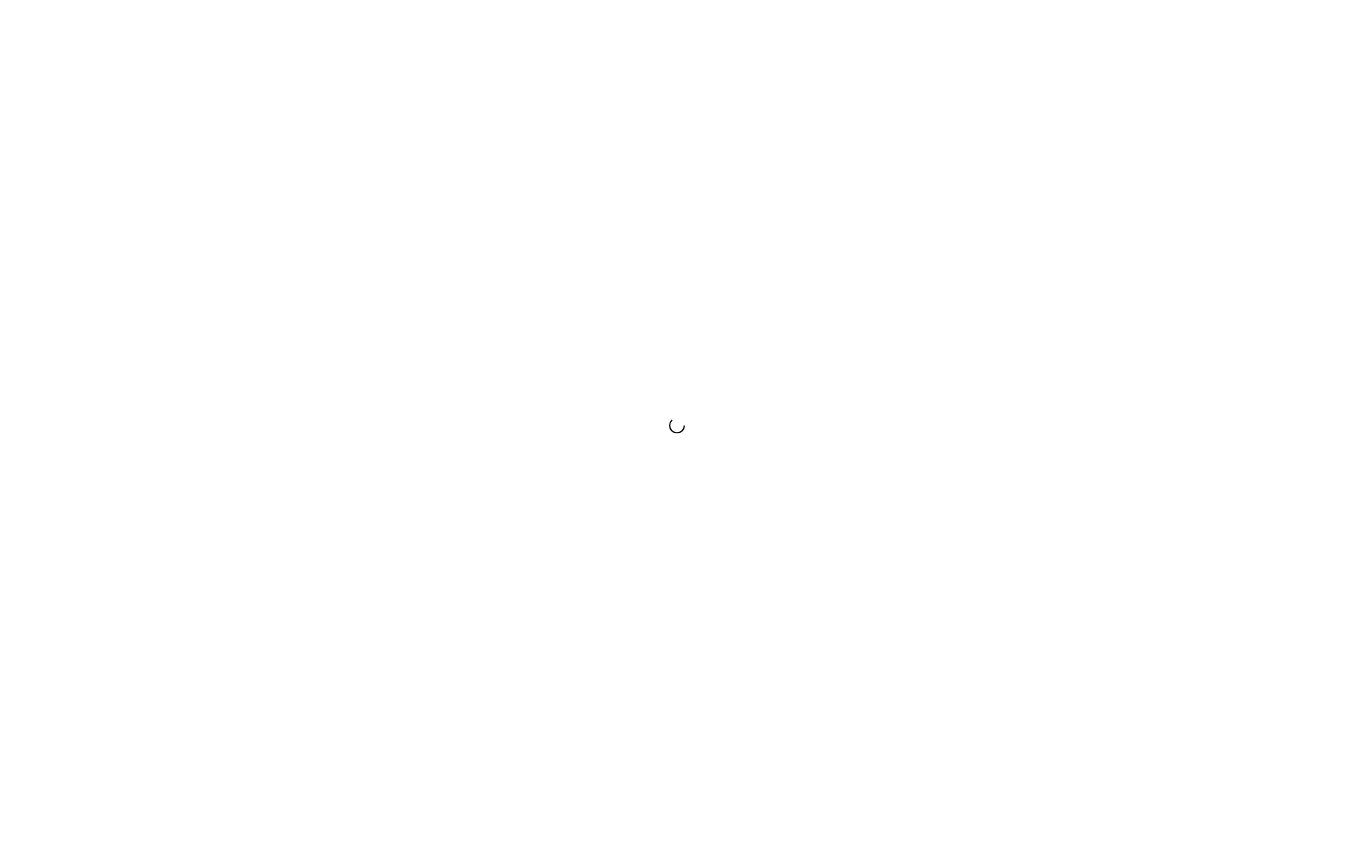 scroll, scrollTop: 0, scrollLeft: 0, axis: both 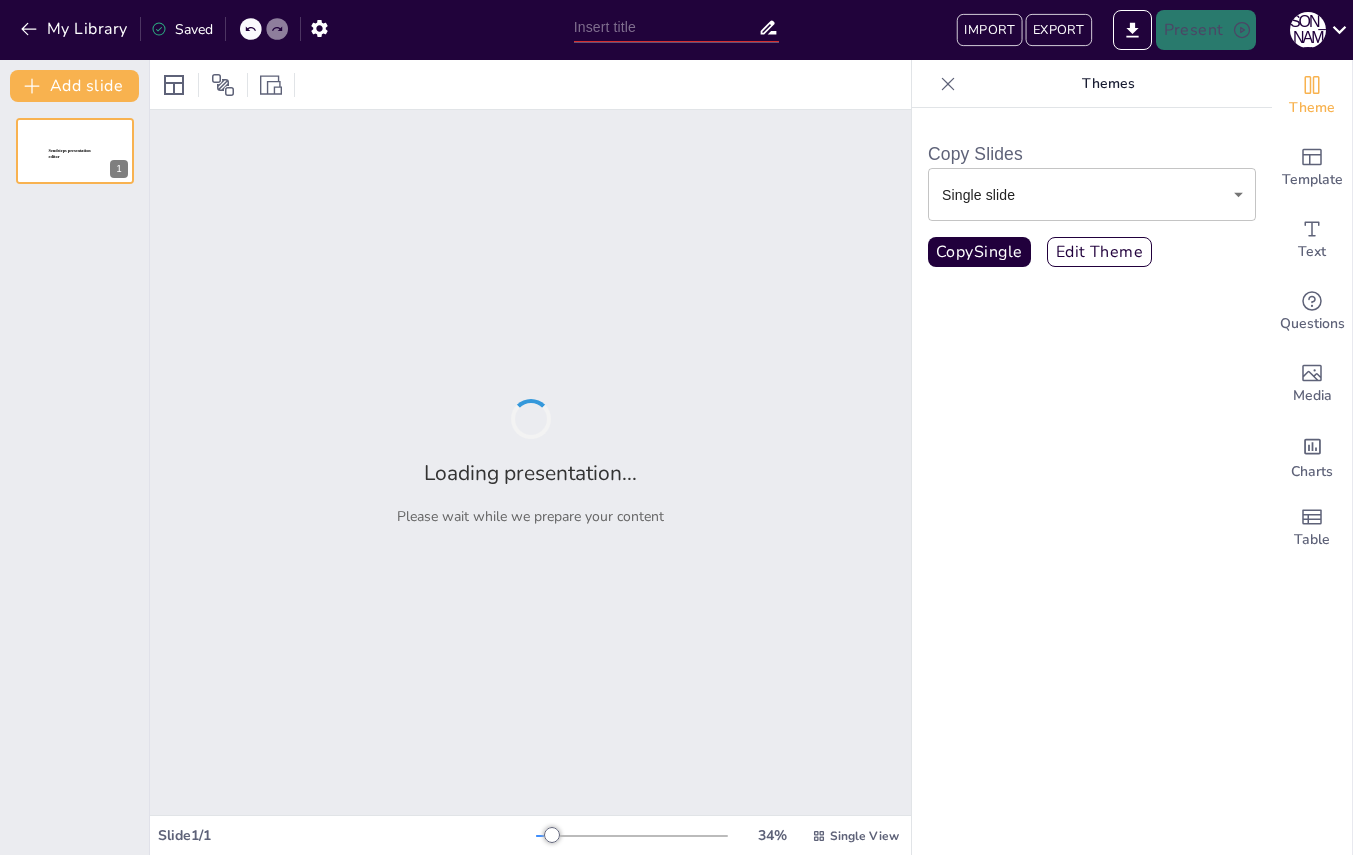 type on "New Sendsteps" 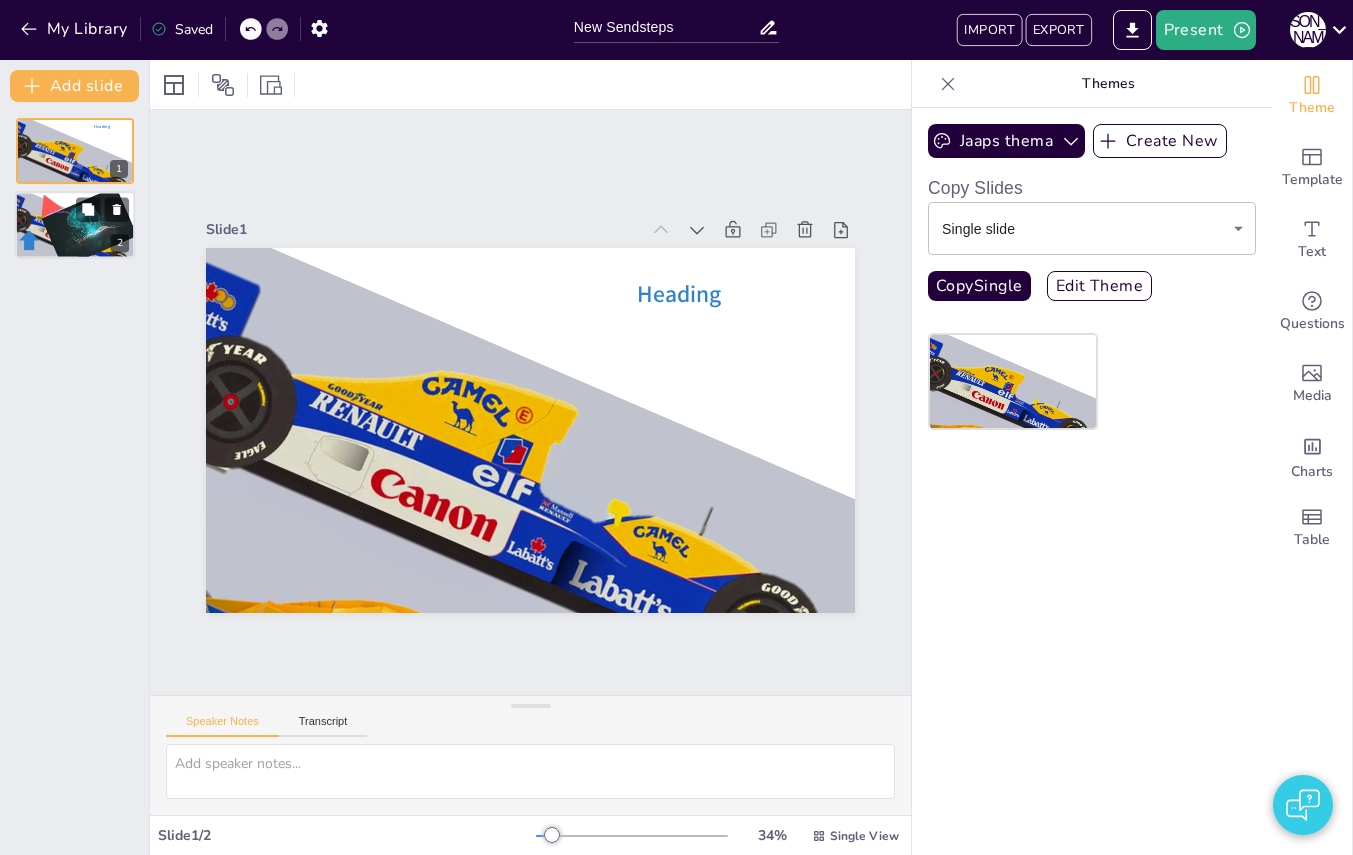 click at bounding box center [89, 228] 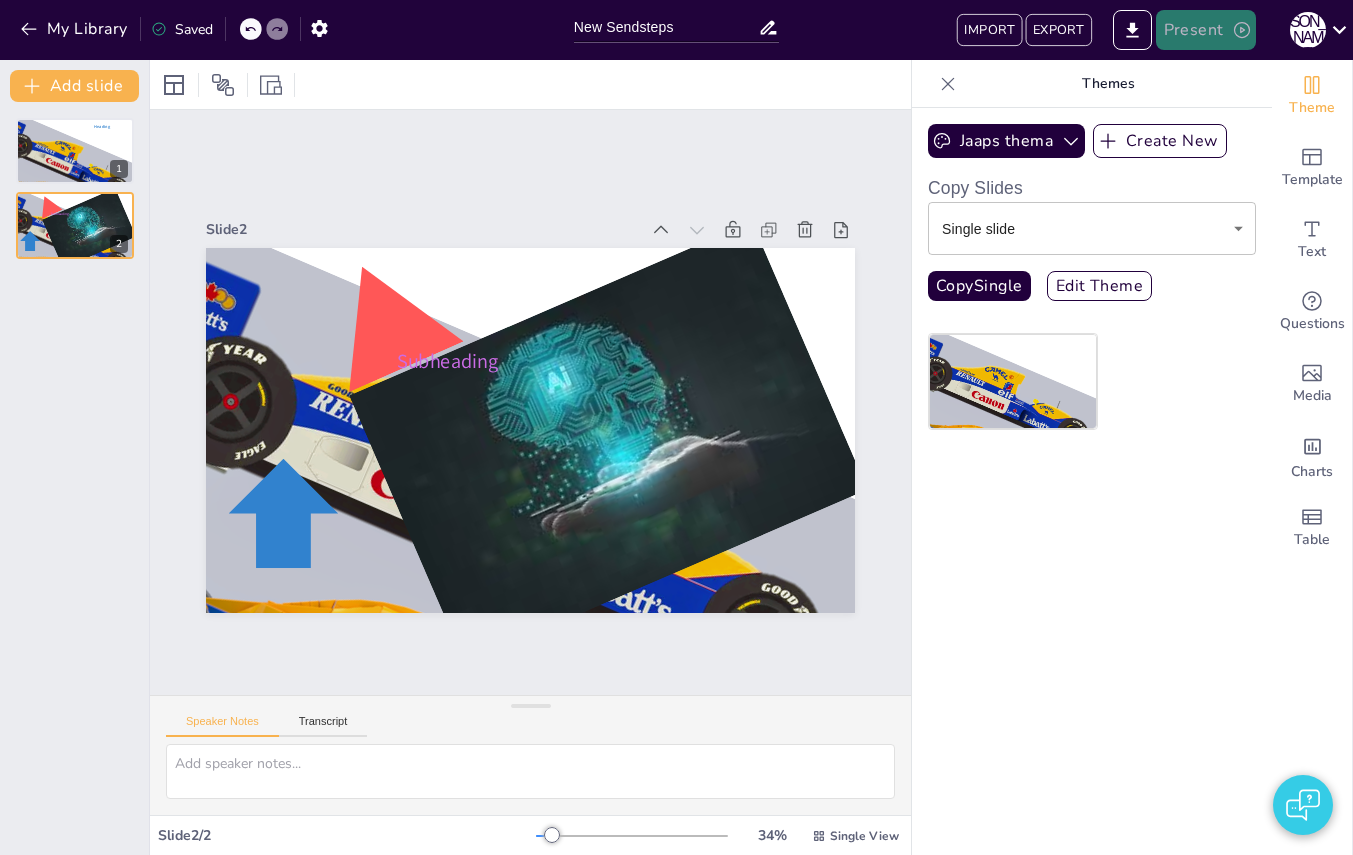 click on "Present" at bounding box center [1206, 30] 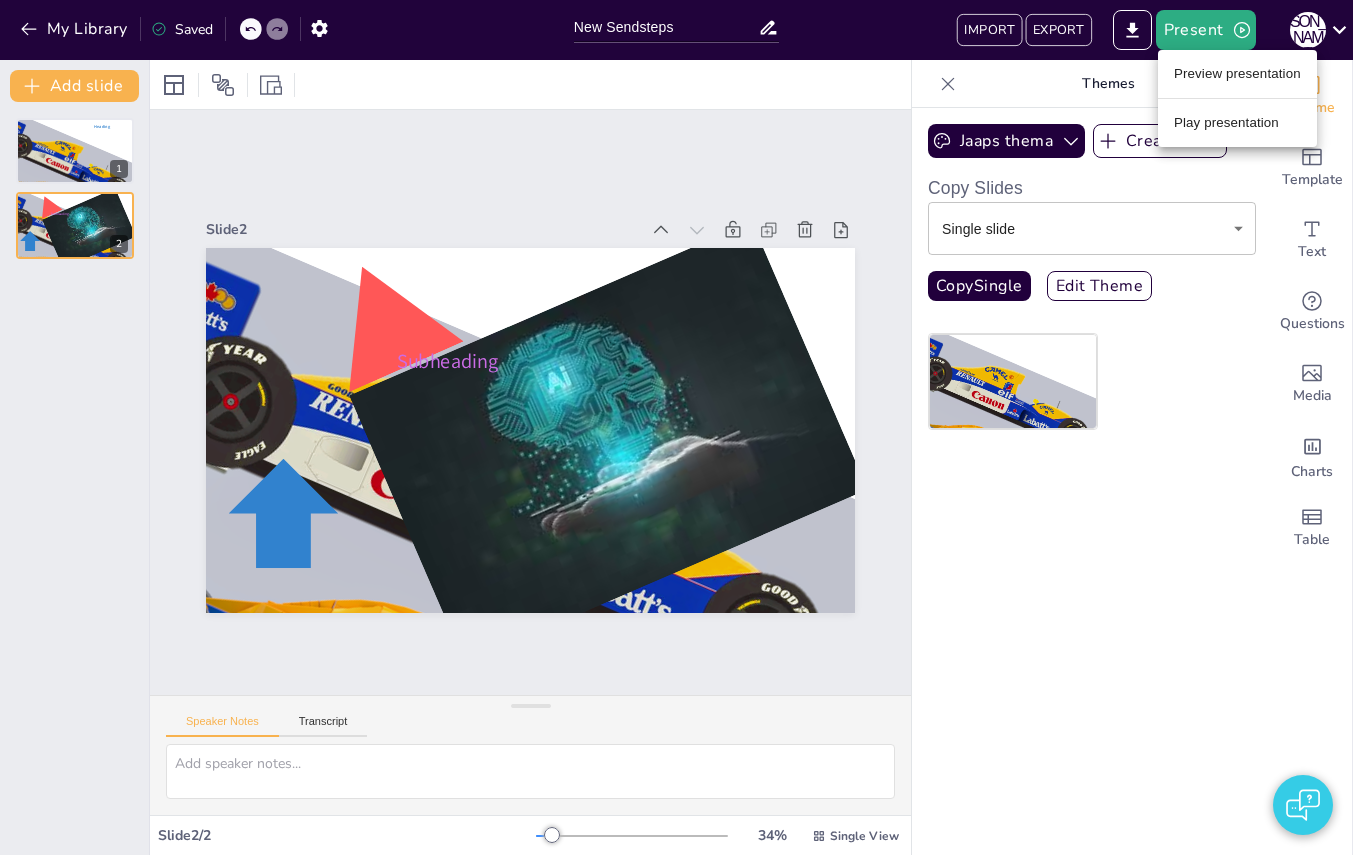 click on "Preview presentation" at bounding box center (1237, 74) 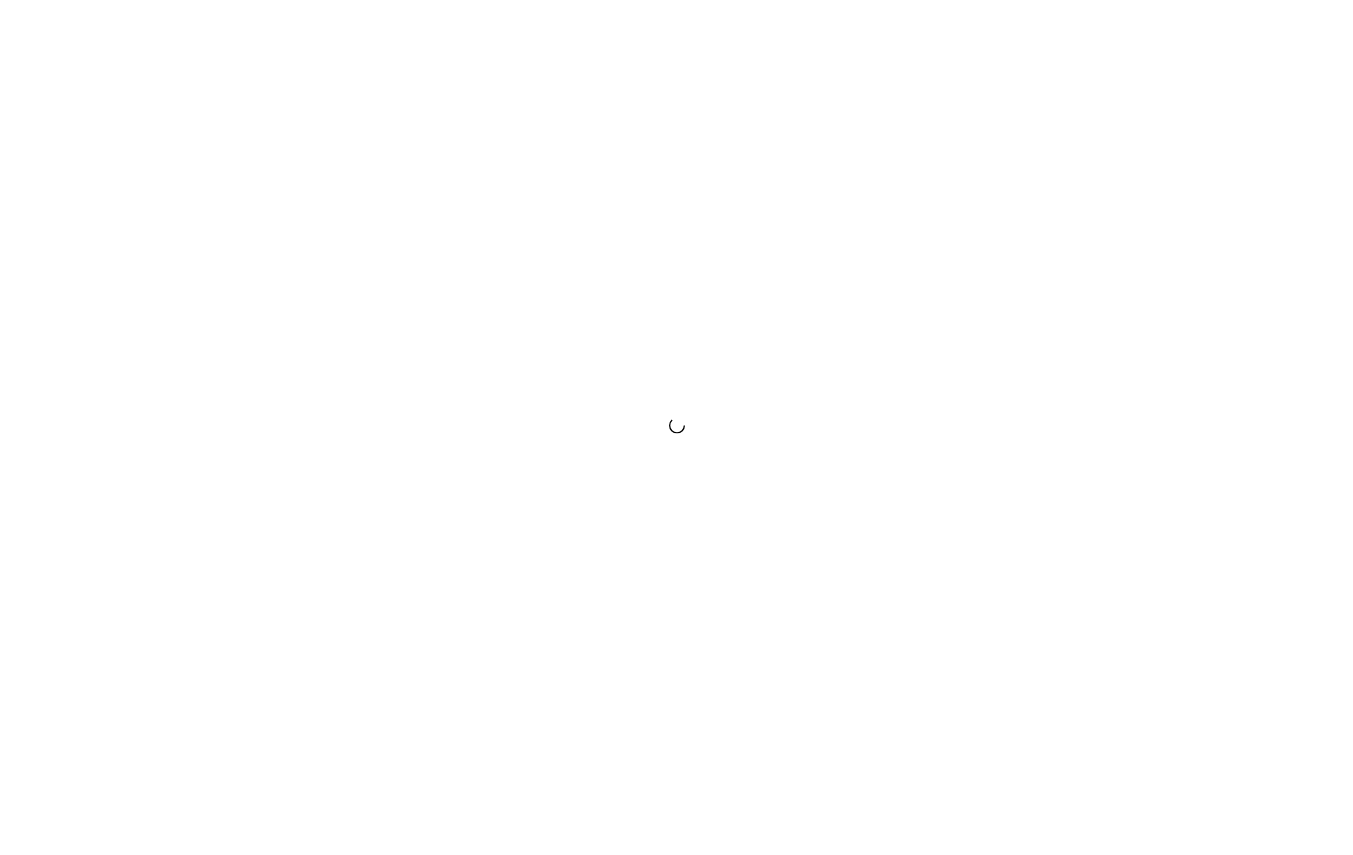 scroll, scrollTop: 0, scrollLeft: 0, axis: both 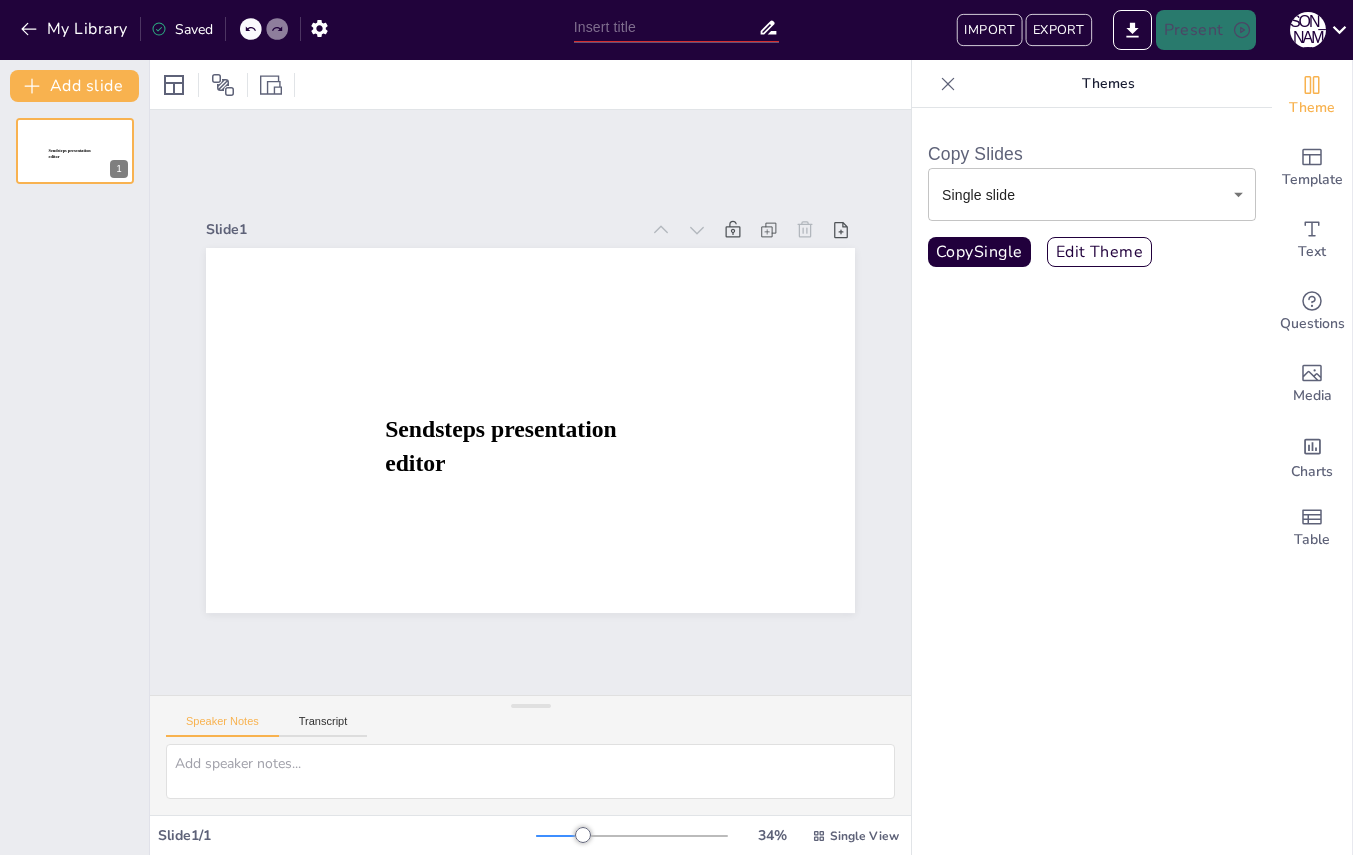 type on "New Sendsteps" 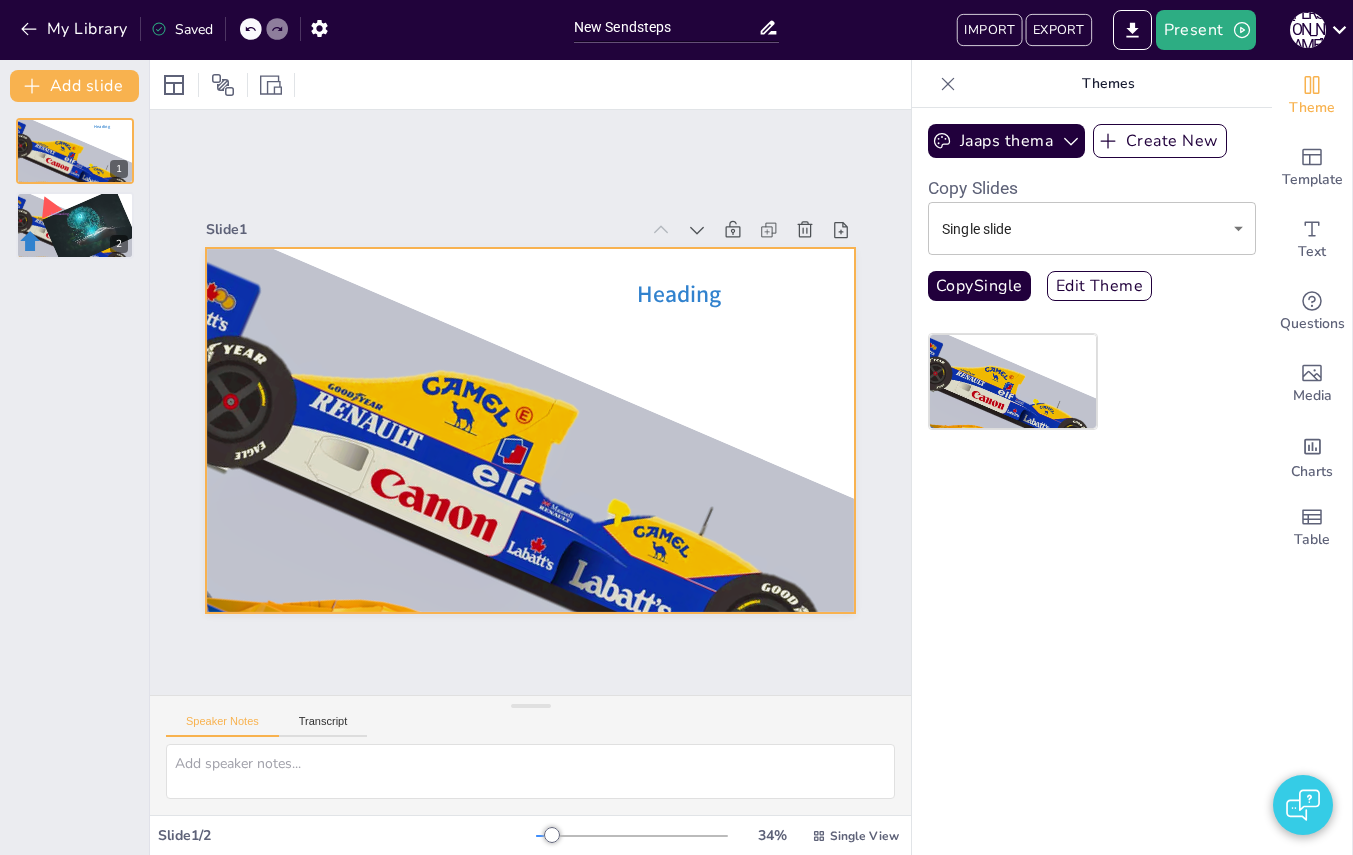 click at bounding box center [530, 430] 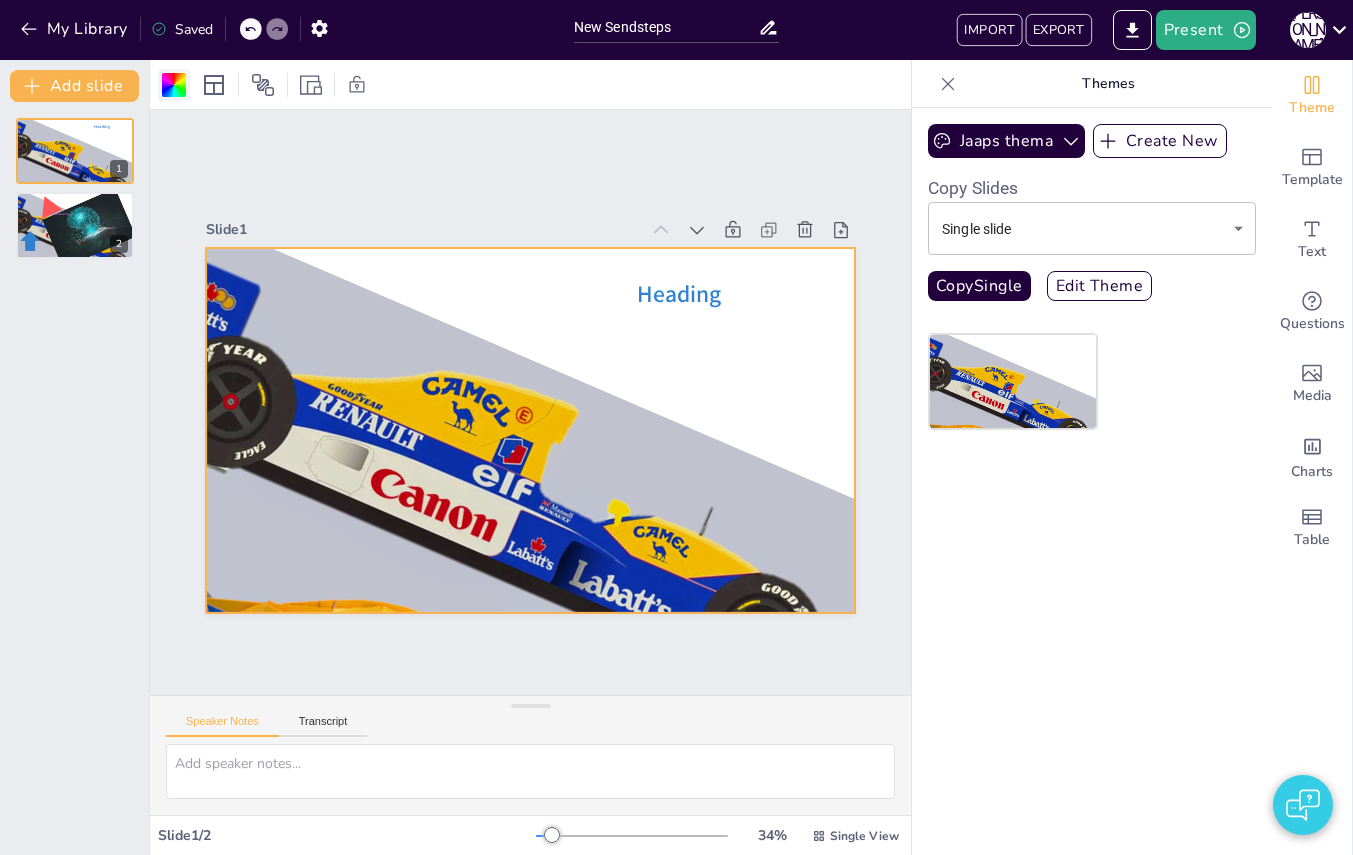 click at bounding box center (174, 85) 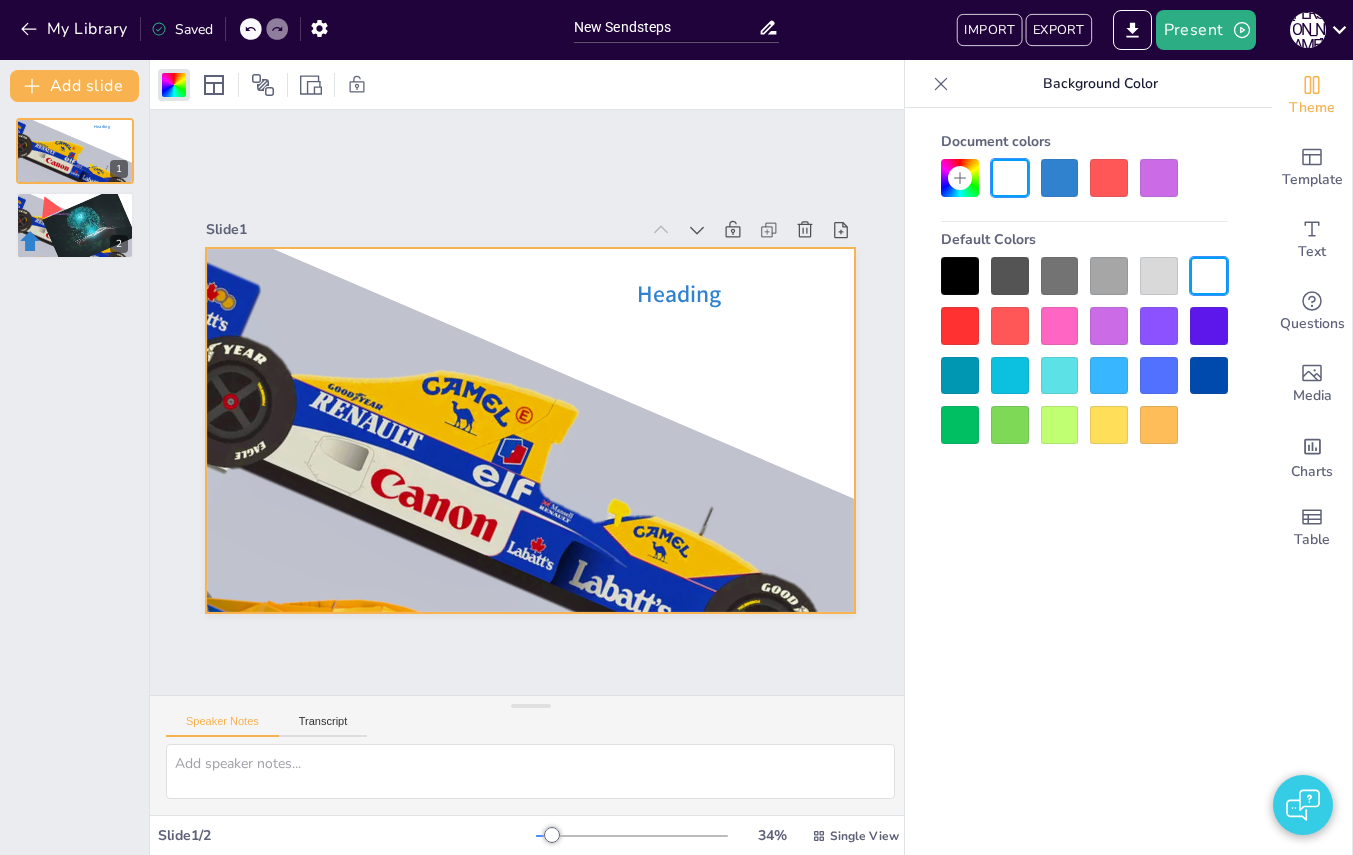click at bounding box center (1109, 326) 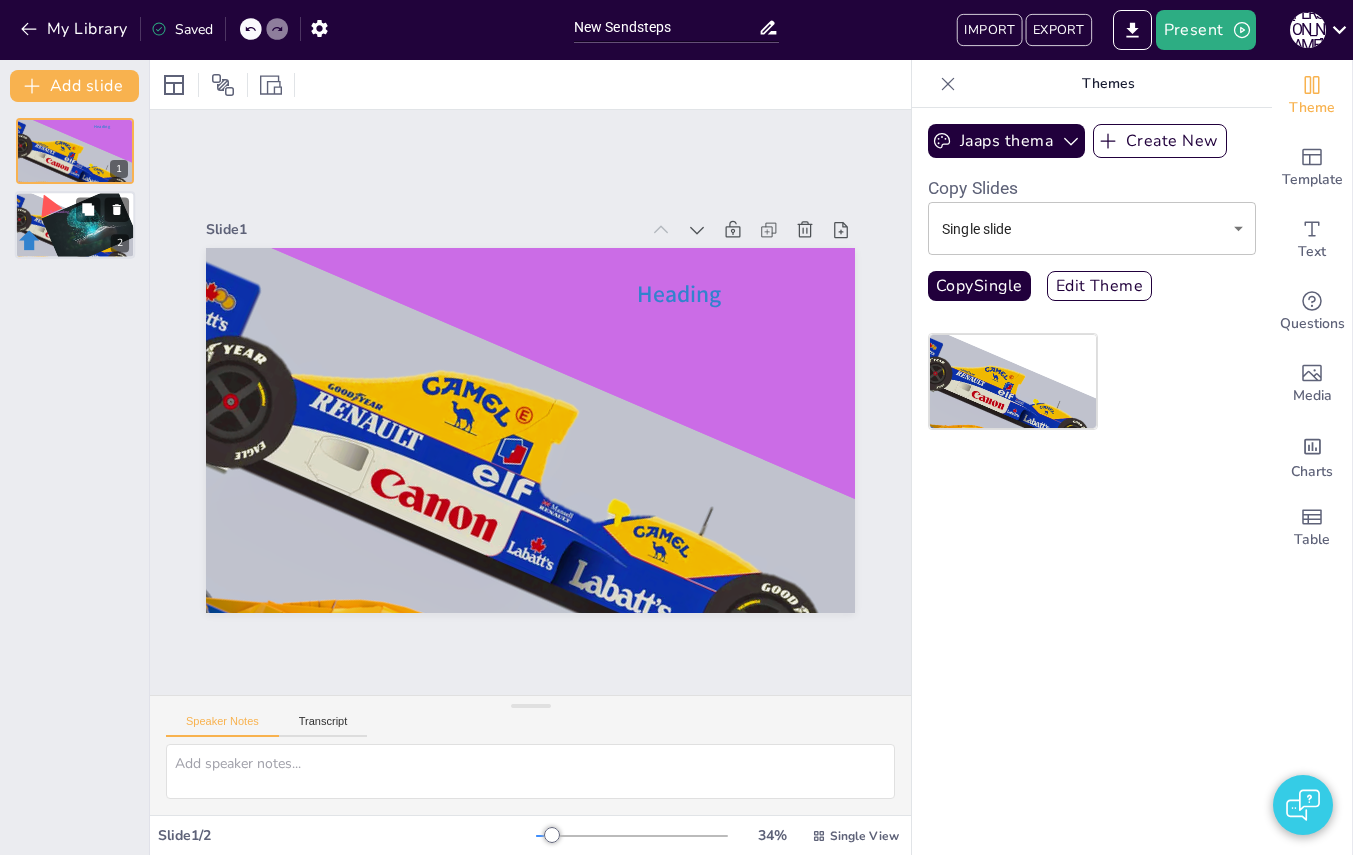 click at bounding box center (75, 226) 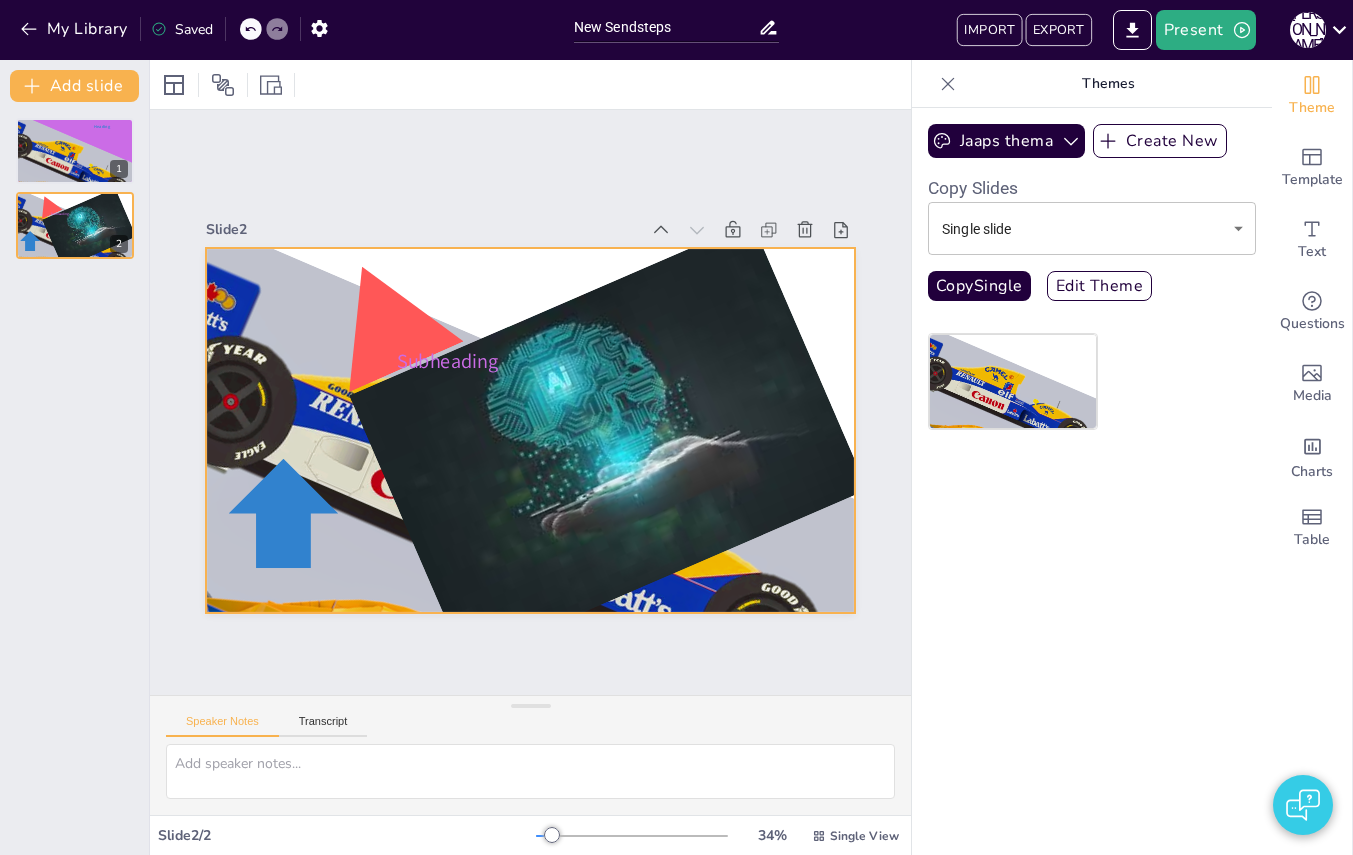 click at bounding box center [530, 430] 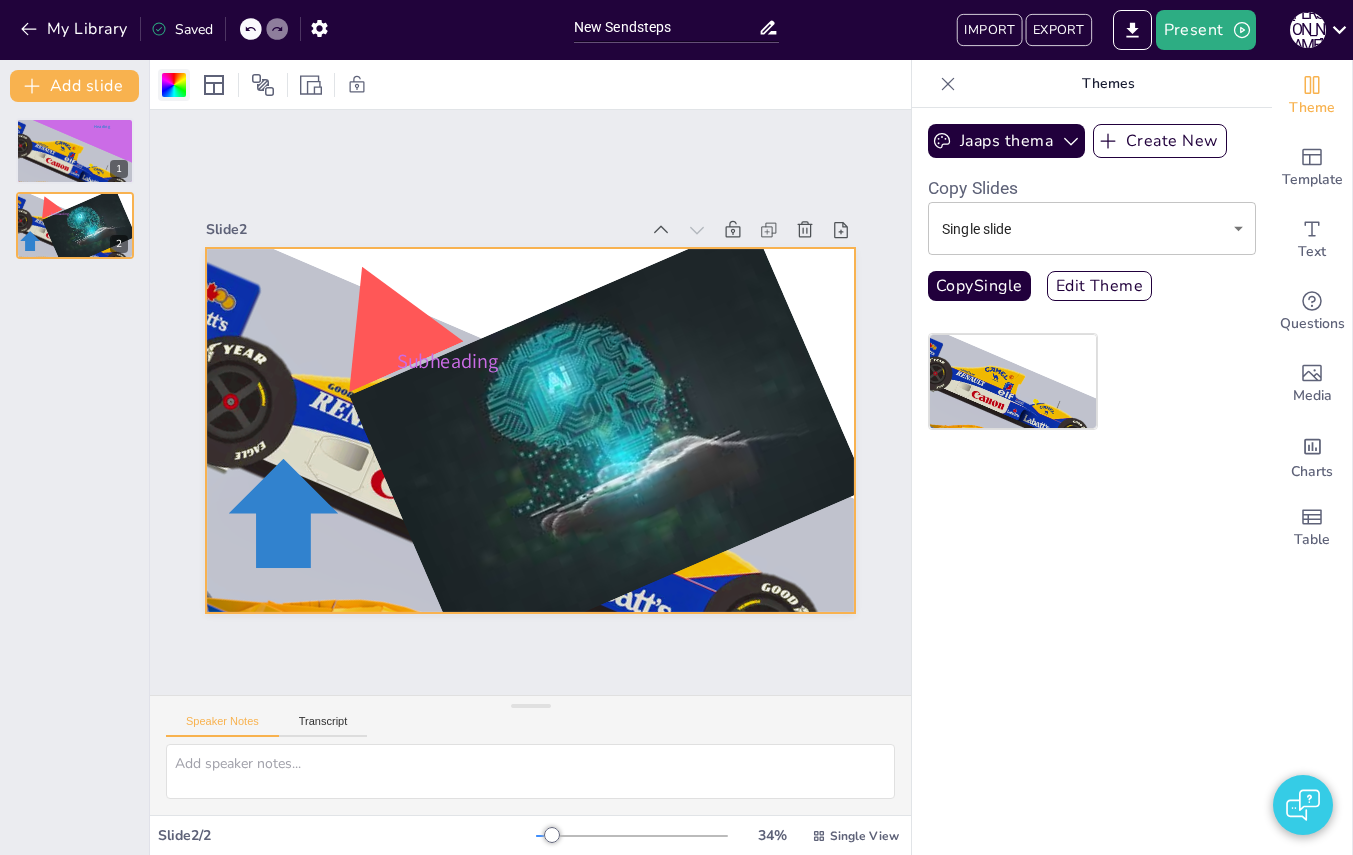 click at bounding box center [174, 85] 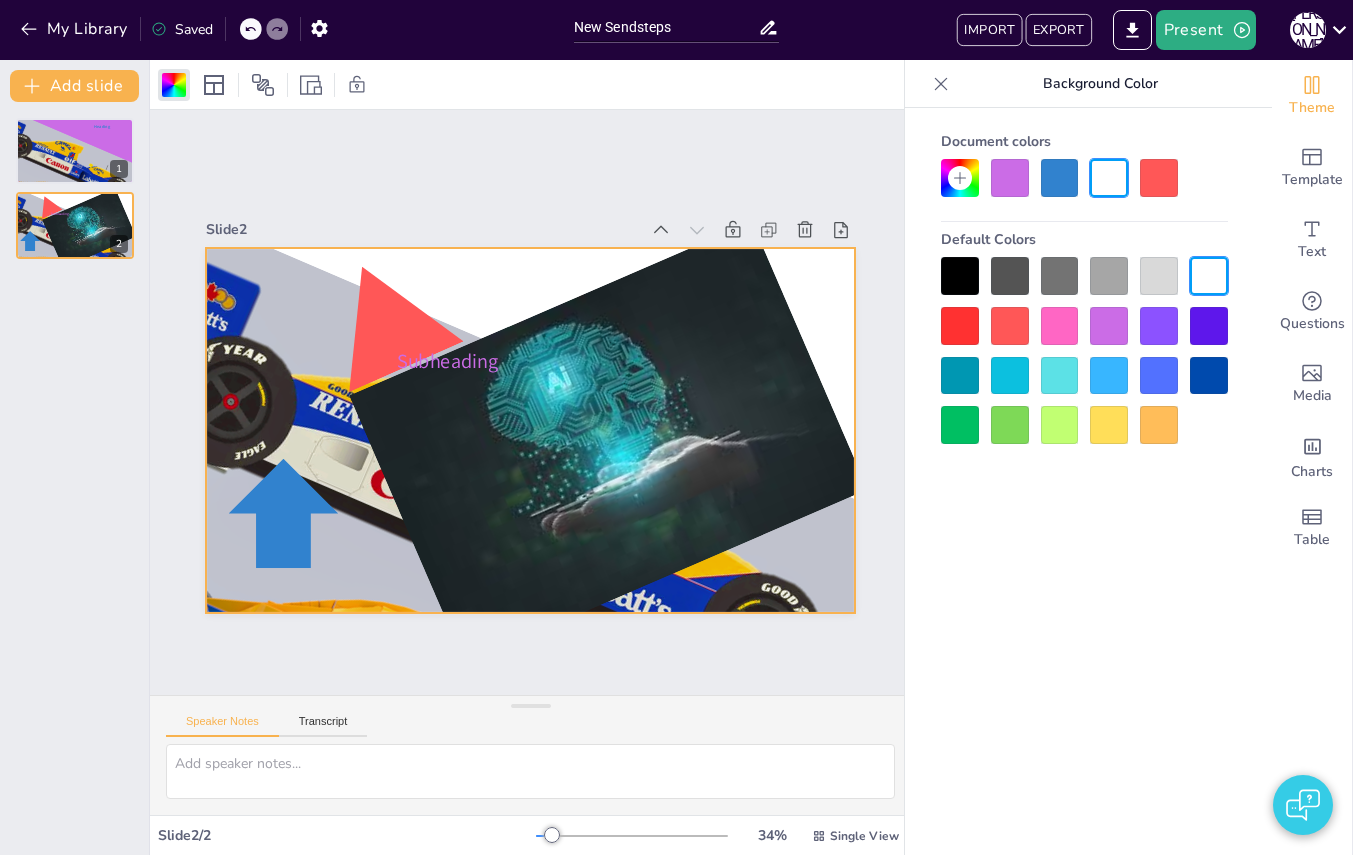 click at bounding box center (1060, 376) 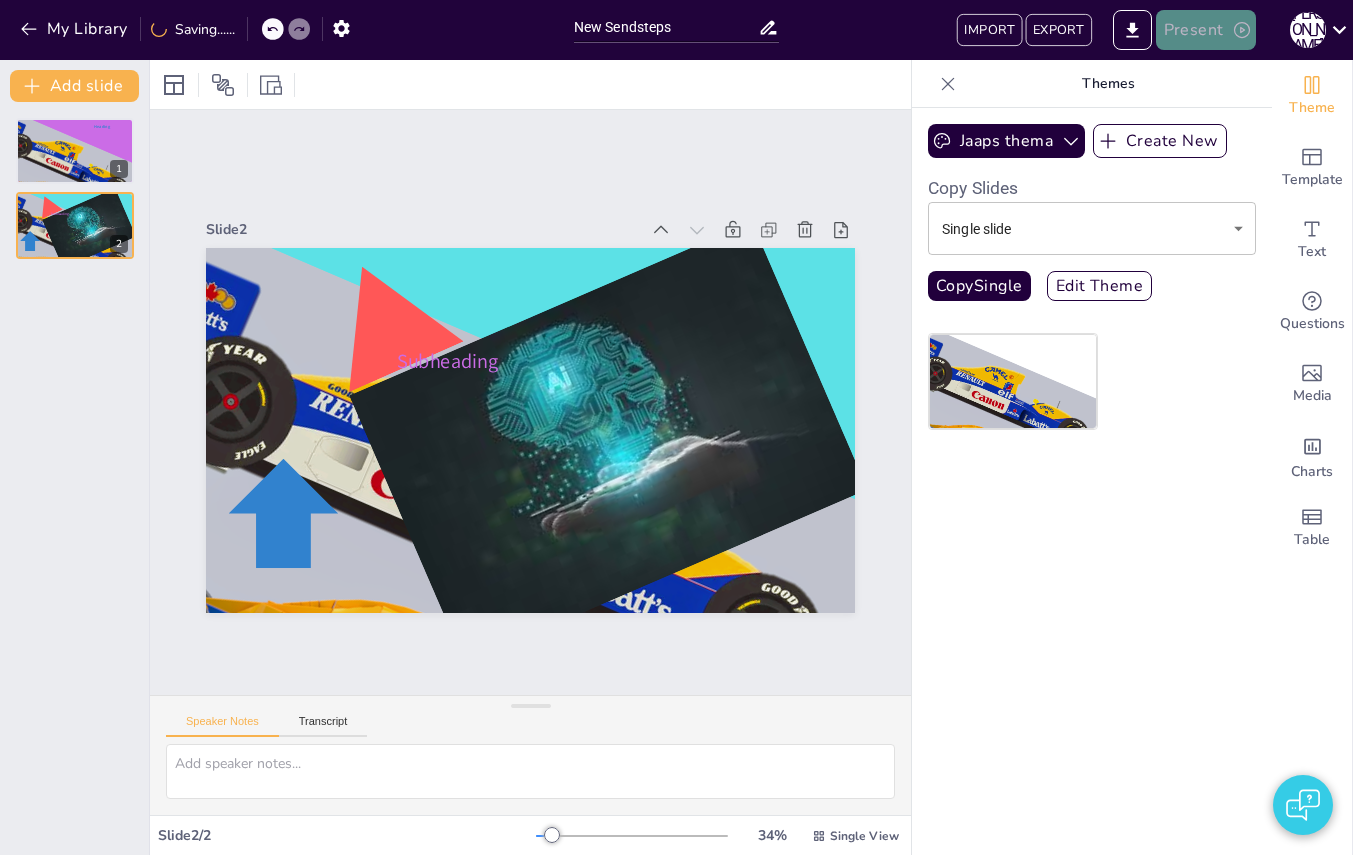 click on "Present" at bounding box center (1206, 30) 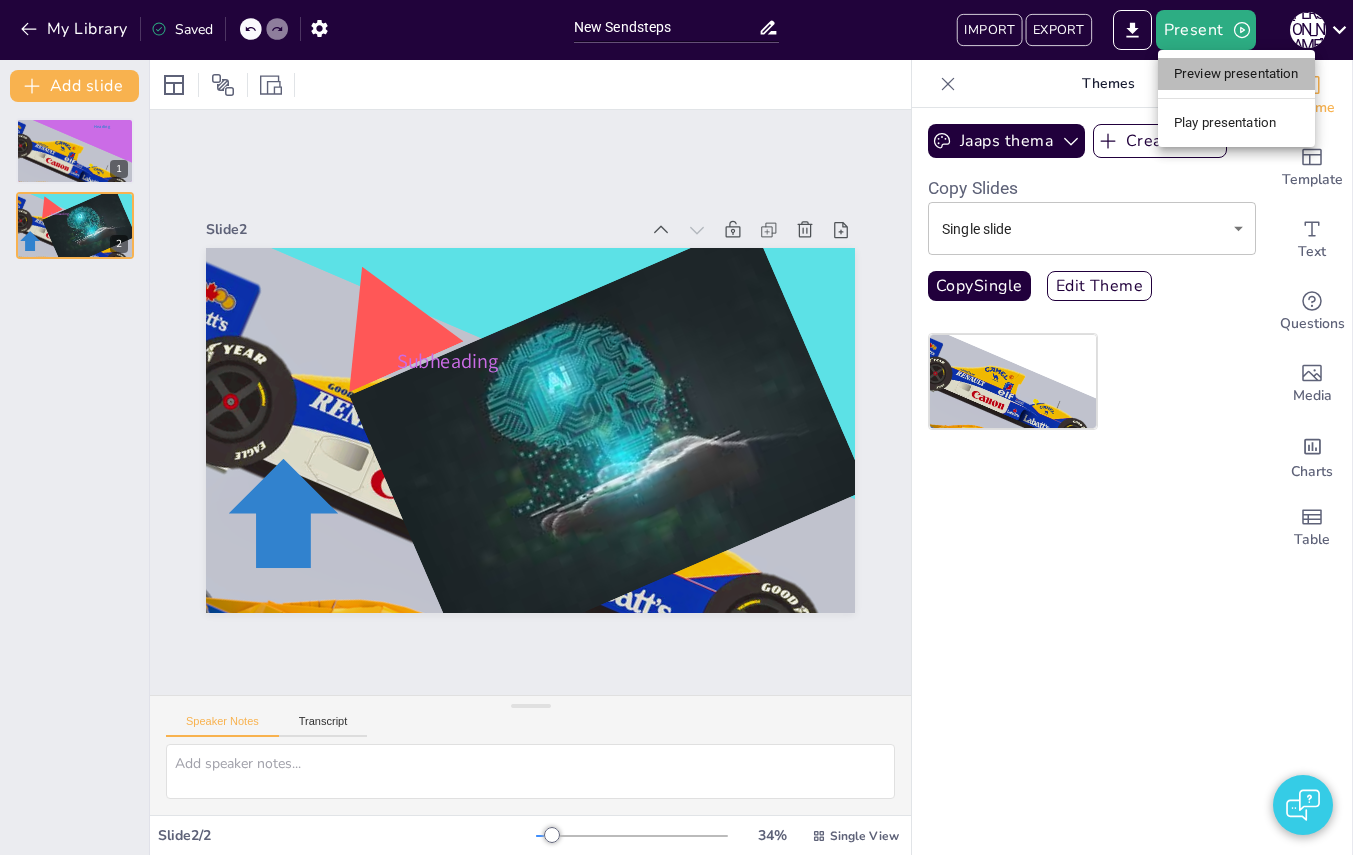 click on "Preview presentation" at bounding box center (1236, 74) 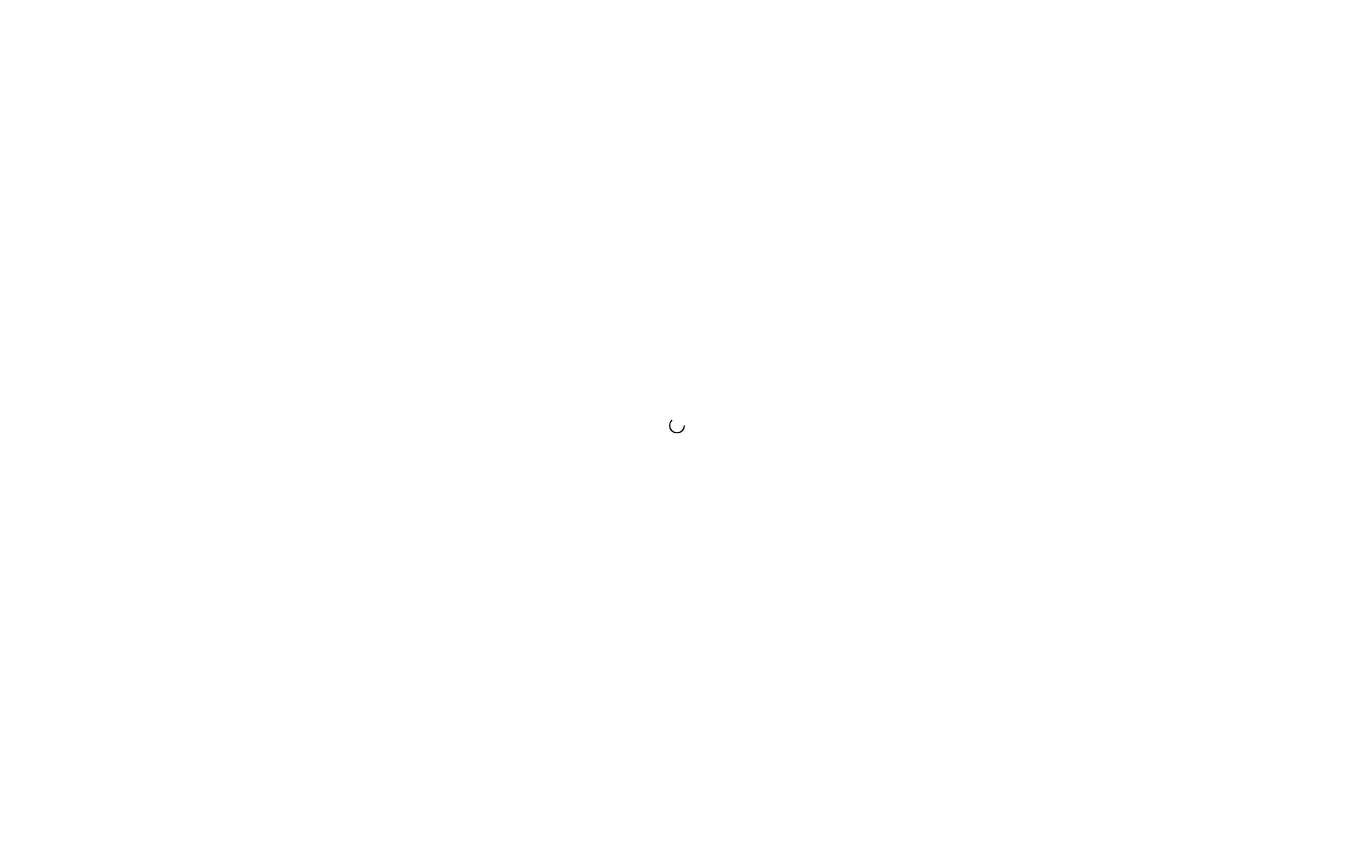 scroll, scrollTop: 0, scrollLeft: 0, axis: both 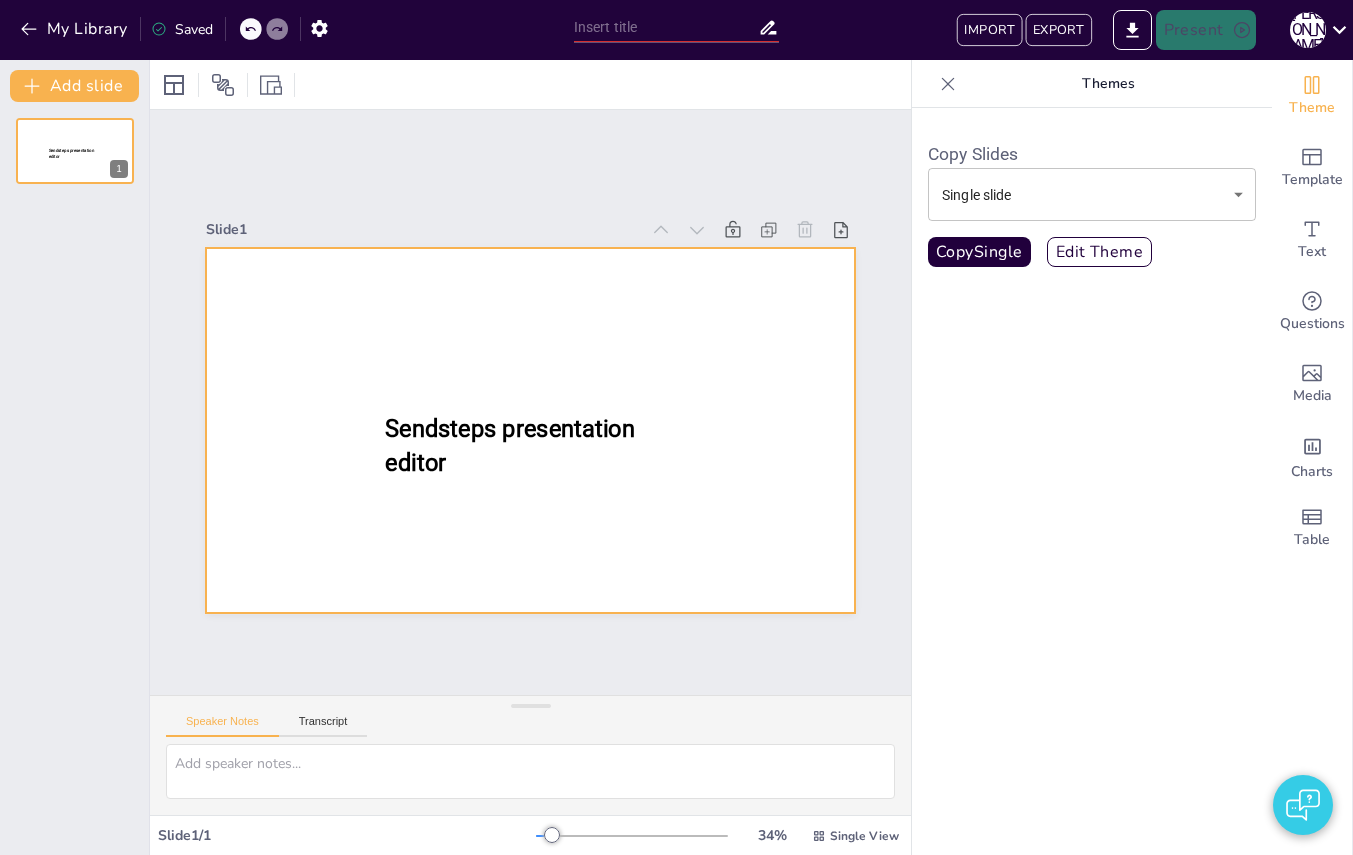 type on "New Sendsteps" 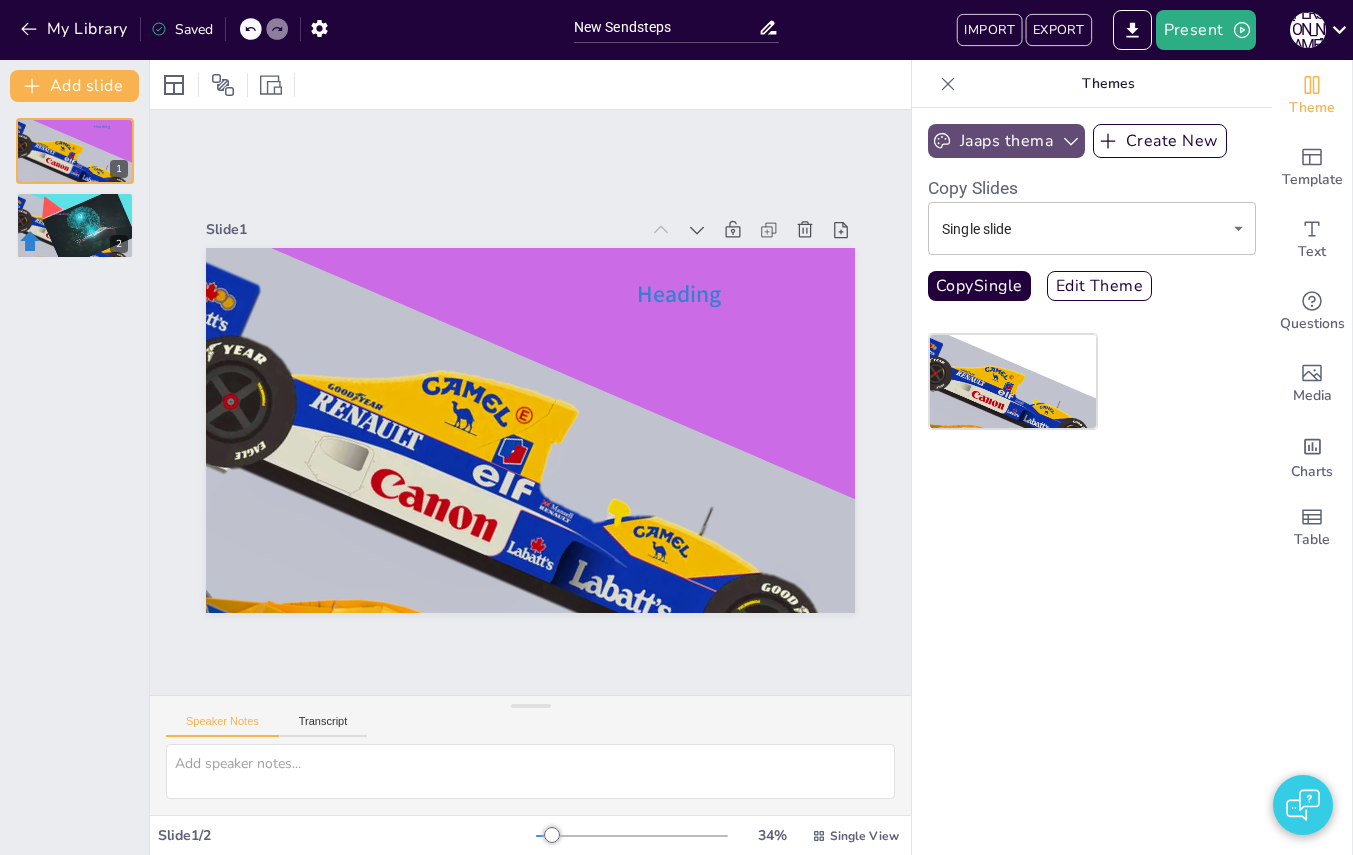 drag, startPoint x: 952, startPoint y: 120, endPoint x: 972, endPoint y: 134, distance: 24.41311 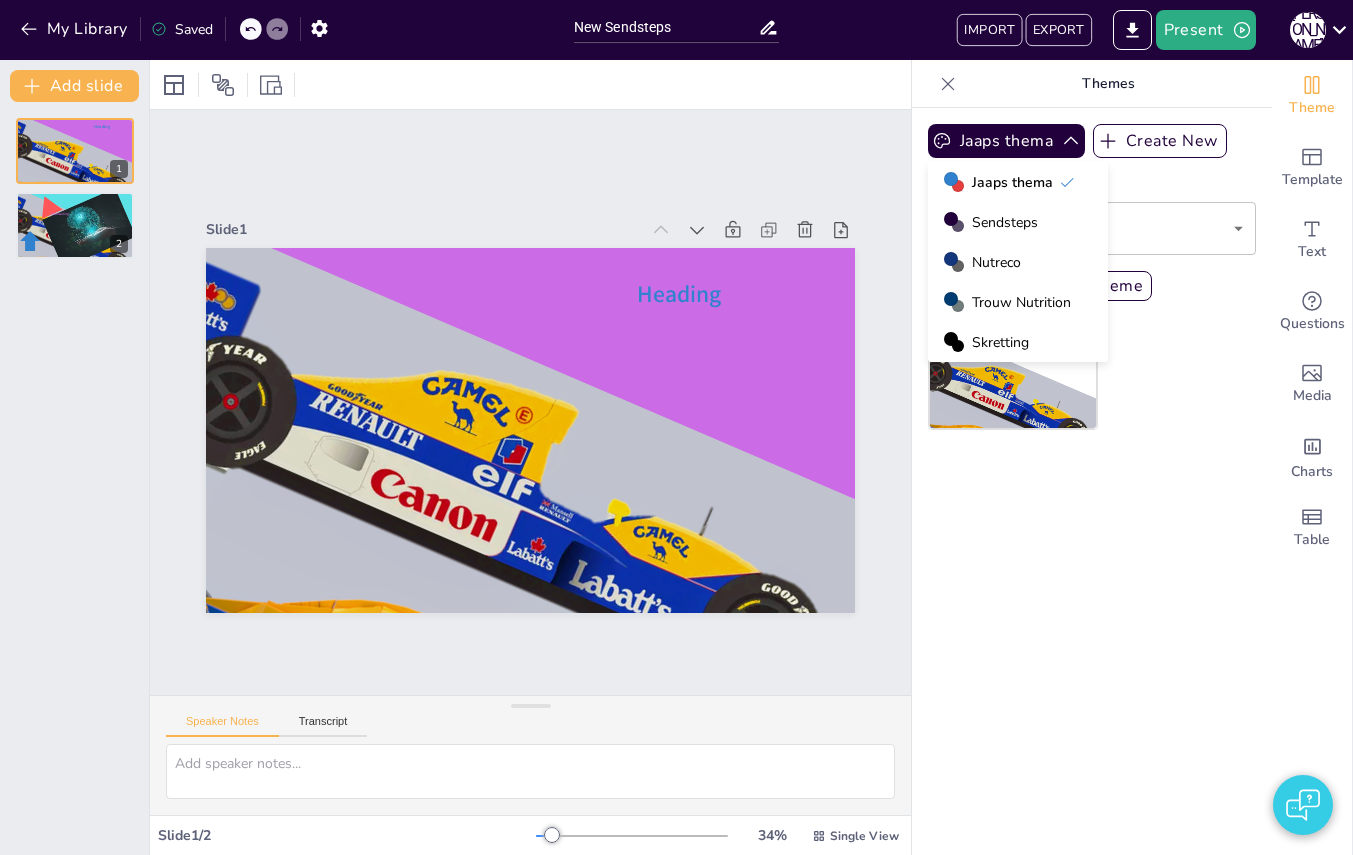 click on "Nutreco" at bounding box center [996, 262] 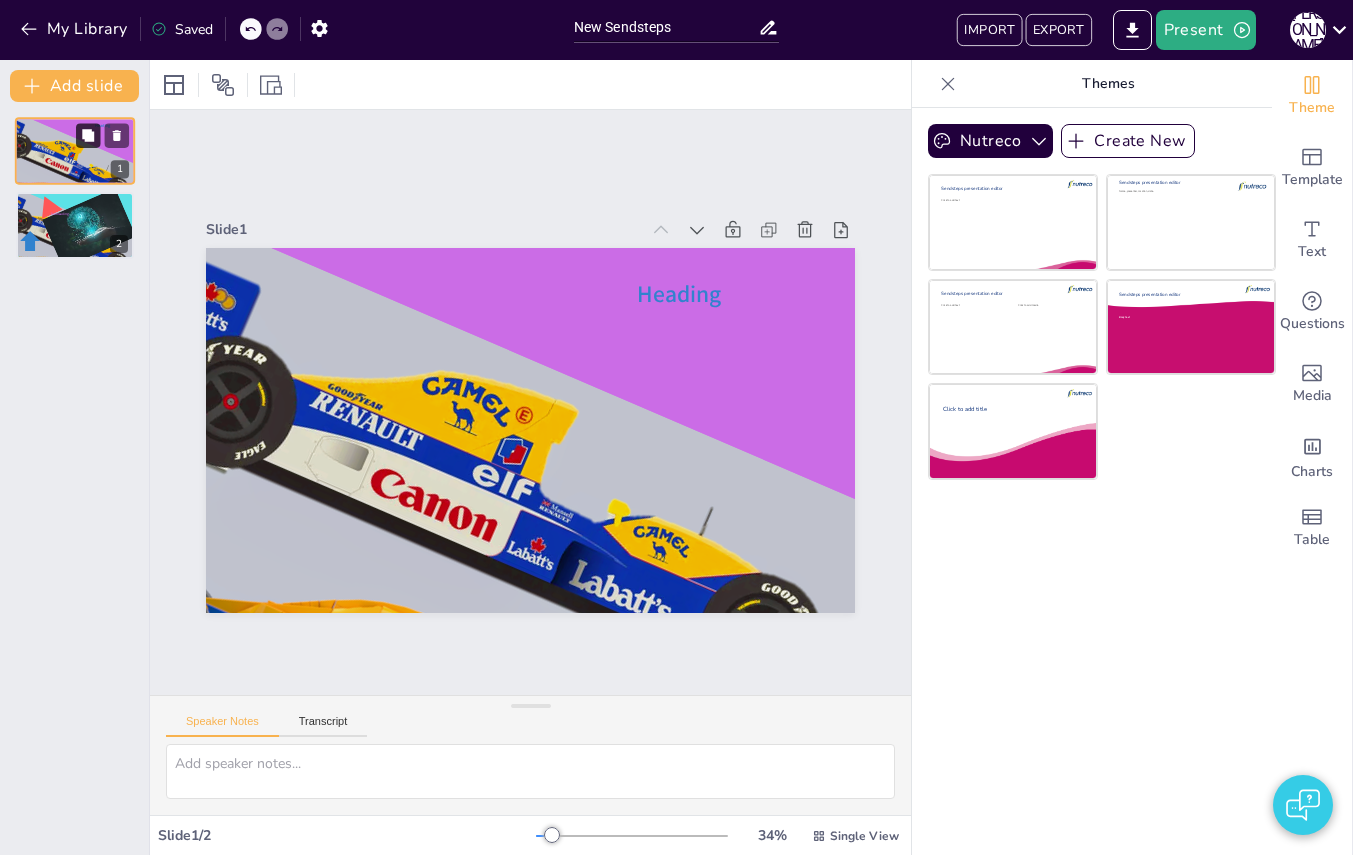 click at bounding box center [88, 135] 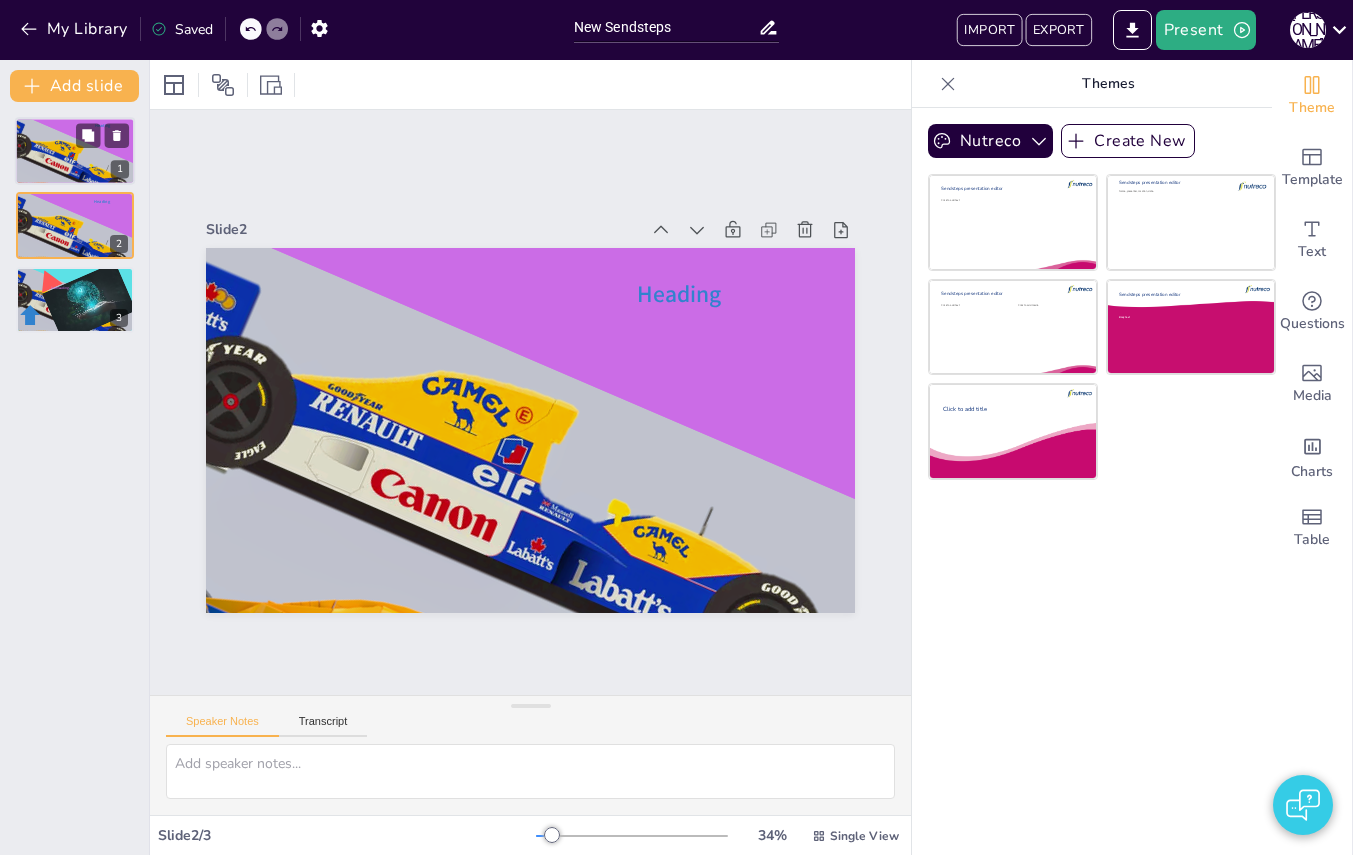 click at bounding box center (60, 211) 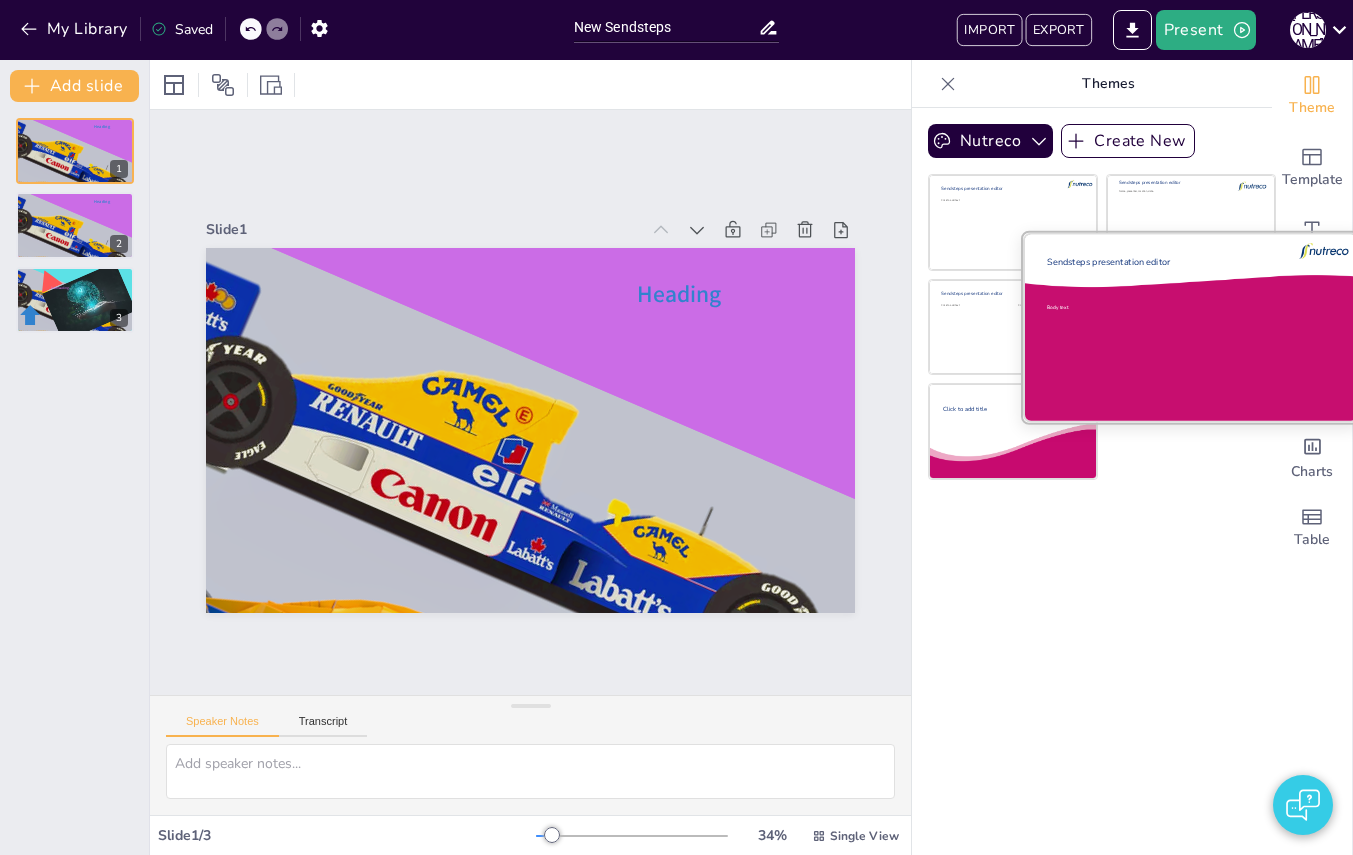 click on "Body text" at bounding box center [1177, 348] 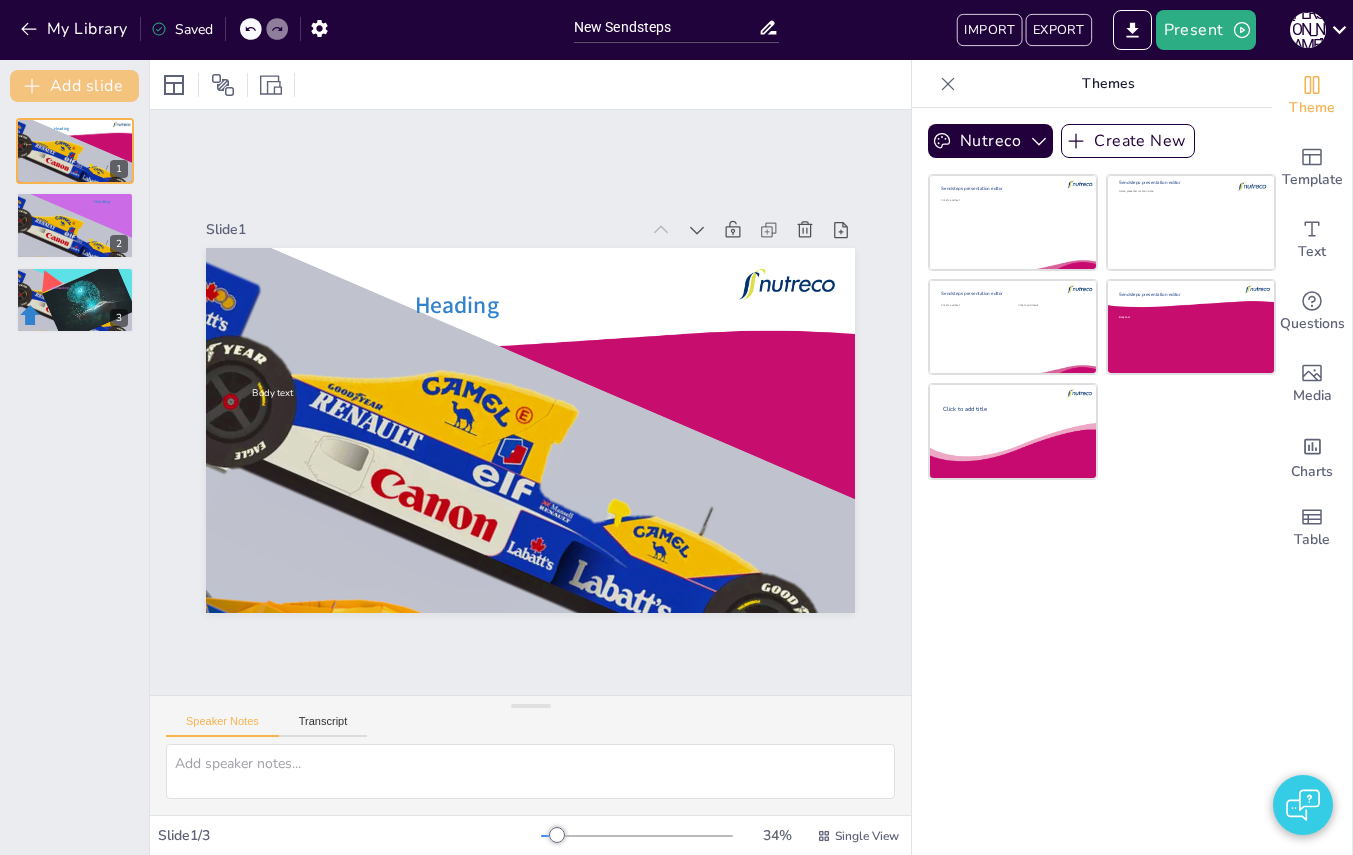 click on "Add slide" at bounding box center (74, 86) 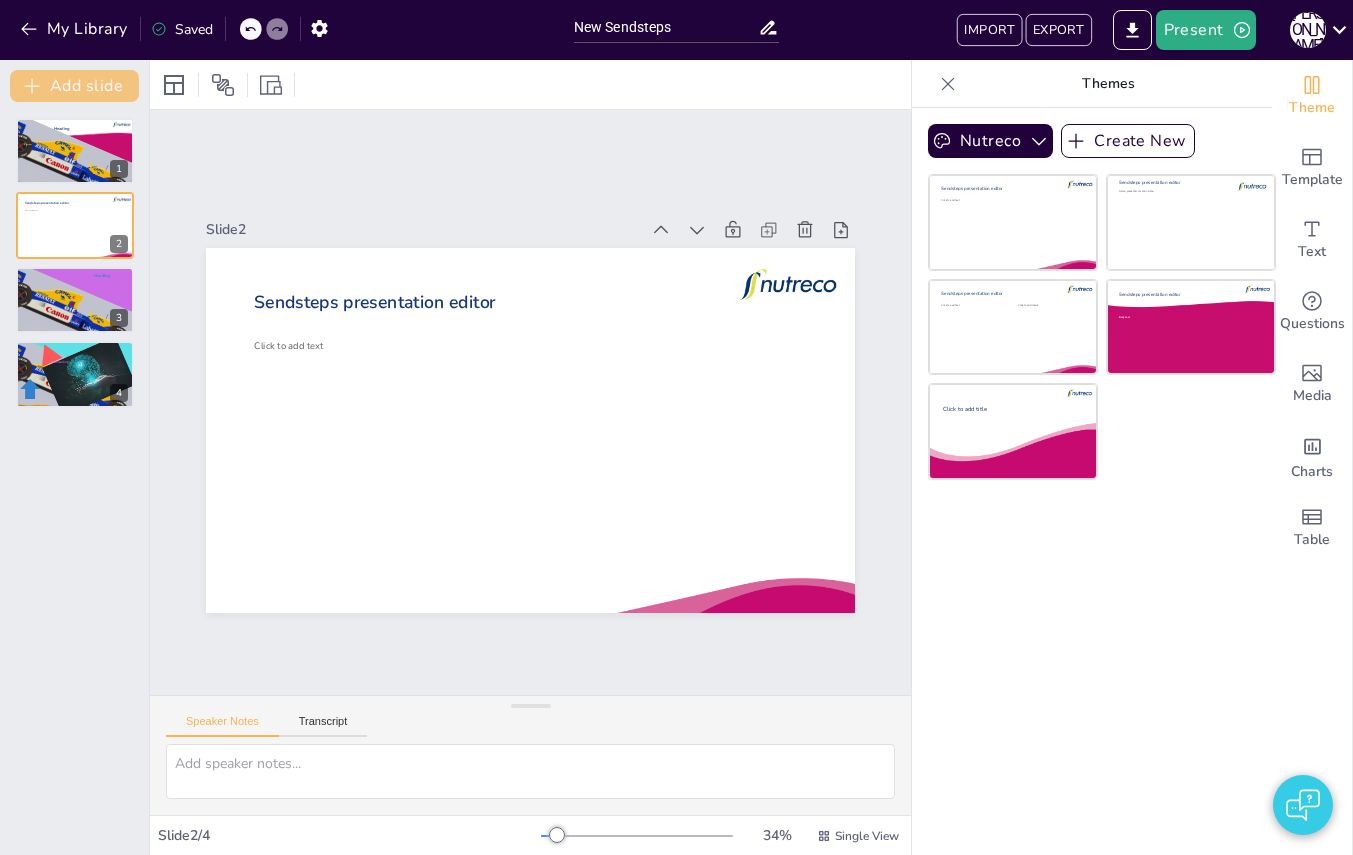click on "Add slide" at bounding box center (74, 86) 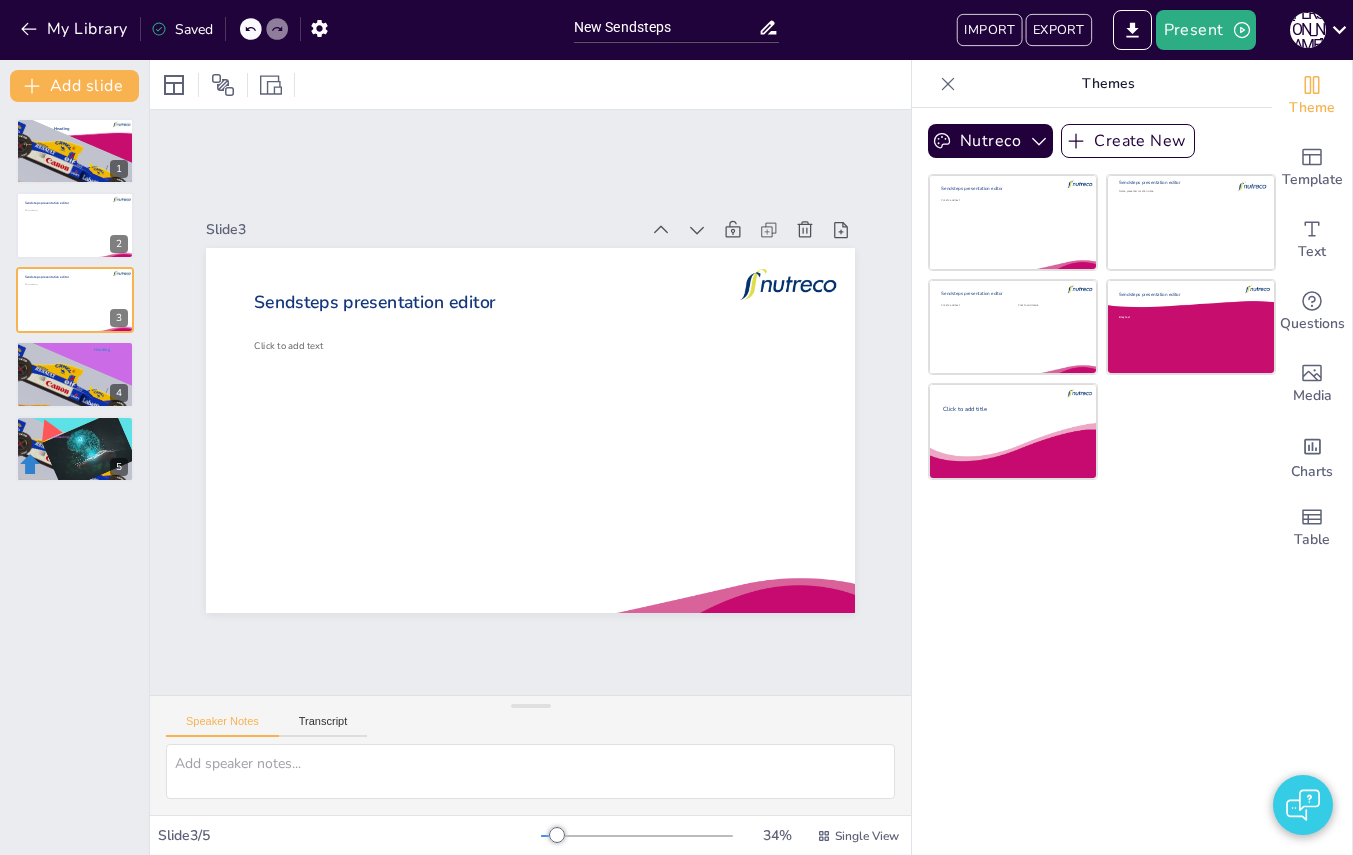 drag, startPoint x: 64, startPoint y: 232, endPoint x: 333, endPoint y: 232, distance: 269 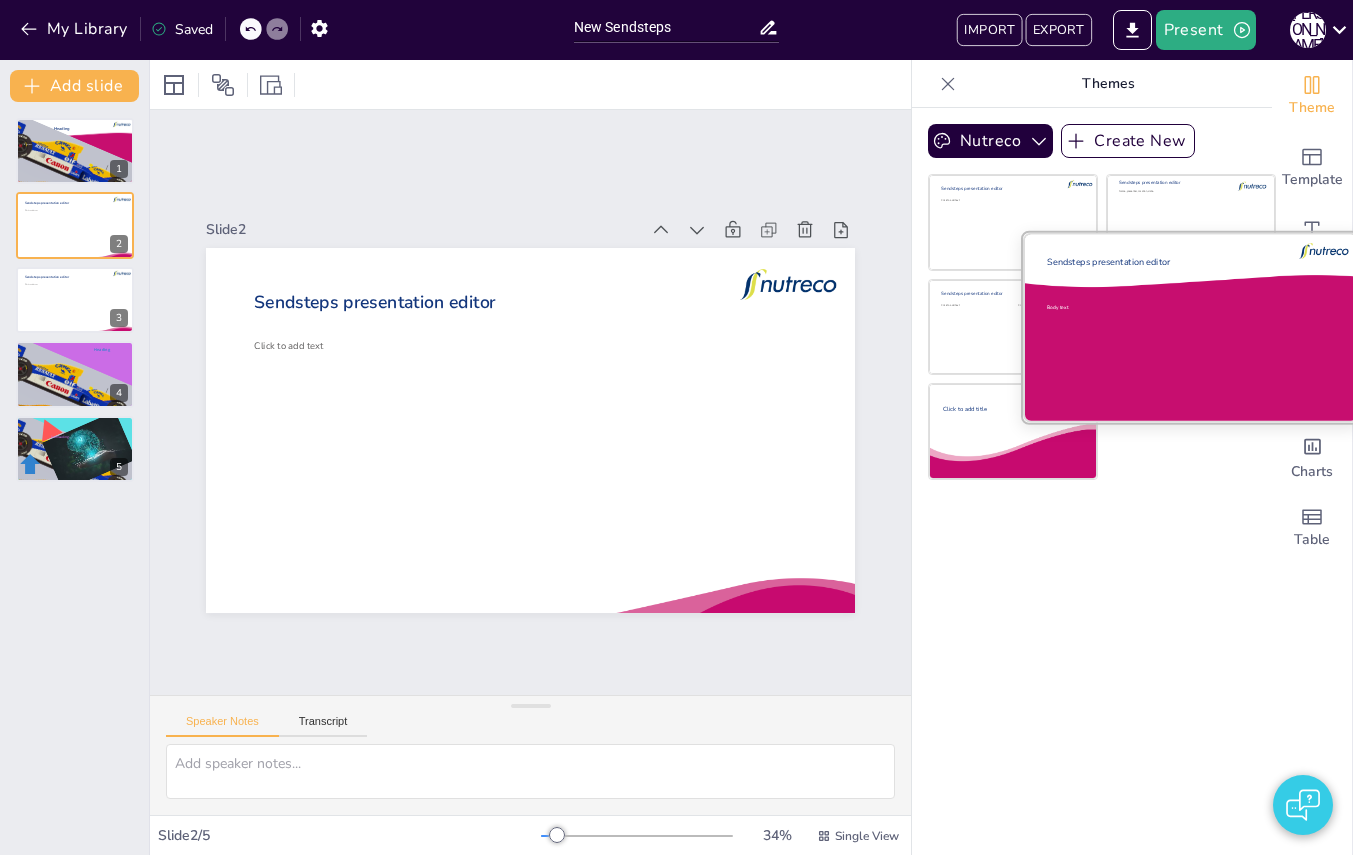 click on "Body text" at bounding box center [1177, 348] 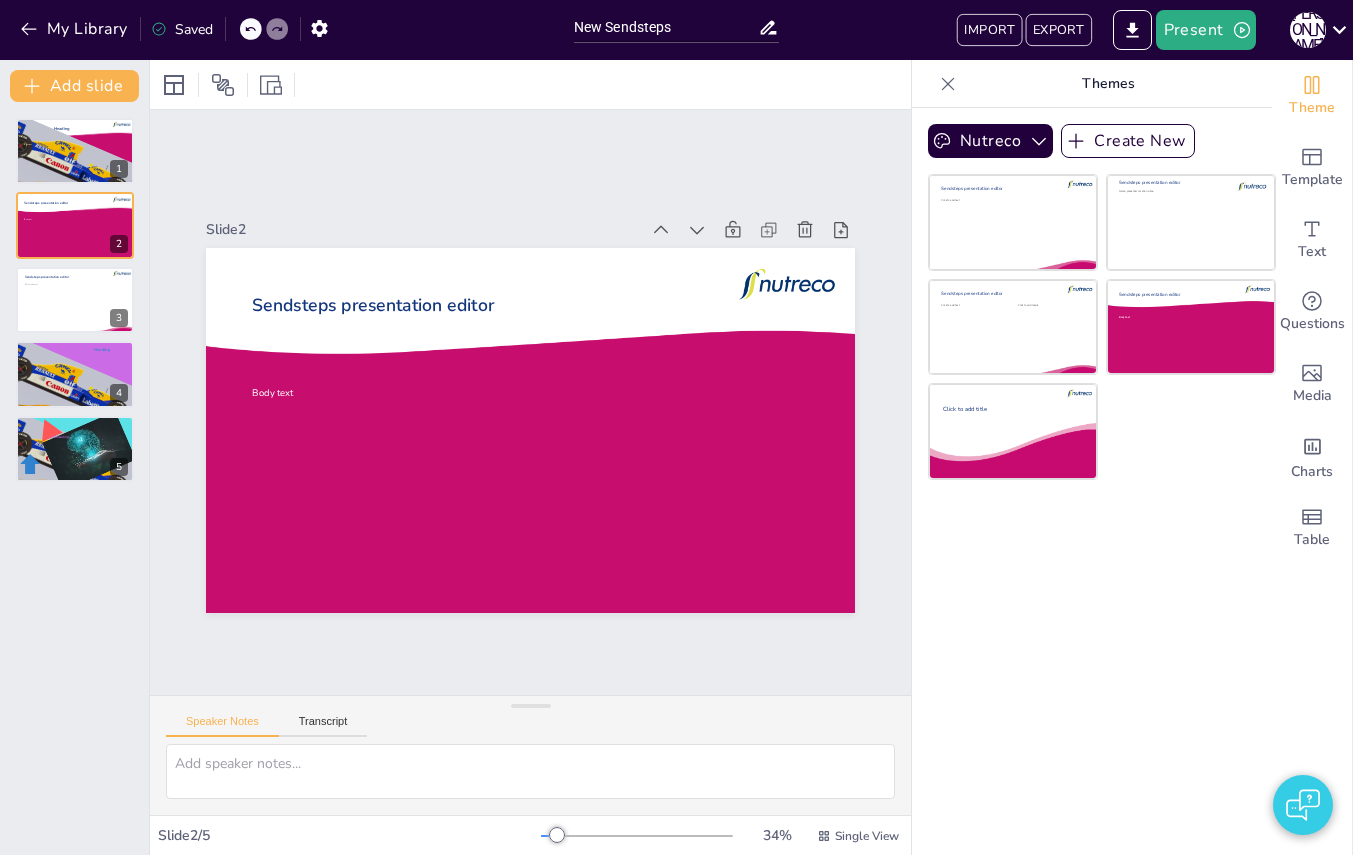 click on "Slide  2" at bounding box center (422, 229) 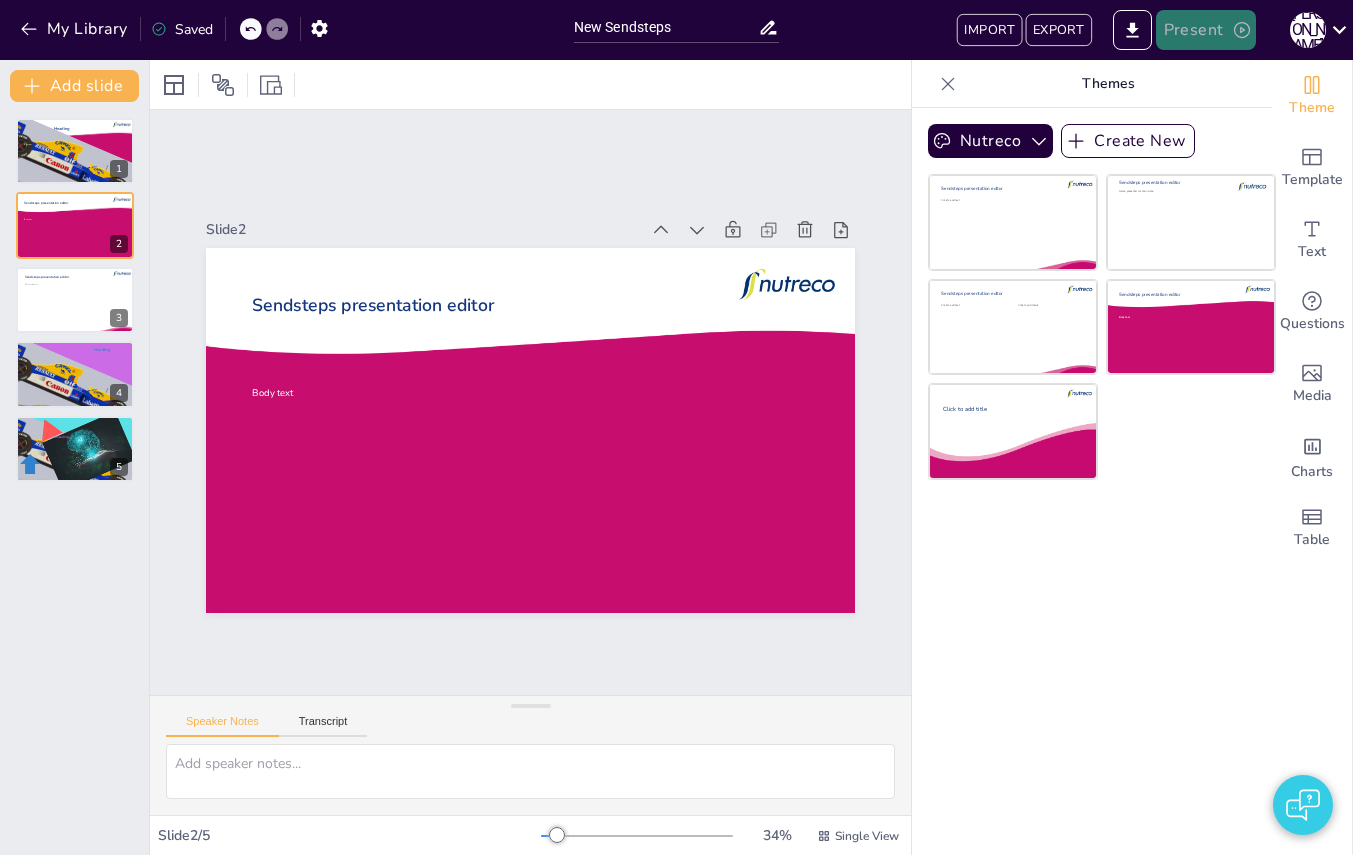 click on "Present" at bounding box center (1206, 30) 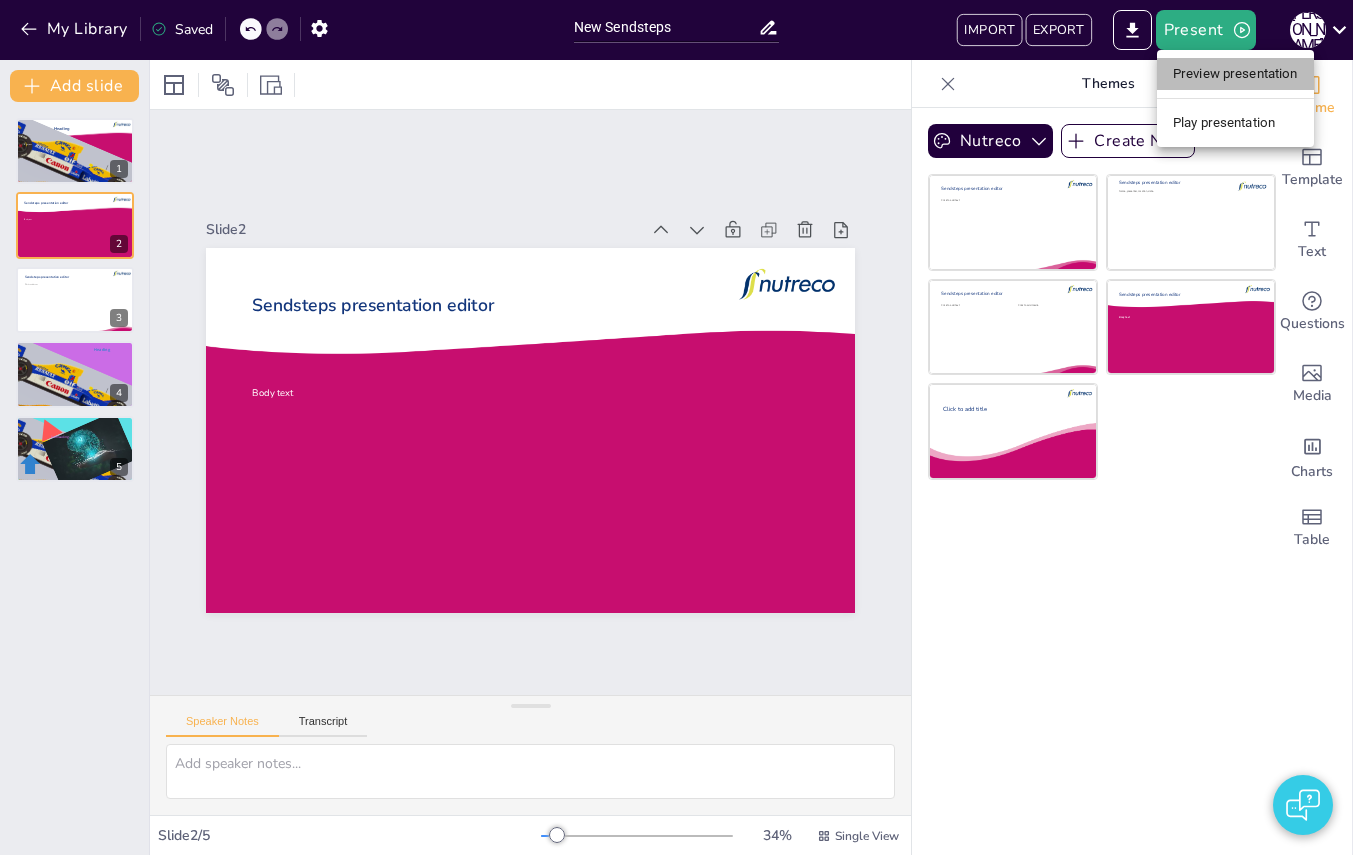 click on "Preview presentation" at bounding box center (1235, 74) 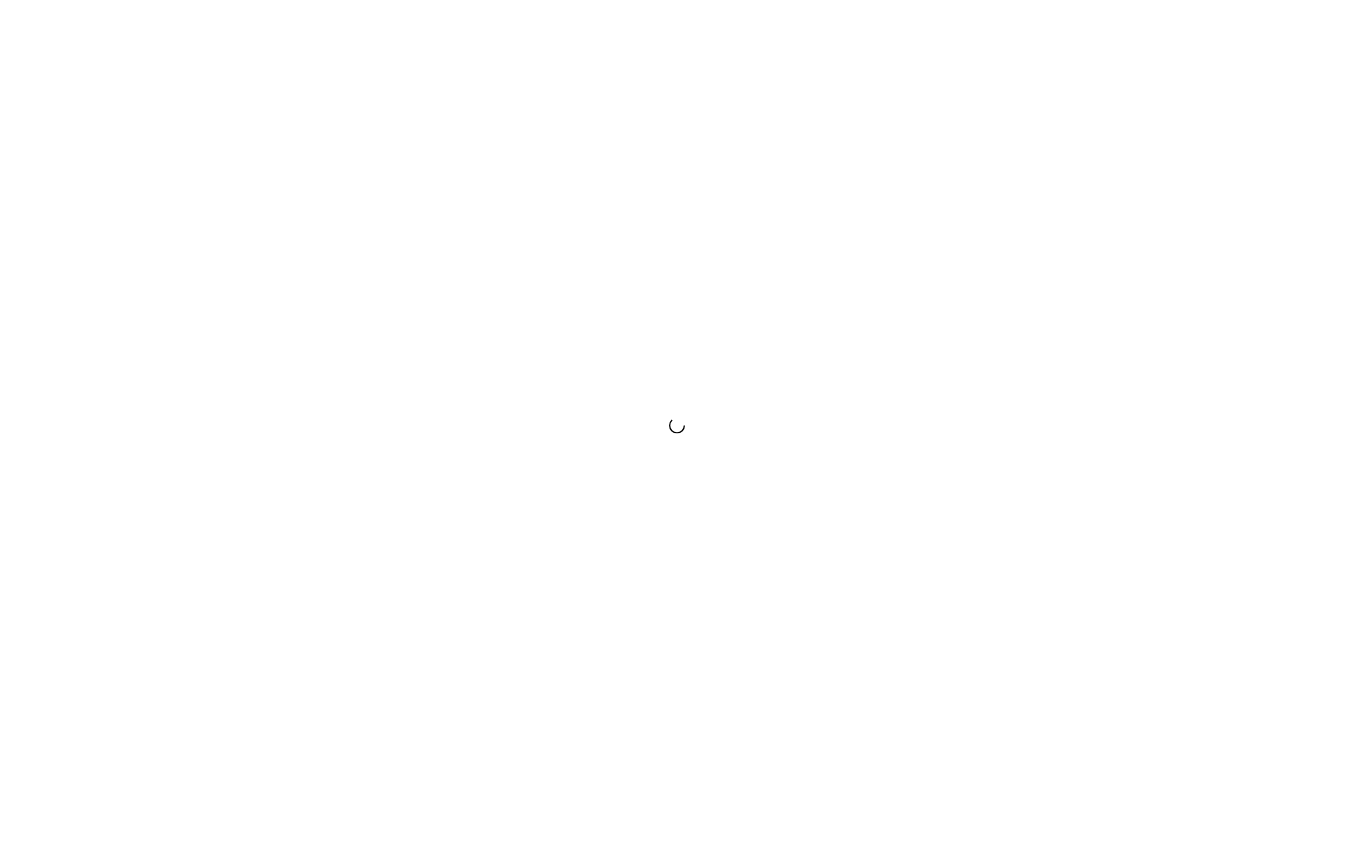 scroll, scrollTop: 0, scrollLeft: 0, axis: both 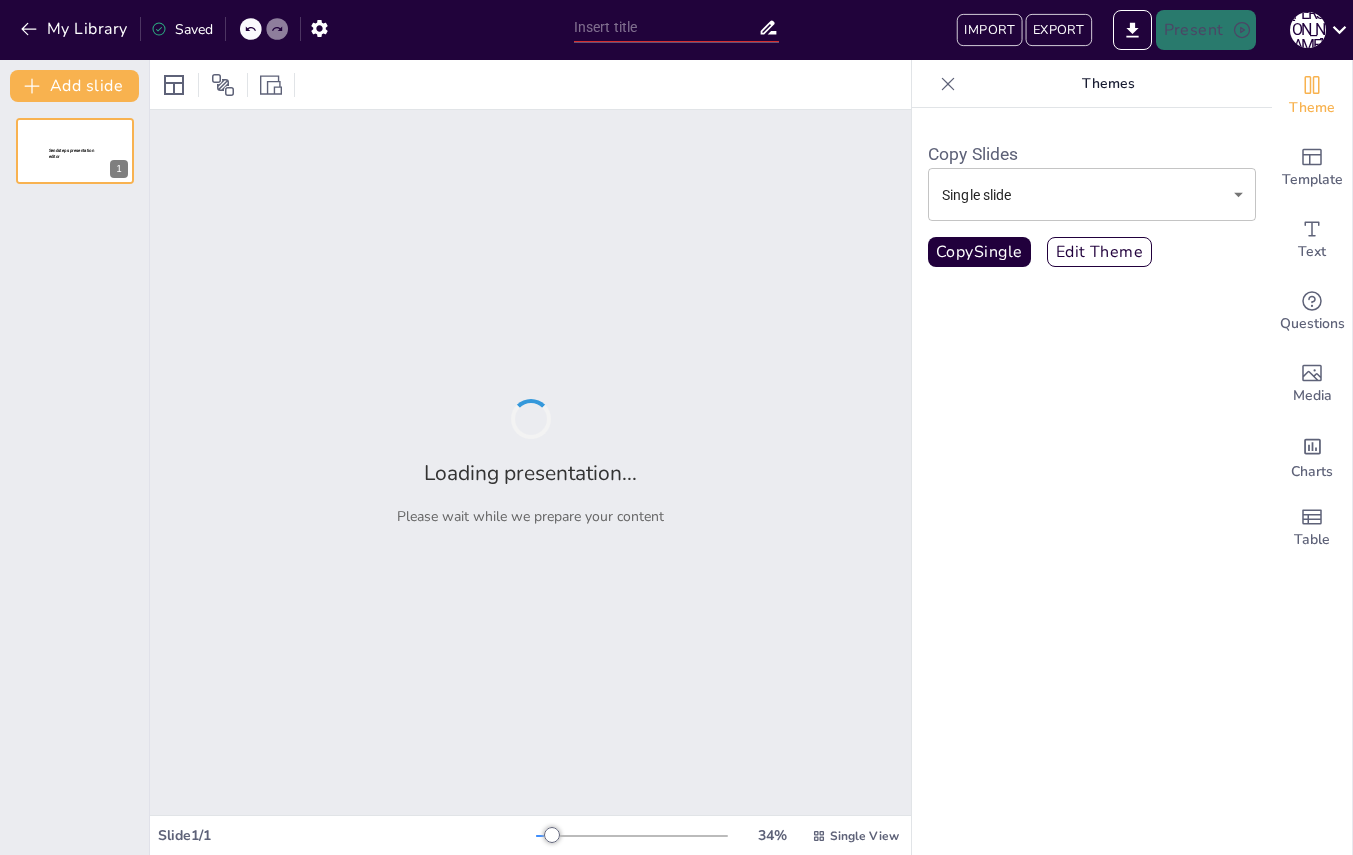 type on "New Sendsteps" 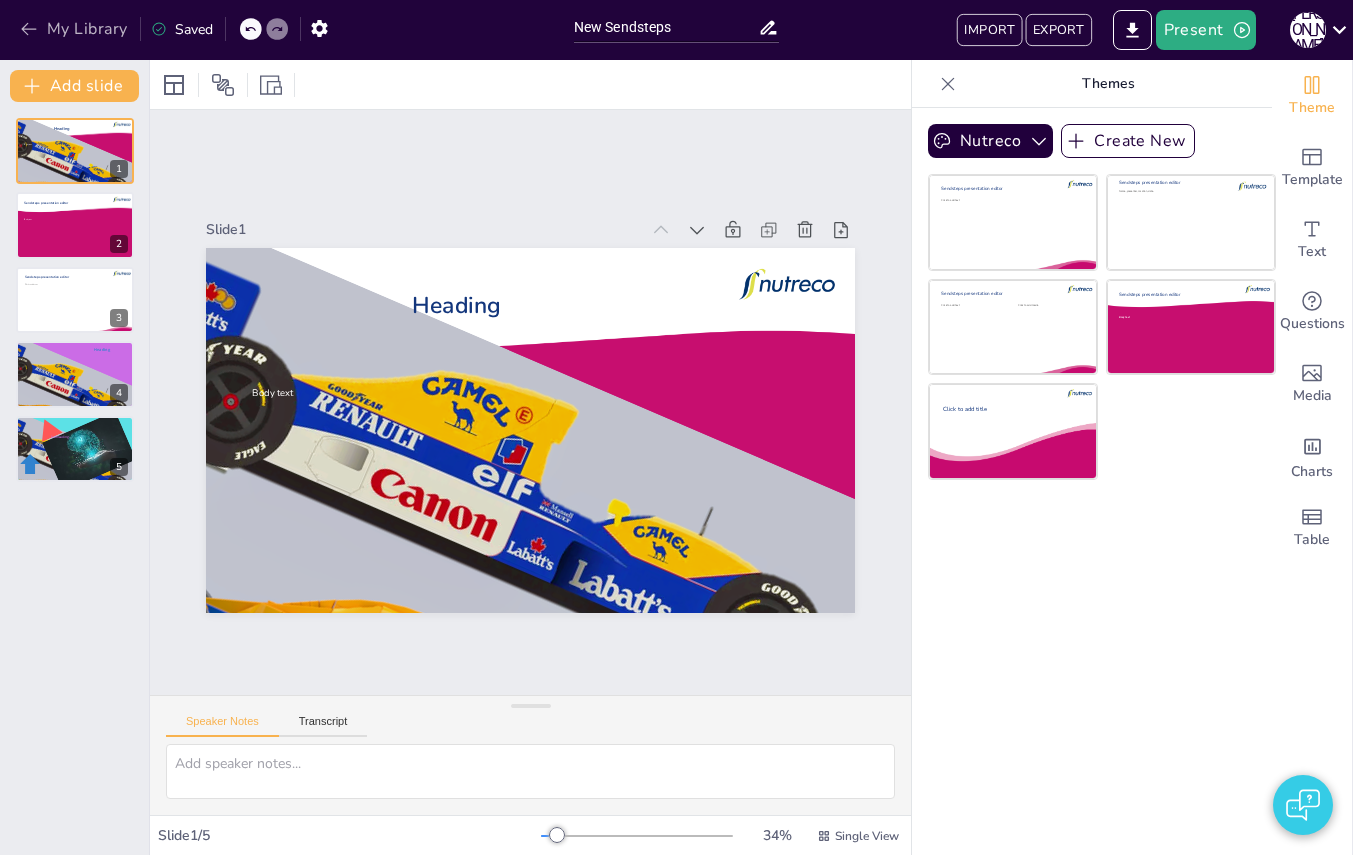 click on "My Library" at bounding box center [75, 29] 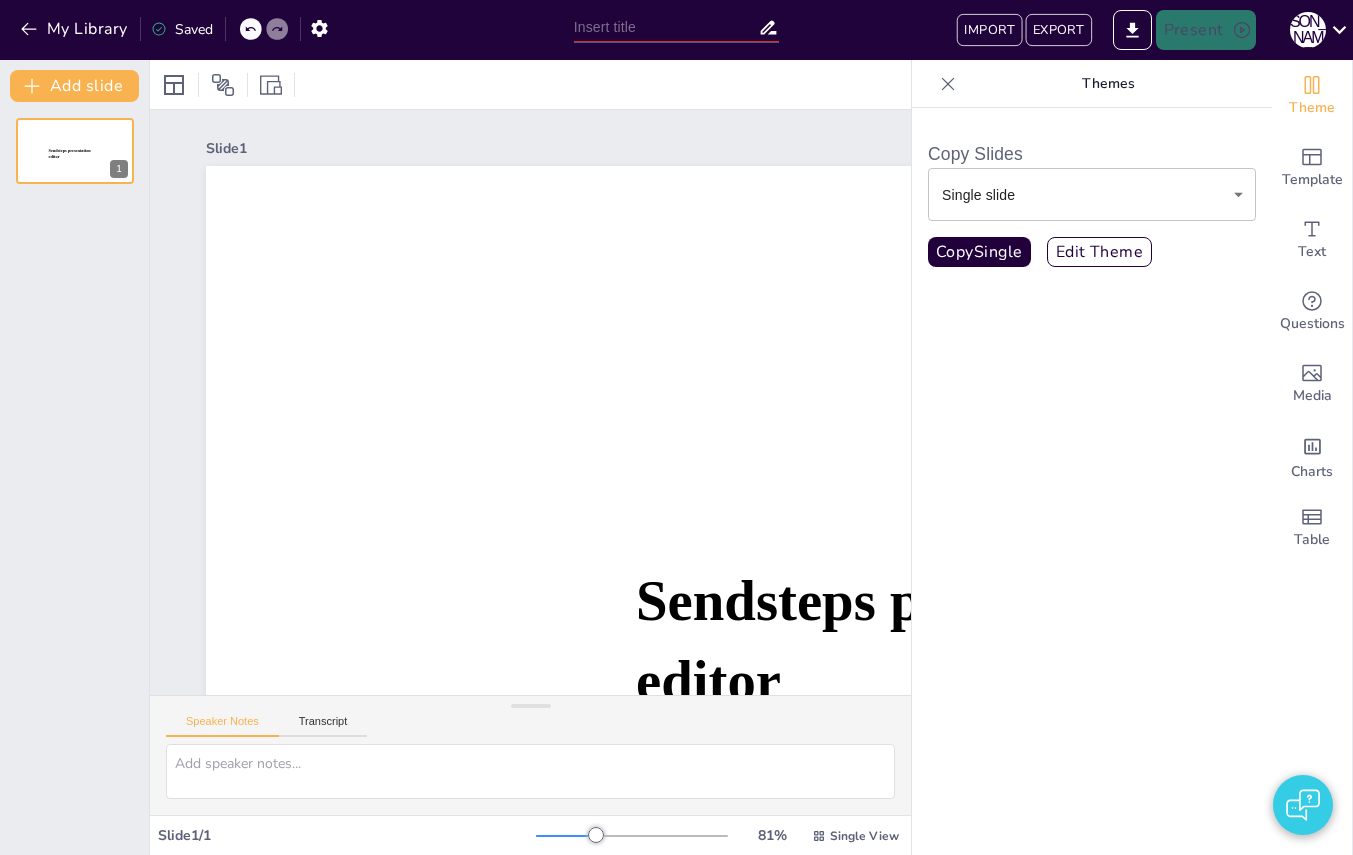 scroll, scrollTop: 0, scrollLeft: 0, axis: both 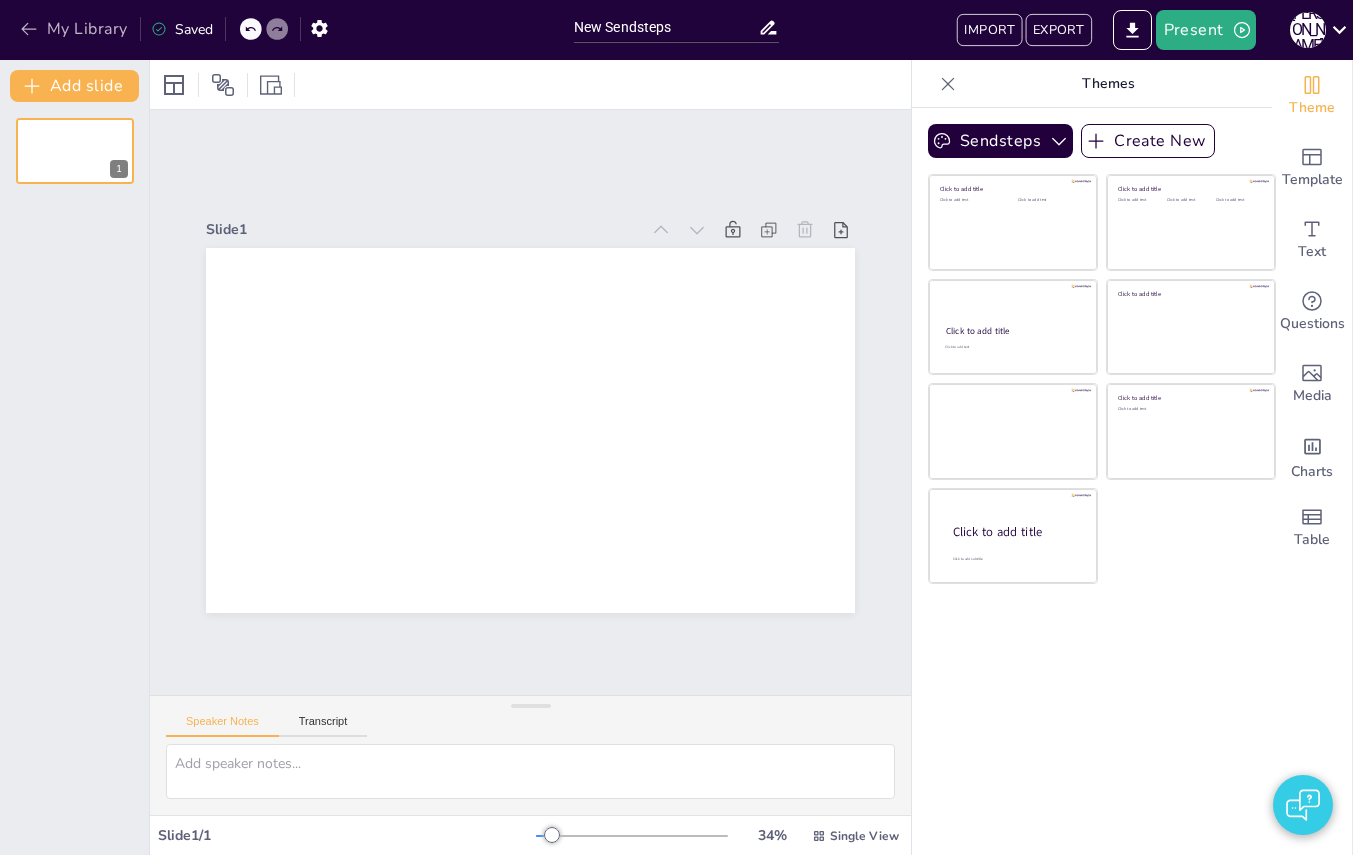 click on "My Library" at bounding box center [75, 29] 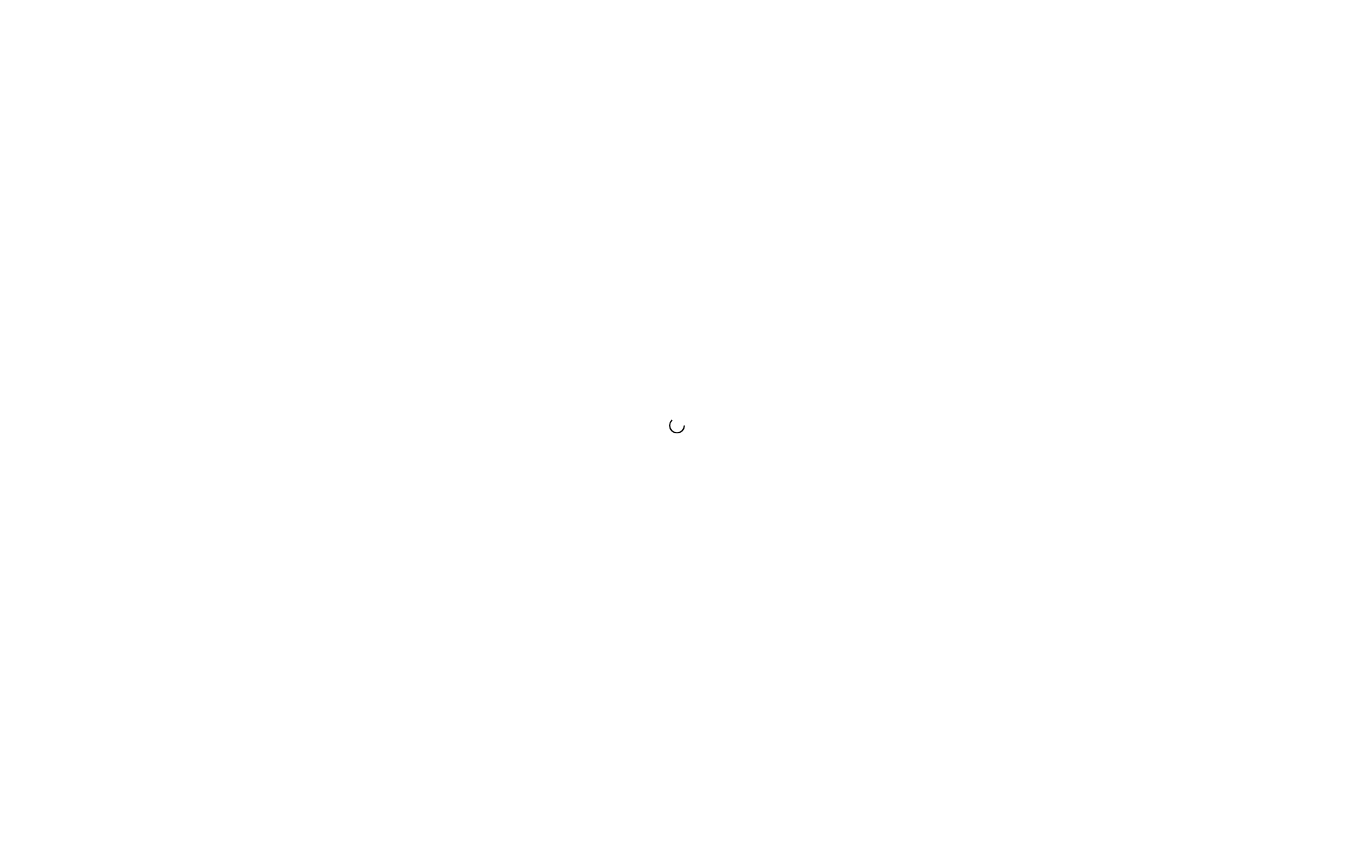 scroll, scrollTop: 0, scrollLeft: 0, axis: both 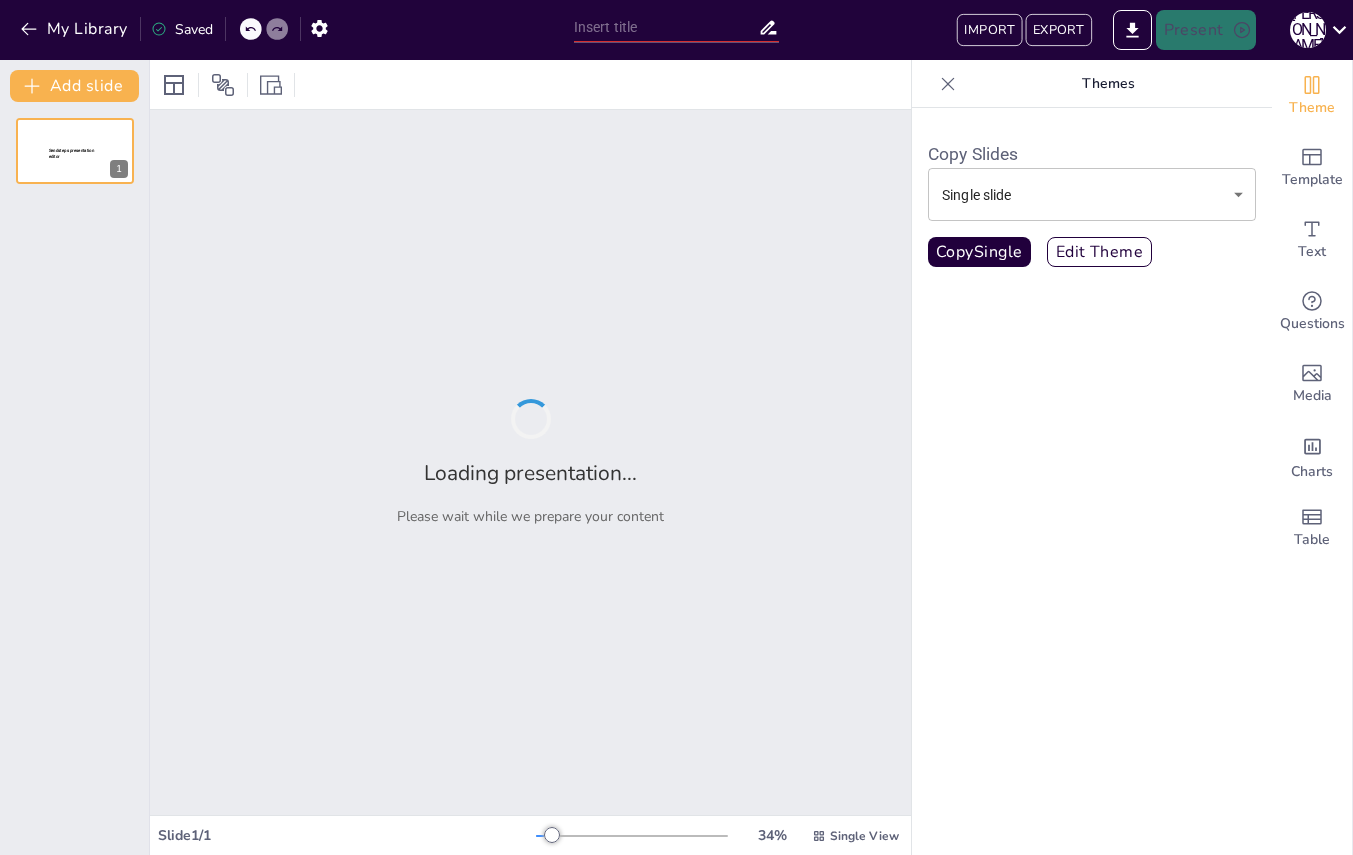 type on "Exploring the Origins: The Big Bang Theory Quiz" 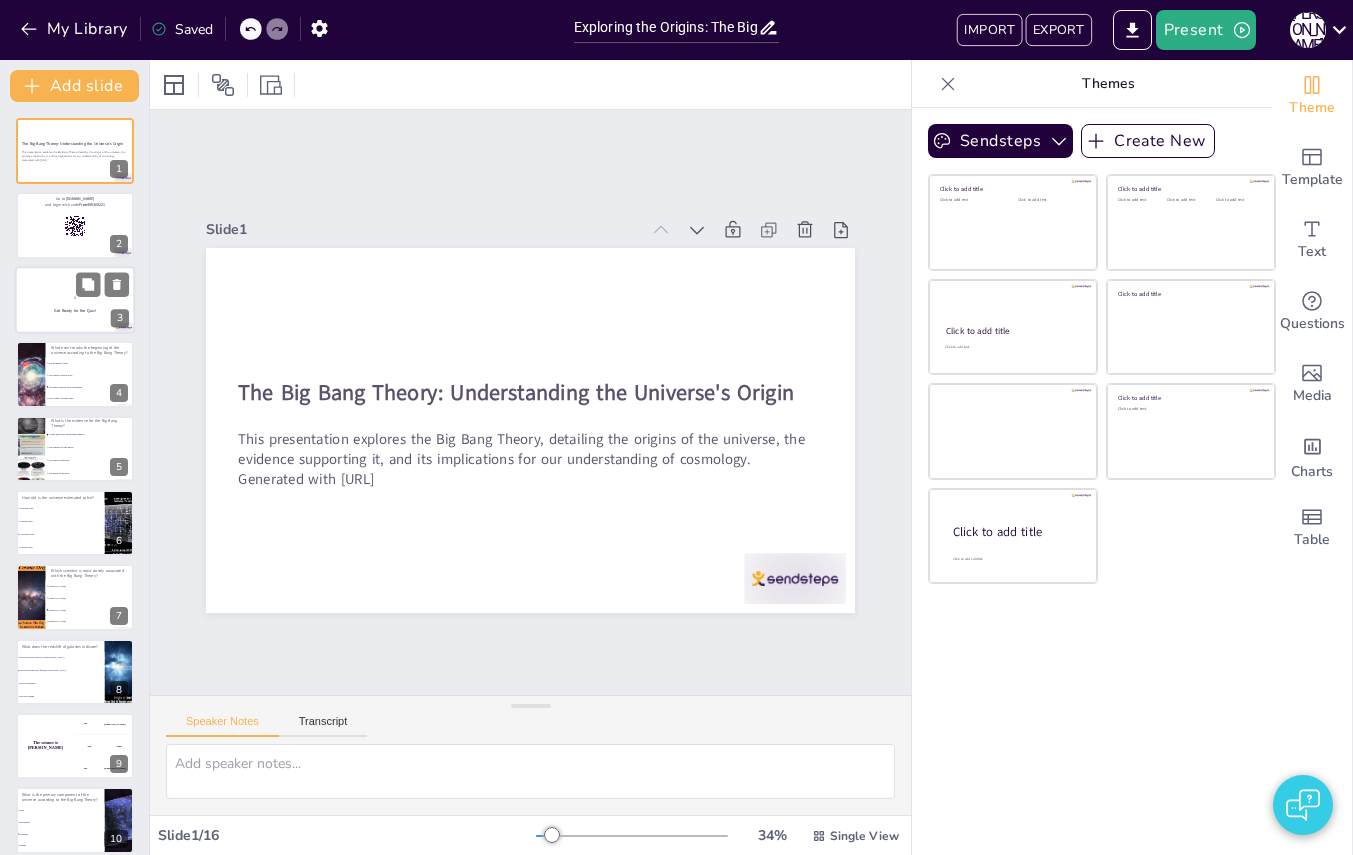 checkbox on "true" 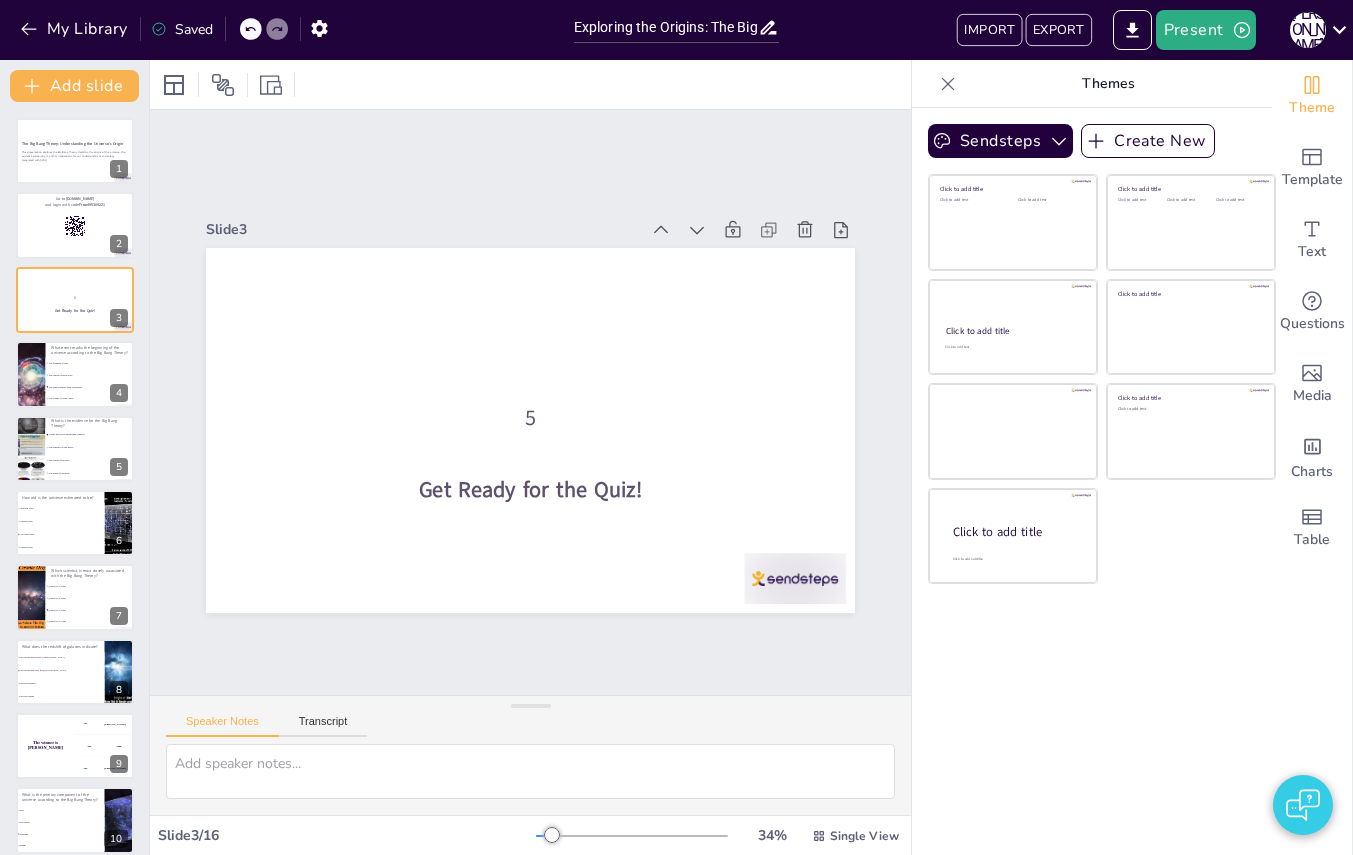 checkbox on "true" 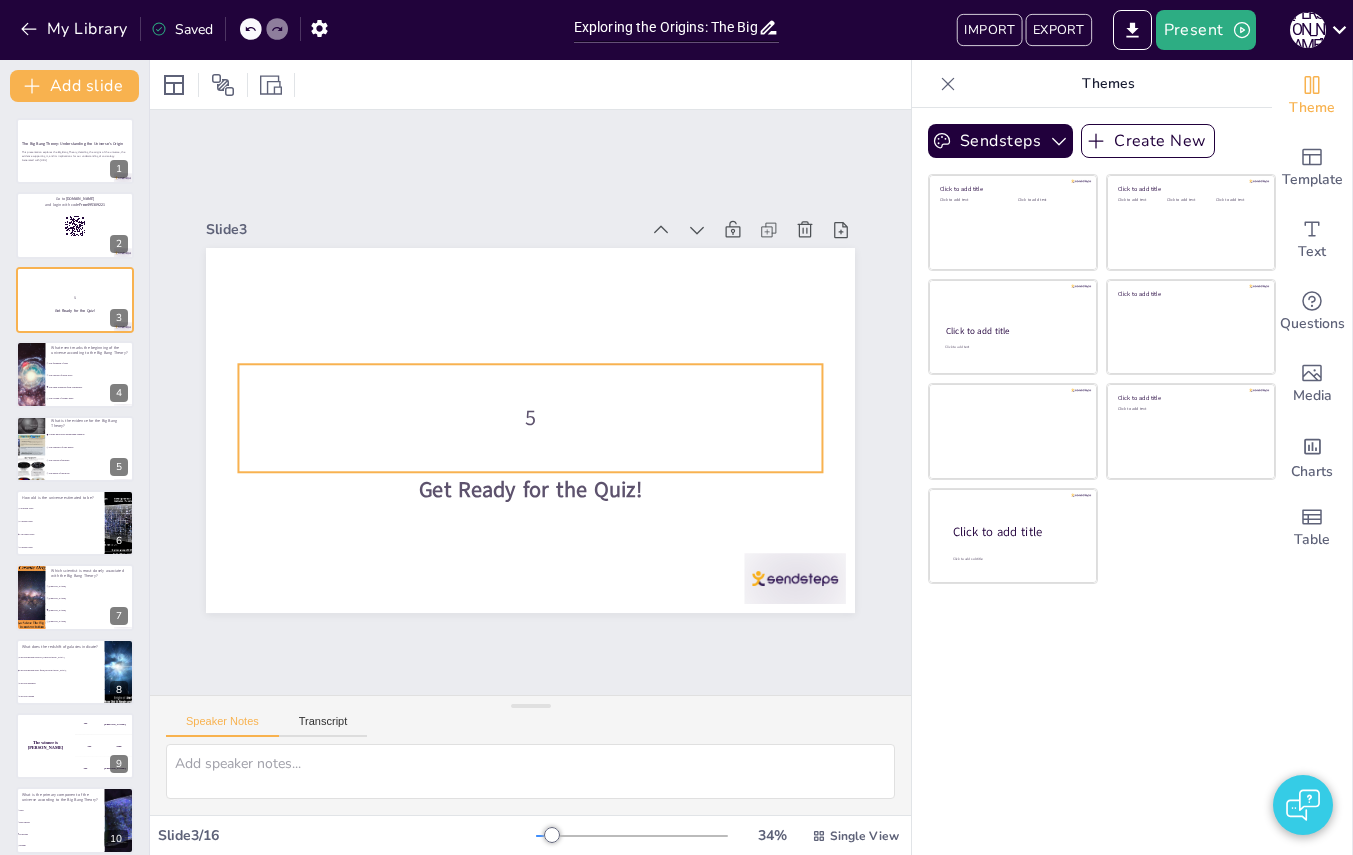 checkbox on "true" 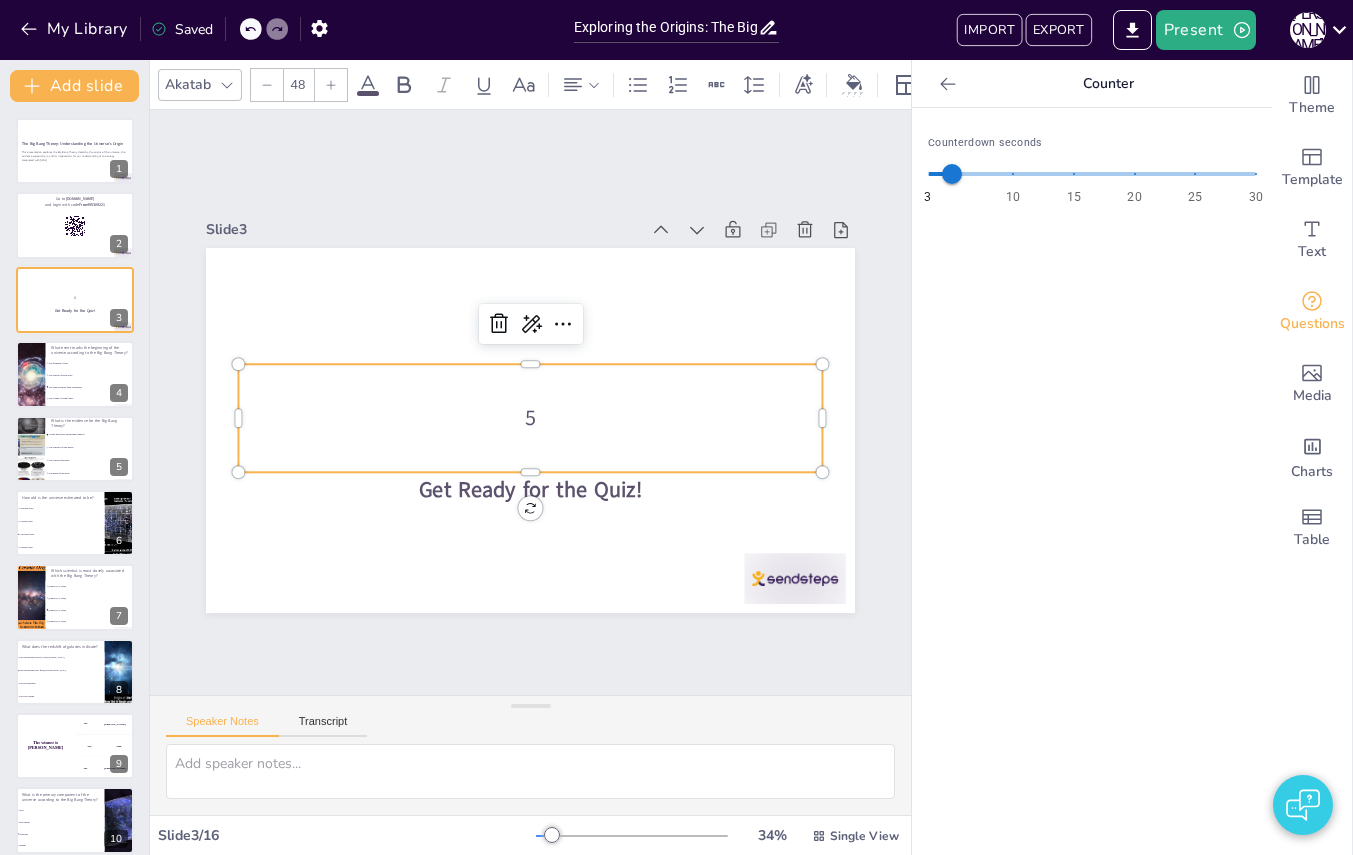 checkbox on "true" 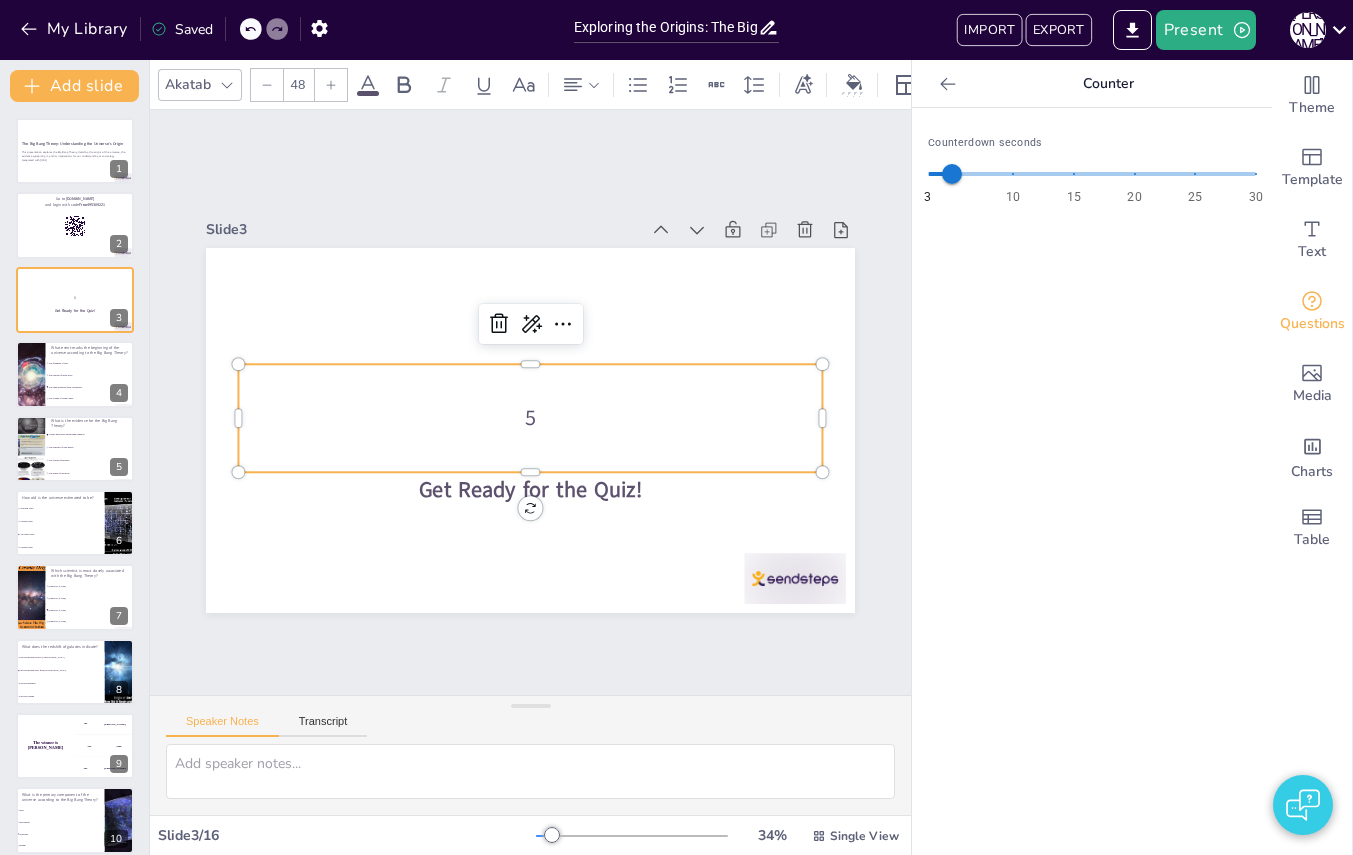 checkbox on "true" 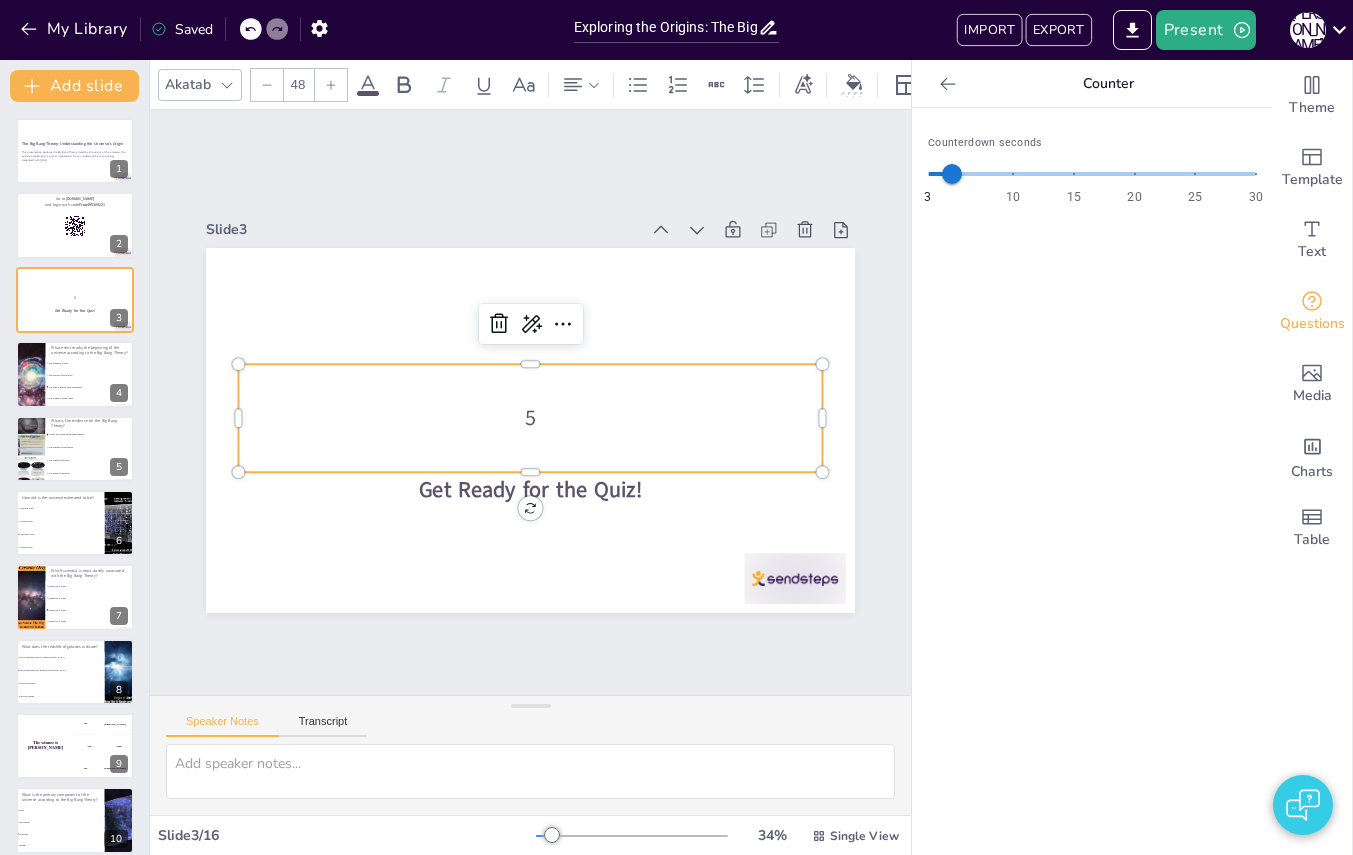 checkbox on "true" 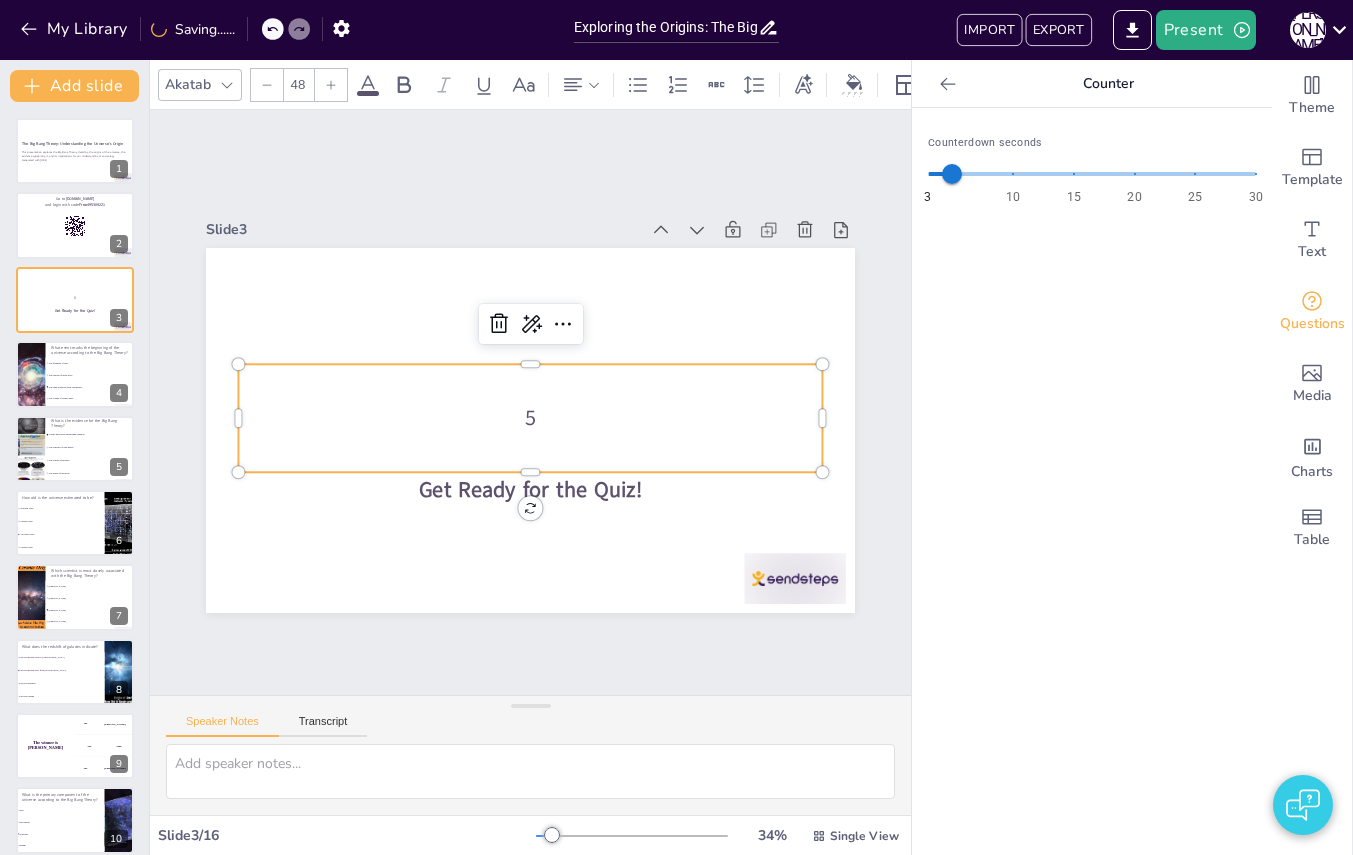 checkbox on "true" 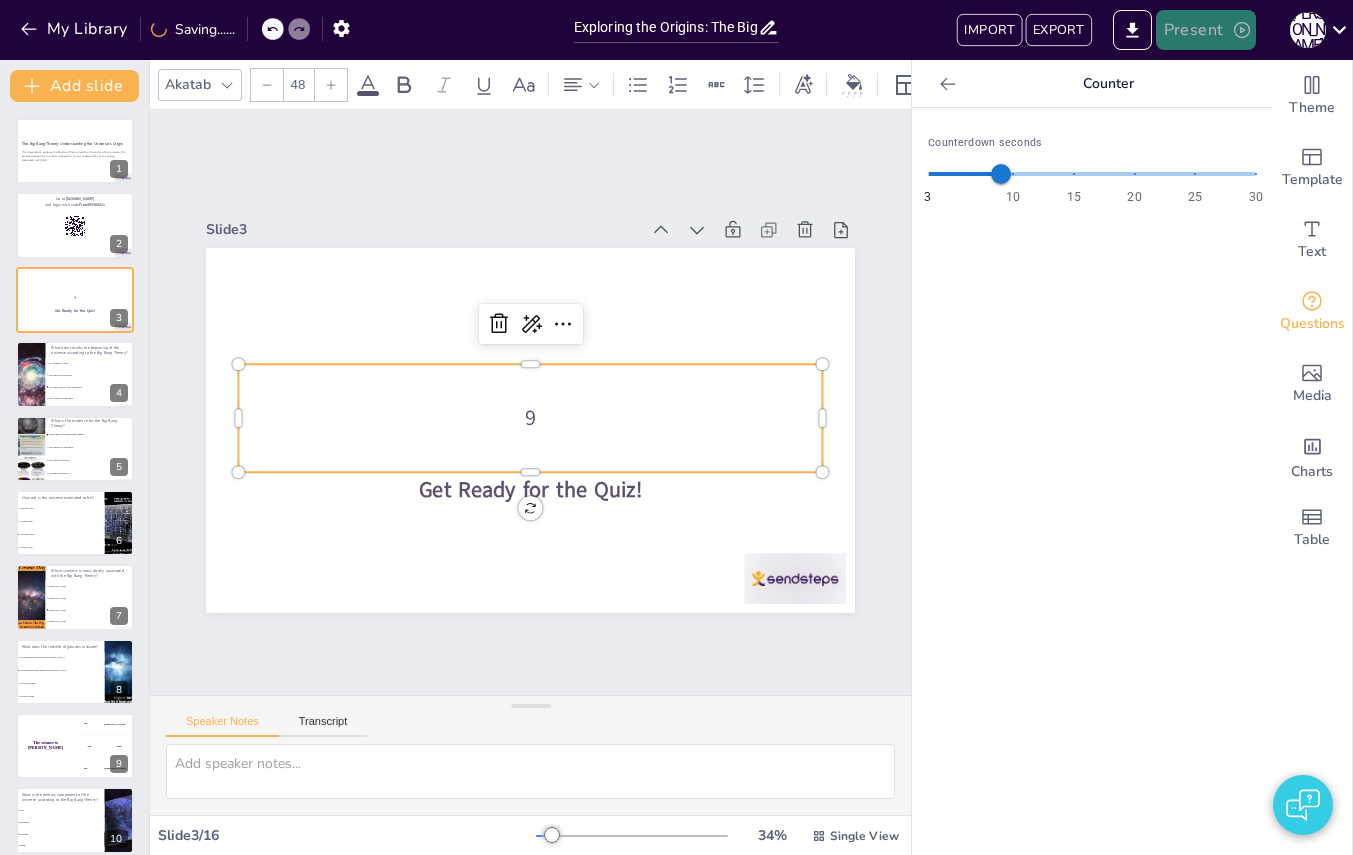 click on "Present" at bounding box center (1206, 30) 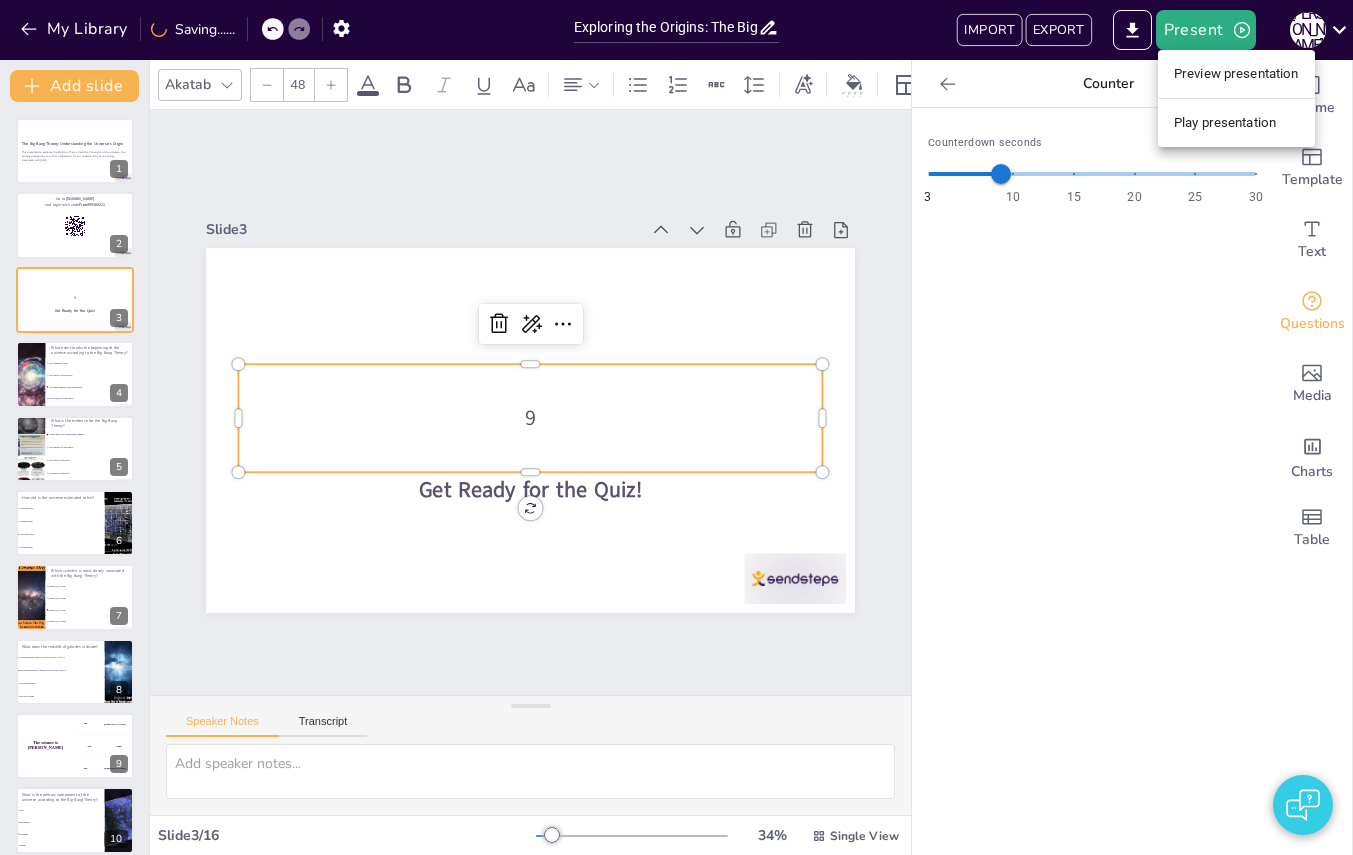 click on "Preview presentation" at bounding box center (1236, 74) 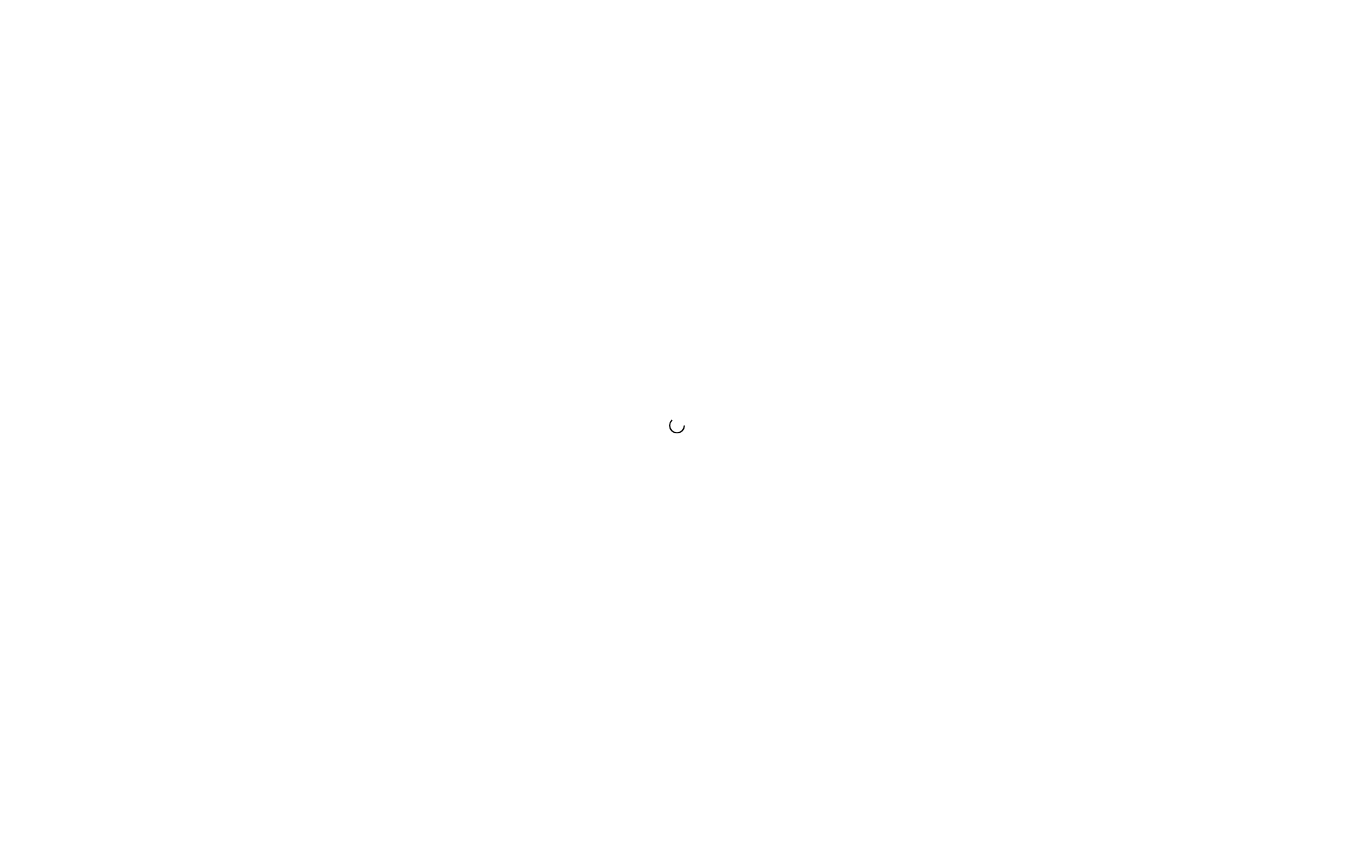scroll, scrollTop: 0, scrollLeft: 0, axis: both 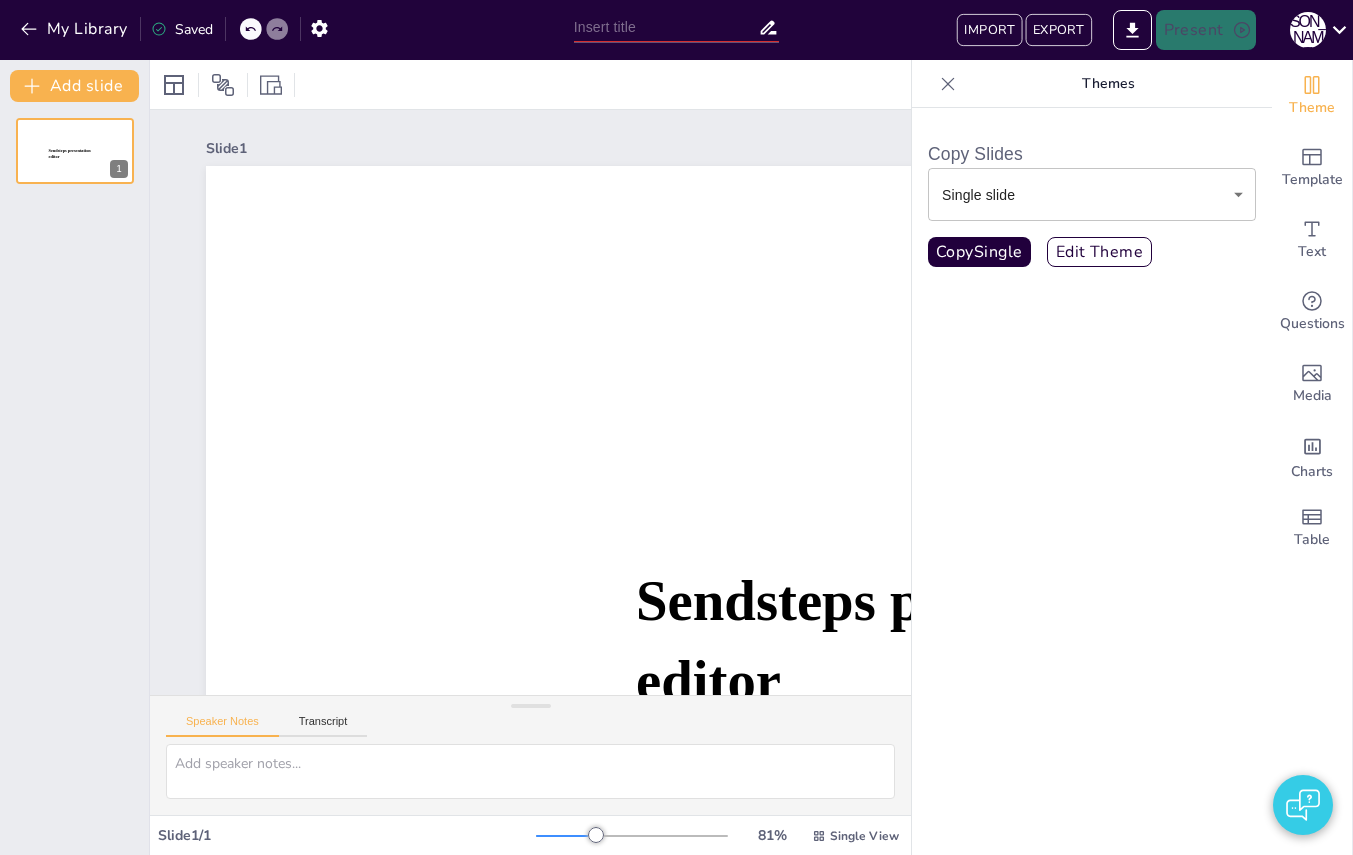 type on "Exploring the Origins: The Big Bang Theory Quiz" 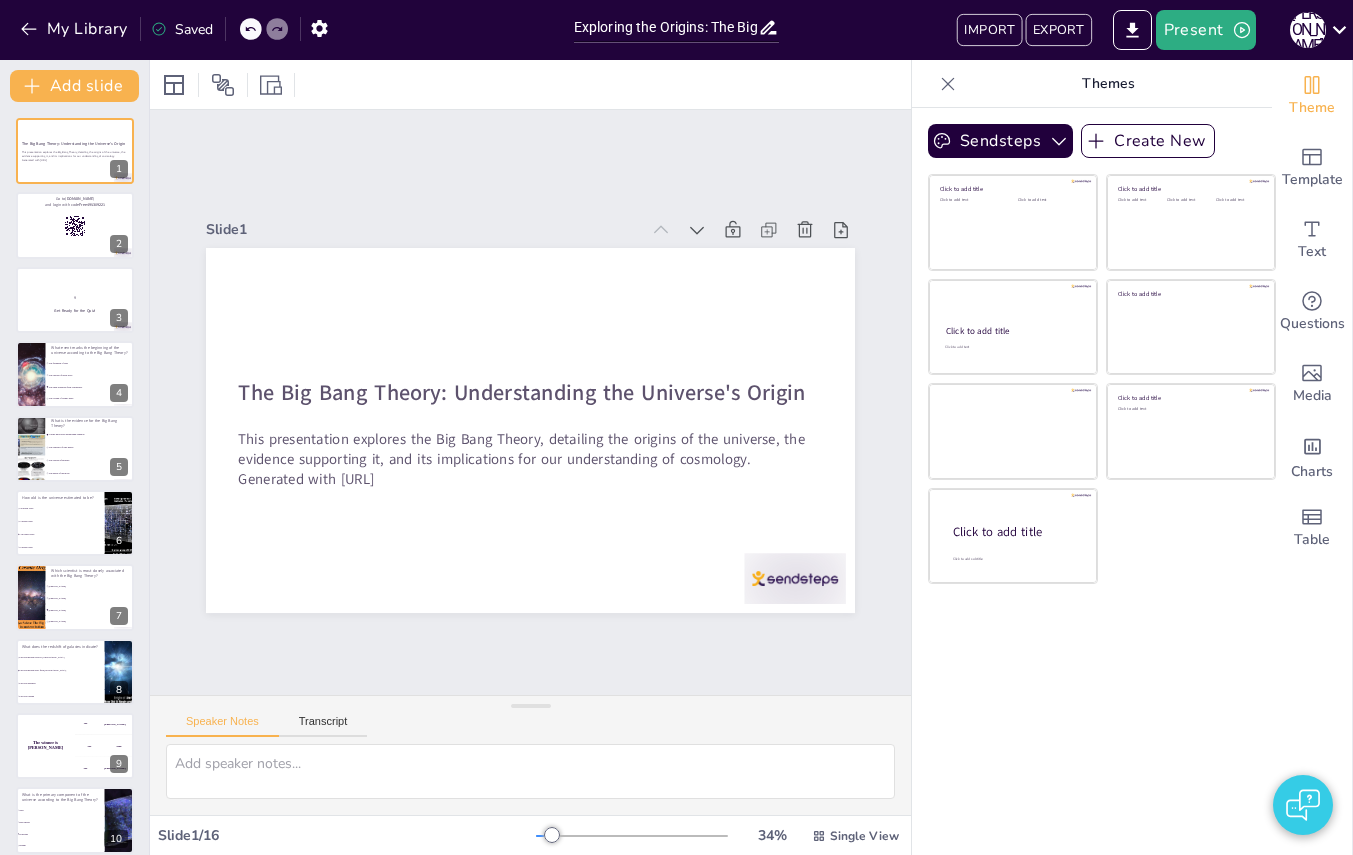 checkbox on "true" 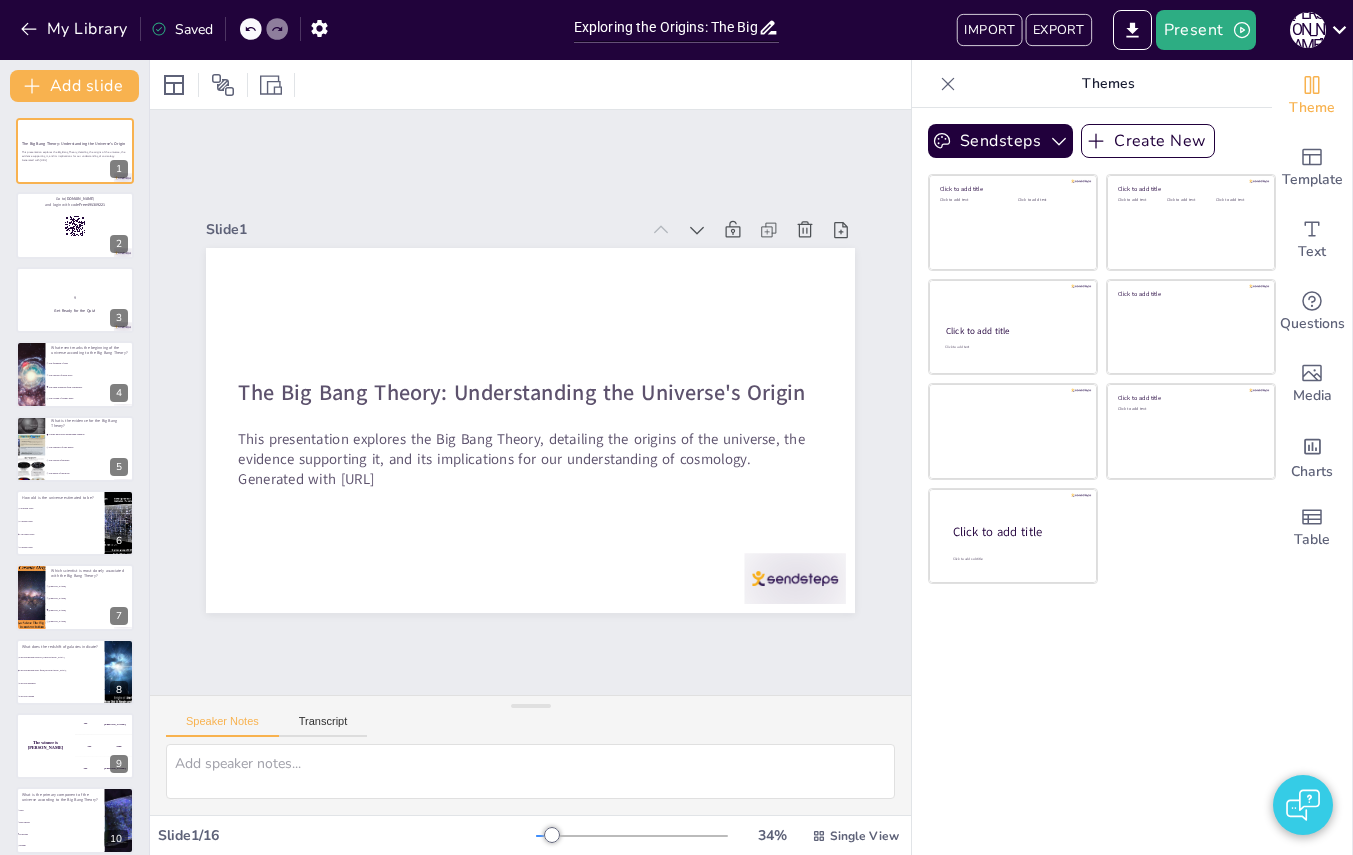 checkbox on "true" 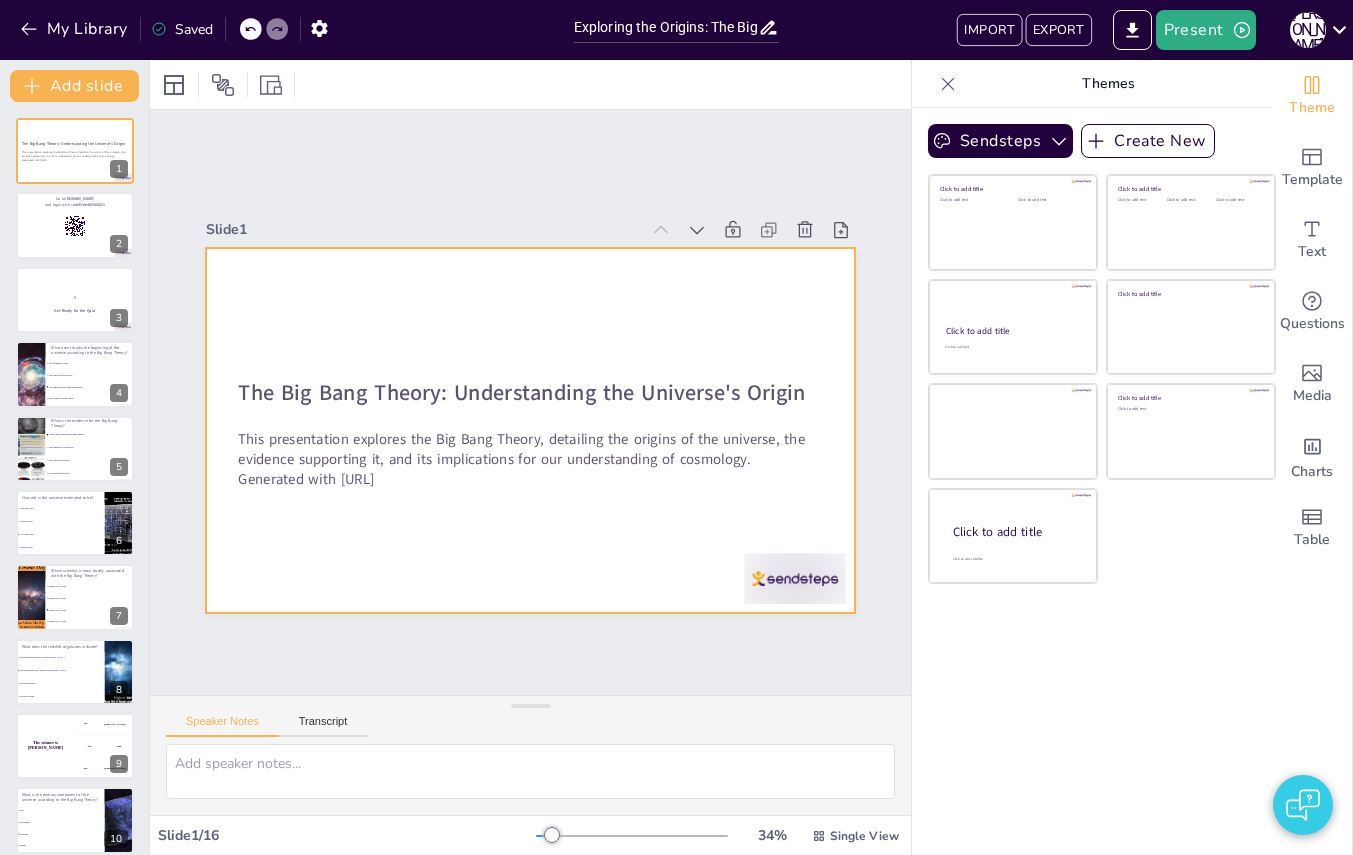 checkbox on "true" 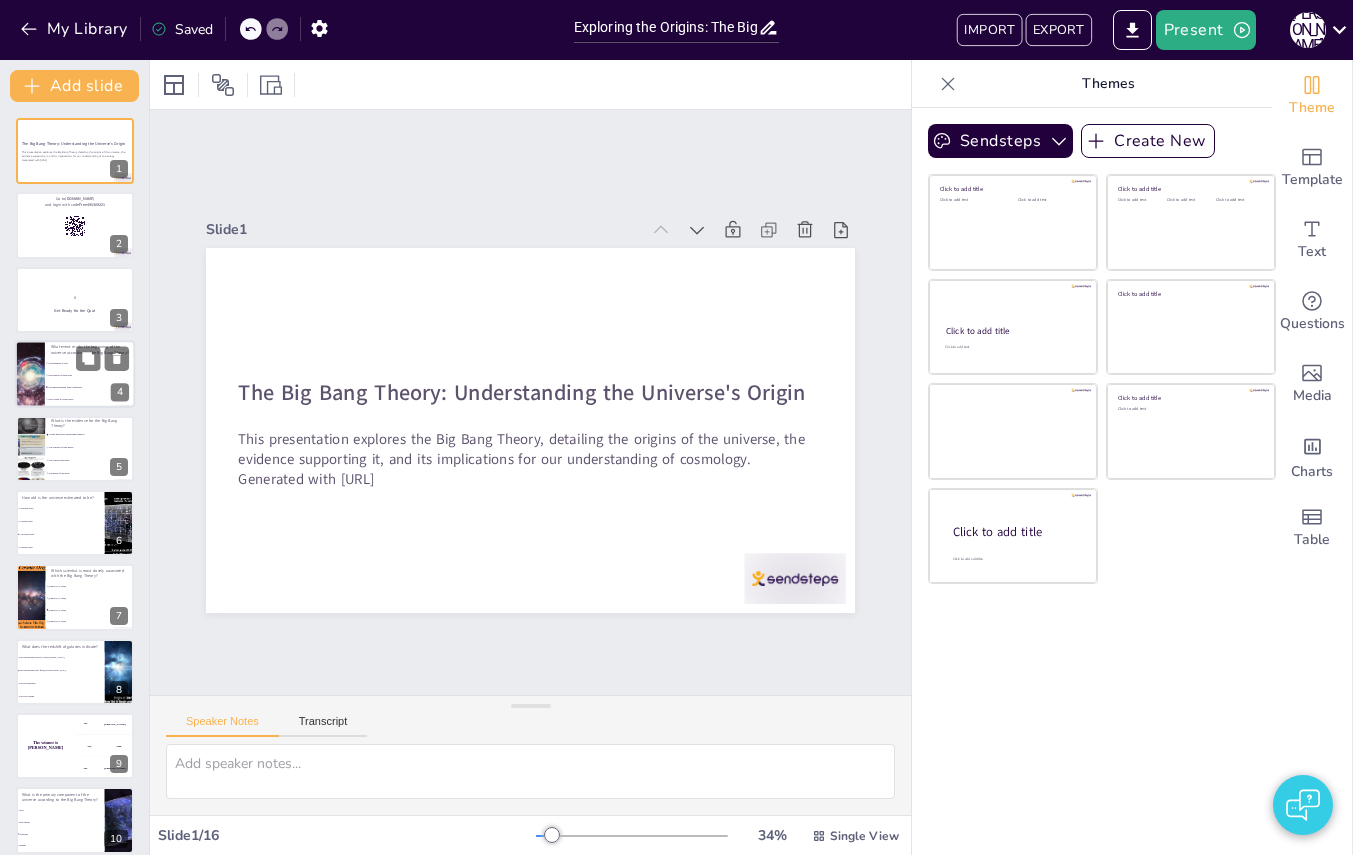 checkbox on "true" 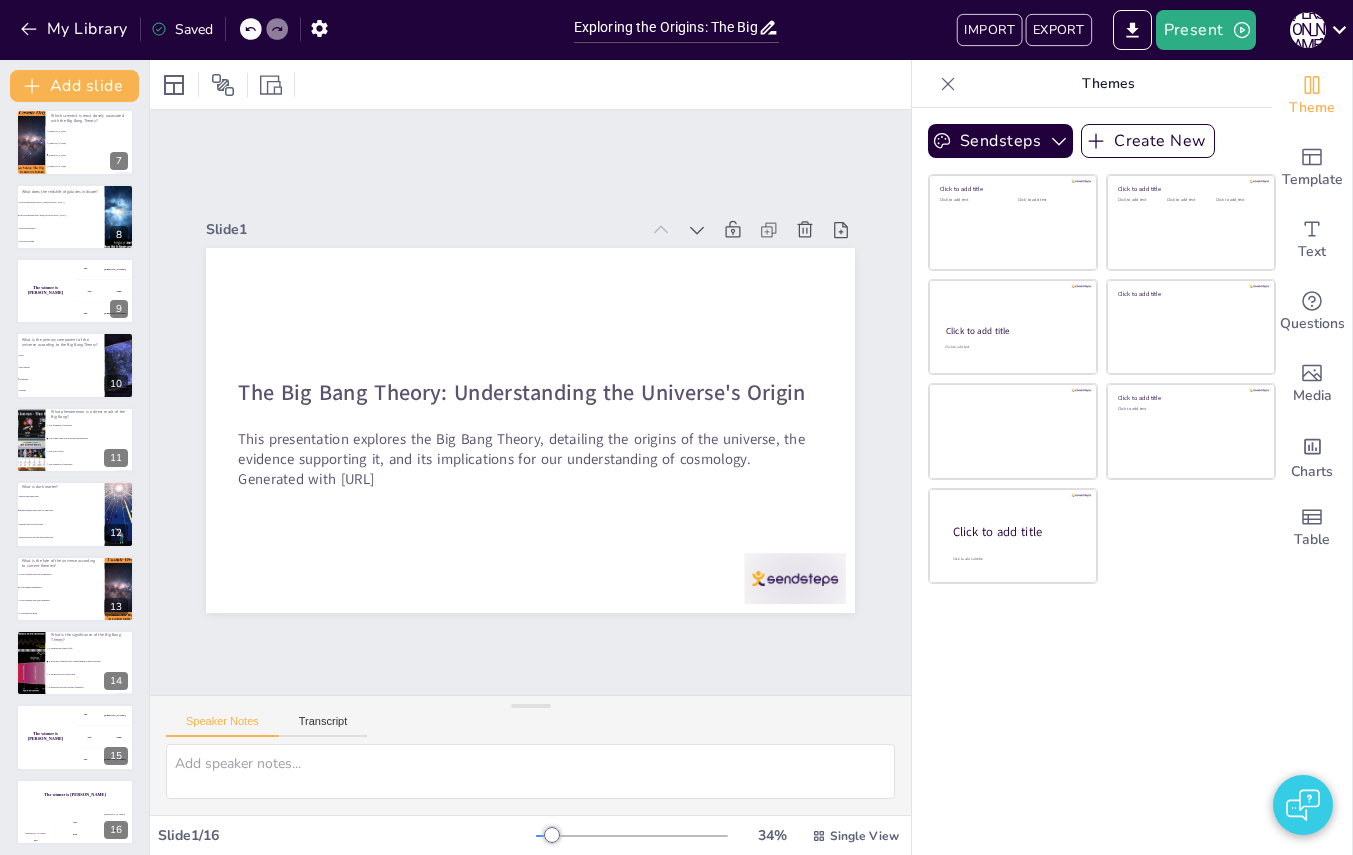 scroll, scrollTop: 461, scrollLeft: 0, axis: vertical 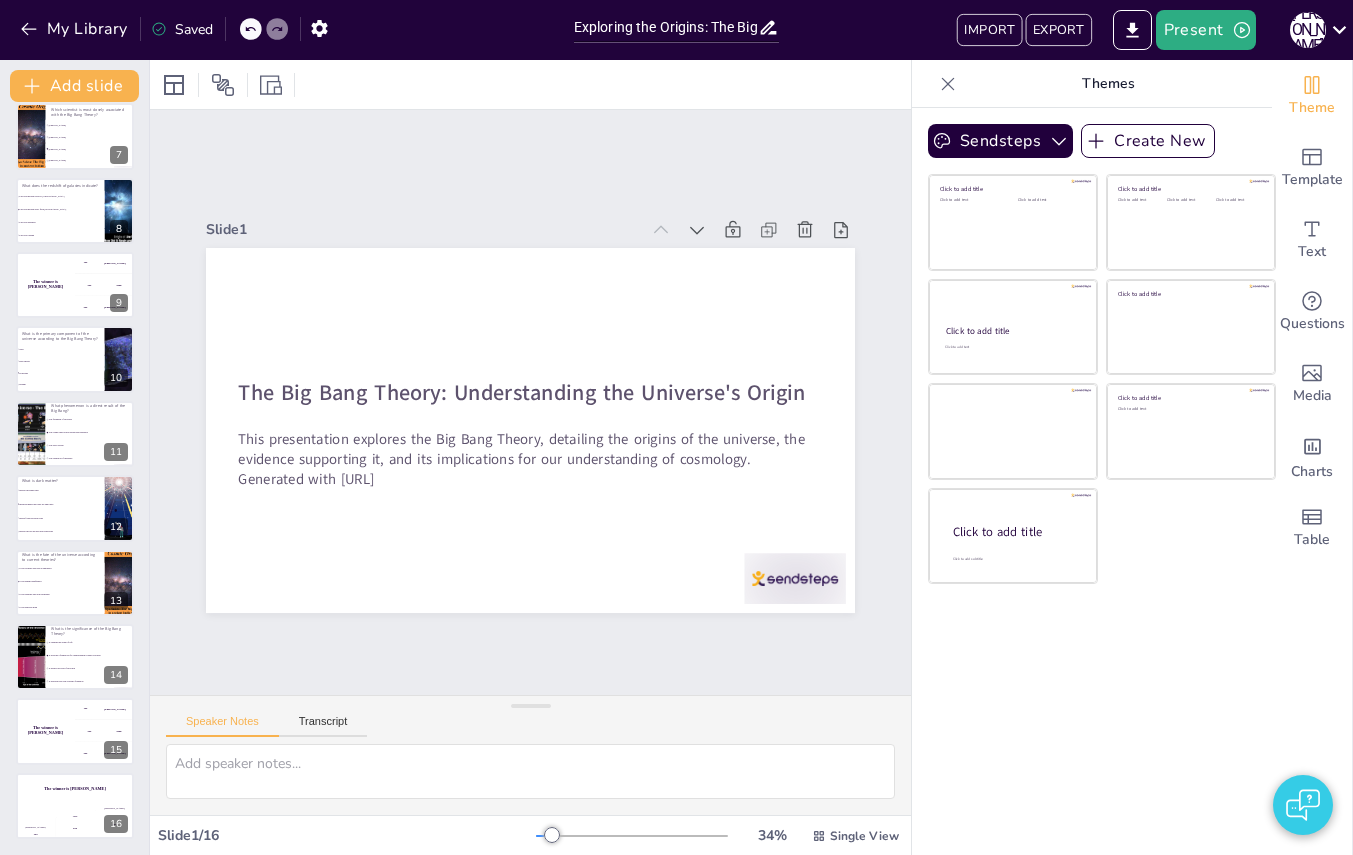 checkbox on "true" 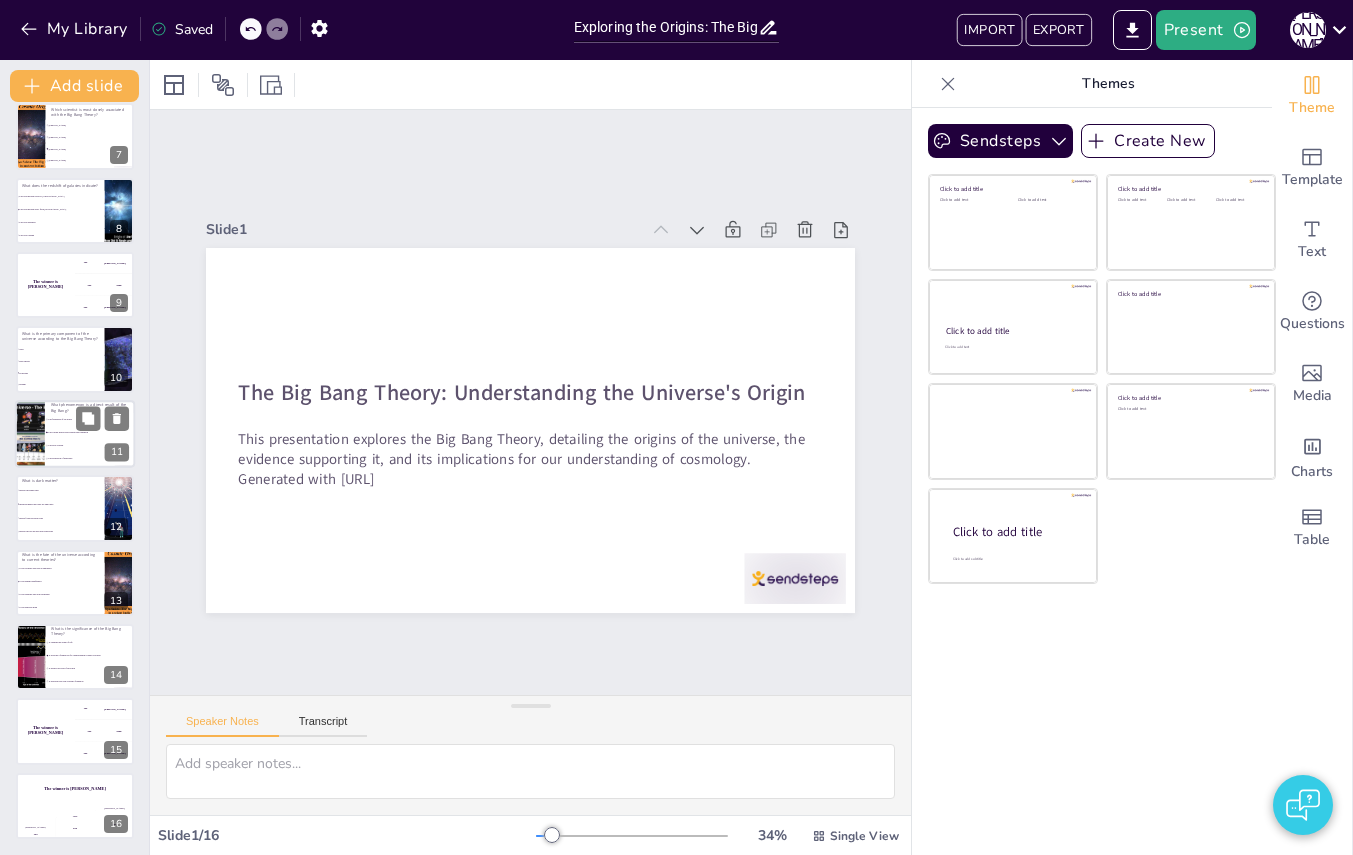 checkbox on "true" 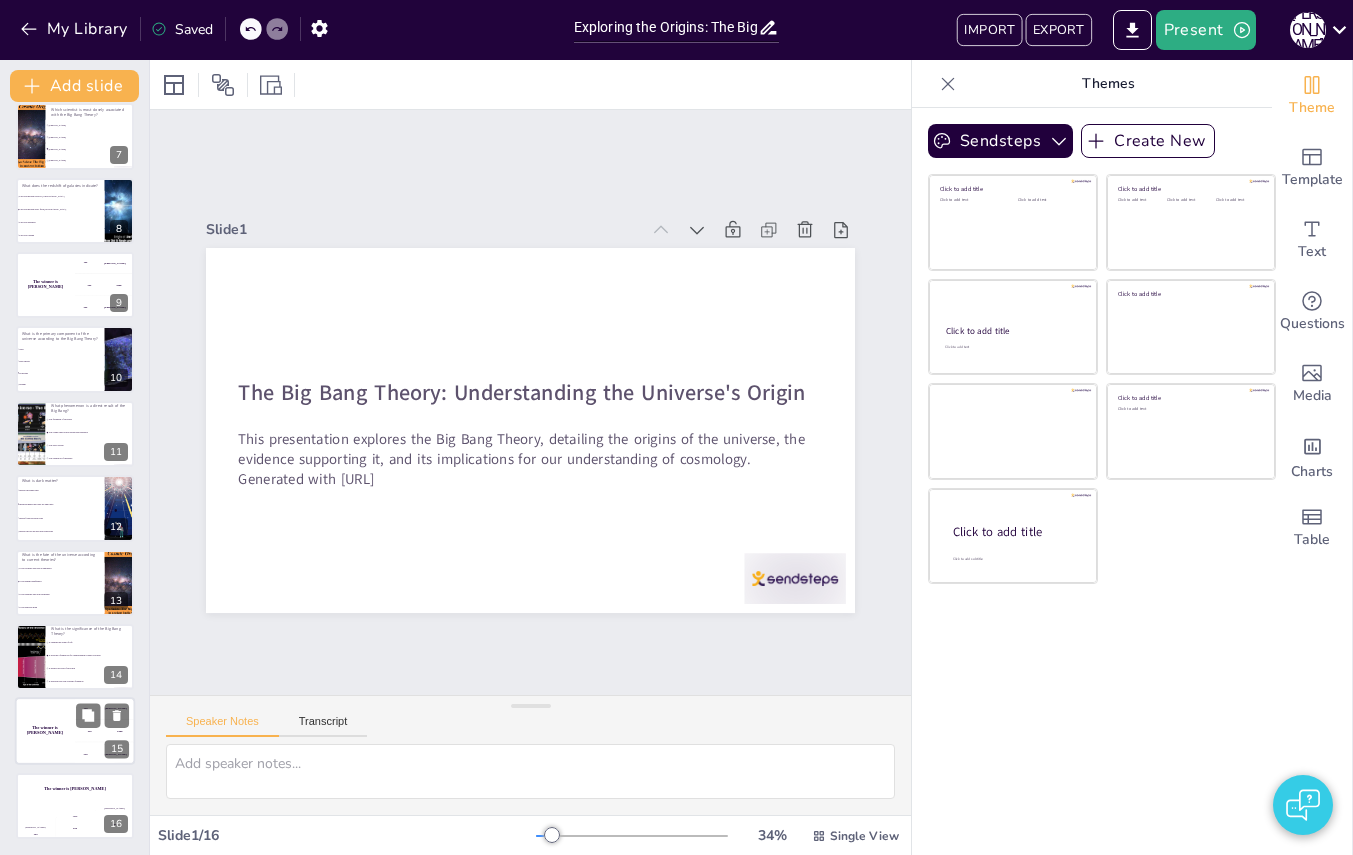click on "The winner is   Niels 🏆" at bounding box center [45, 732] 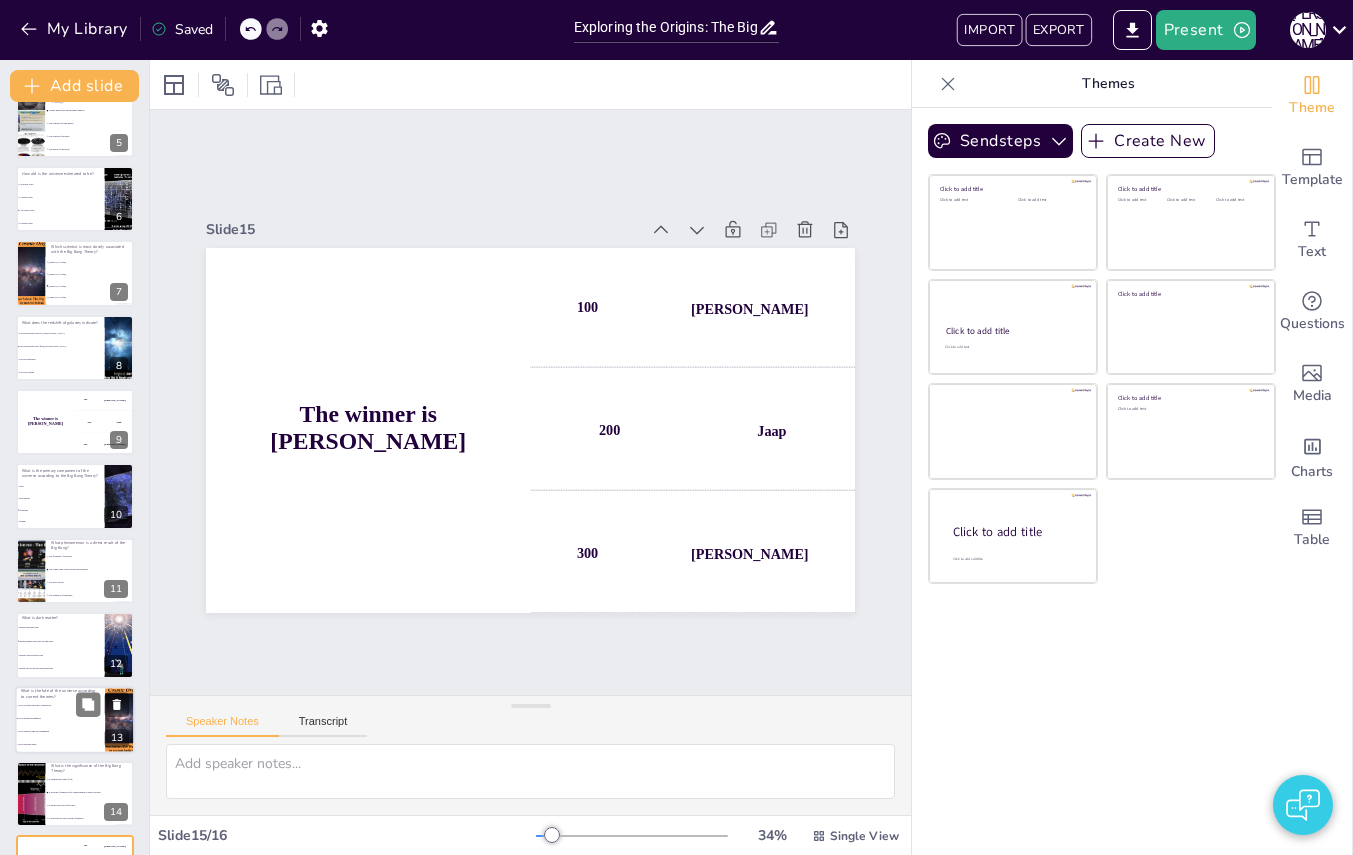 scroll, scrollTop: 0, scrollLeft: 0, axis: both 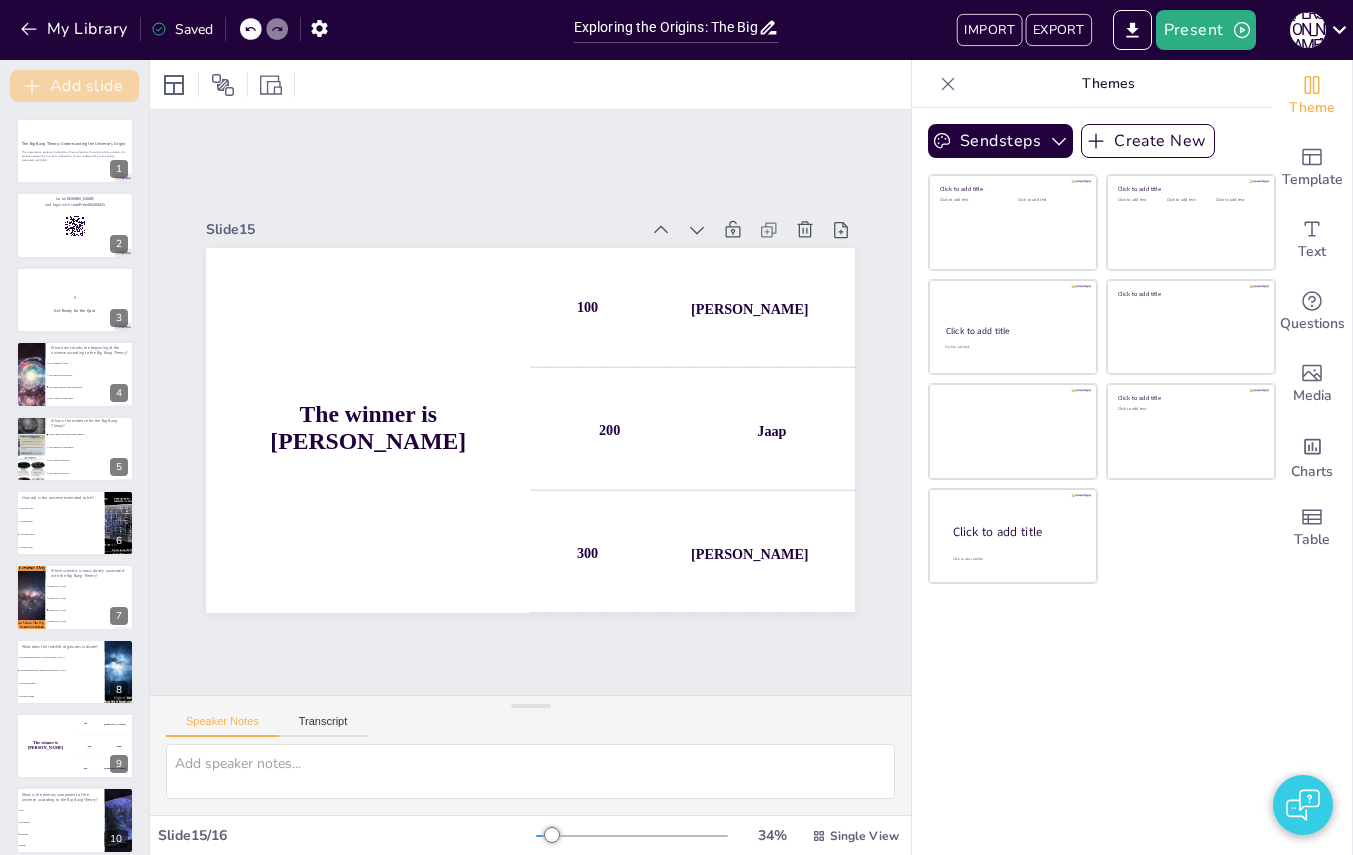 click on "Add slide" at bounding box center (74, 86) 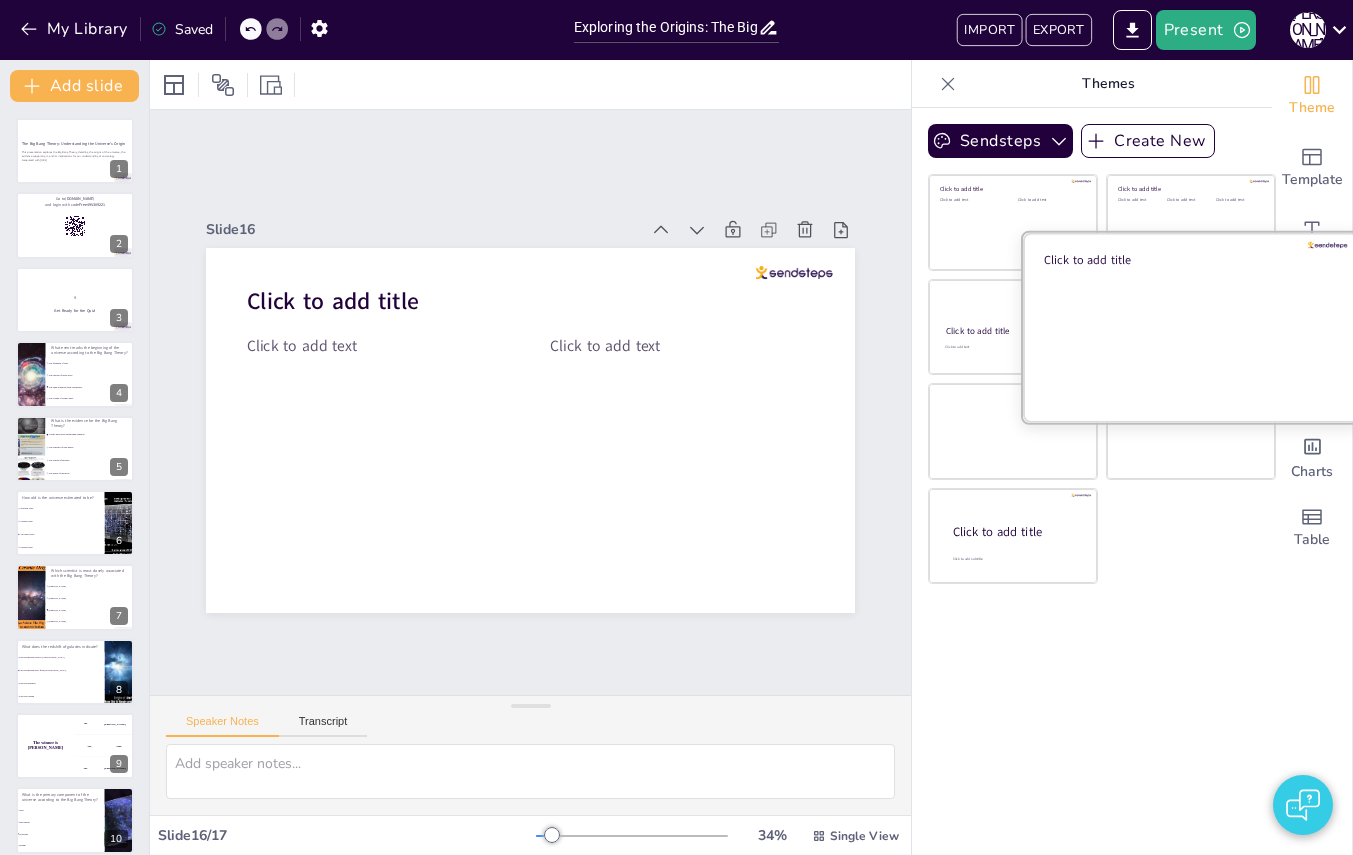 click at bounding box center [1191, 326] 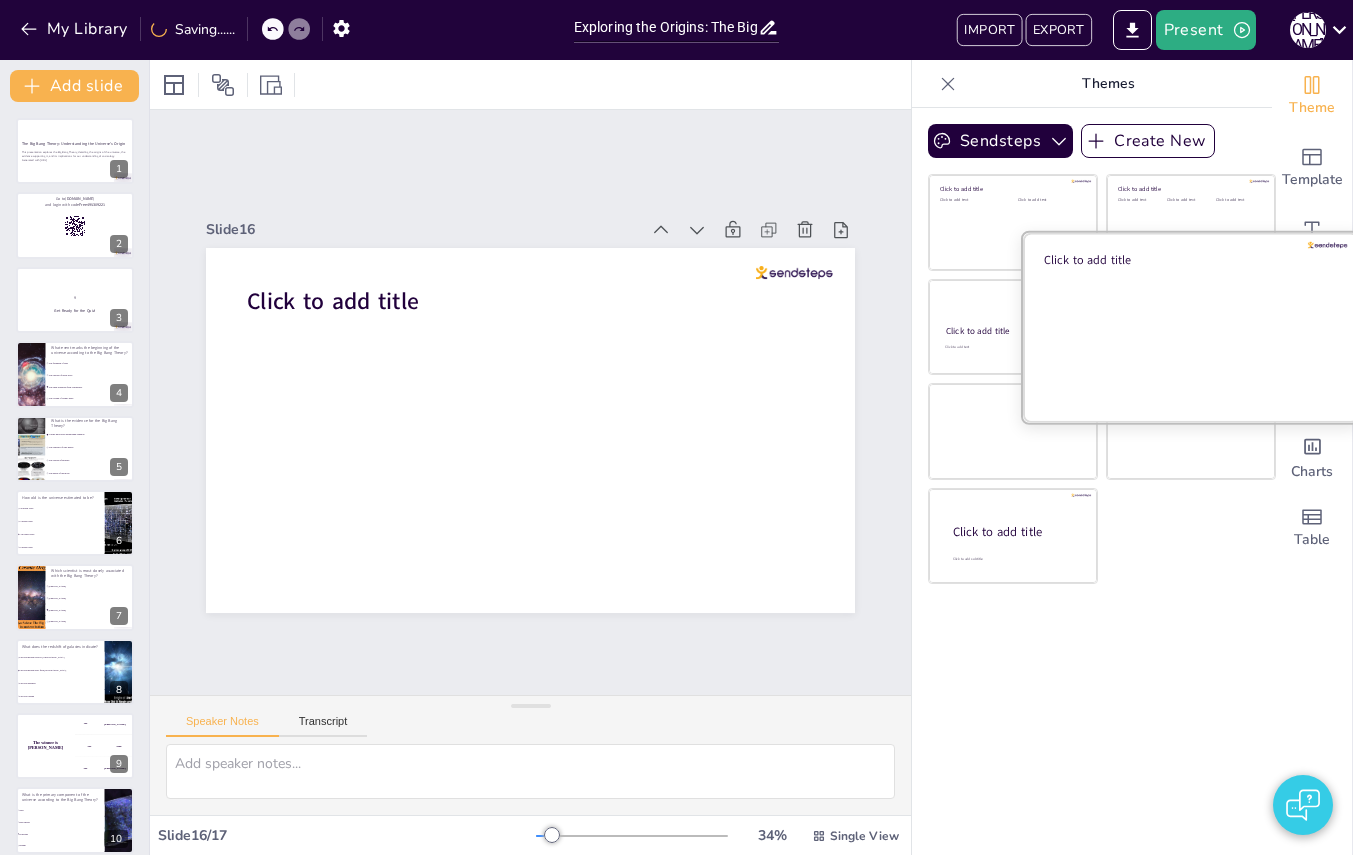 click at bounding box center (1191, 326) 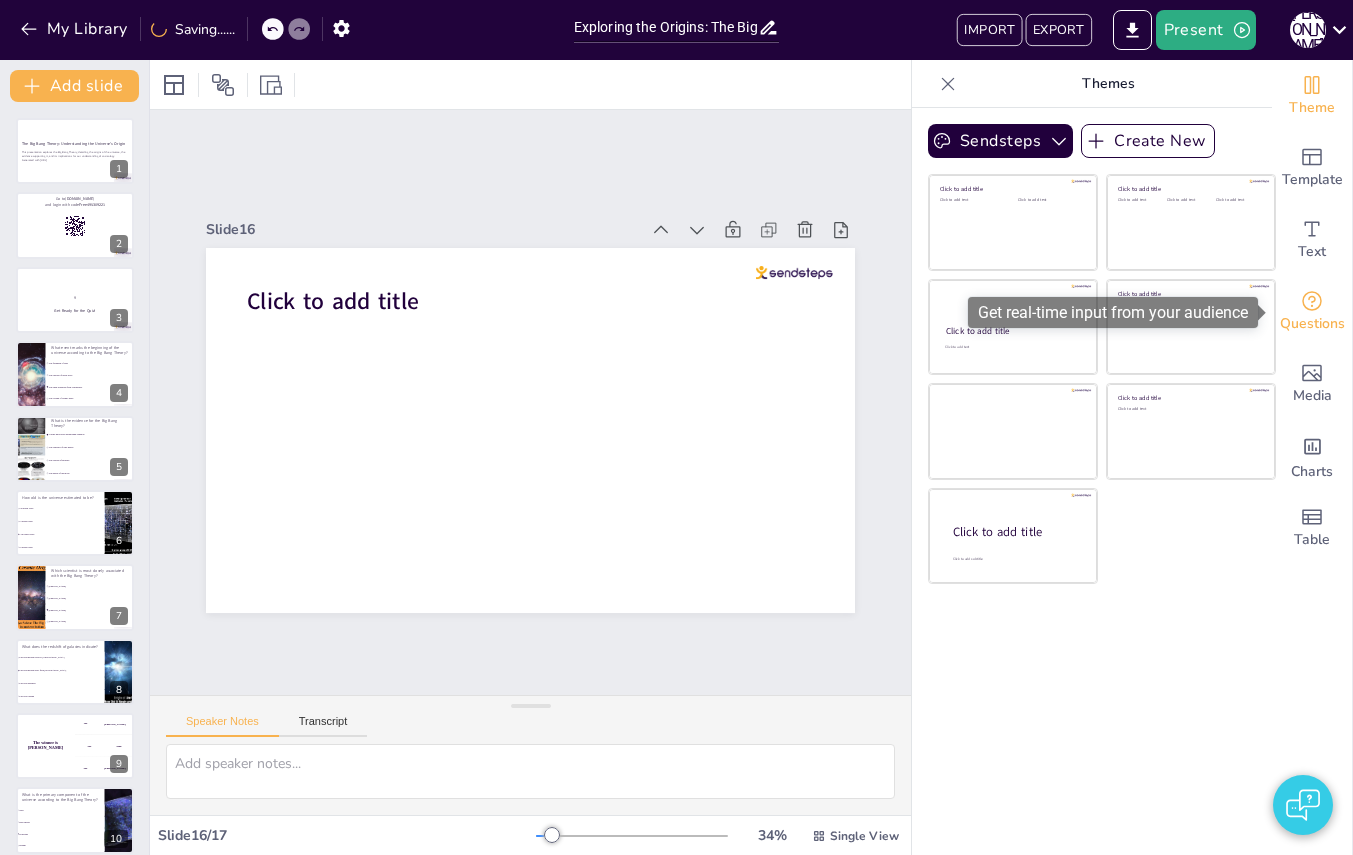 click 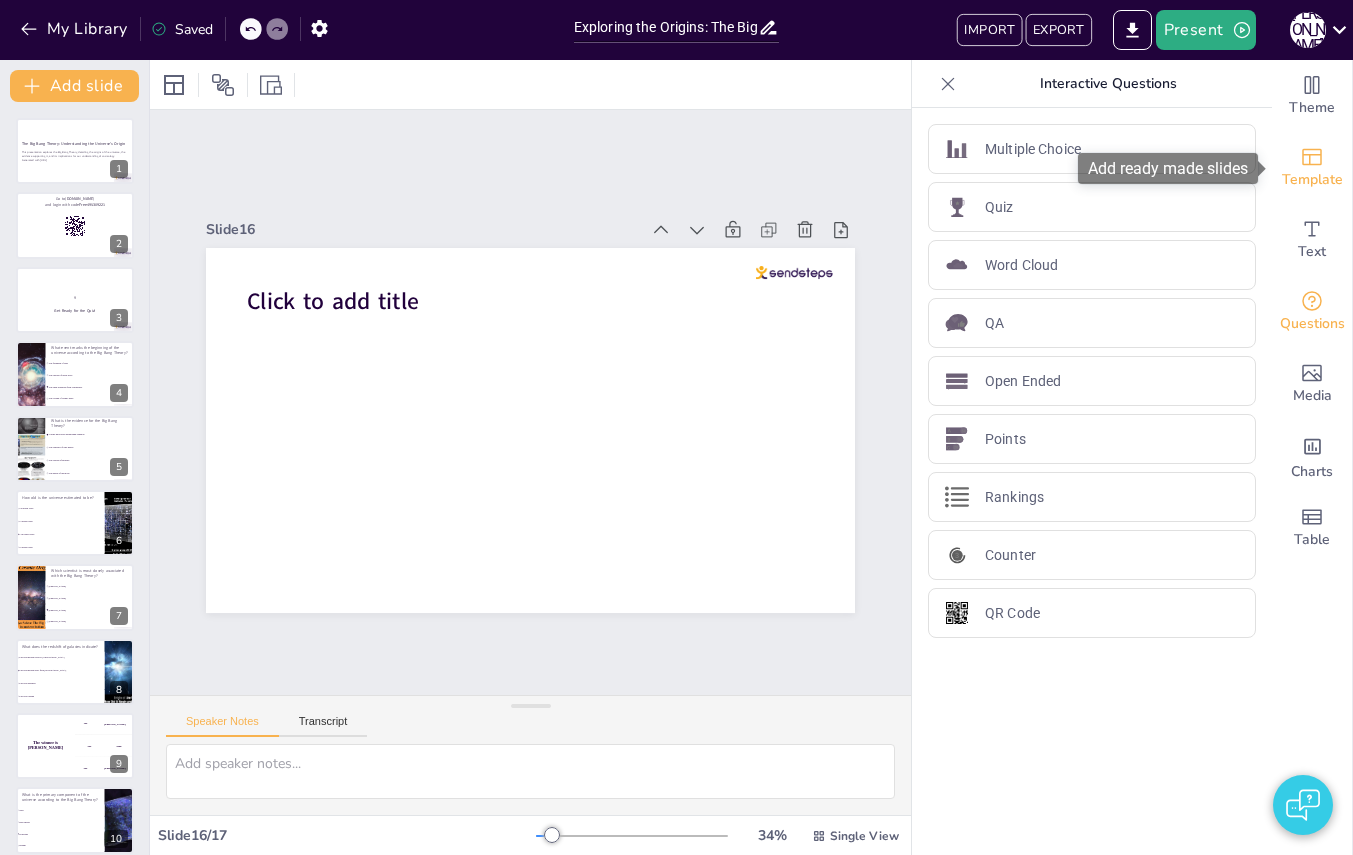 click 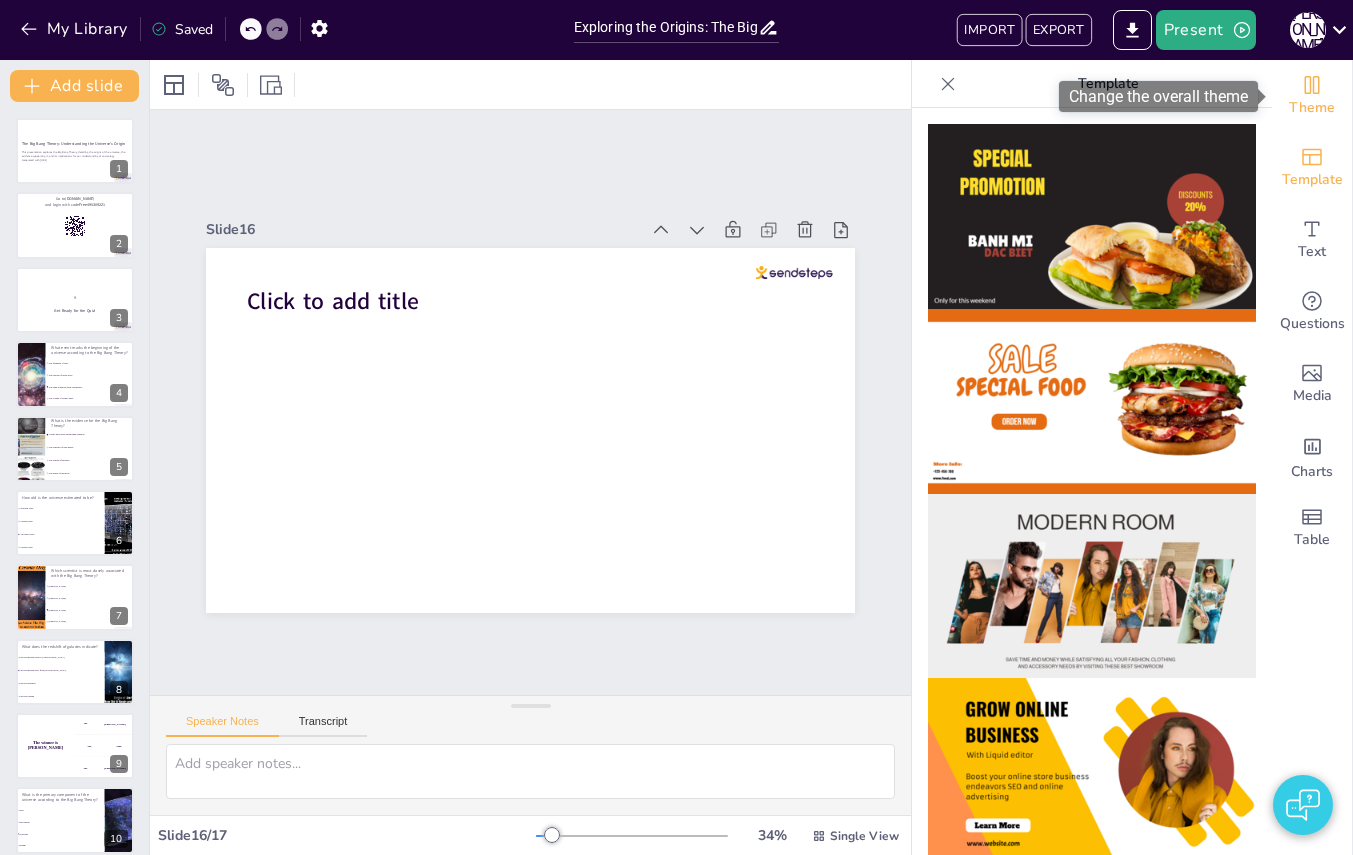 click on "Theme" at bounding box center [1312, 108] 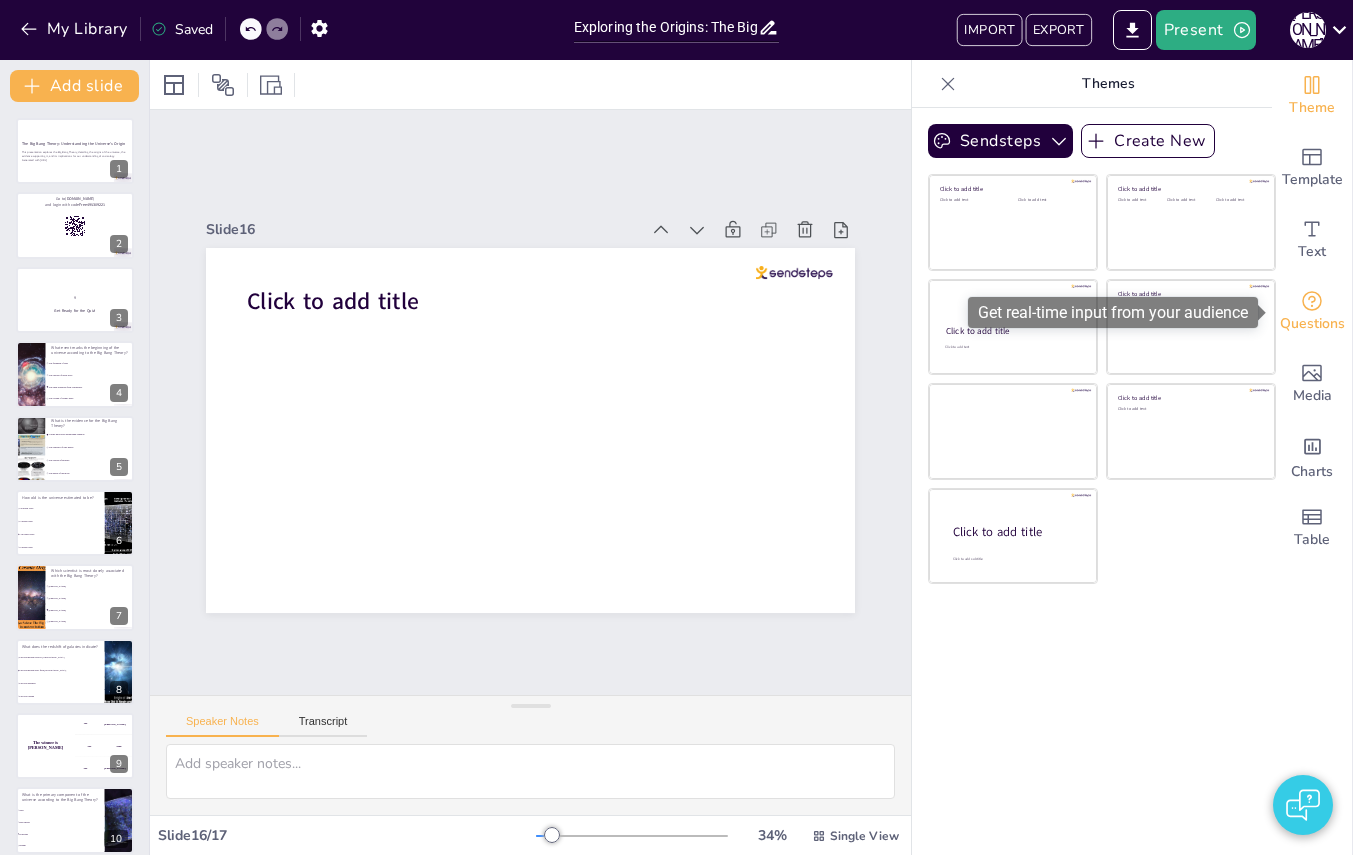 click 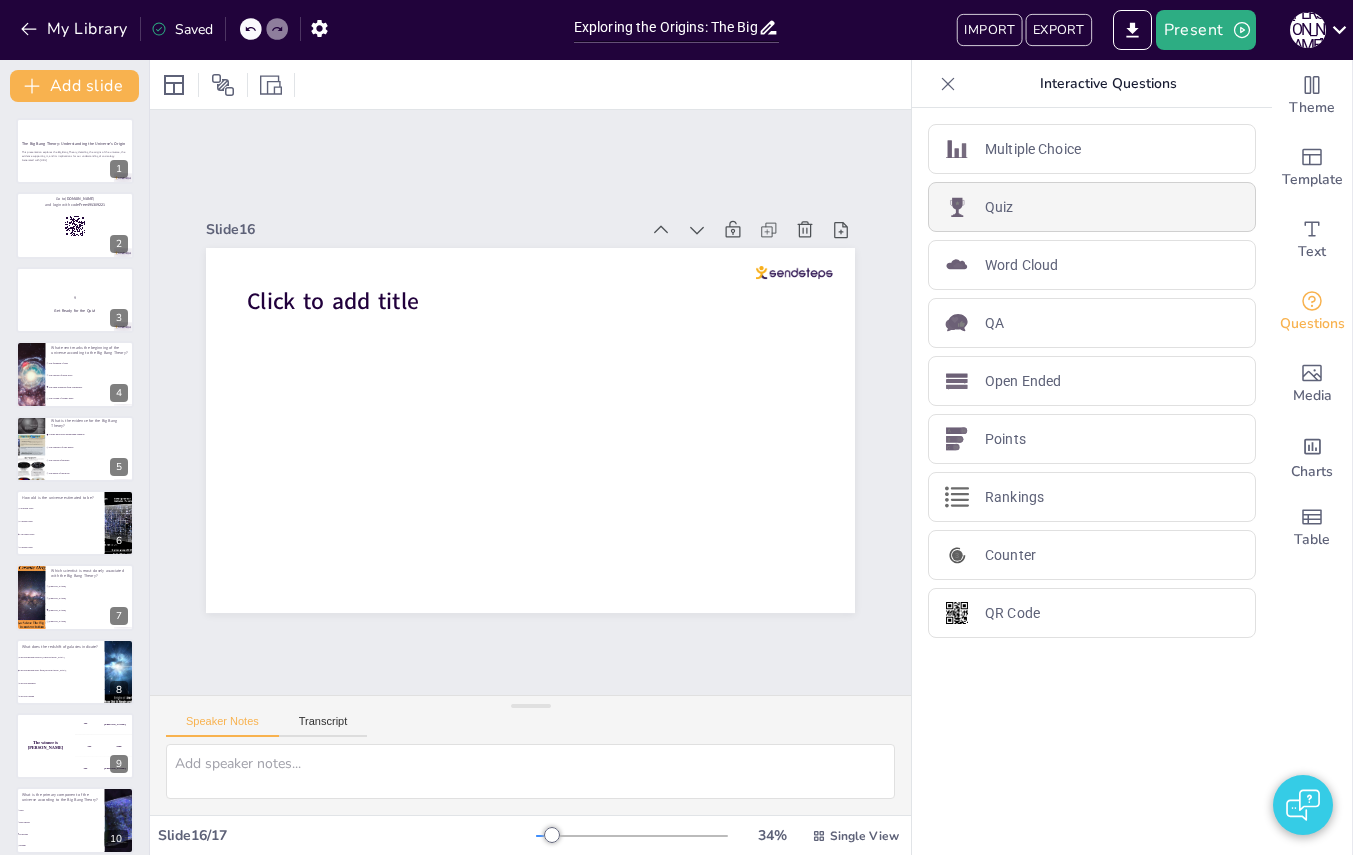 click on "Quiz" at bounding box center [999, 207] 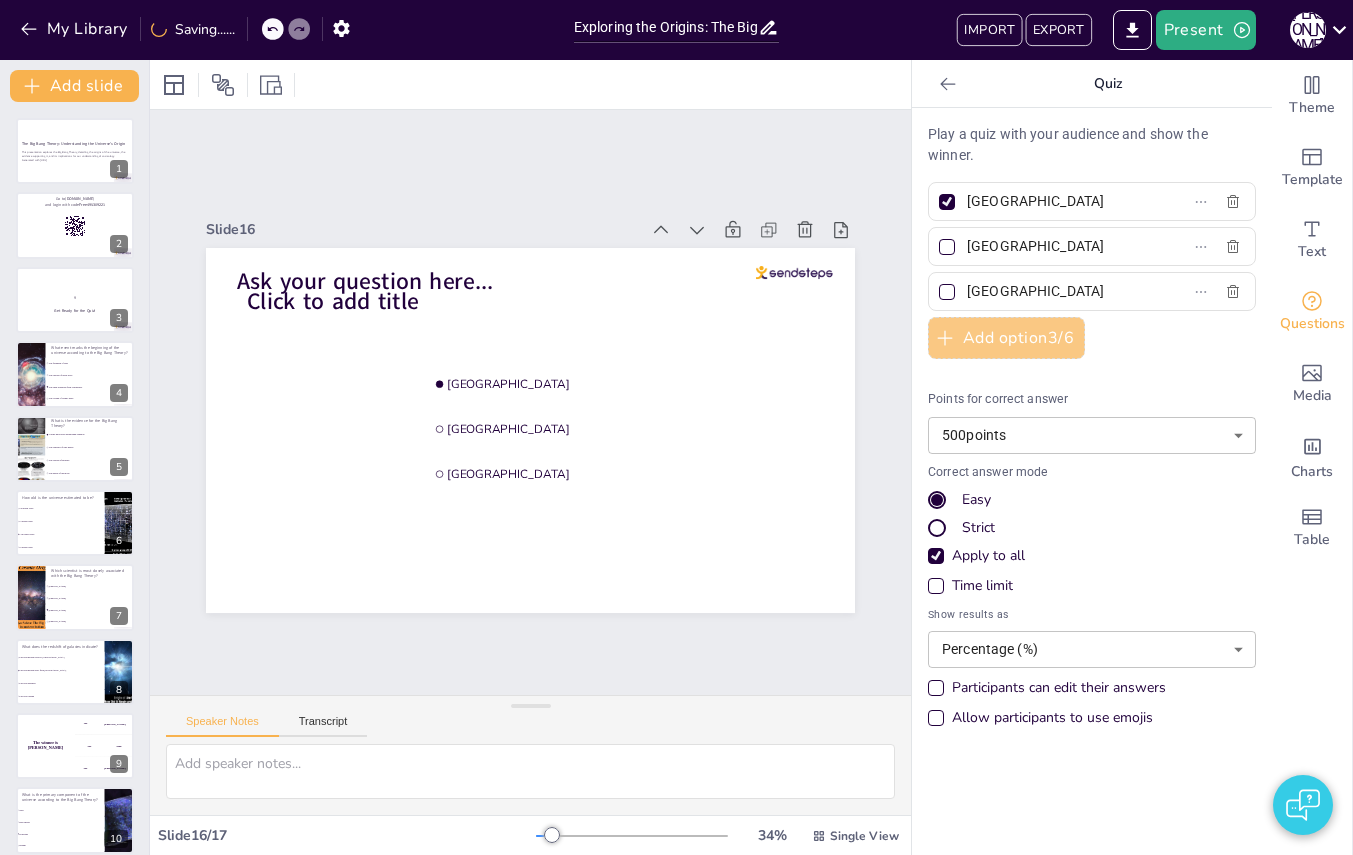 click on "Add option  3 / 6" at bounding box center [1006, 338] 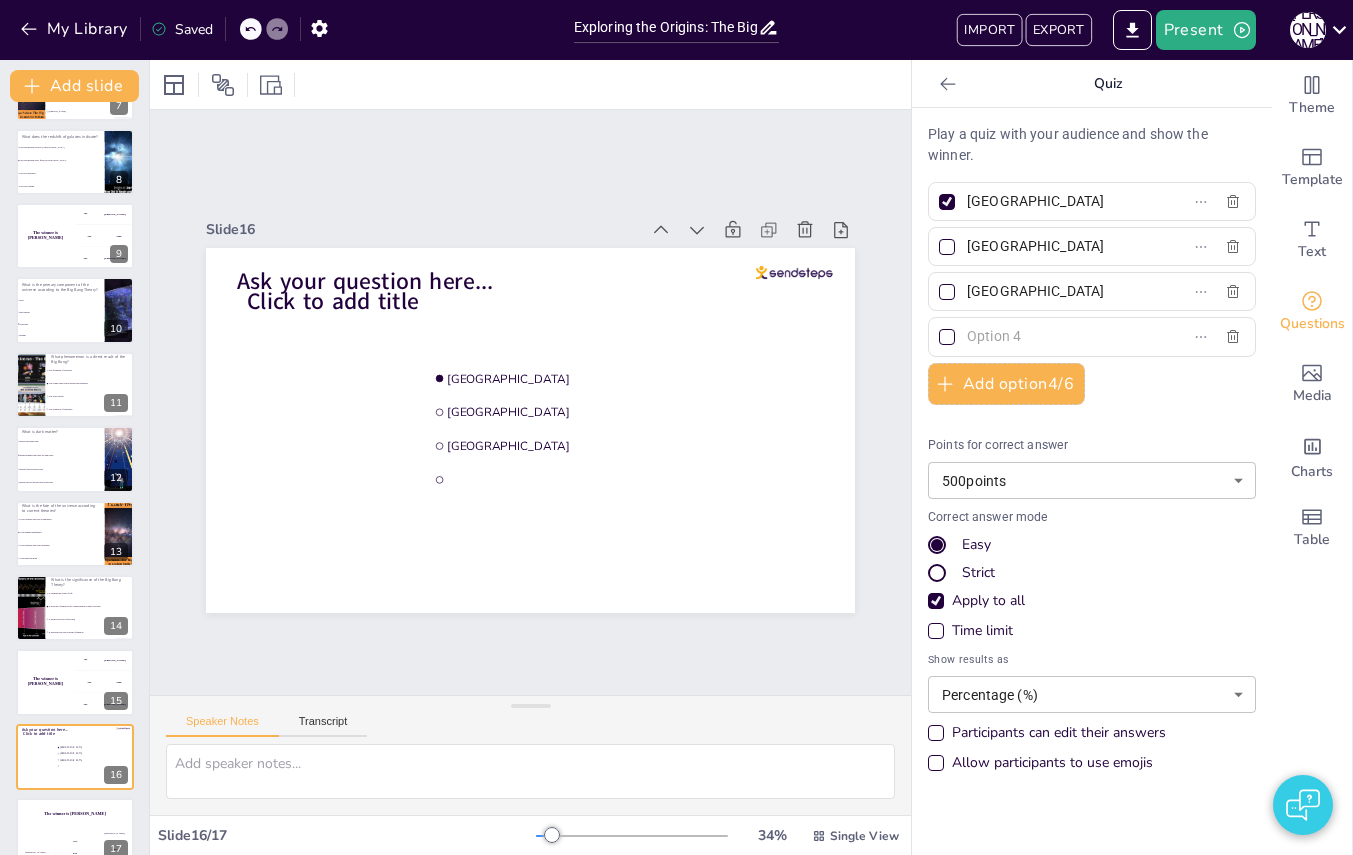 scroll, scrollTop: 535, scrollLeft: 0, axis: vertical 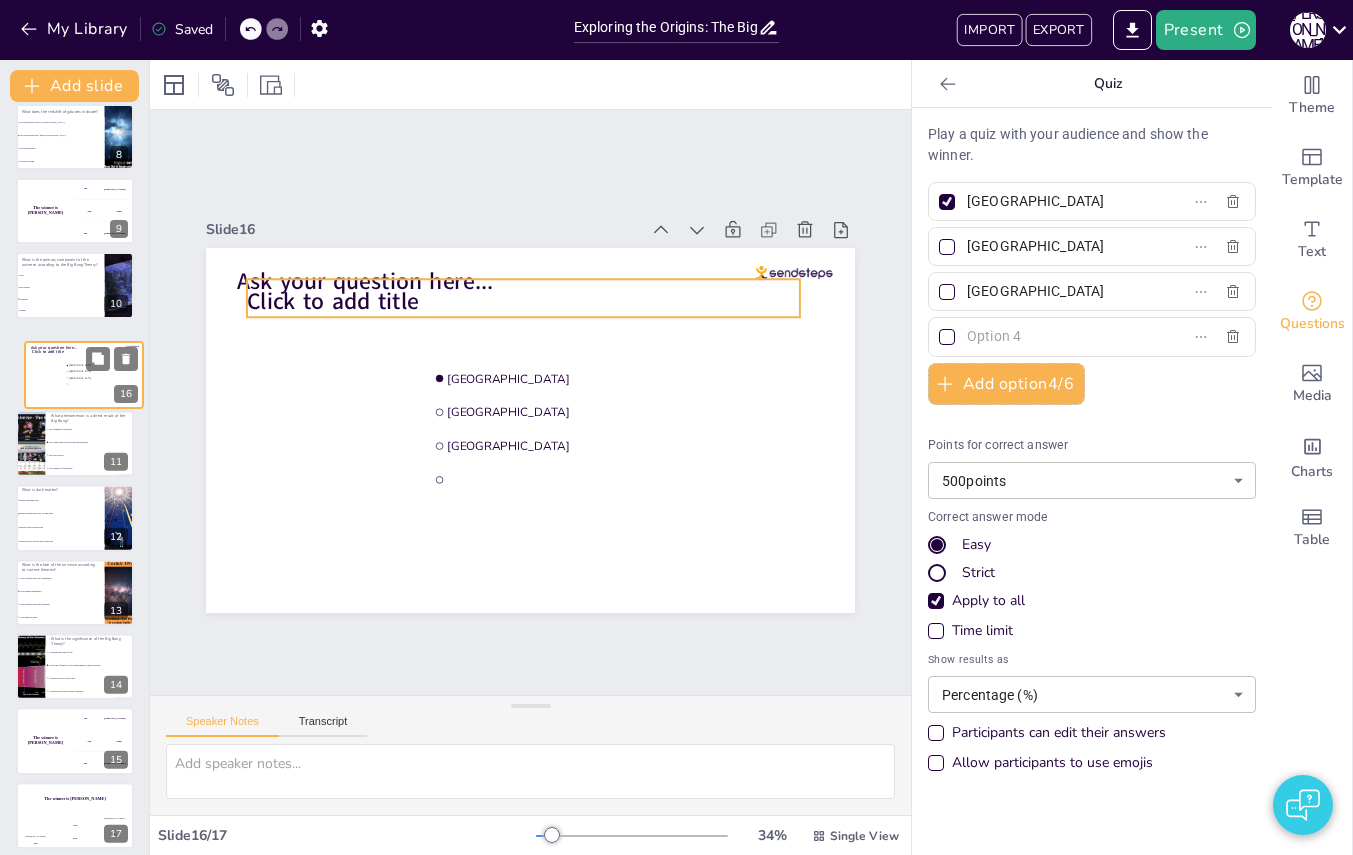 drag, startPoint x: 55, startPoint y: 739, endPoint x: 69, endPoint y: 353, distance: 386.2538 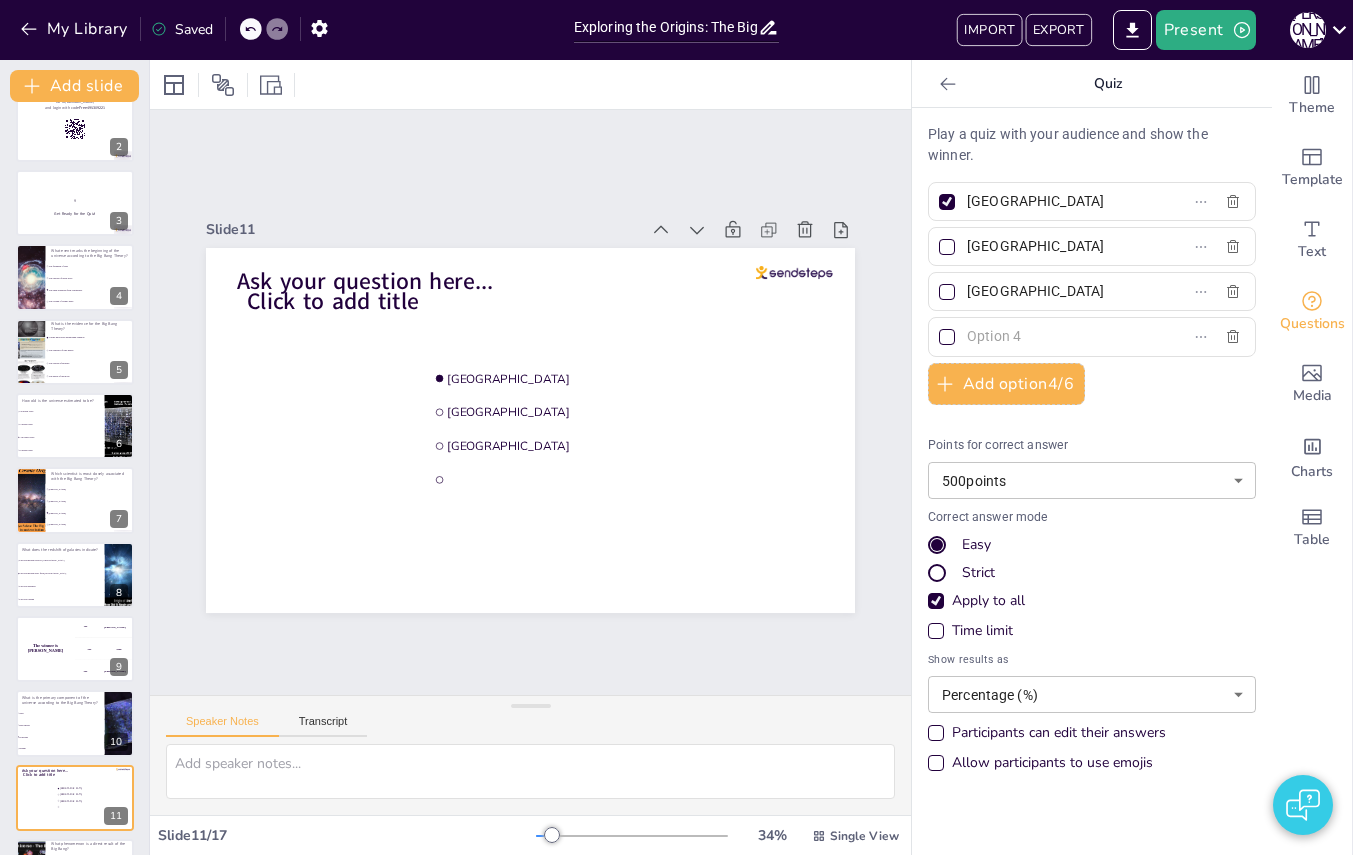 scroll, scrollTop: 51, scrollLeft: 0, axis: vertical 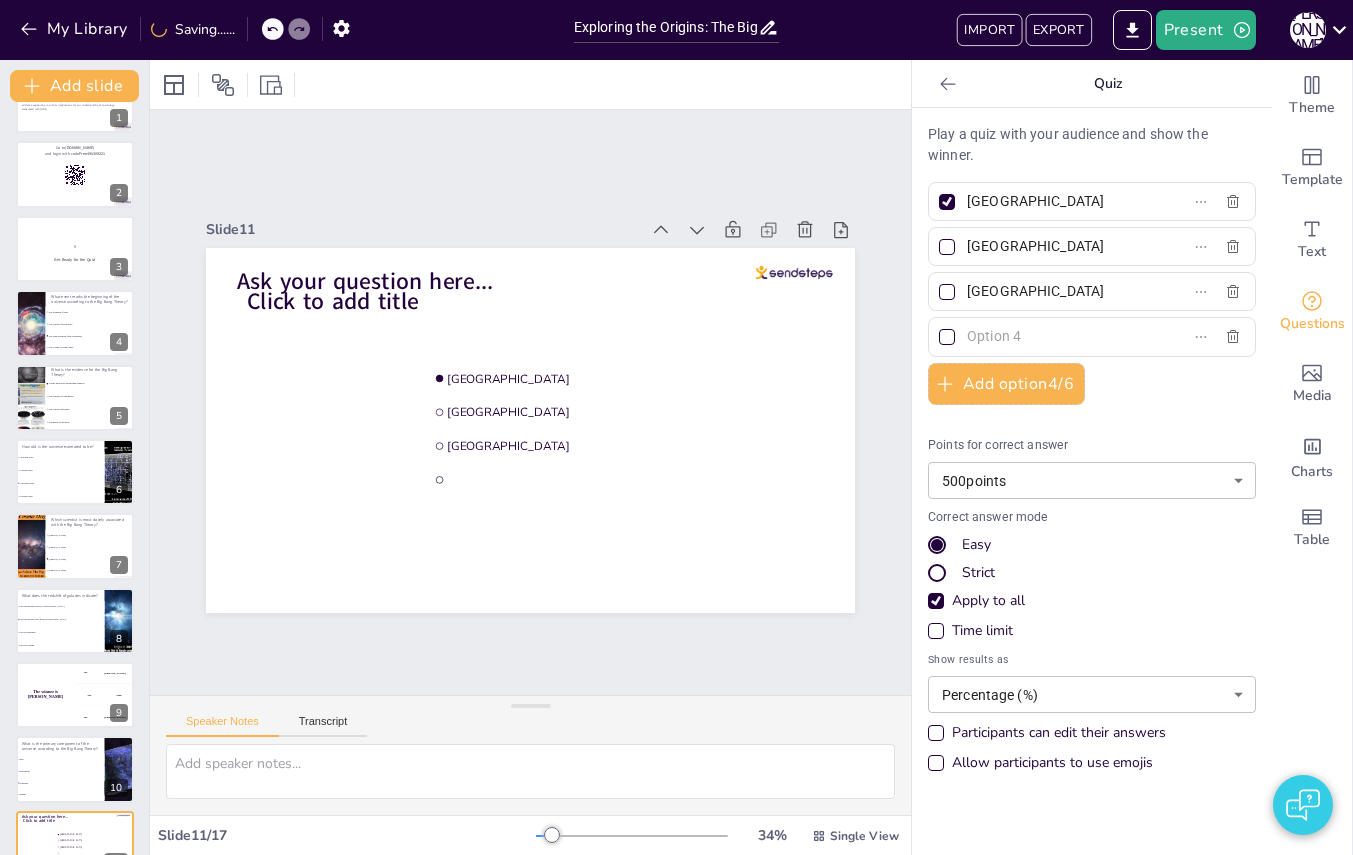 click at bounding box center (1060, 336) 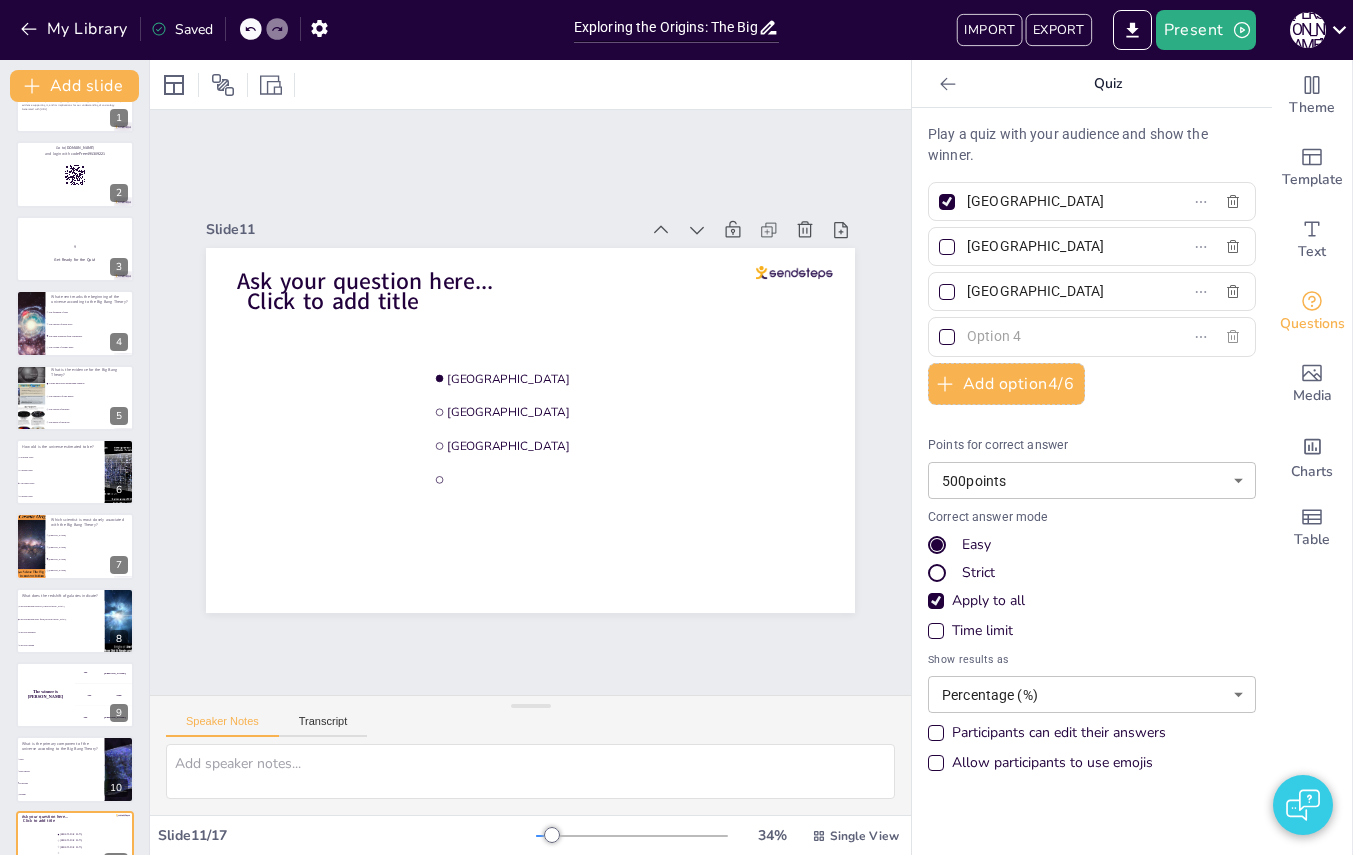 click 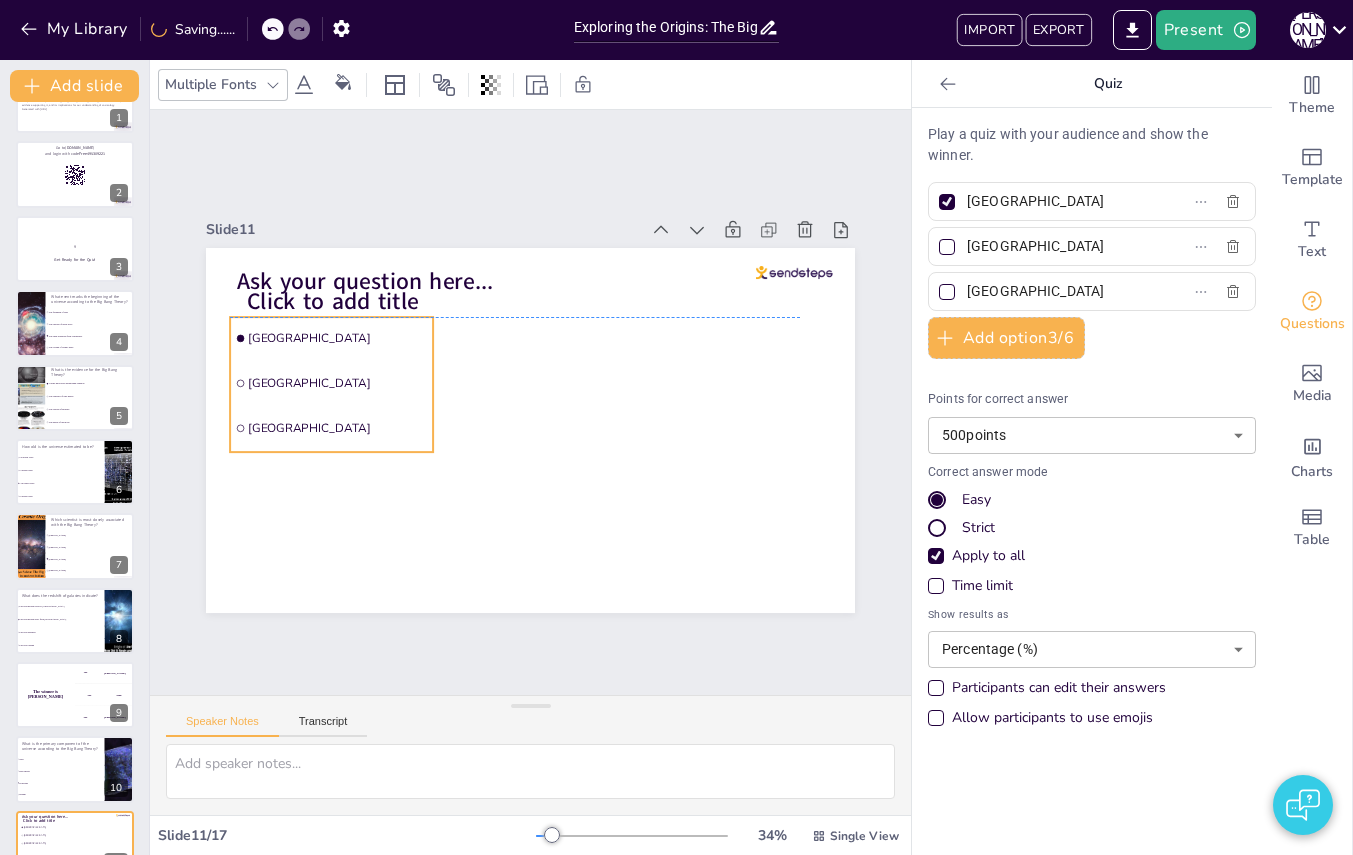 drag, startPoint x: 482, startPoint y: 418, endPoint x: 283, endPoint y: 371, distance: 204.47493 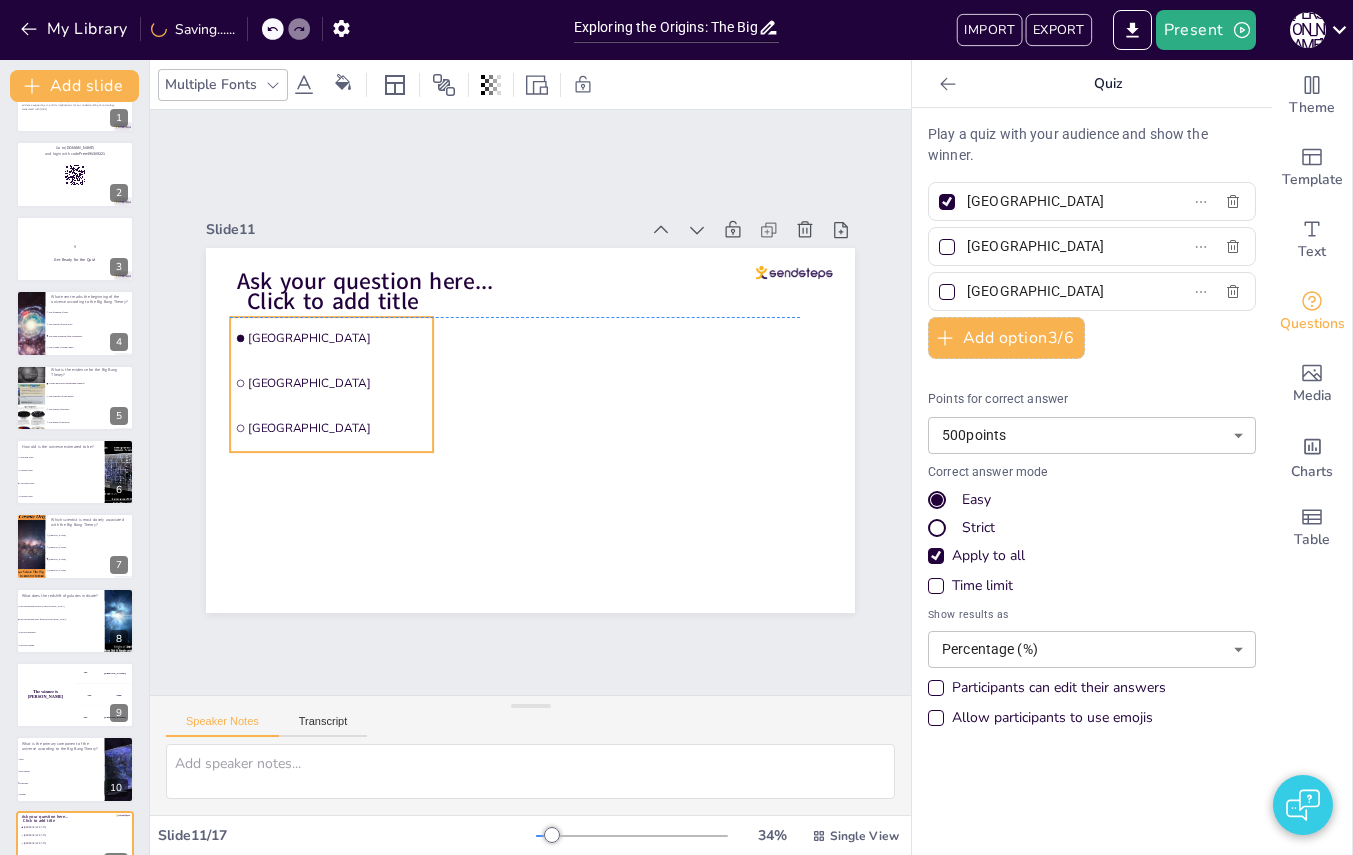 click on "[GEOGRAPHIC_DATA]" at bounding box center (331, 383) 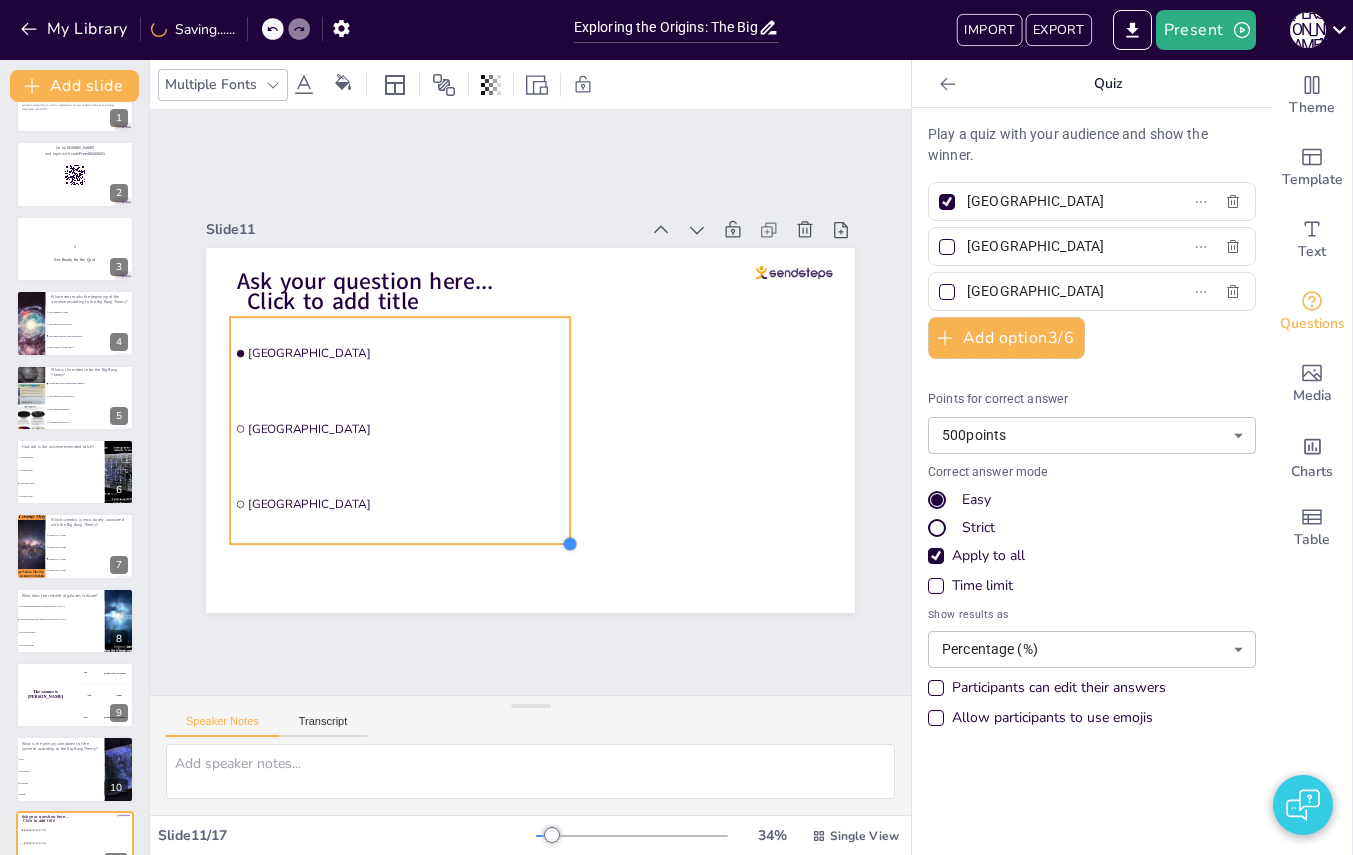 drag, startPoint x: 441, startPoint y: 452, endPoint x: 386, endPoint y: 426, distance: 60.835846 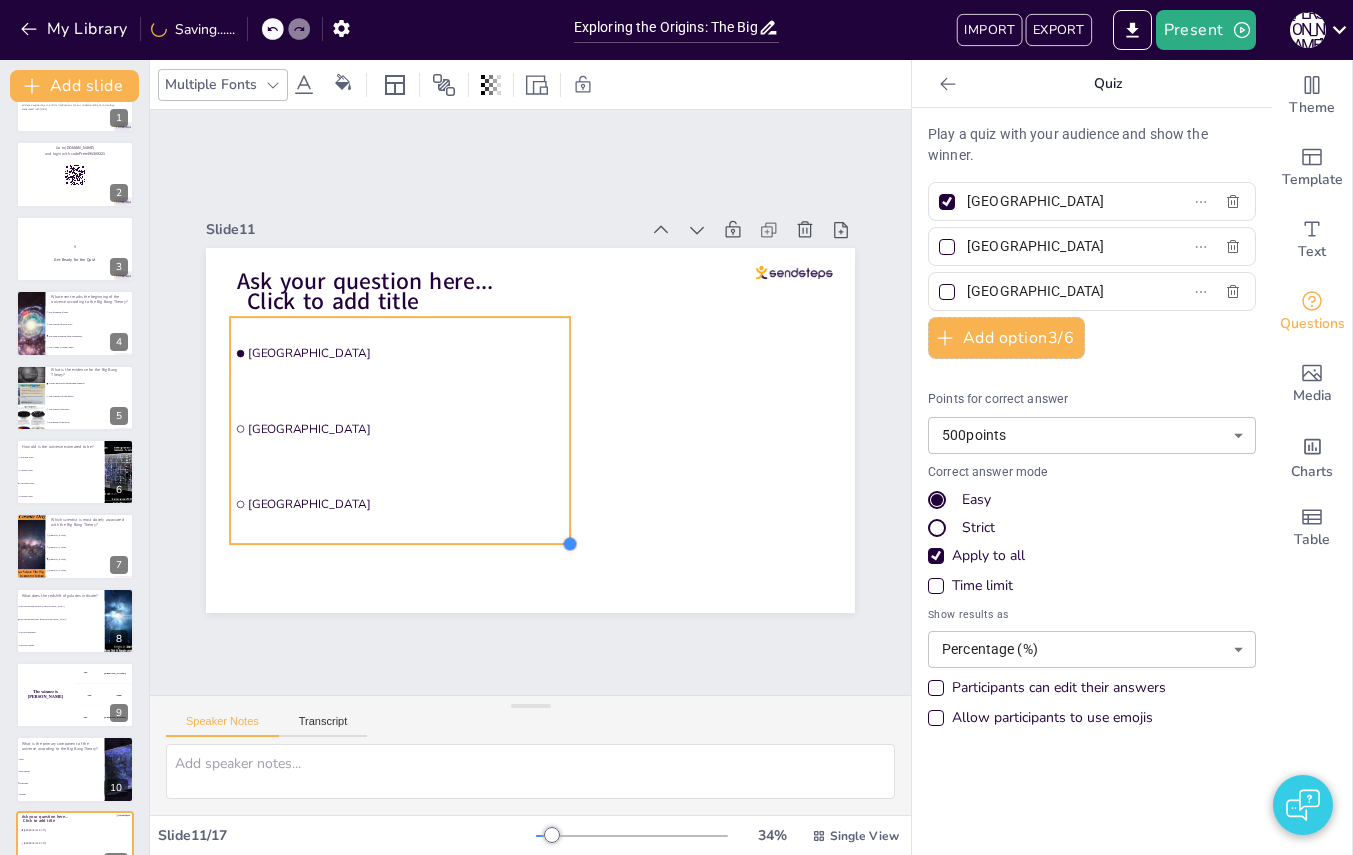 click on "Click to add title Ask your question here... Amsterdam Rotterdam The Hague" at bounding box center (530, 430) 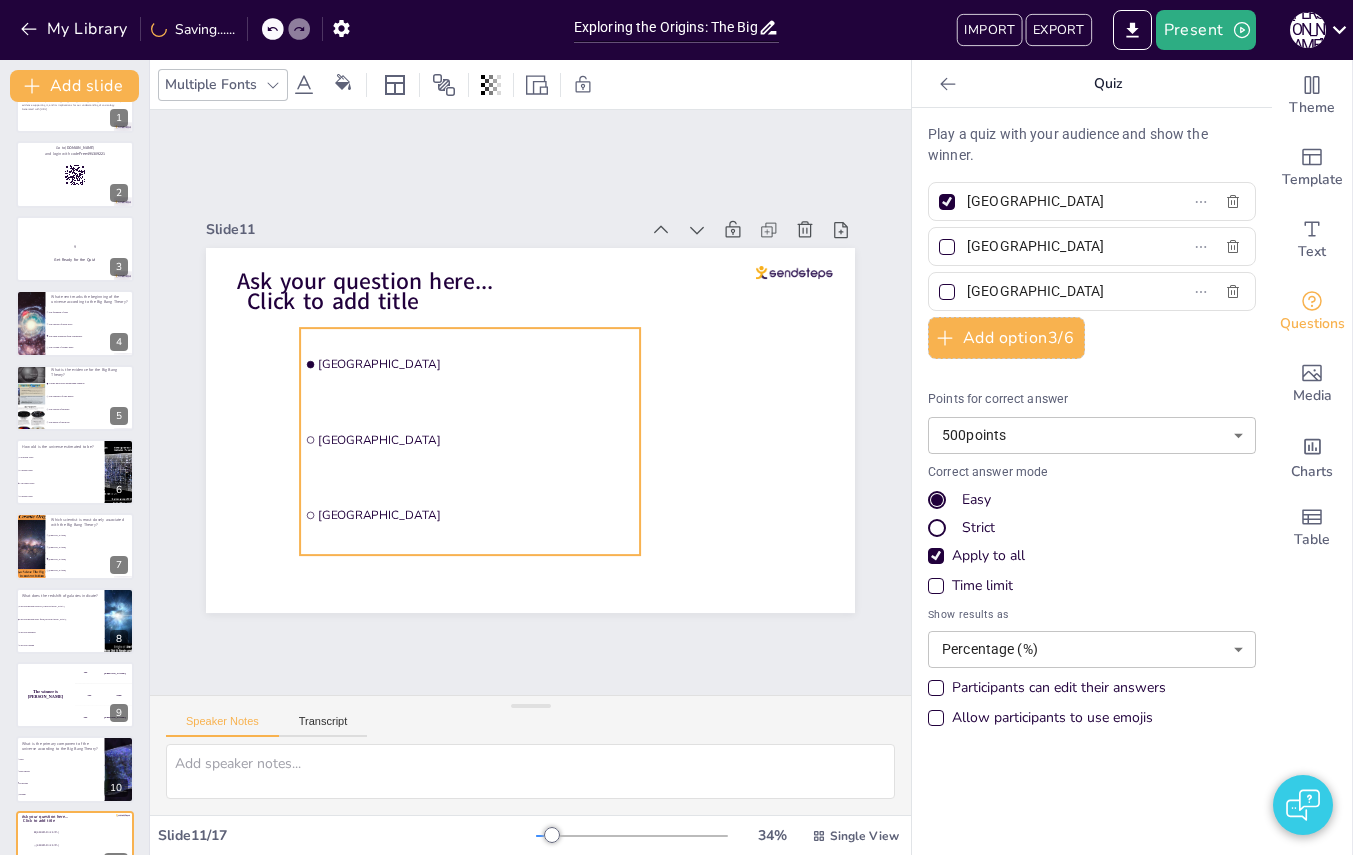 drag, startPoint x: 385, startPoint y: 426, endPoint x: 471, endPoint y: 432, distance: 86.209045 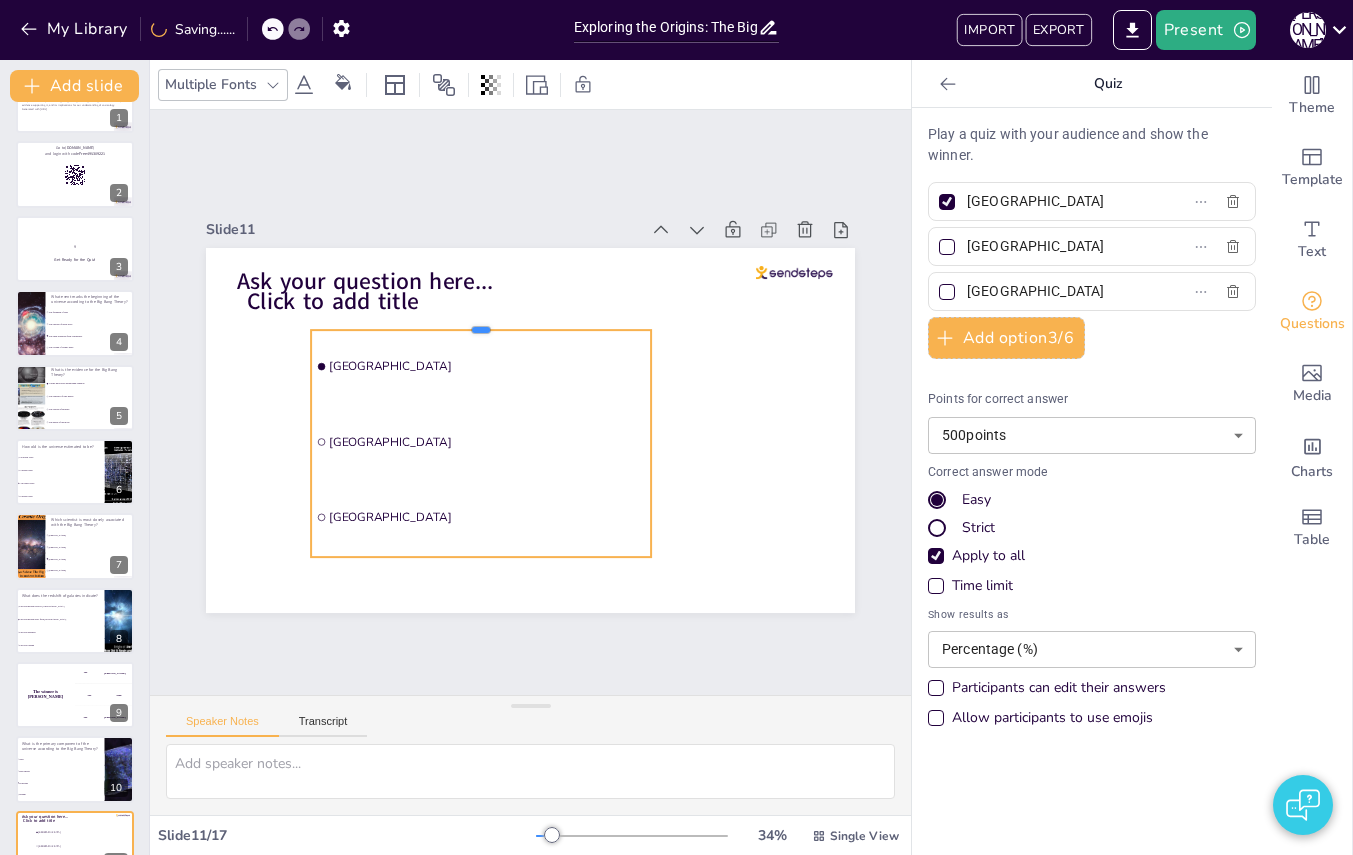 click on "Click to add title Ask your question here... Amsterdam Rotterdam The Hague" at bounding box center (530, 430) 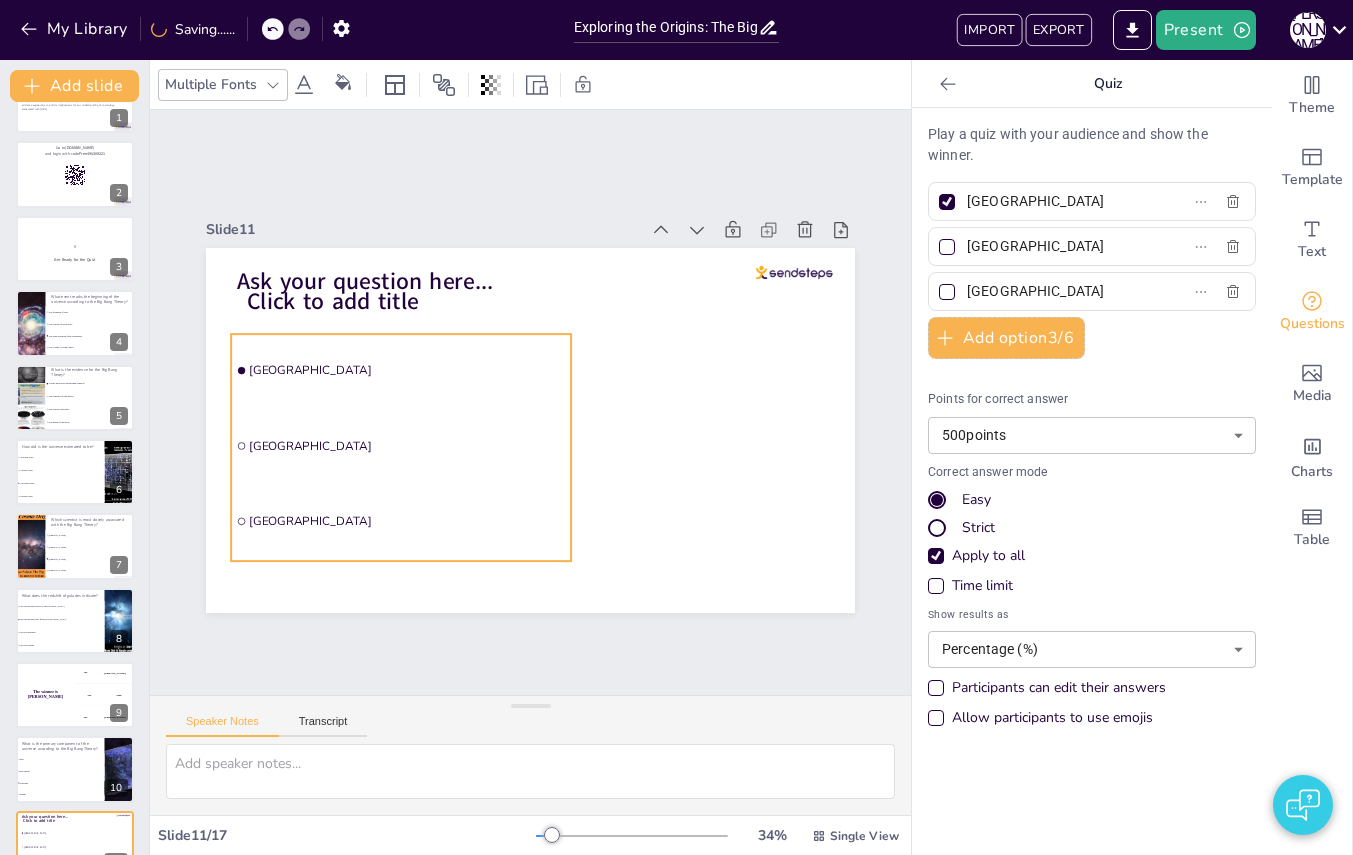drag, startPoint x: 482, startPoint y: 408, endPoint x: 402, endPoint y: 412, distance: 80.09994 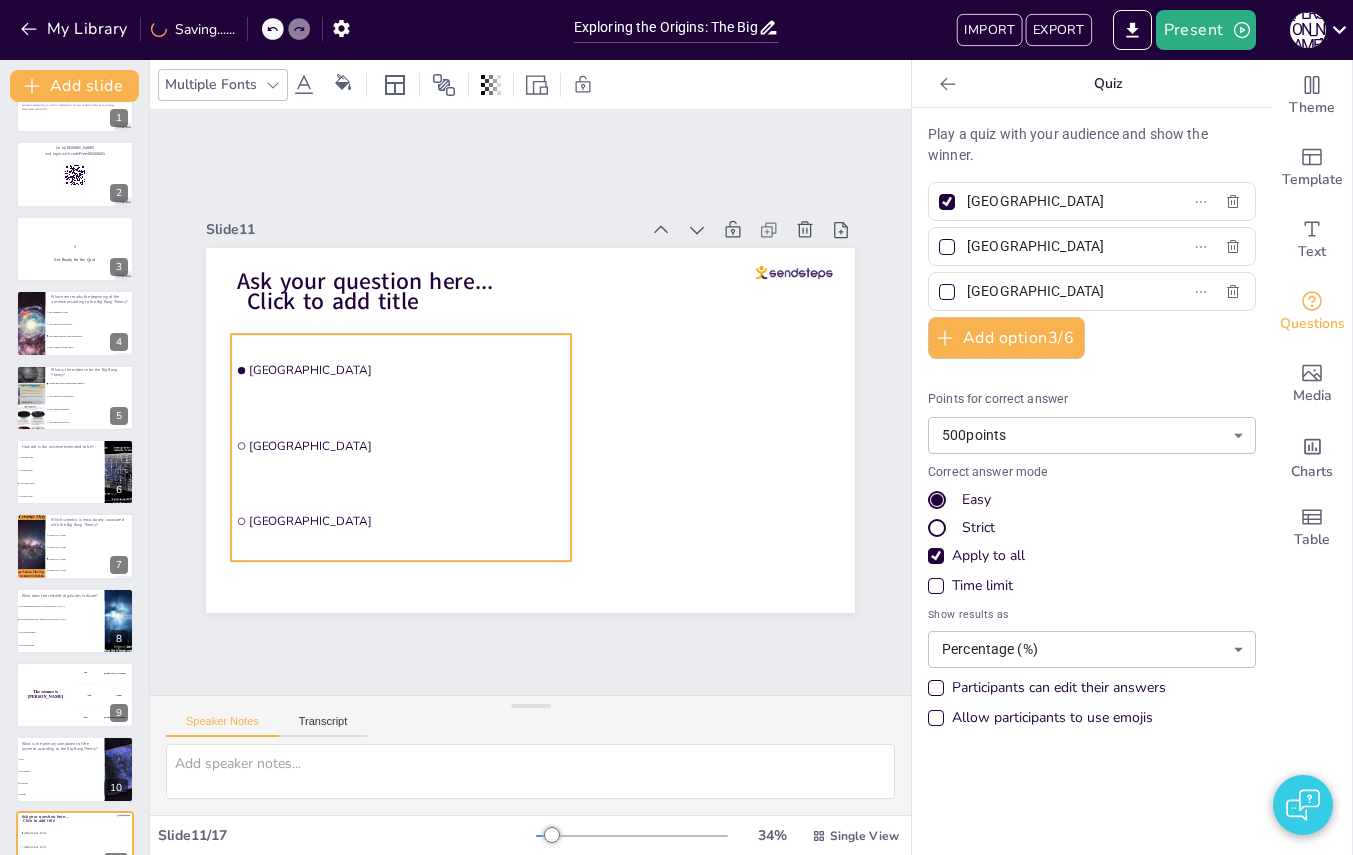 click on "[GEOGRAPHIC_DATA]" at bounding box center [401, 446] 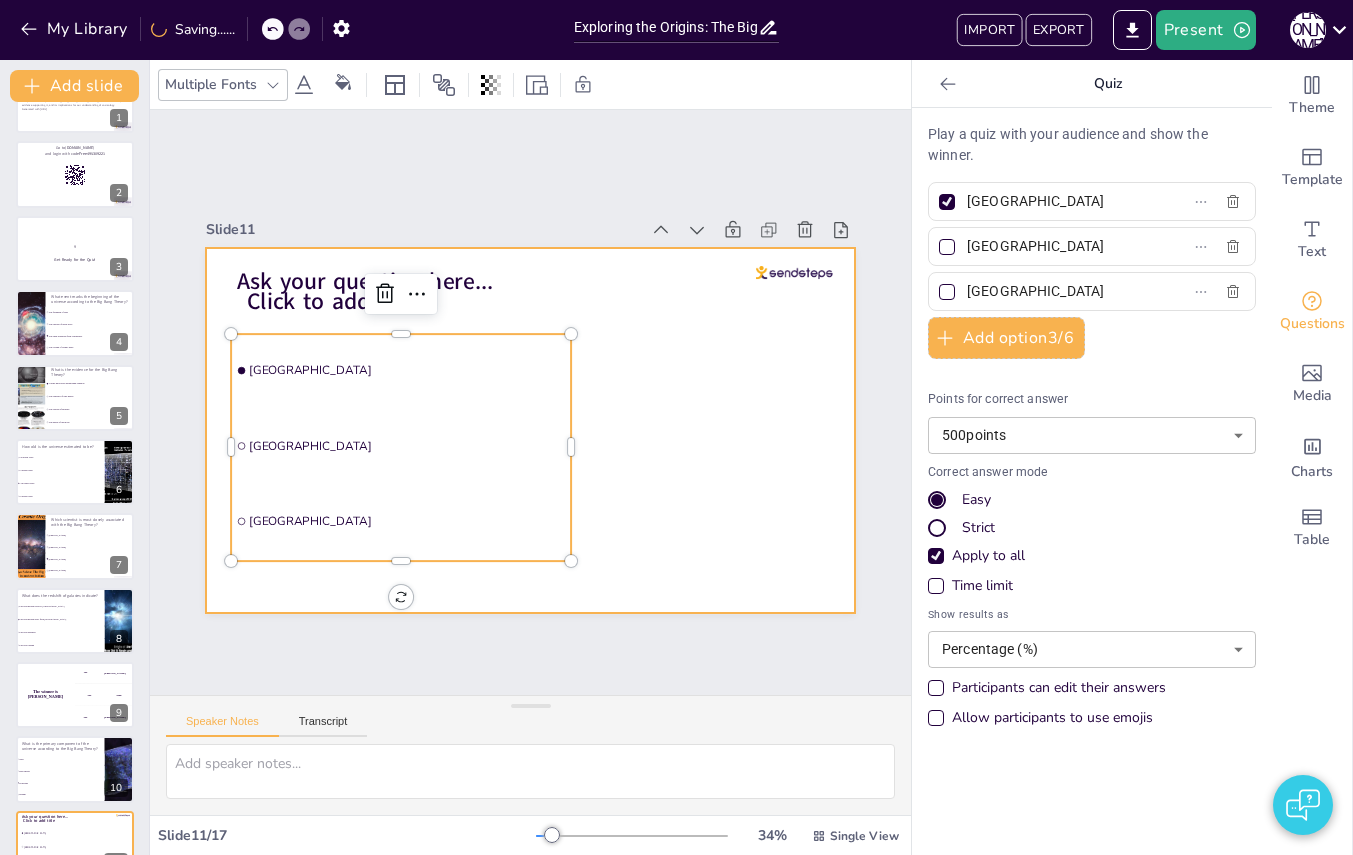 click at bounding box center [530, 430] 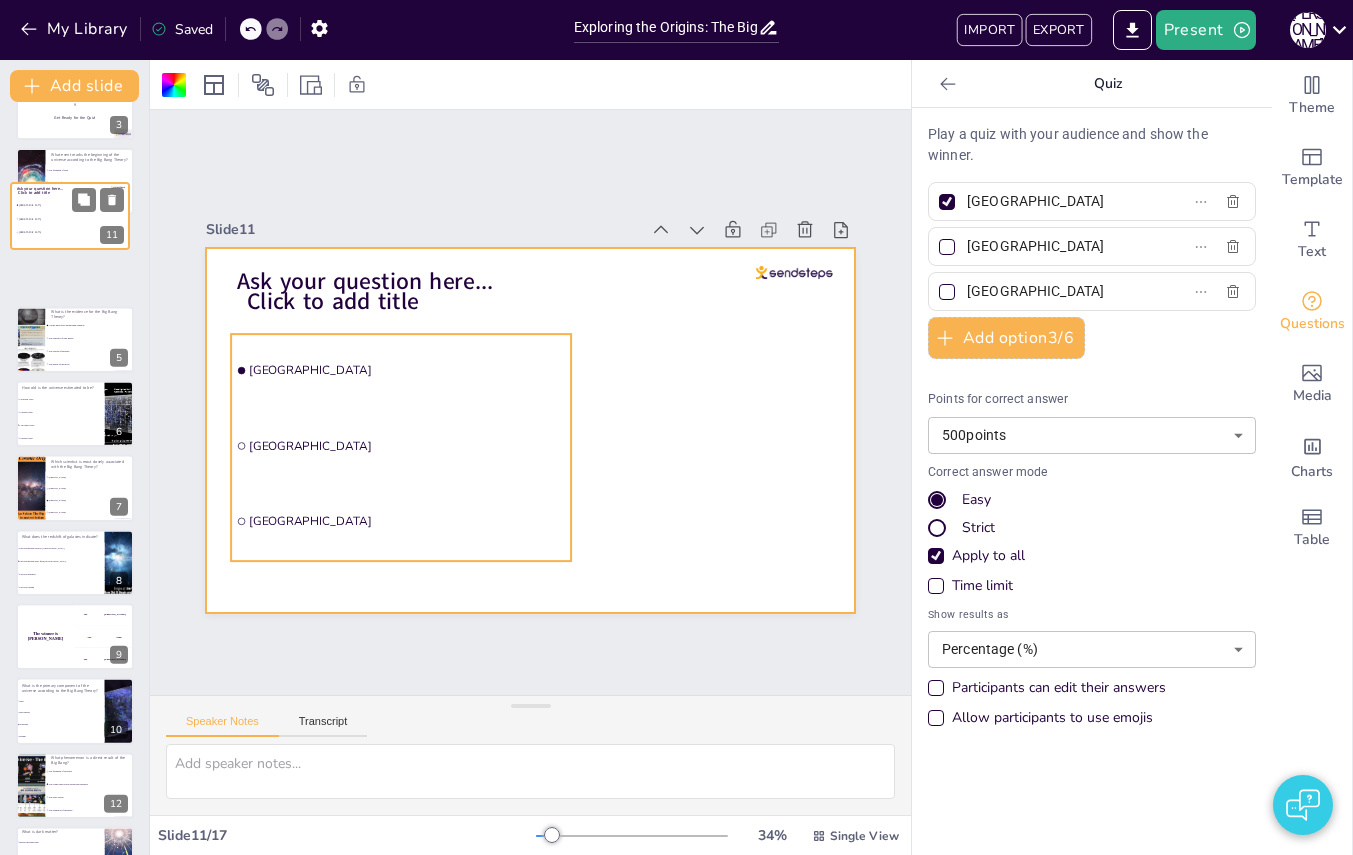 scroll, scrollTop: 0, scrollLeft: 0, axis: both 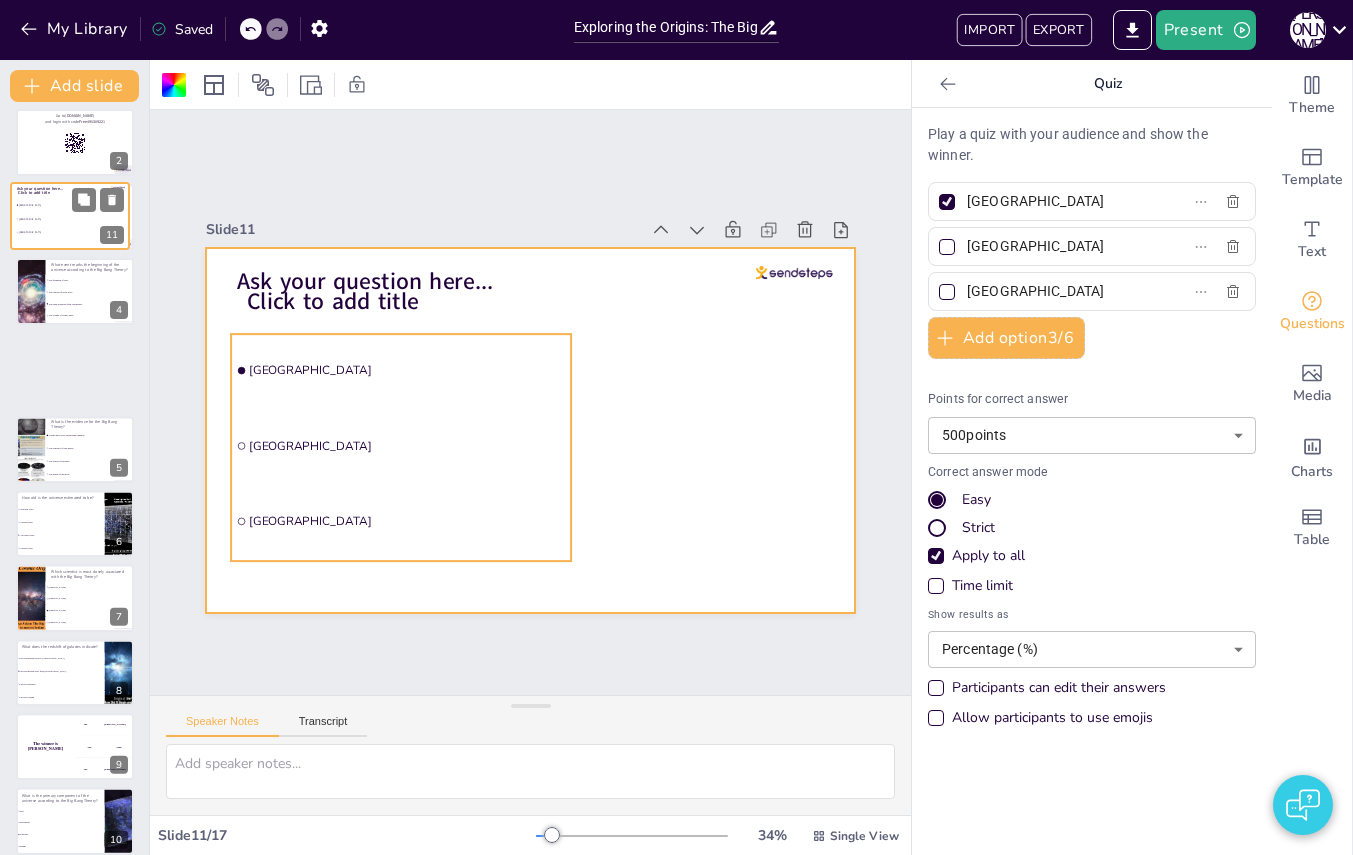 drag, startPoint x: 64, startPoint y: 663, endPoint x: 57, endPoint y: 218, distance: 445.05505 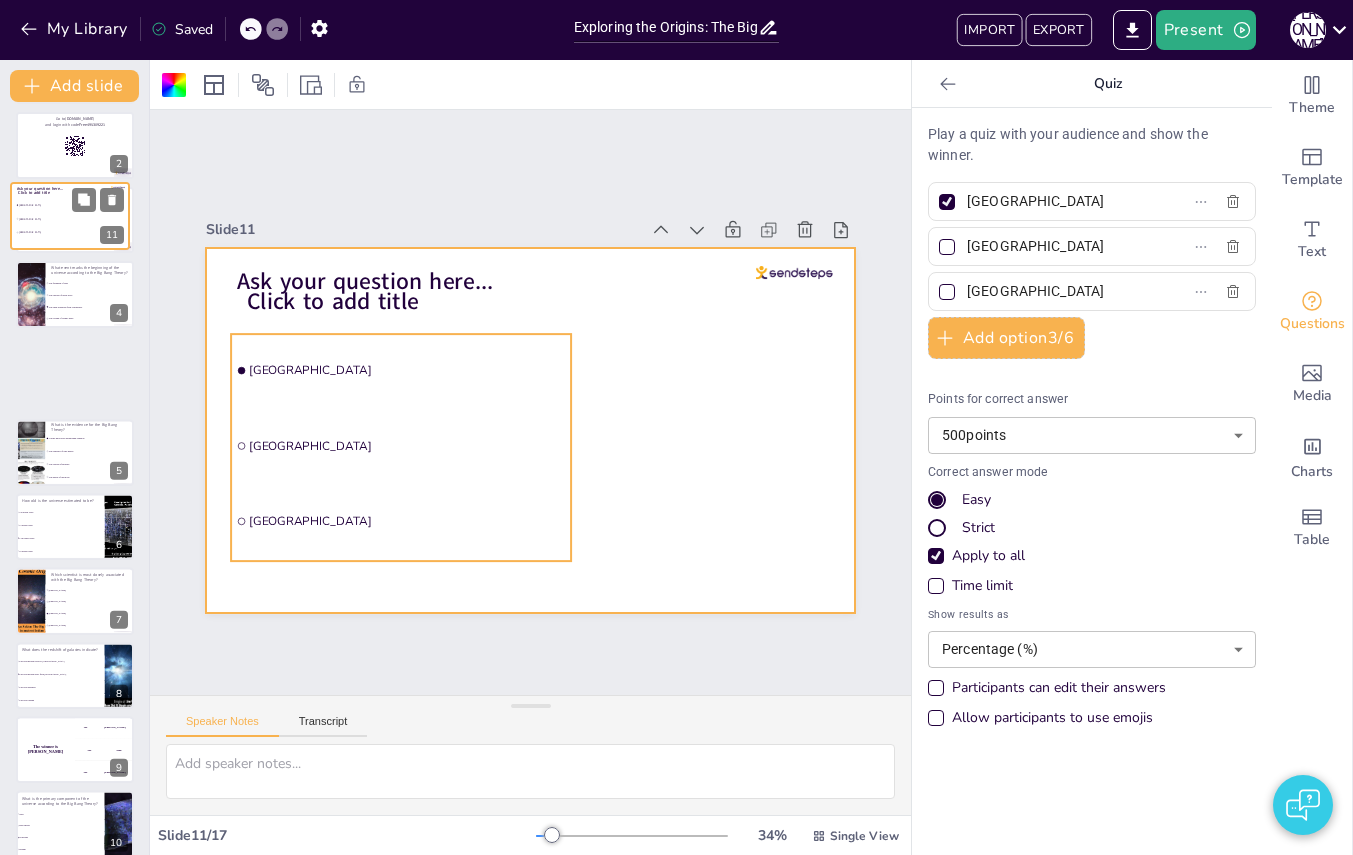 click on "[GEOGRAPHIC_DATA]" at bounding box center [47, 218] 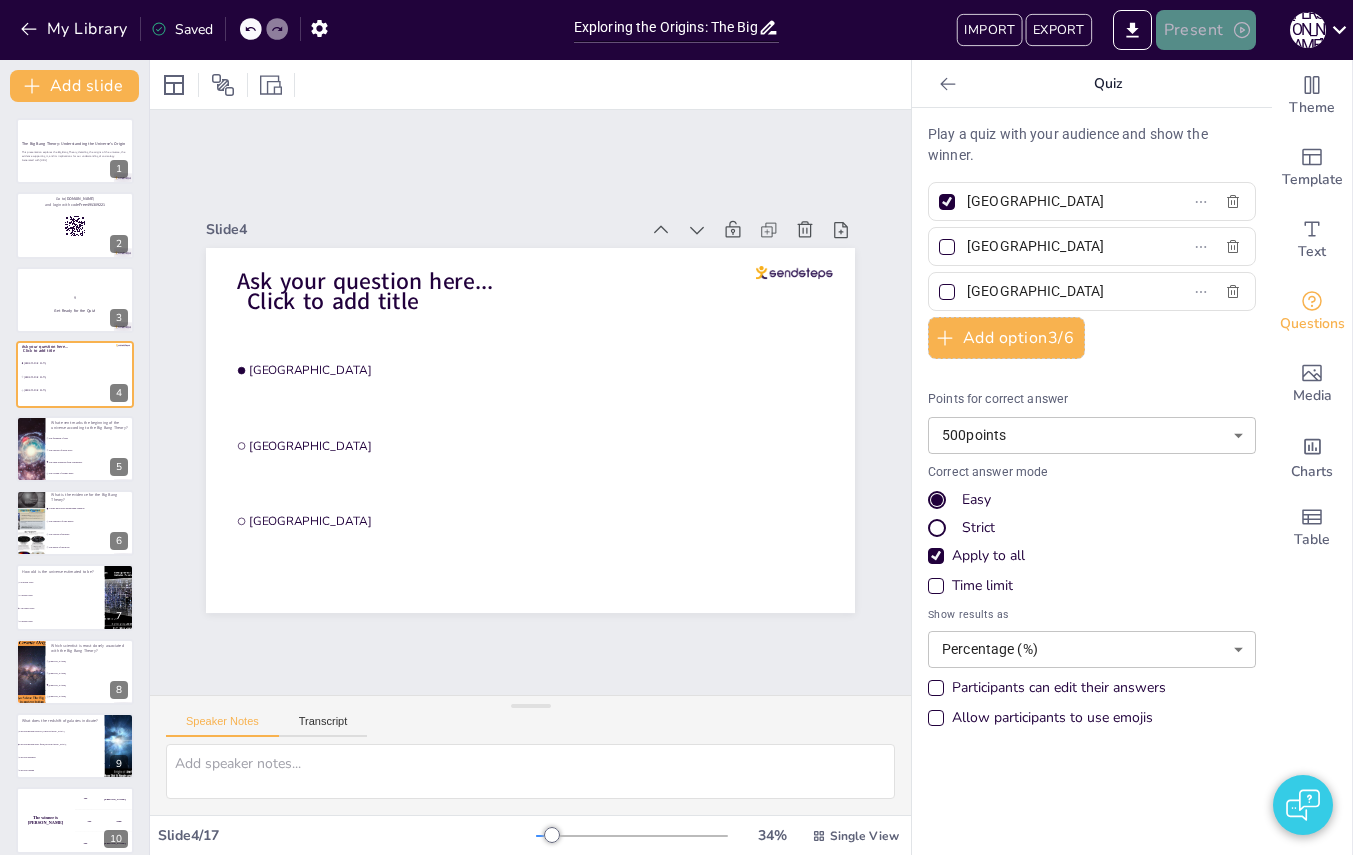 click on "Present" at bounding box center [1206, 30] 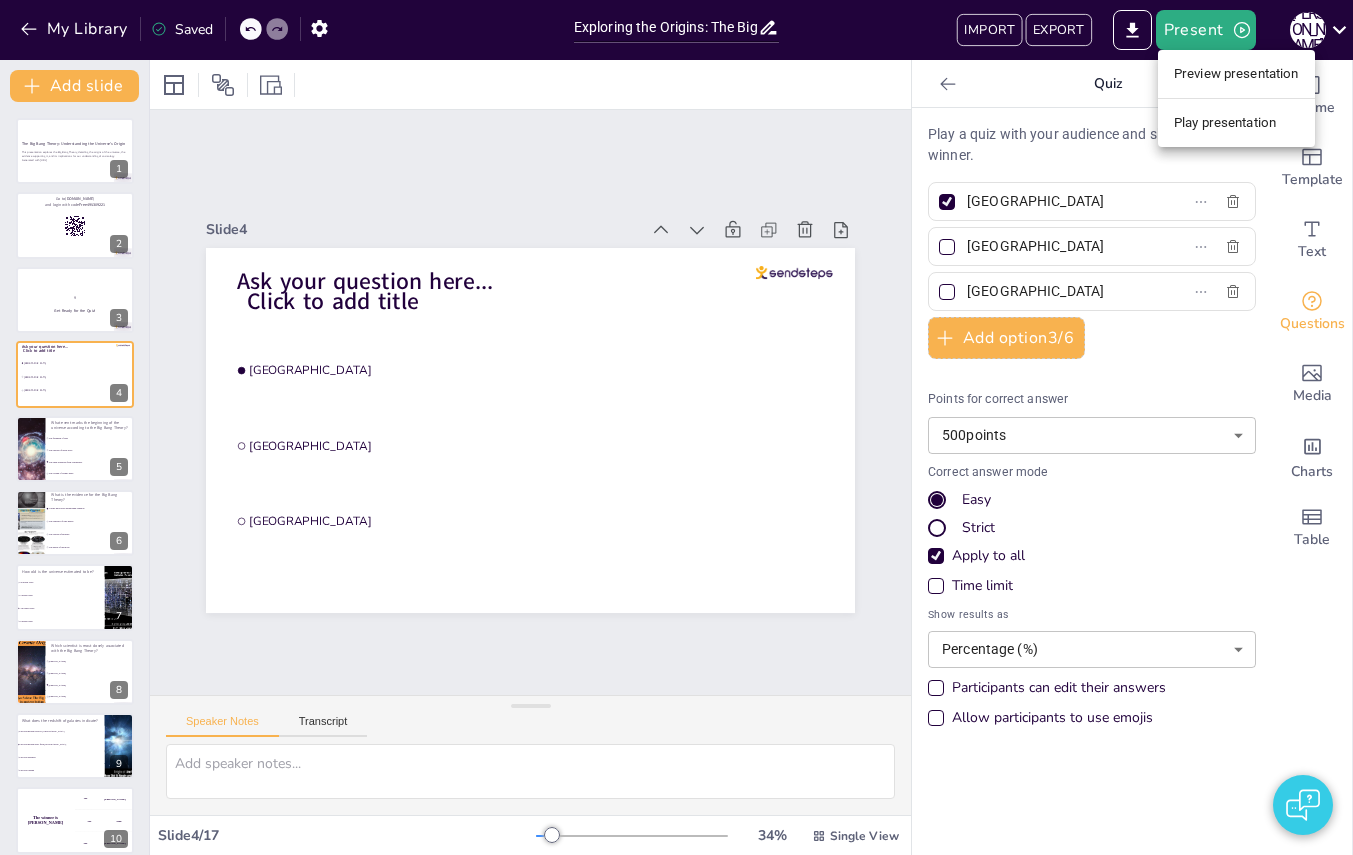 click on "Preview presentation" at bounding box center (1236, 74) 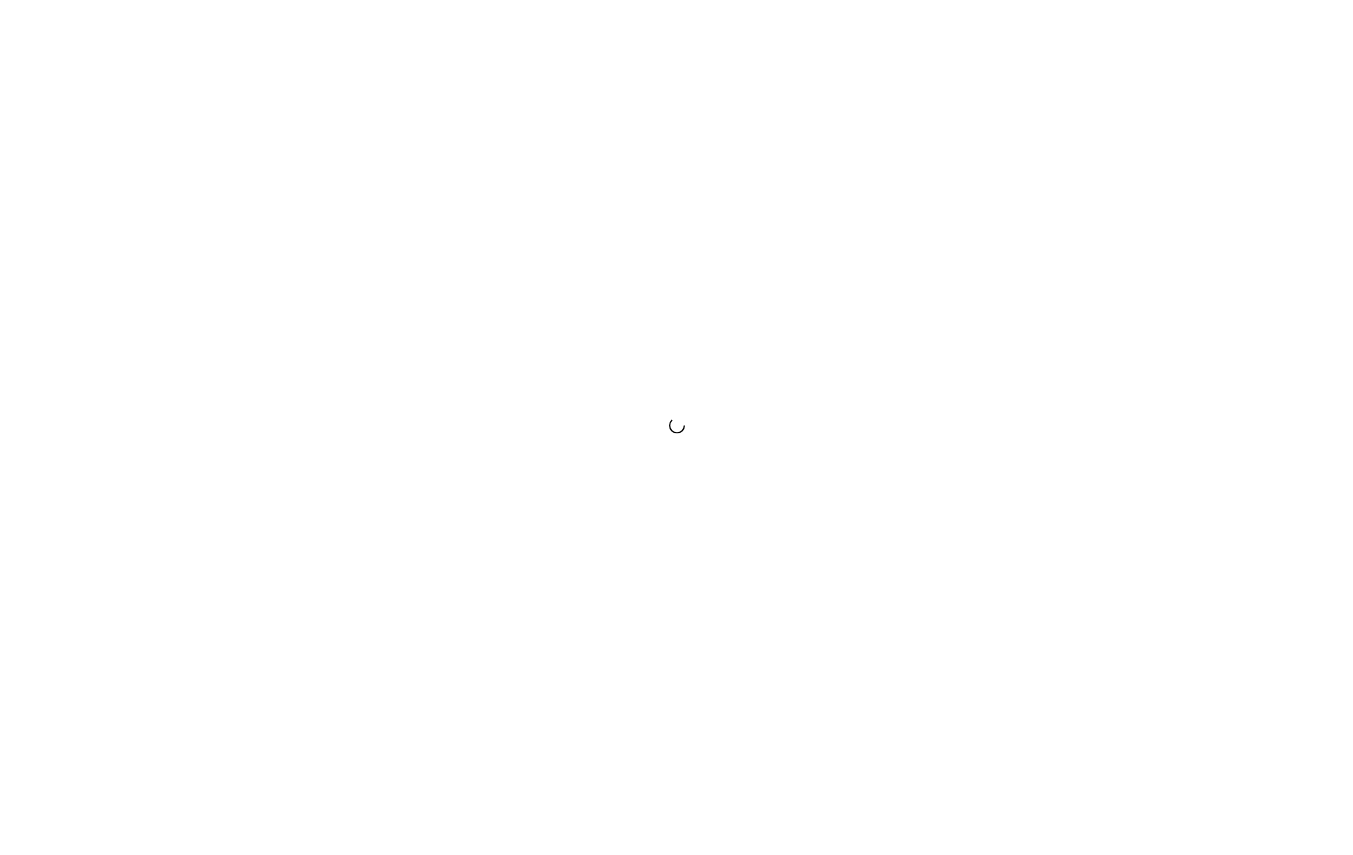 scroll, scrollTop: 0, scrollLeft: 0, axis: both 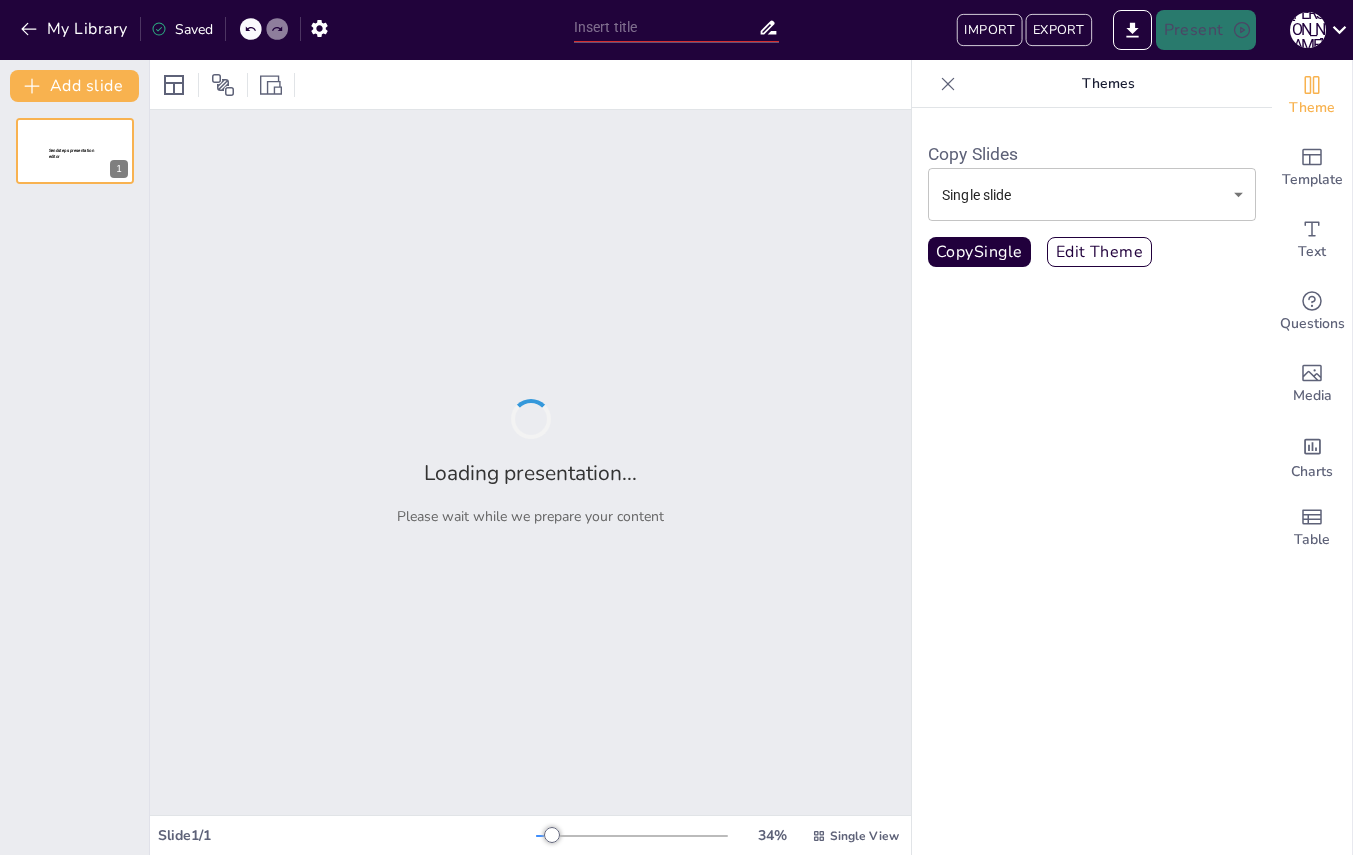 type on "Exploring the Origins: The Big Bang Theory Quiz" 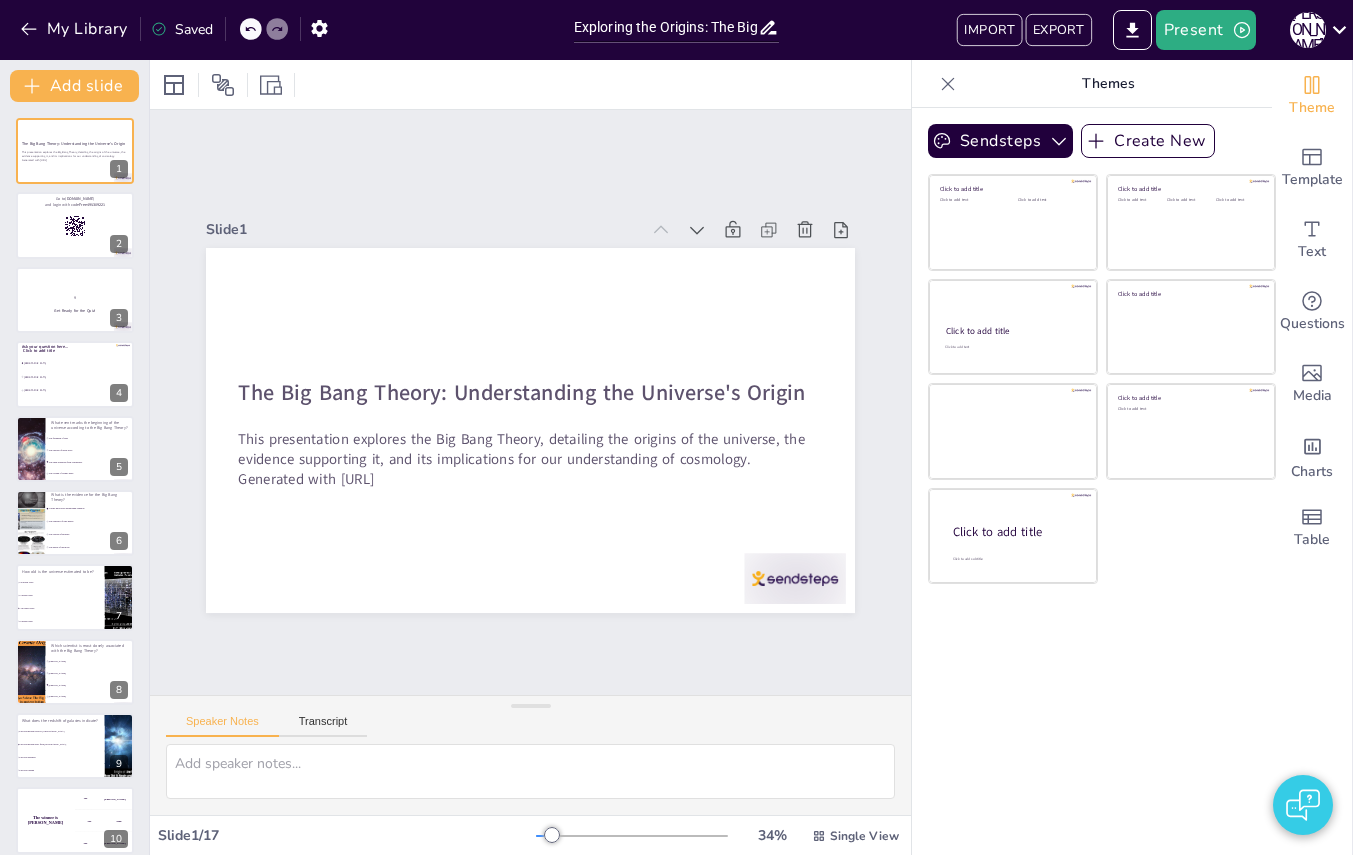 checkbox on "true" 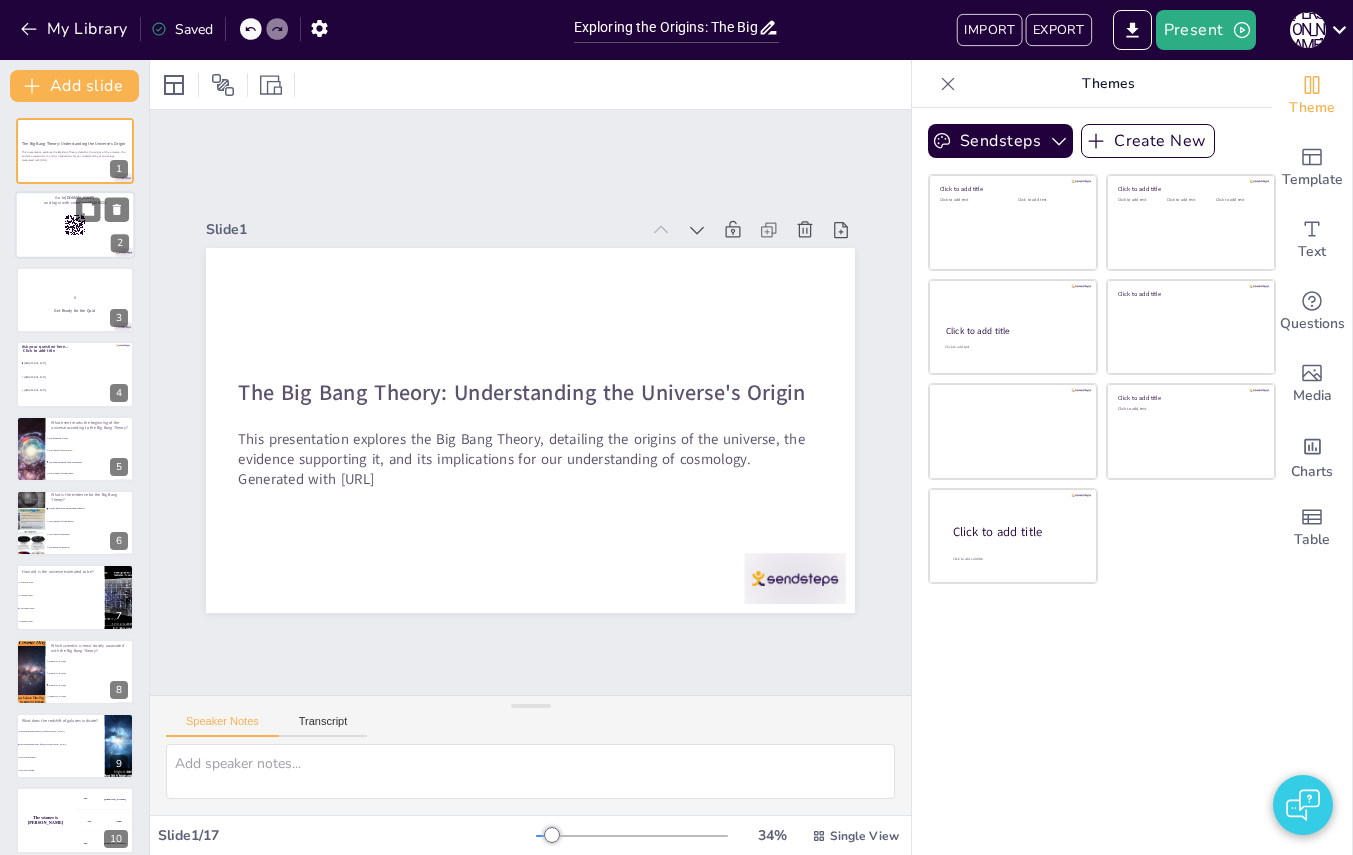 checkbox on "true" 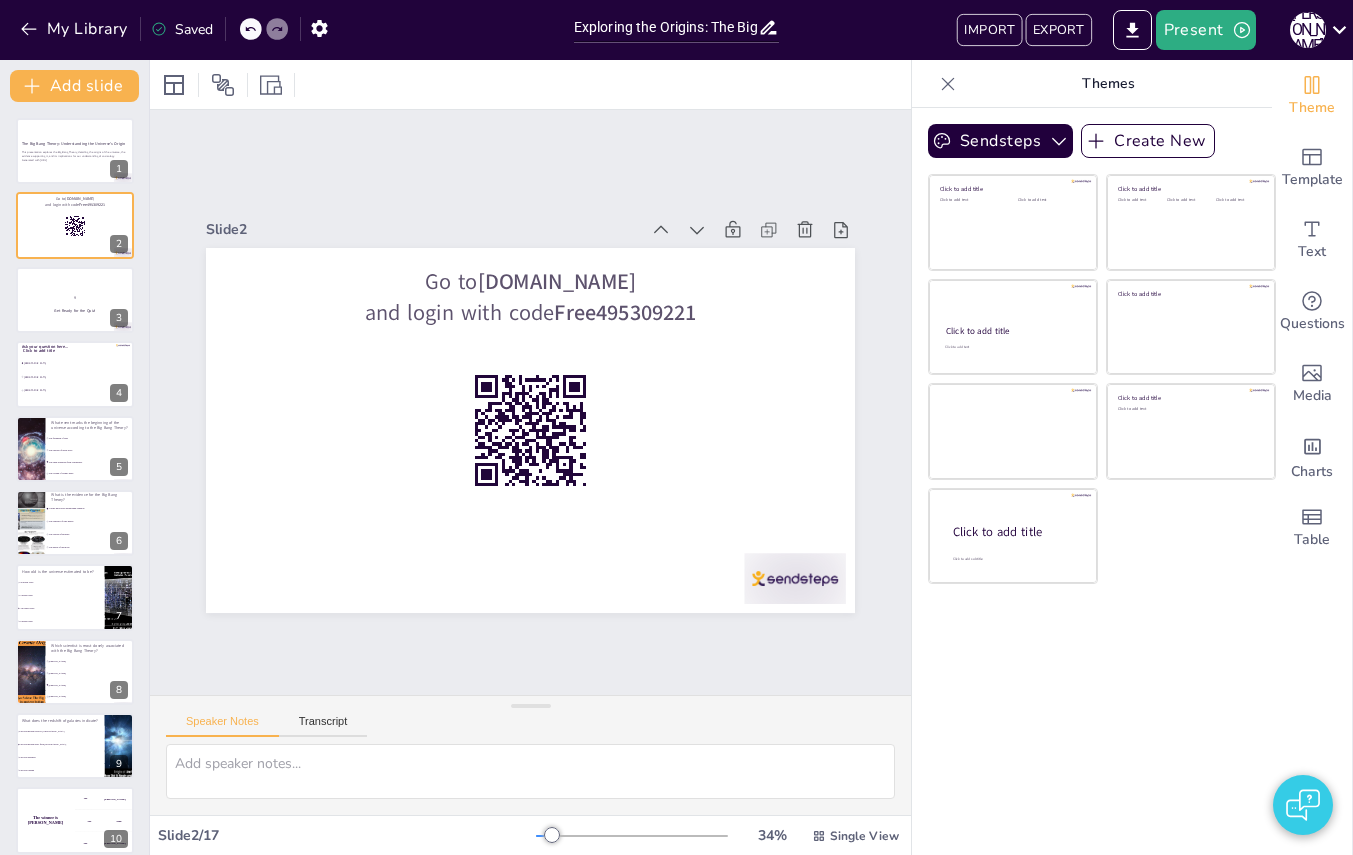 checkbox on "true" 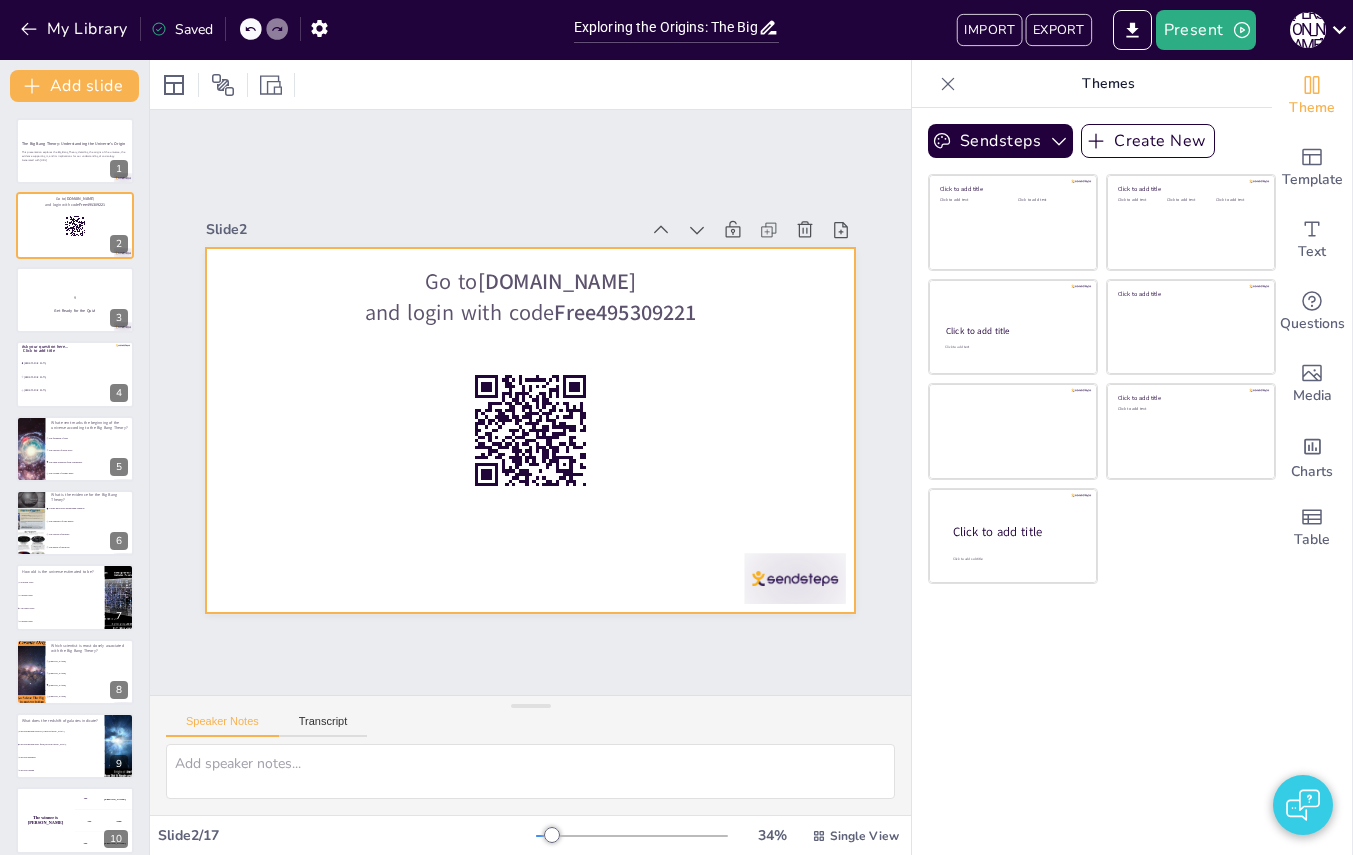 checkbox on "true" 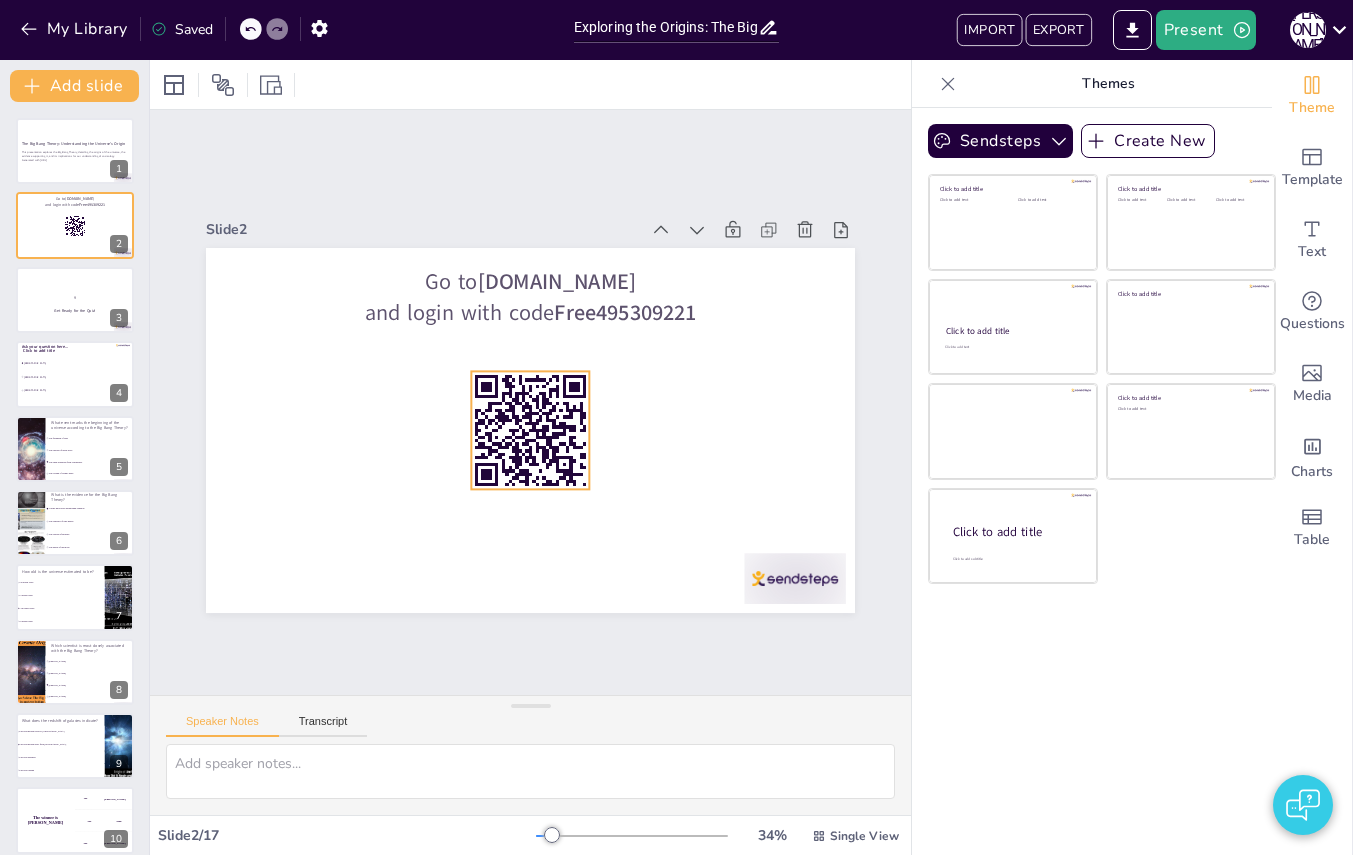 checkbox on "true" 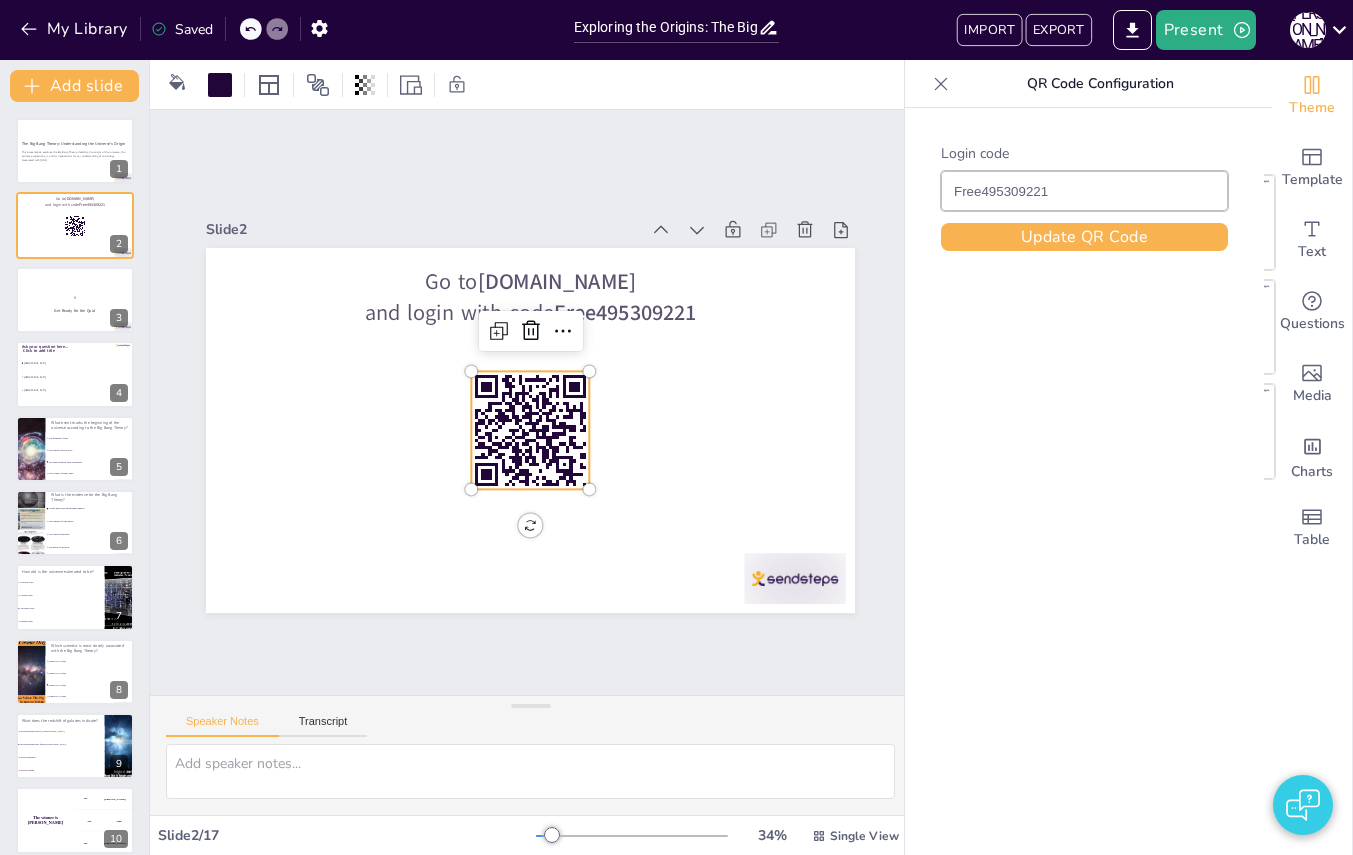 click 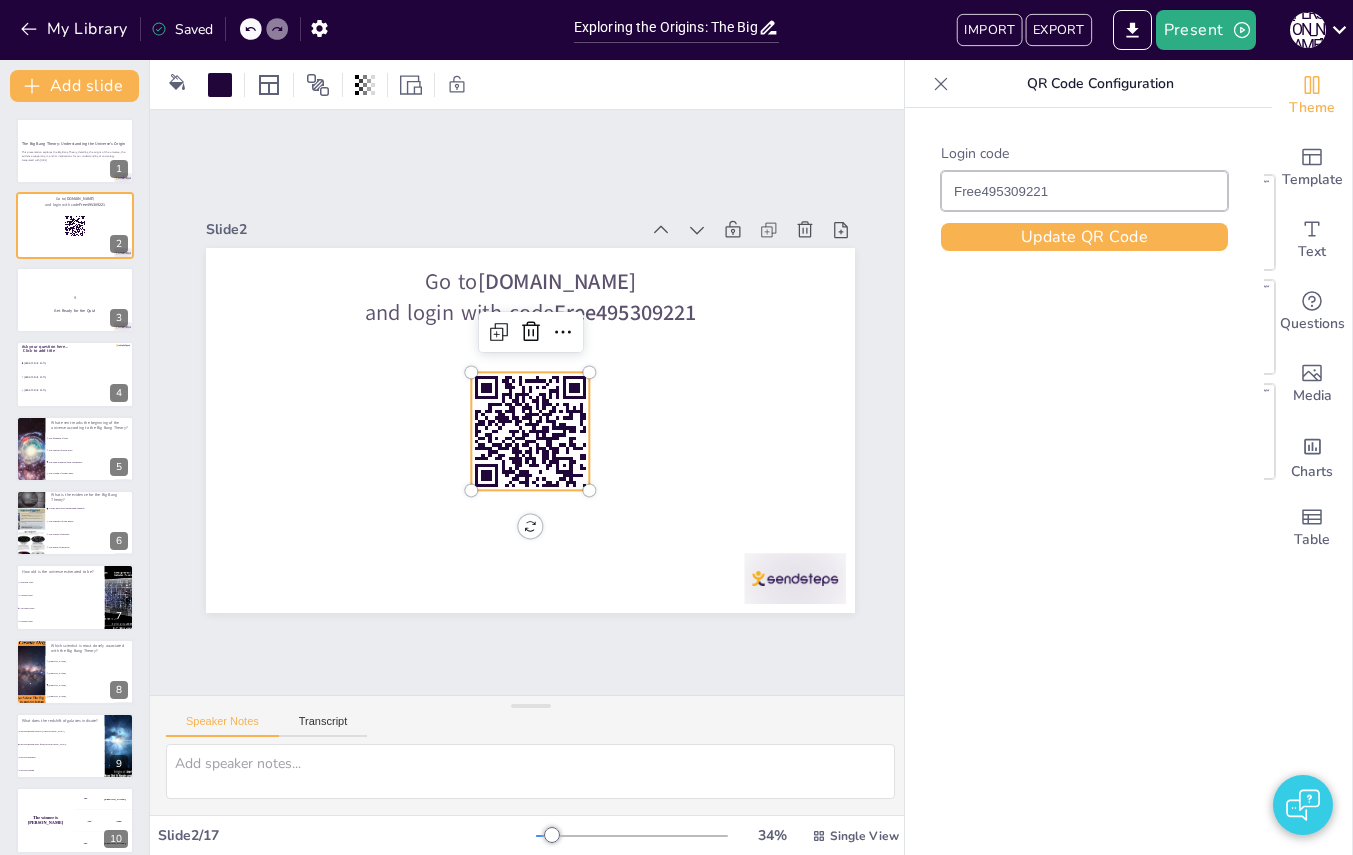checkbox on "true" 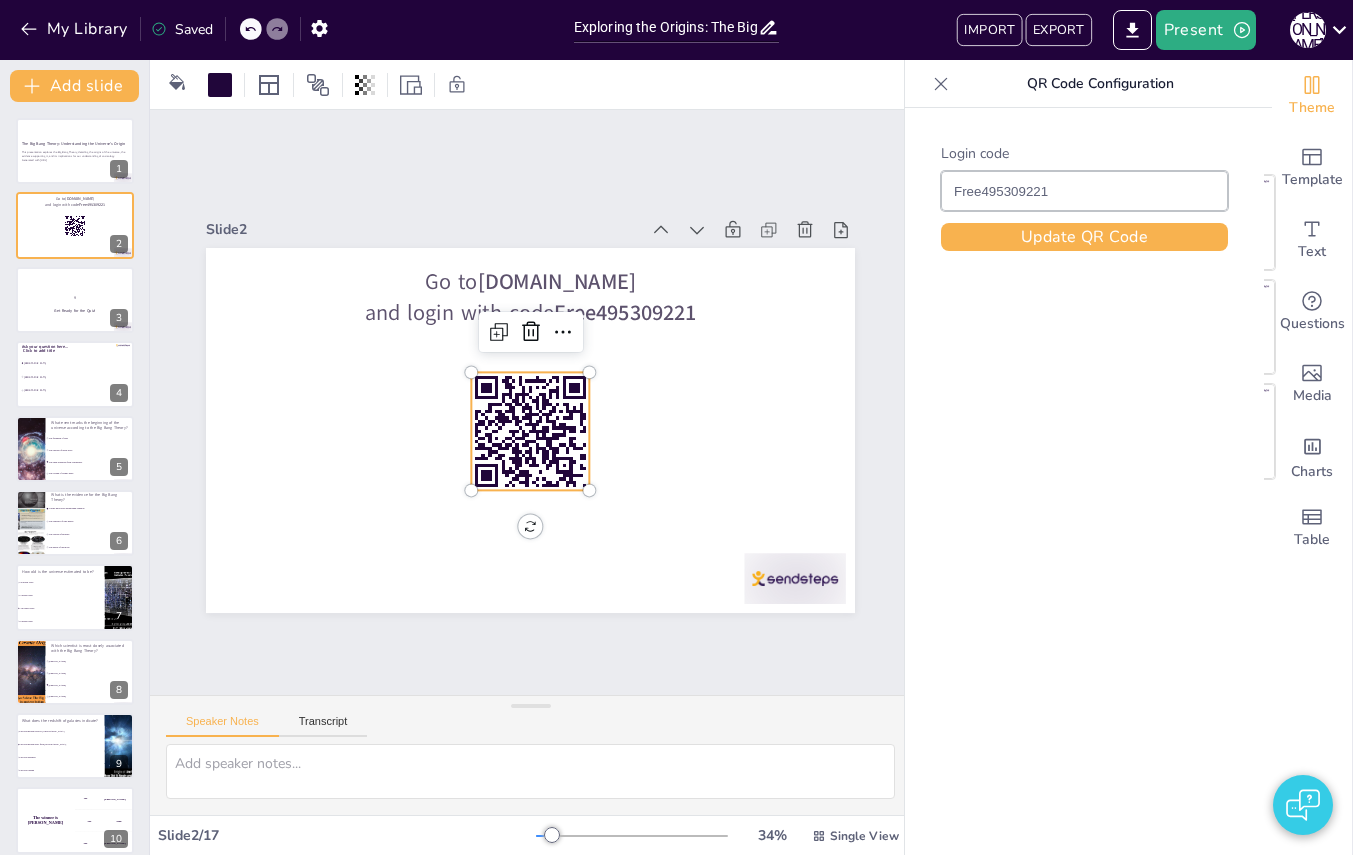 checkbox on "true" 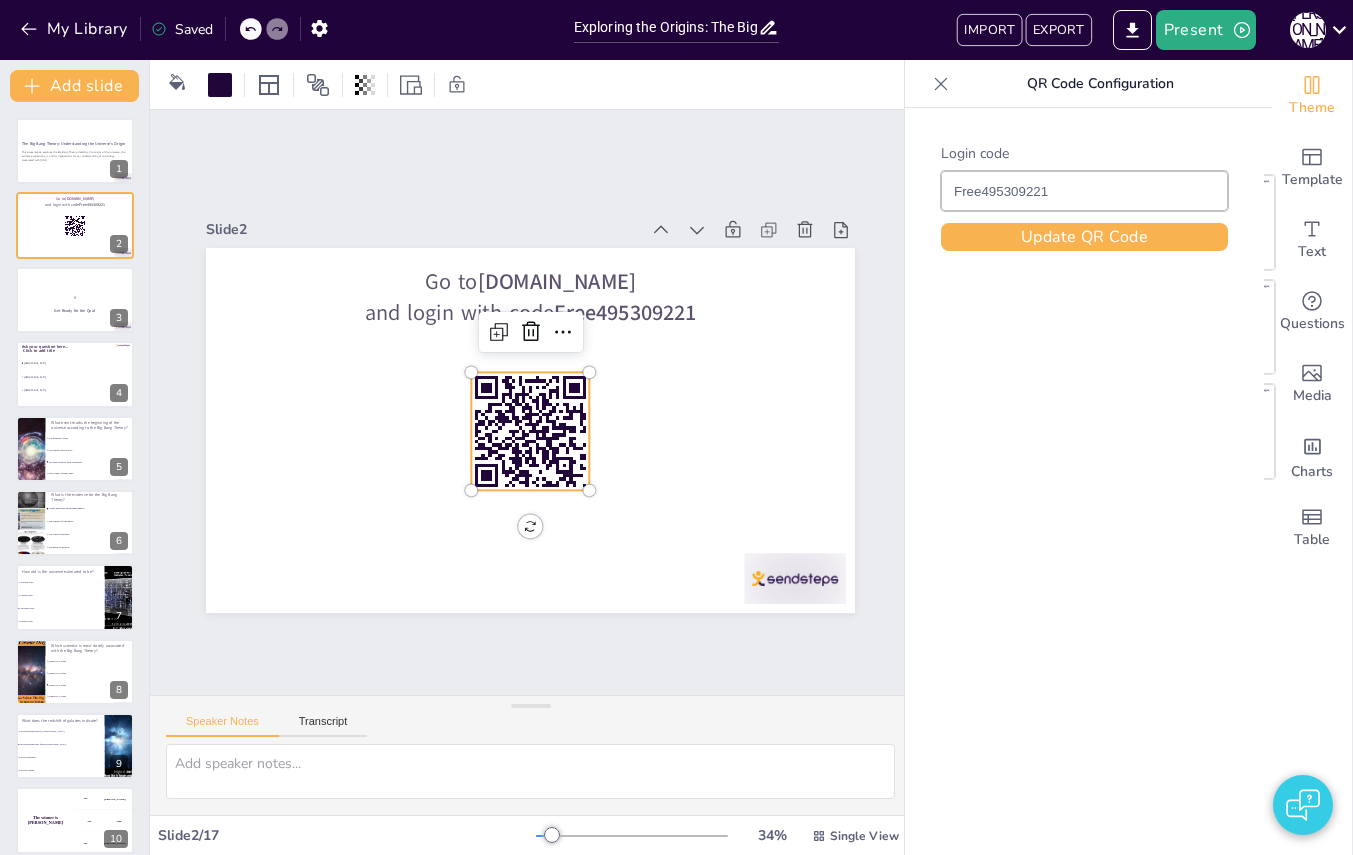 checkbox on "true" 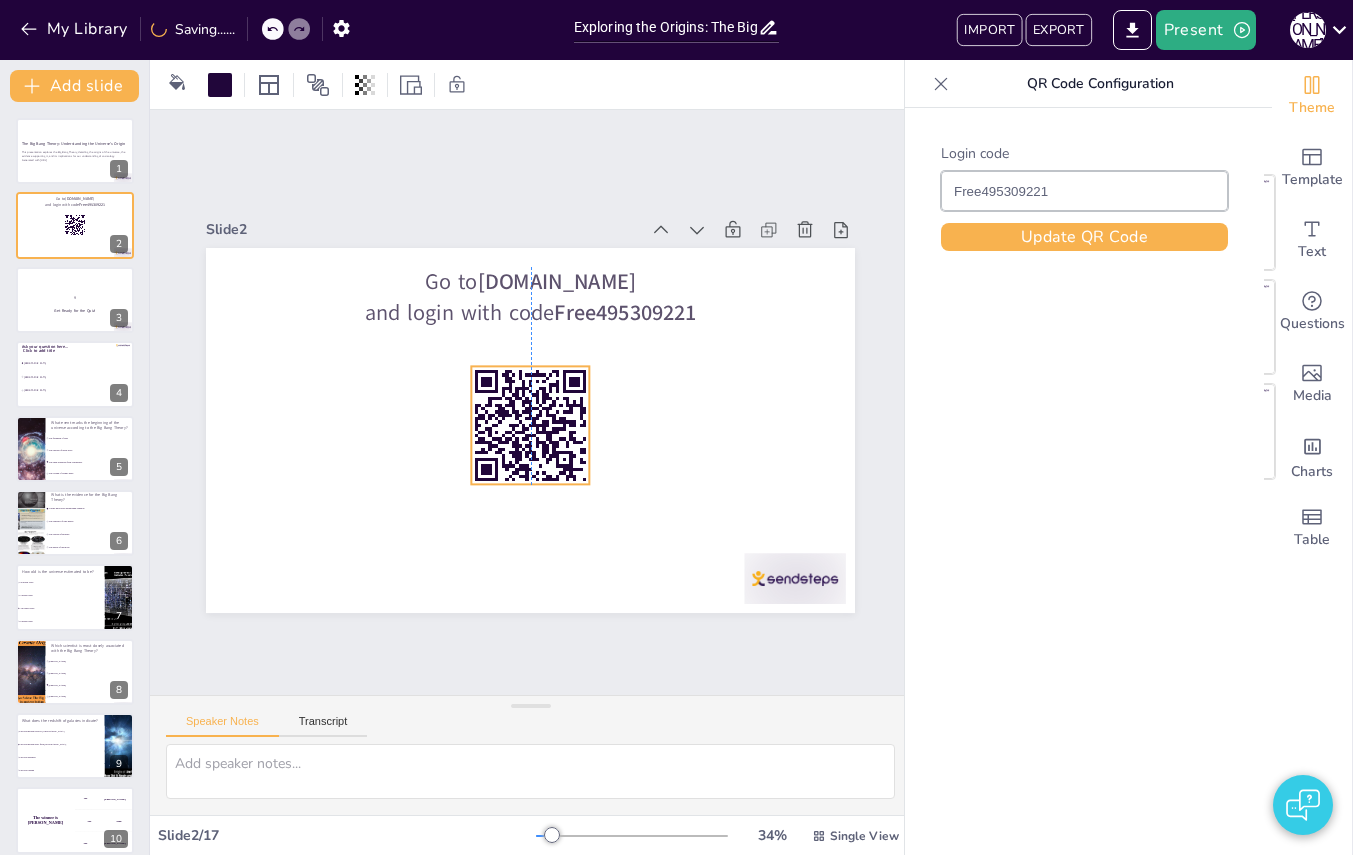 drag, startPoint x: 535, startPoint y: 421, endPoint x: 537, endPoint y: 411, distance: 10.198039 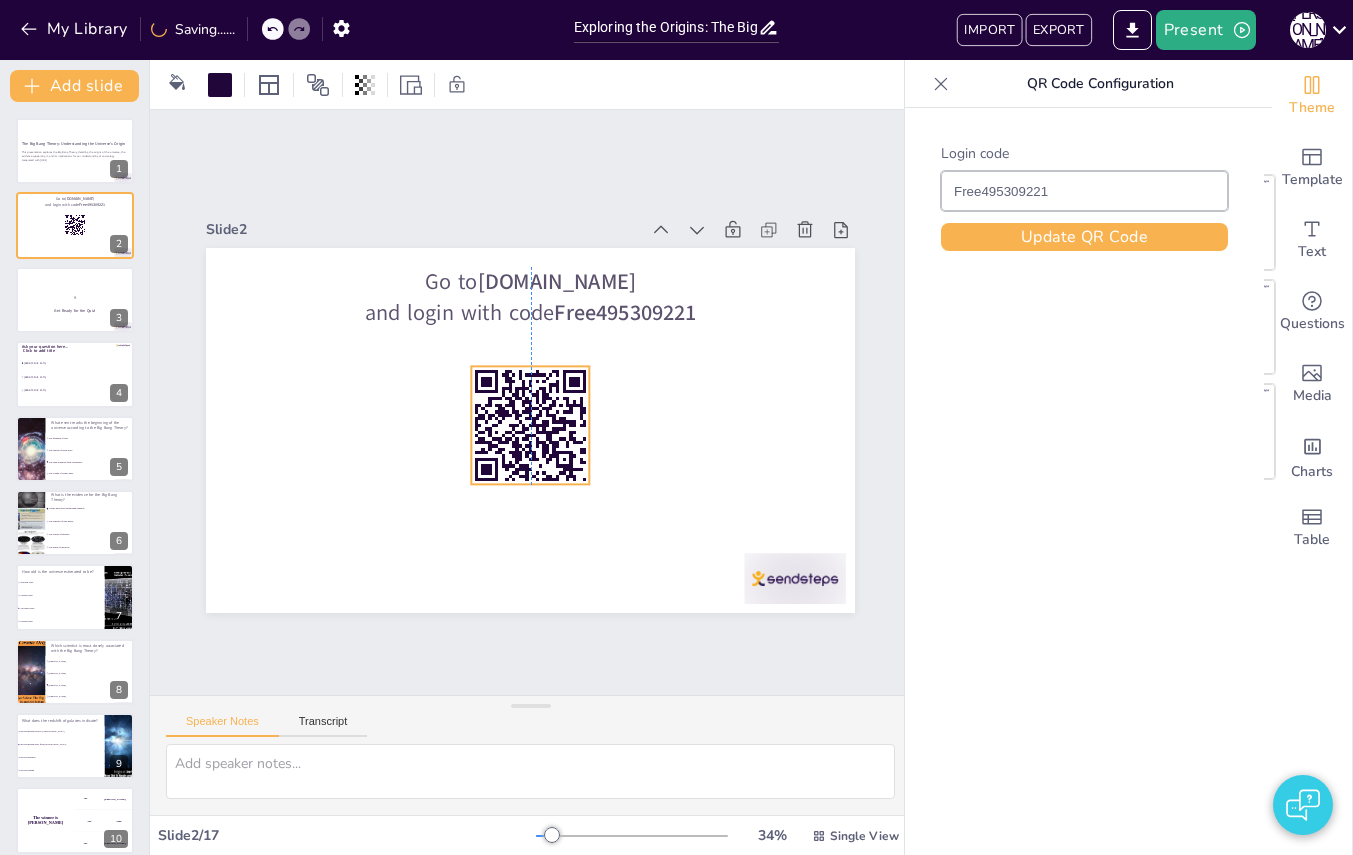 click 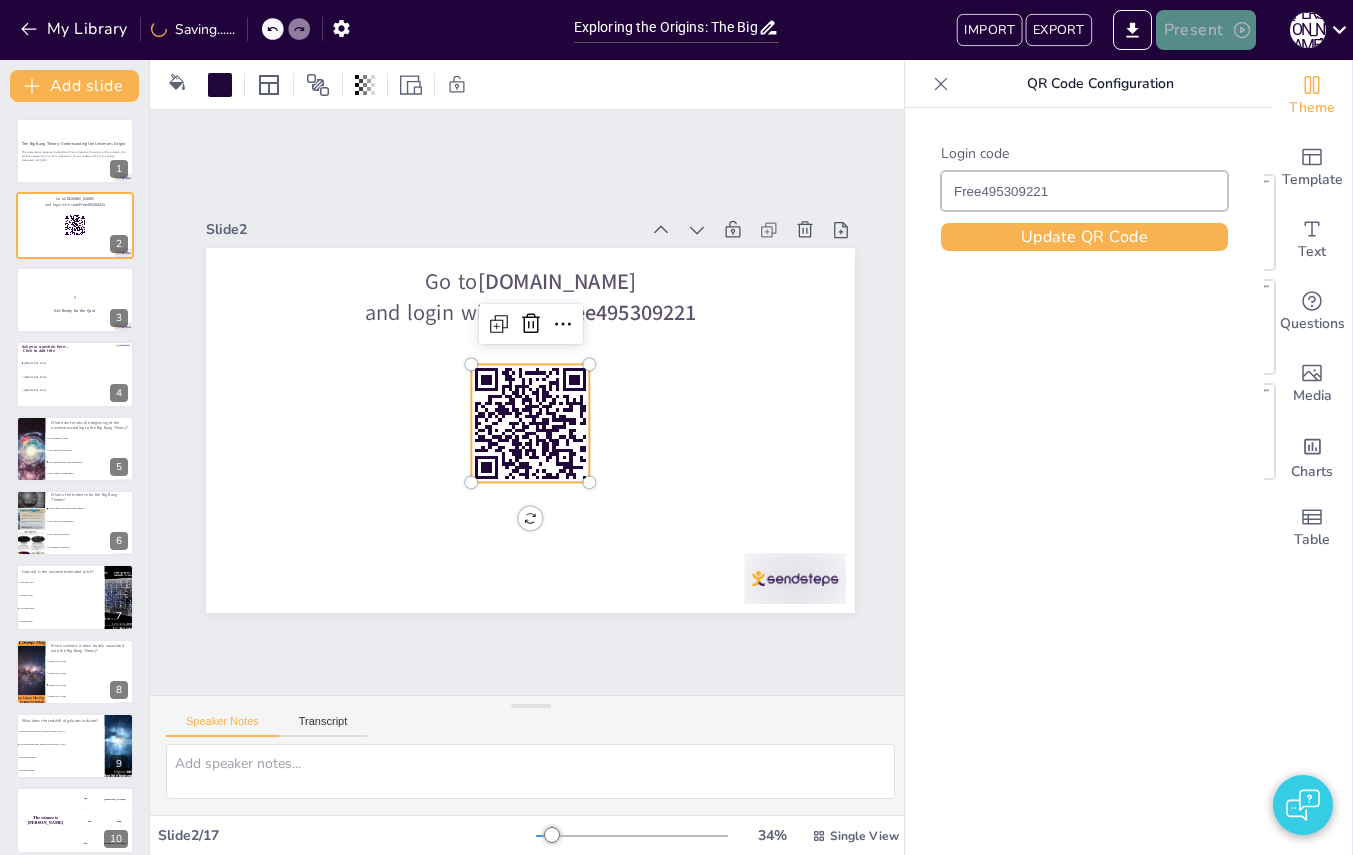 click on "Present" at bounding box center (1206, 30) 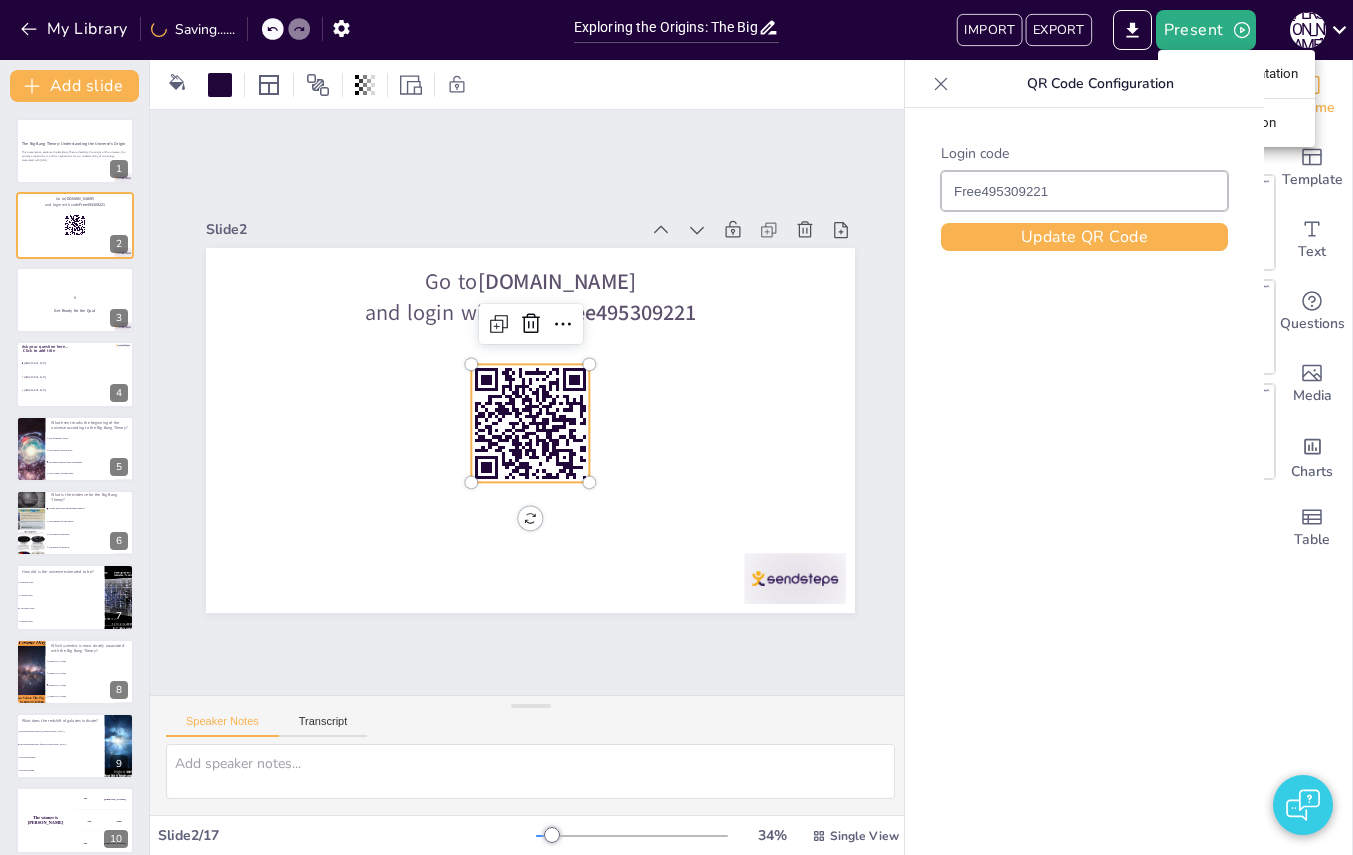 click on "Preview presentation" at bounding box center (1236, 74) 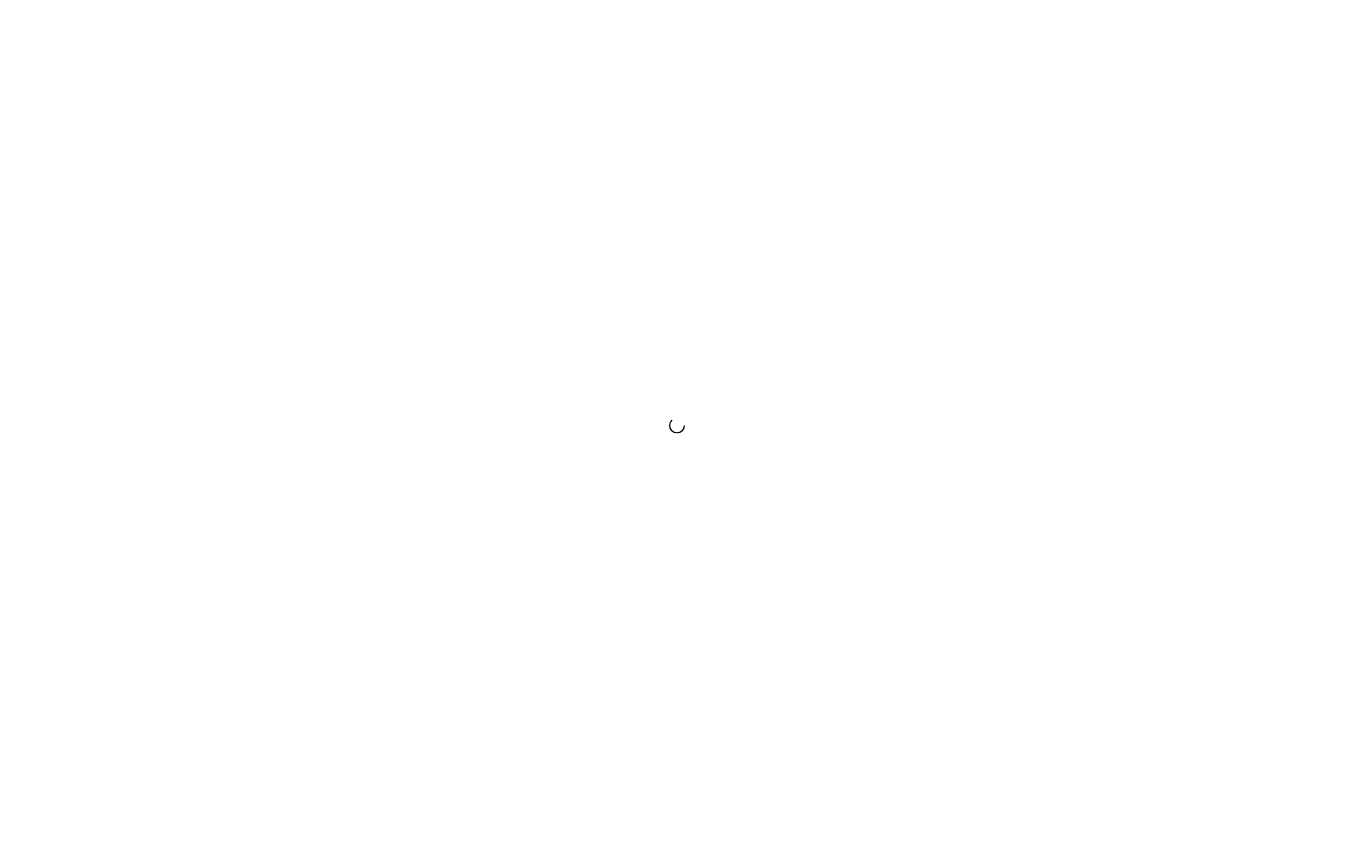 scroll, scrollTop: 0, scrollLeft: 0, axis: both 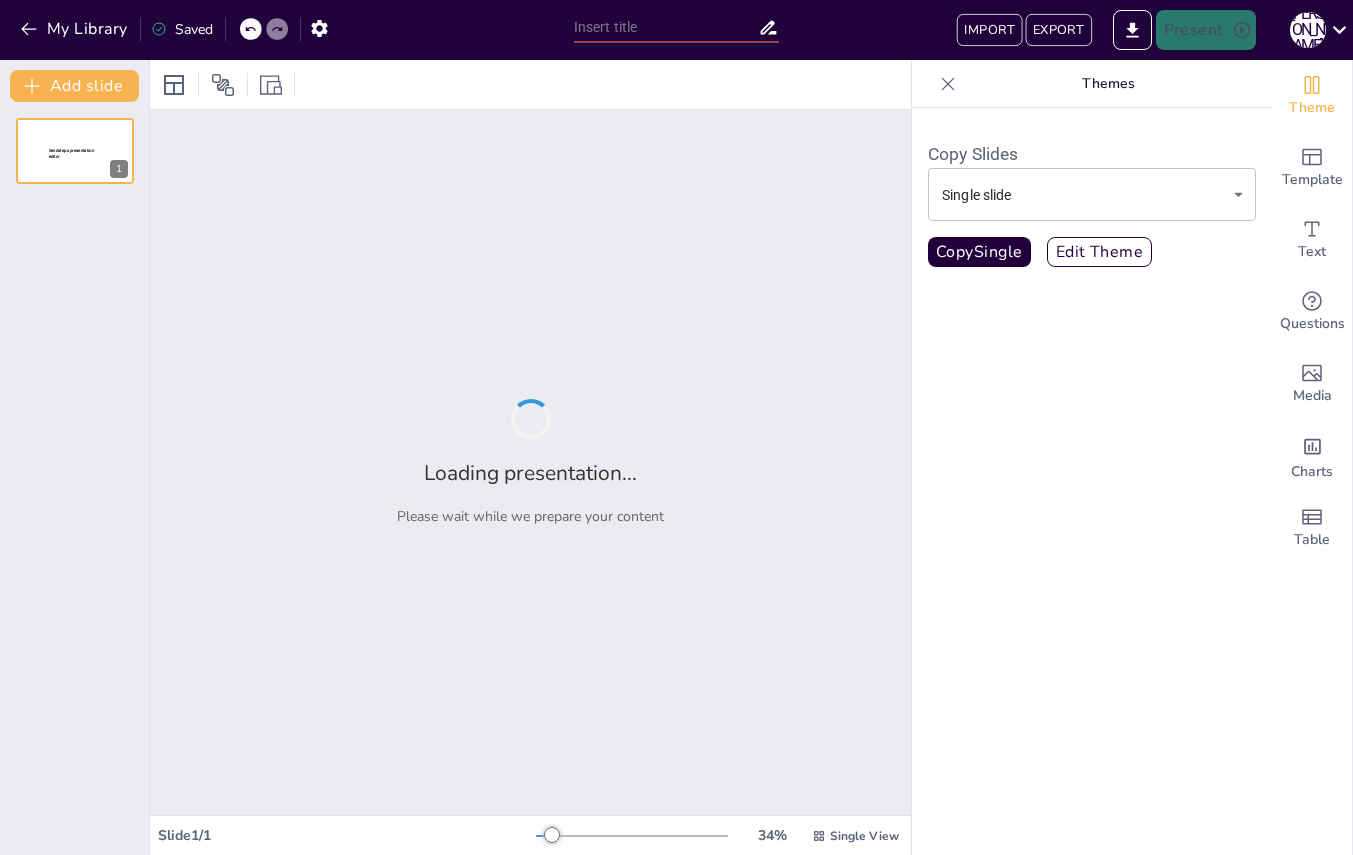 type on "Exploring the Origins: The Big Bang Theory Quiz" 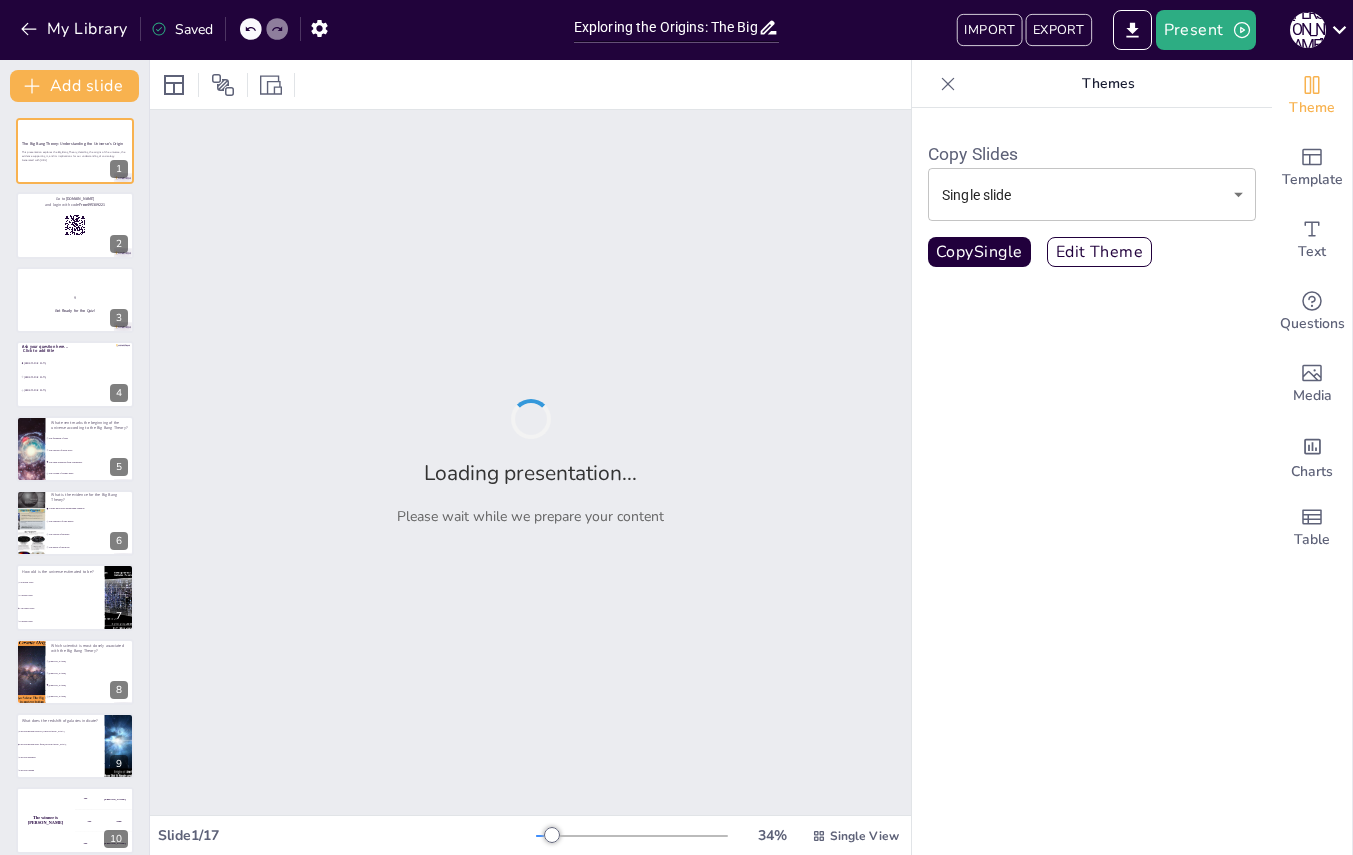 checkbox on "true" 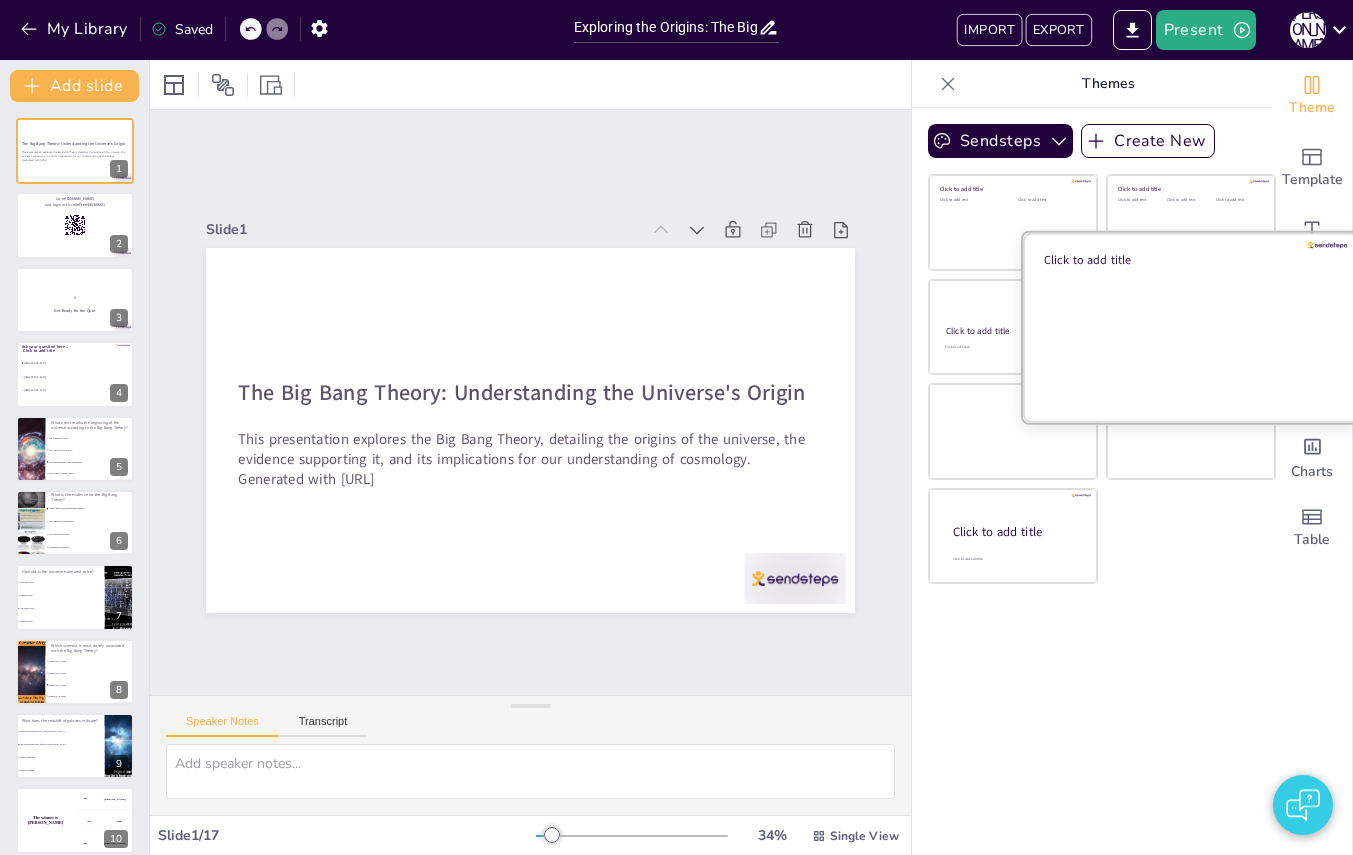 checkbox on "true" 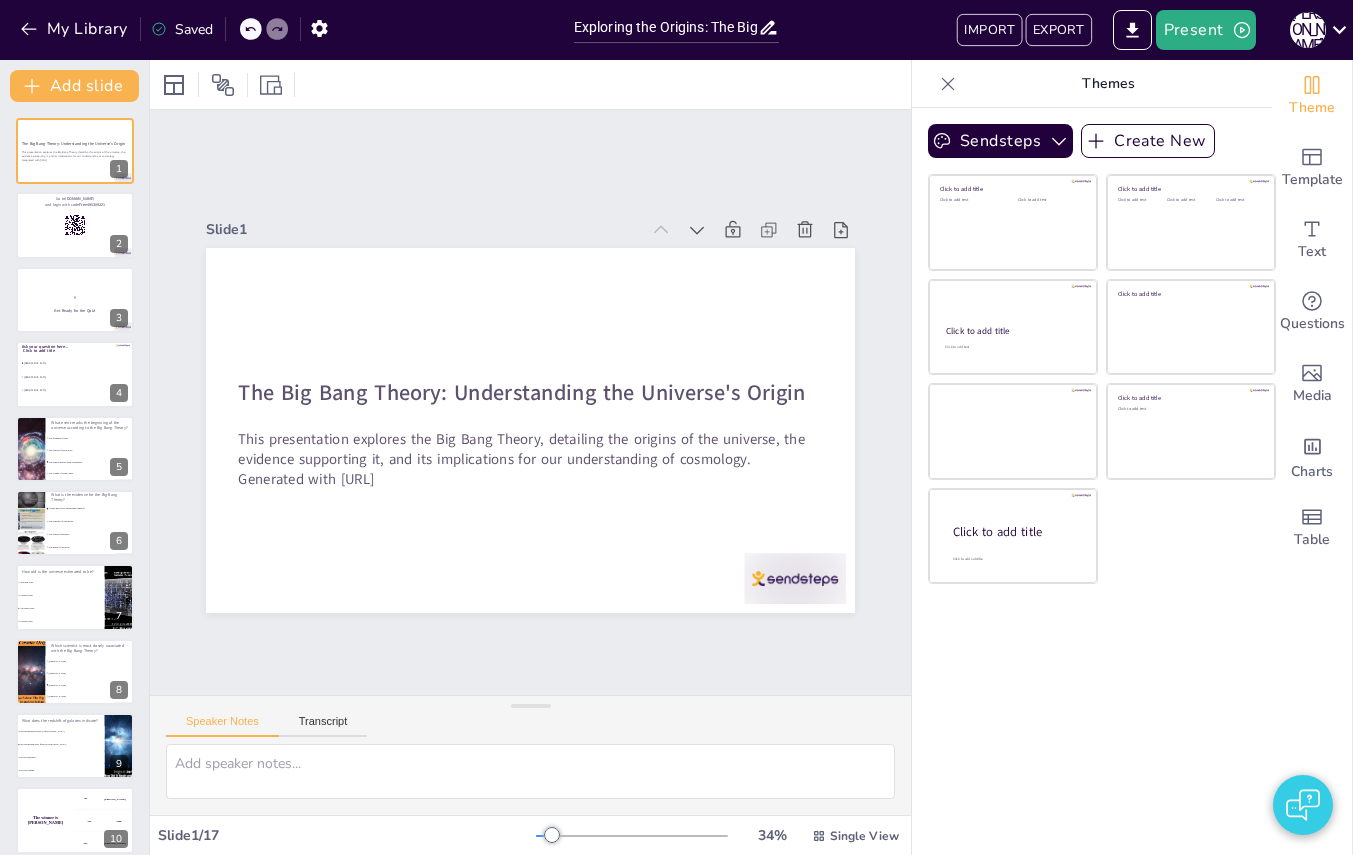 checkbox on "true" 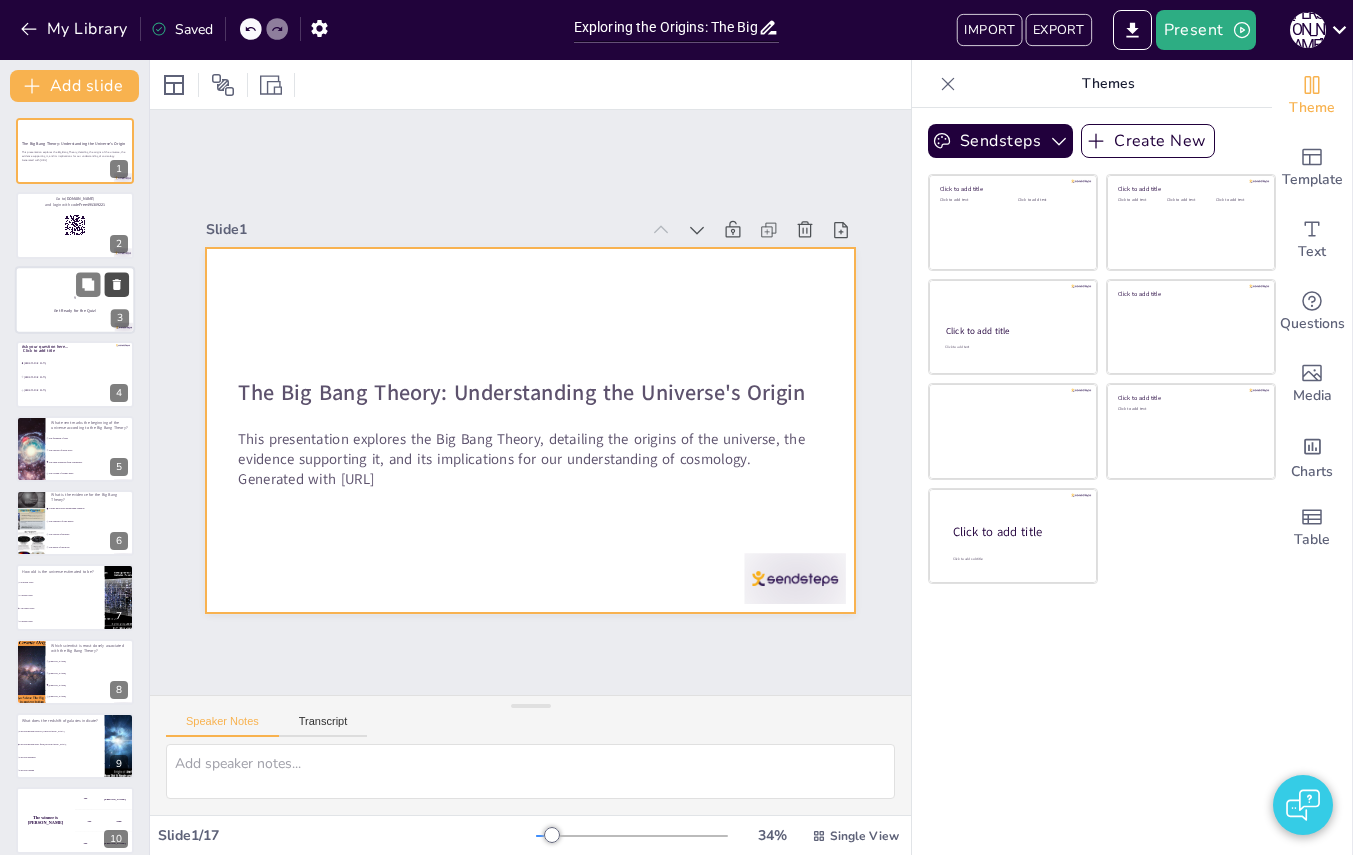 checkbox on "true" 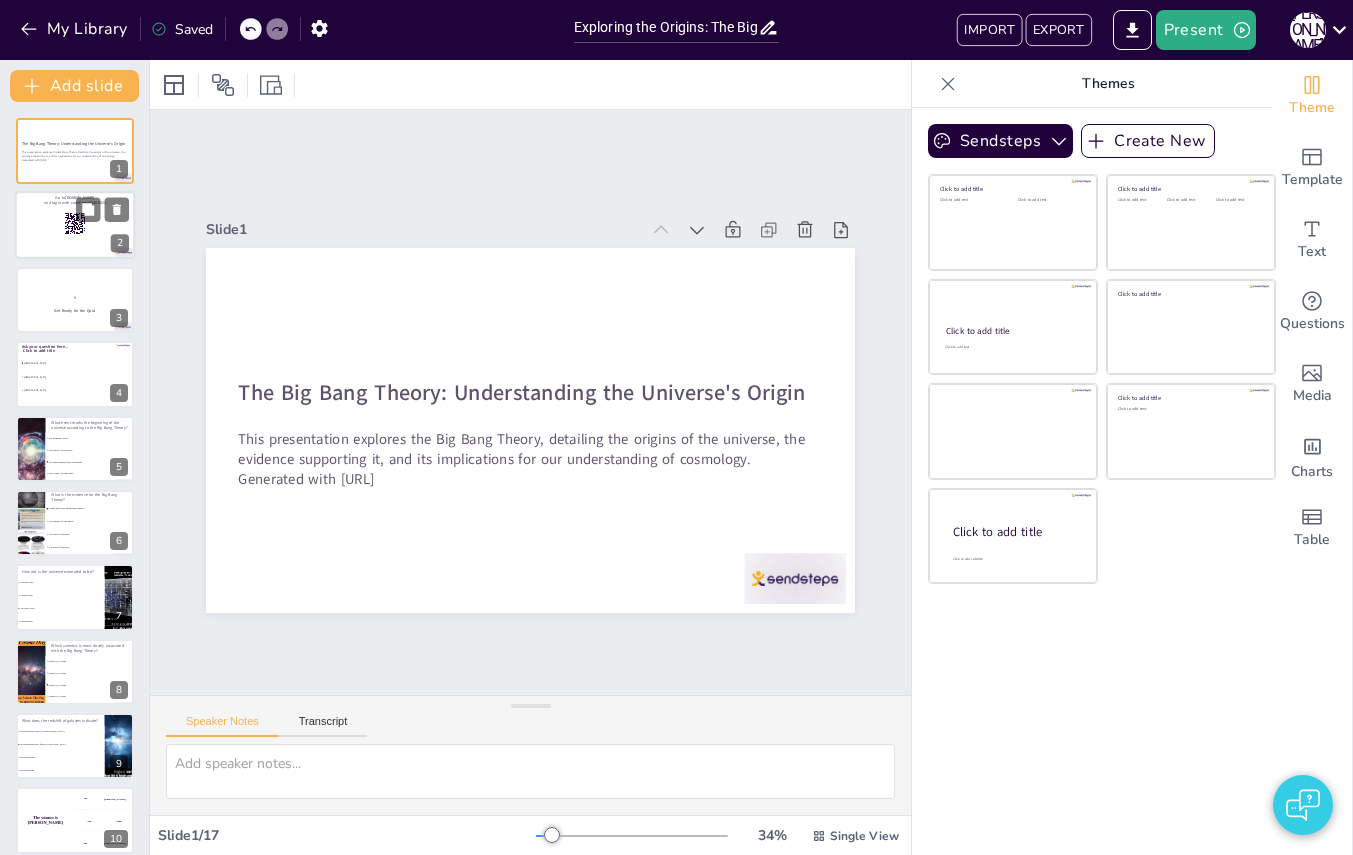 checkbox on "true" 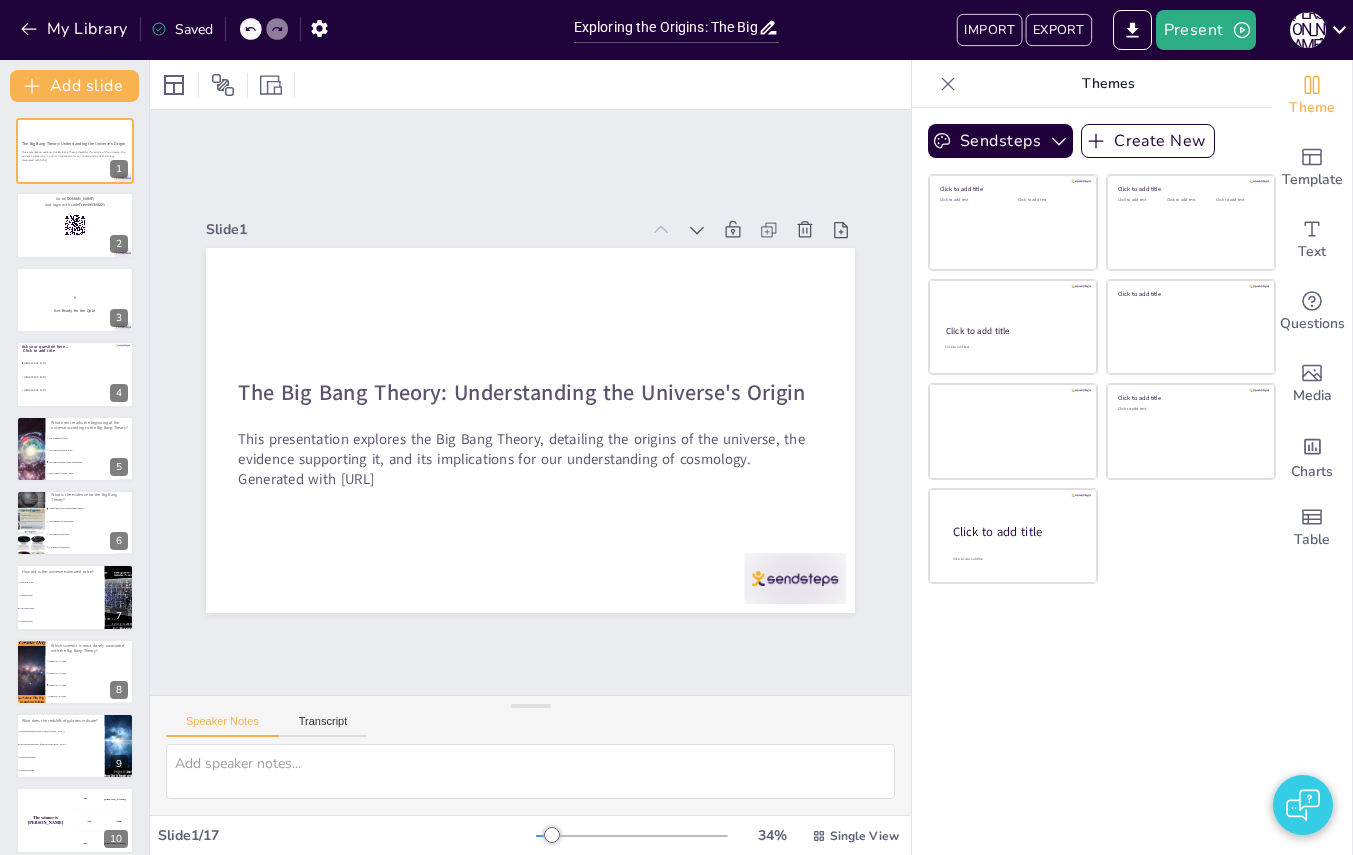 checkbox on "true" 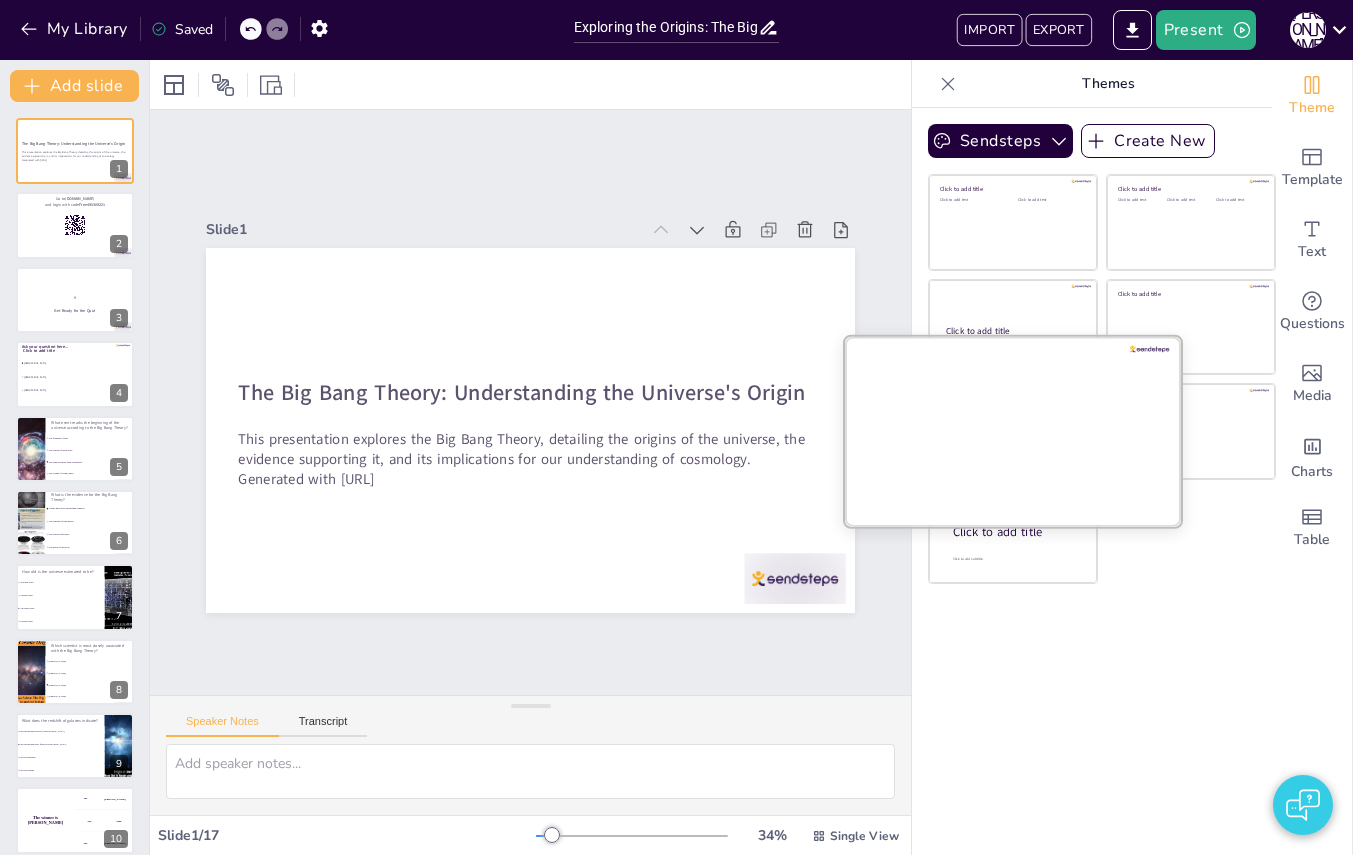 checkbox on "true" 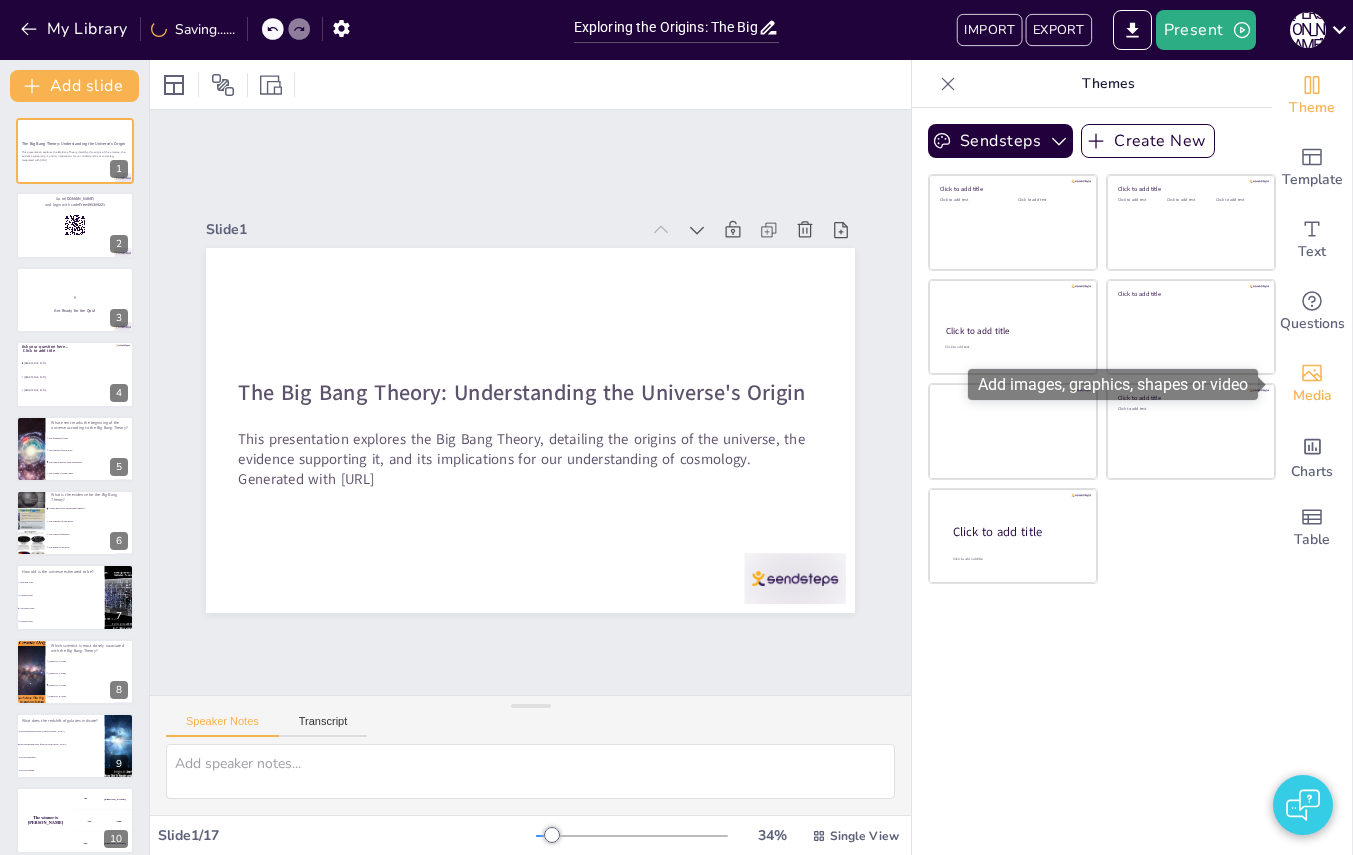 drag, startPoint x: 1312, startPoint y: 355, endPoint x: 1308, endPoint y: 391, distance: 36.221542 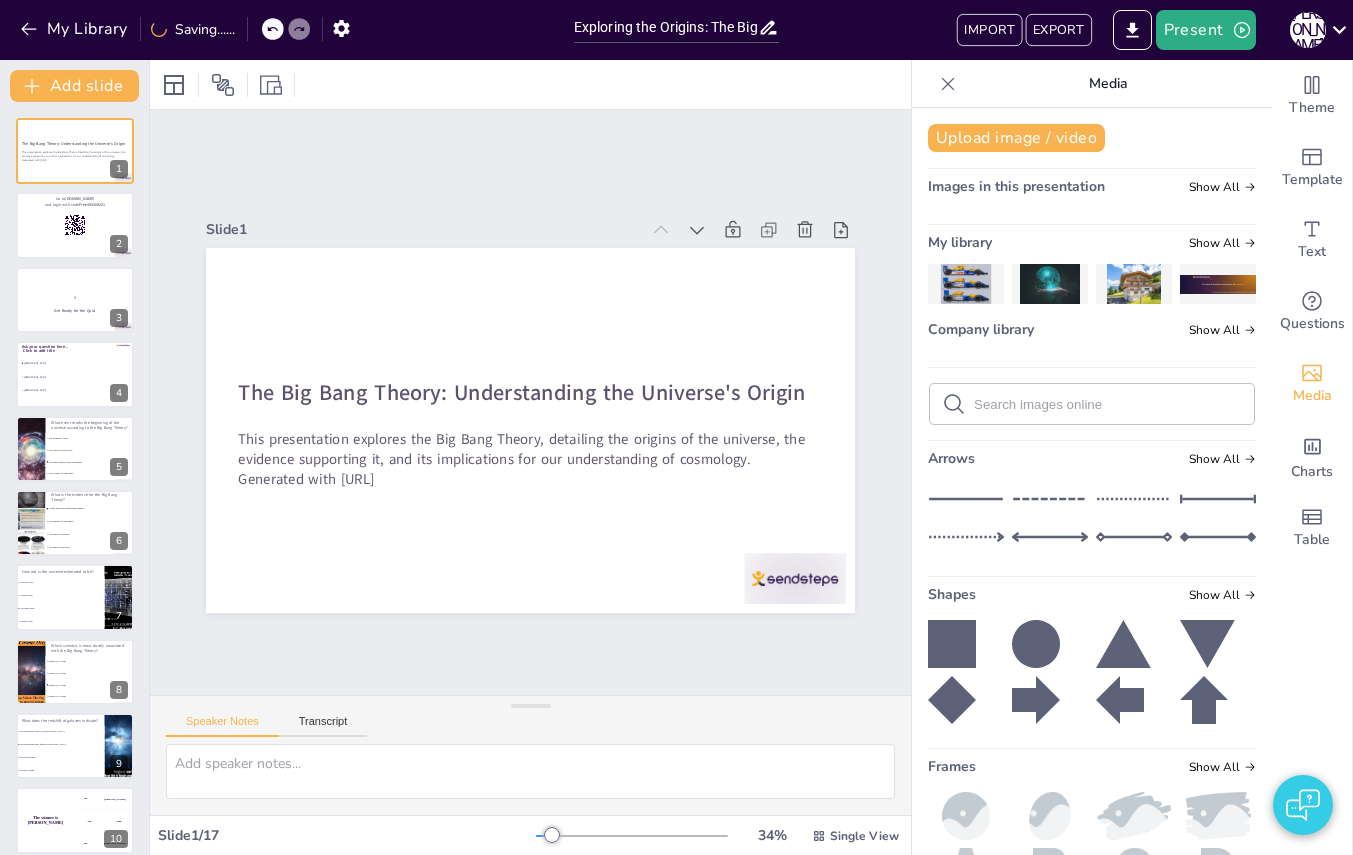 click 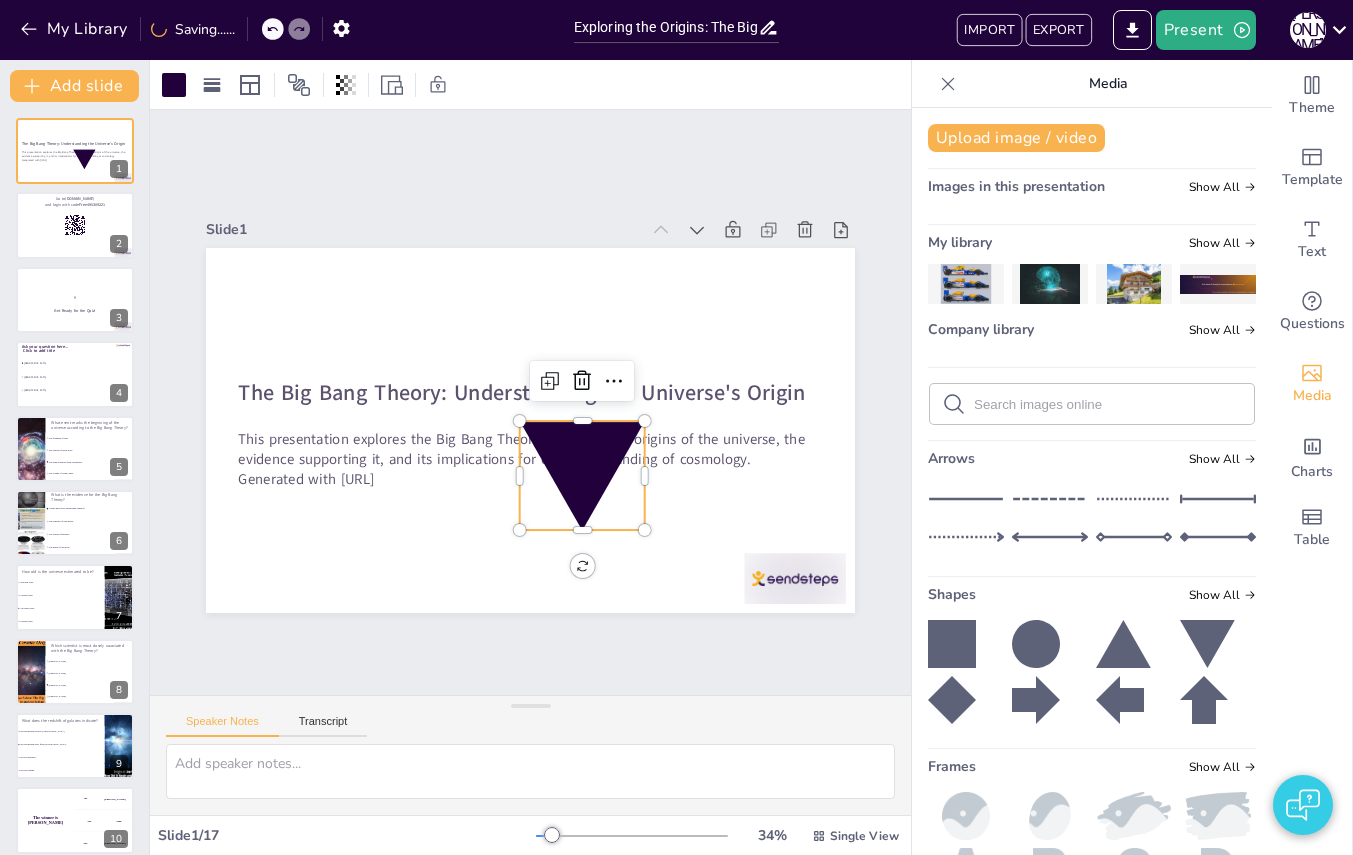 checkbox on "true" 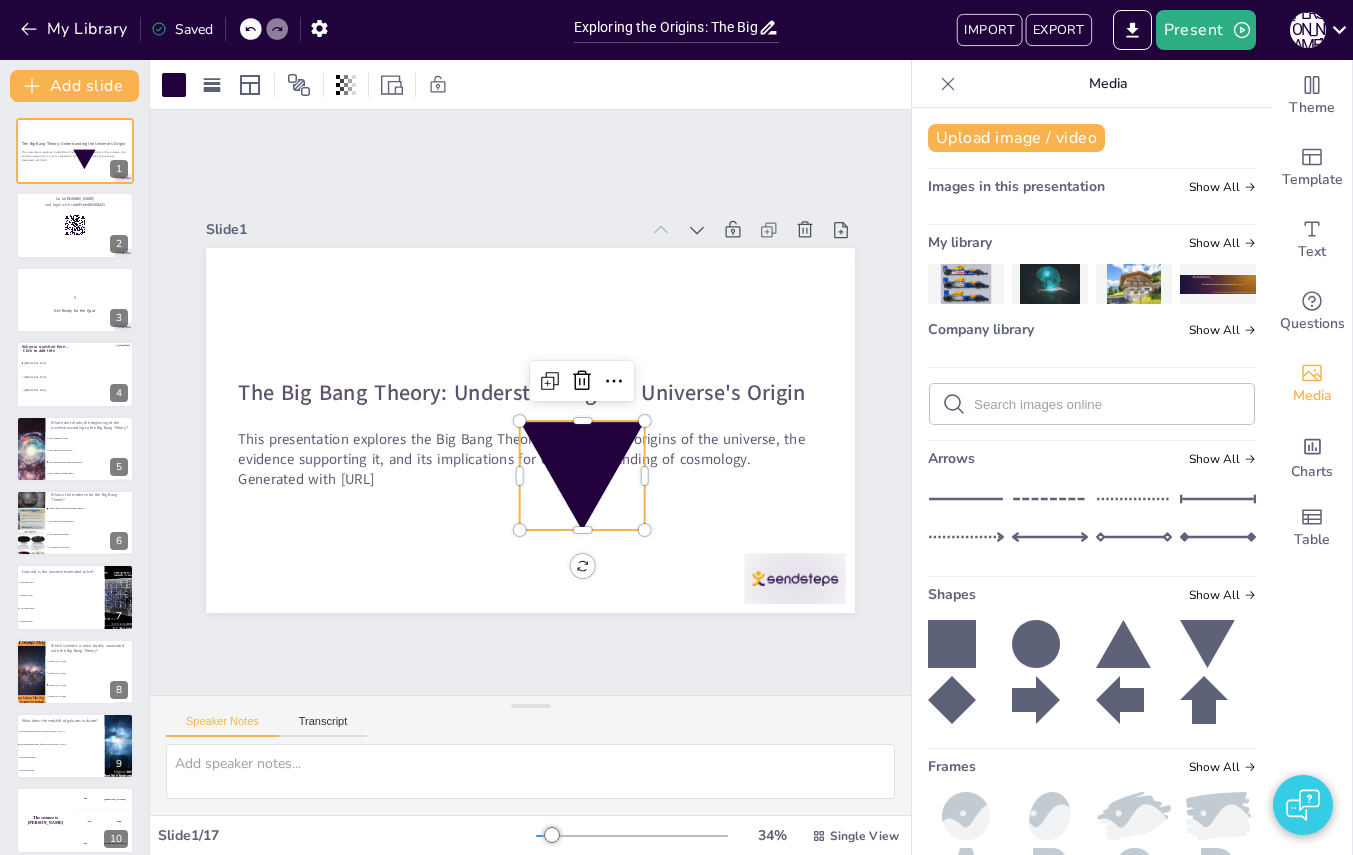 checkbox on "true" 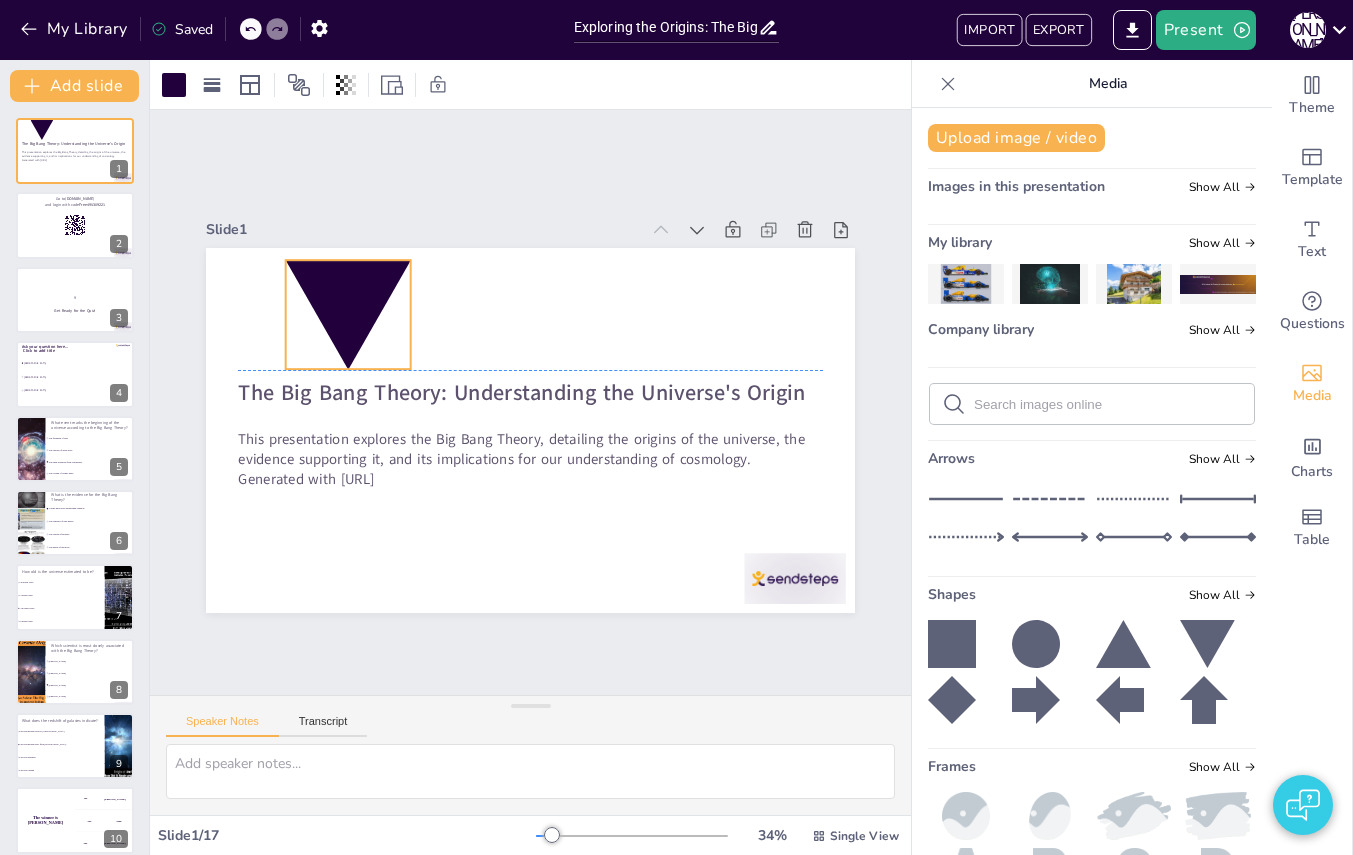 drag, startPoint x: 550, startPoint y: 477, endPoint x: 316, endPoint y: 319, distance: 282.3473 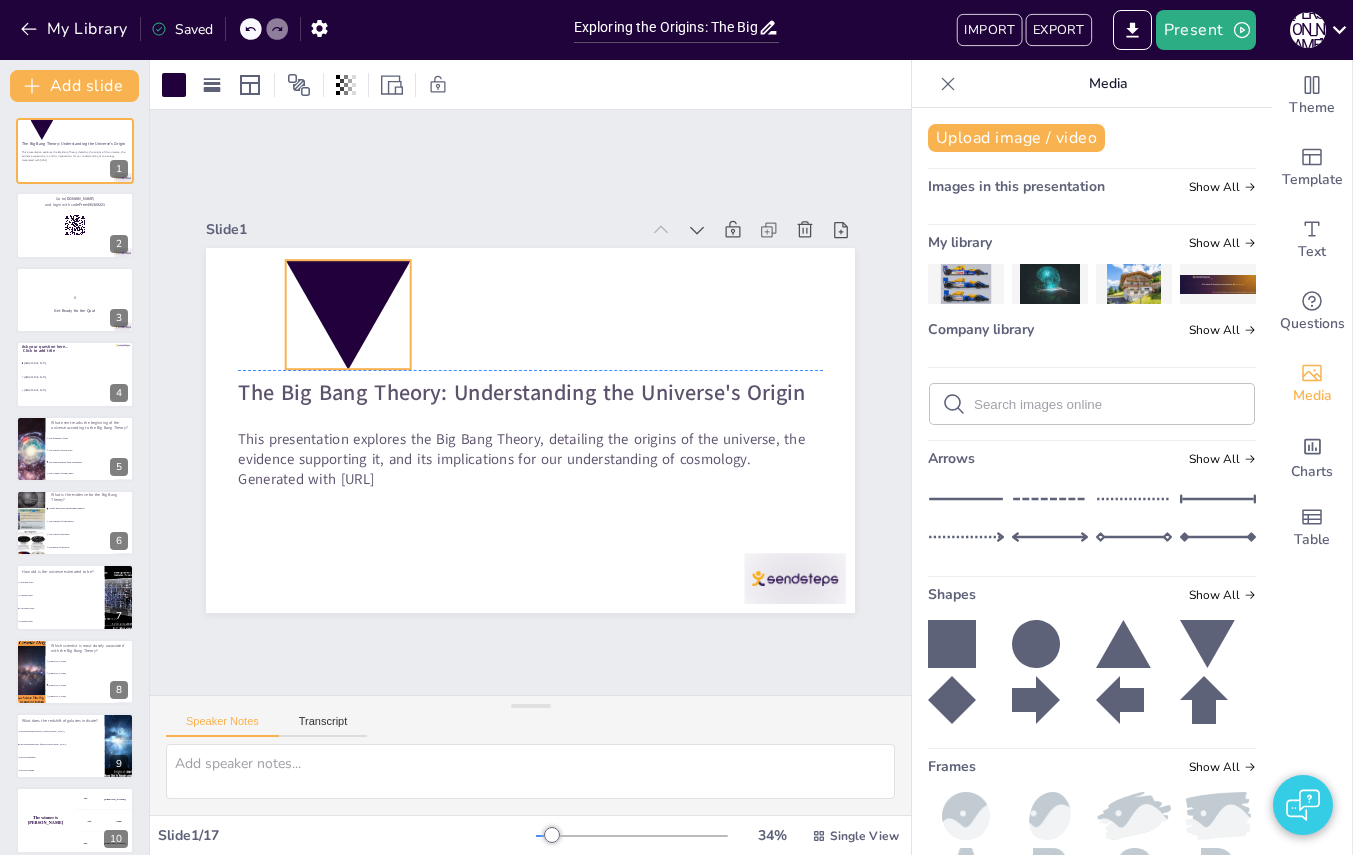 click at bounding box center (637, 230) 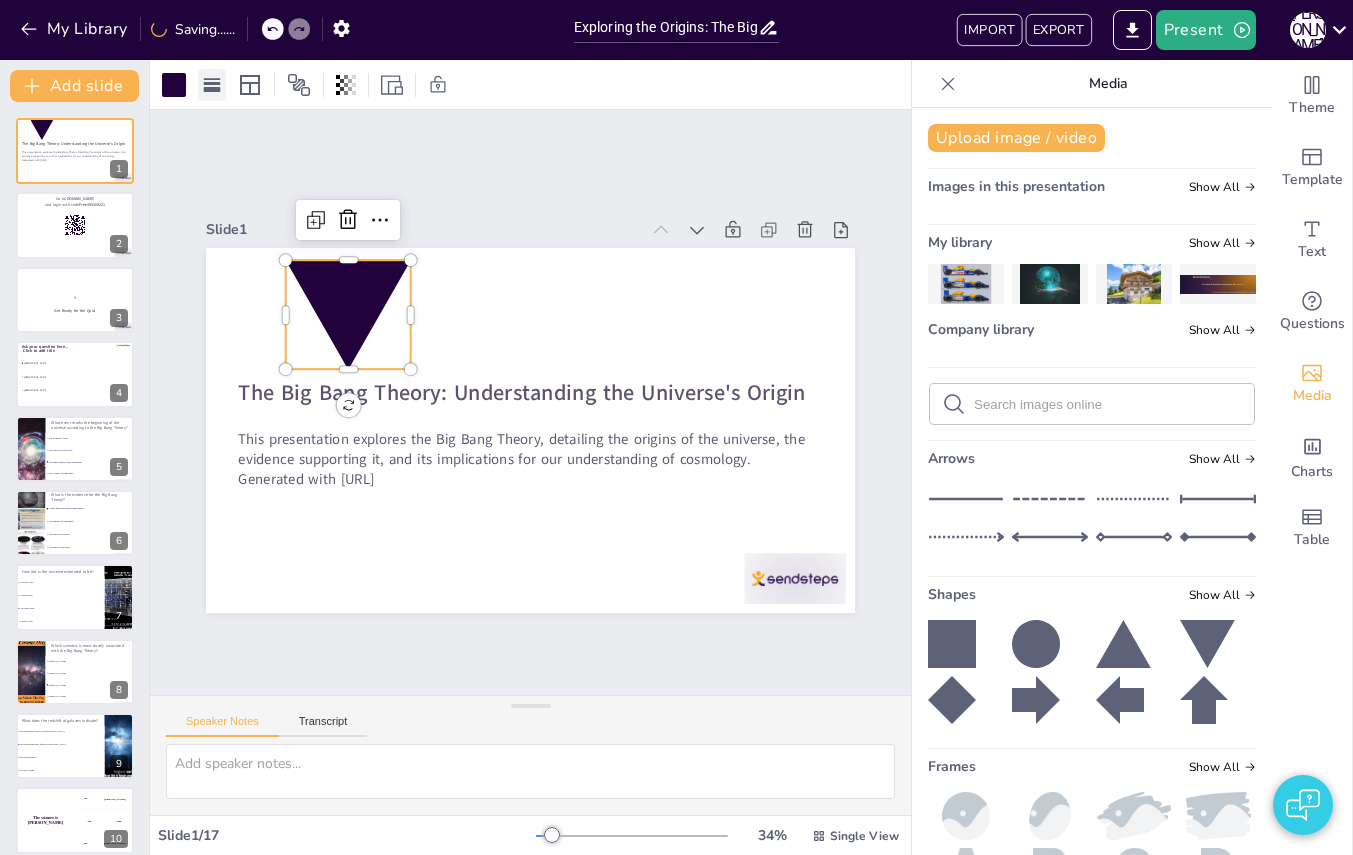 click at bounding box center (212, 85) 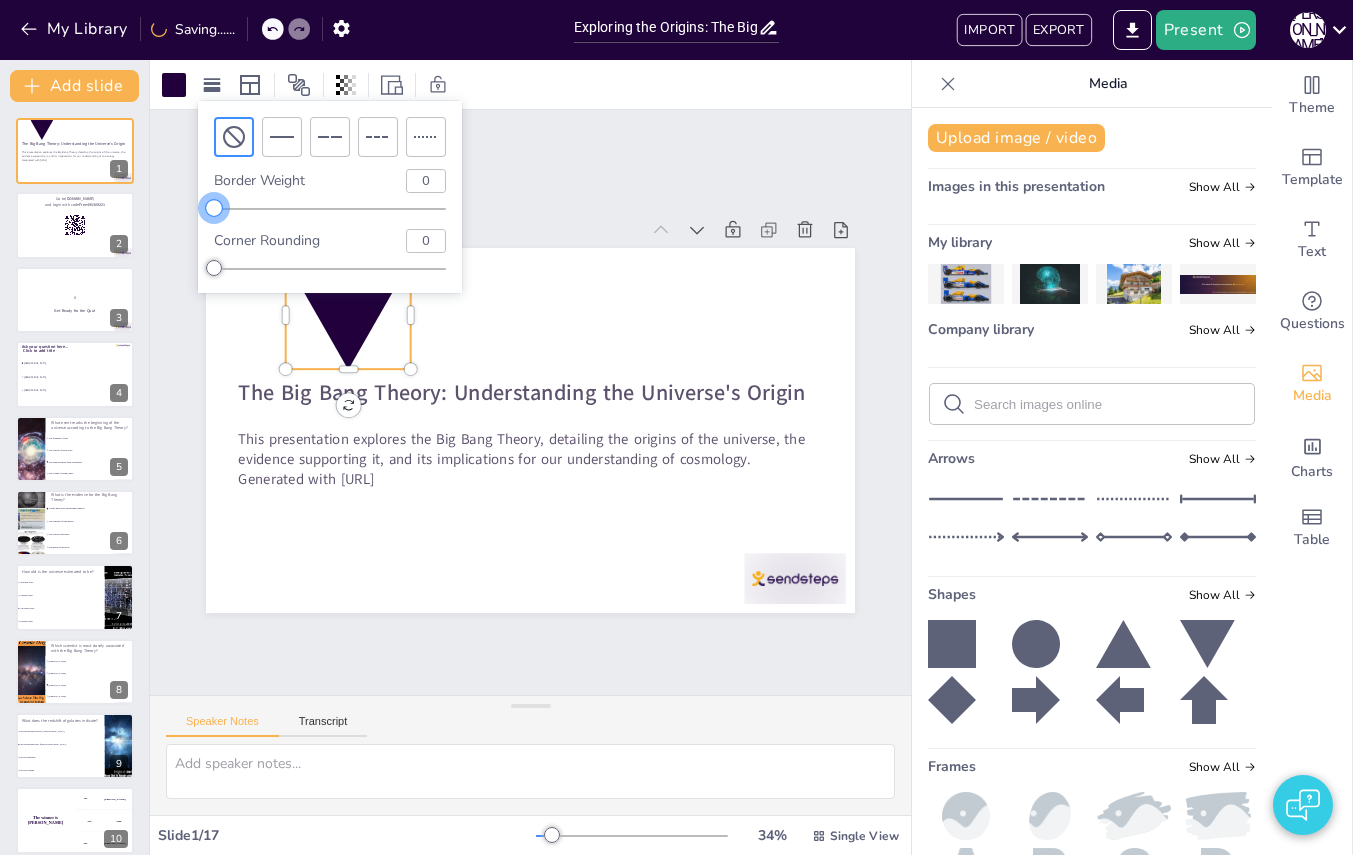 drag, startPoint x: 209, startPoint y: 204, endPoint x: 182, endPoint y: 207, distance: 27.166155 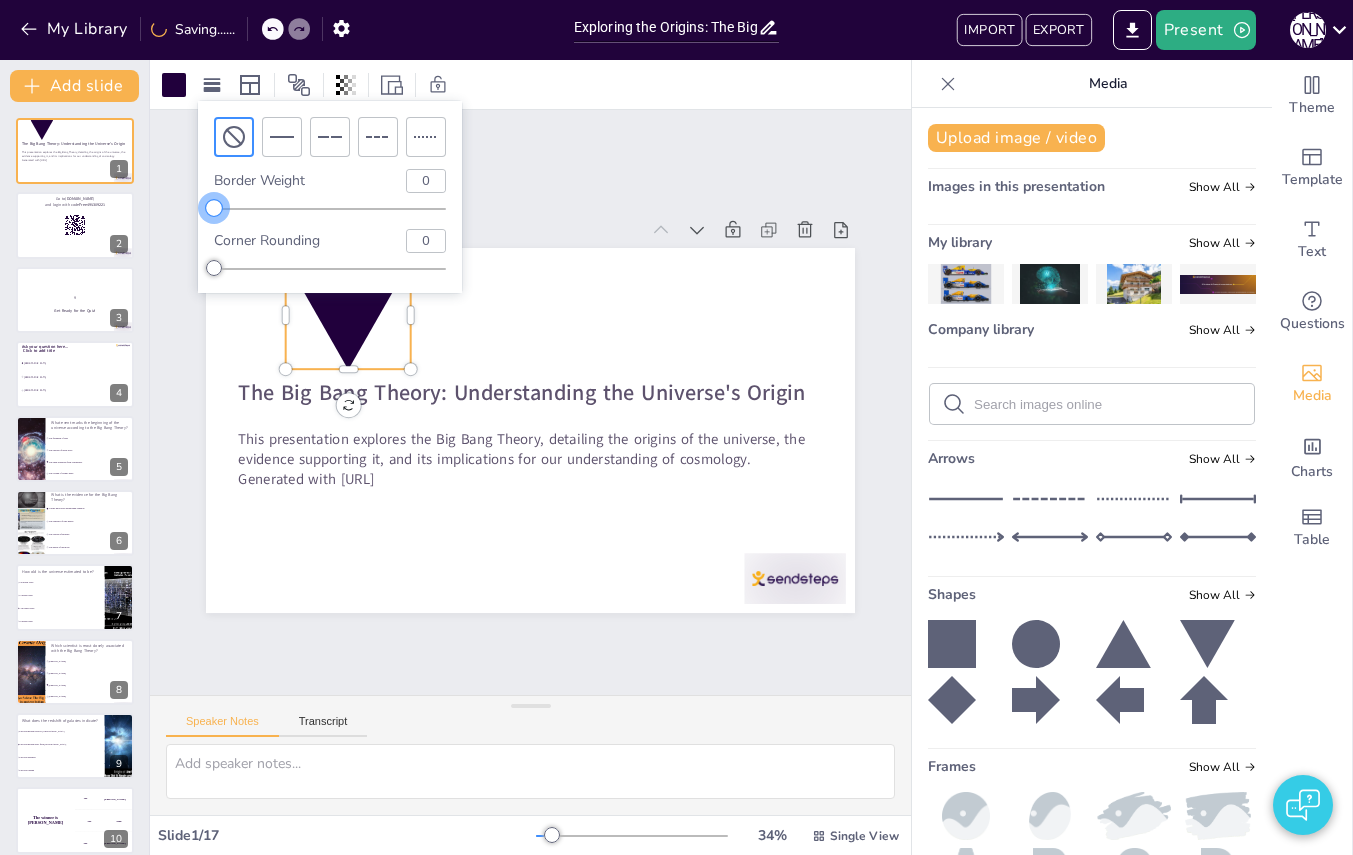 click on "My Library Saving...... Exploring the Origins: The Big Bang Theory Quiz IMPORT EXPORT Present J B Document fonts Akatab Recently used Mulish Akatab Popular fonts Lato Montserrat Open Sans Oswald Poppins Raleway Roboto Roboto Condensed Fonts A ABeeZee ADLaM Display AR One Sans Abel Abhaya Libre Aboreto Abril Fatface Abyssinica SIL Aclonica Acme Actor Adamina Advent Pro Afacad Afacad Flux Agbalumo Agdasima Agu Display Aguafina Script Akatab Akaya Kanadaka Akaya Telivigala Akronim Akshar Aladin Alata Alatsi Albert Sans Aldrich Alef L Lato M Montserrat O Open Sans Oswald P Poppins R Raleway Roboto Roboto Condensed Add slide The Big Bang Theory: Understanding the Universe's Origin This presentation explores the Big Bang Theory, detailing the origins of the universe, the evidence supporting it, and its implications for our understanding of cosmology. Generated with Sendsteps.ai 1 Go to  sendsteps.me and login with code  Free495309221 2 9  Get Ready for the Quiz!  3 Click to add title Ask your question here..." at bounding box center [676, 427] 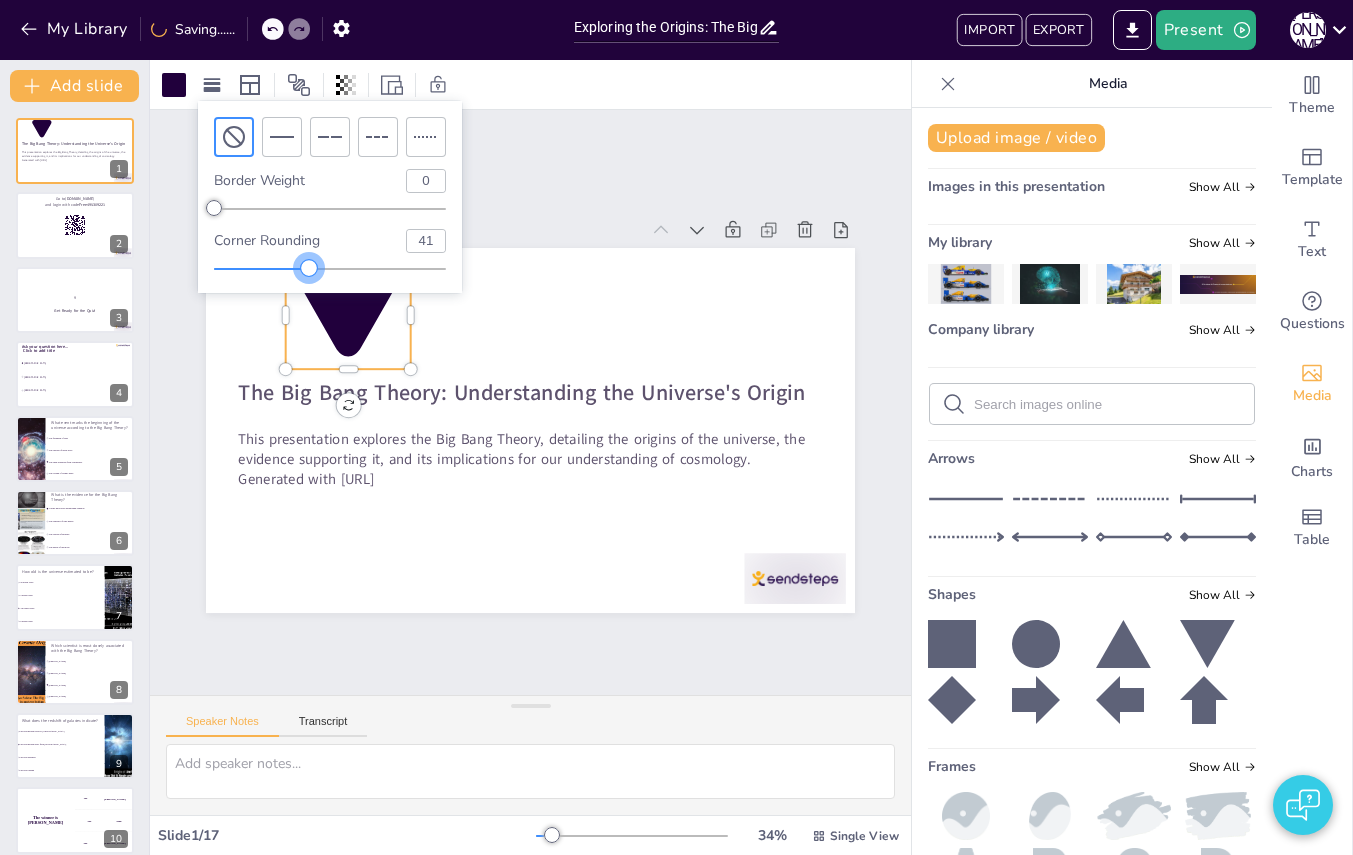 drag, startPoint x: 250, startPoint y: 263, endPoint x: 242, endPoint y: 220, distance: 43.737854 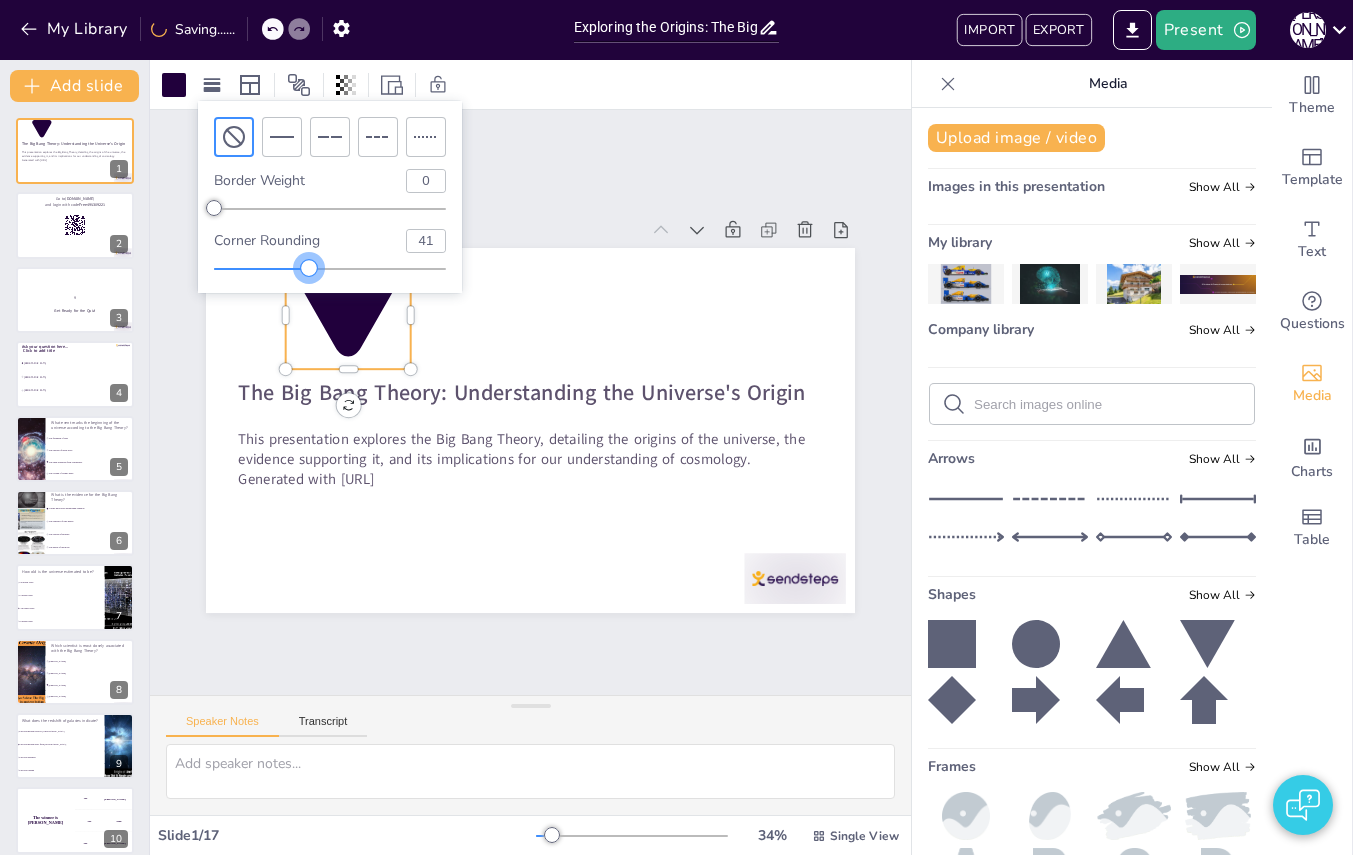 click at bounding box center [309, 268] 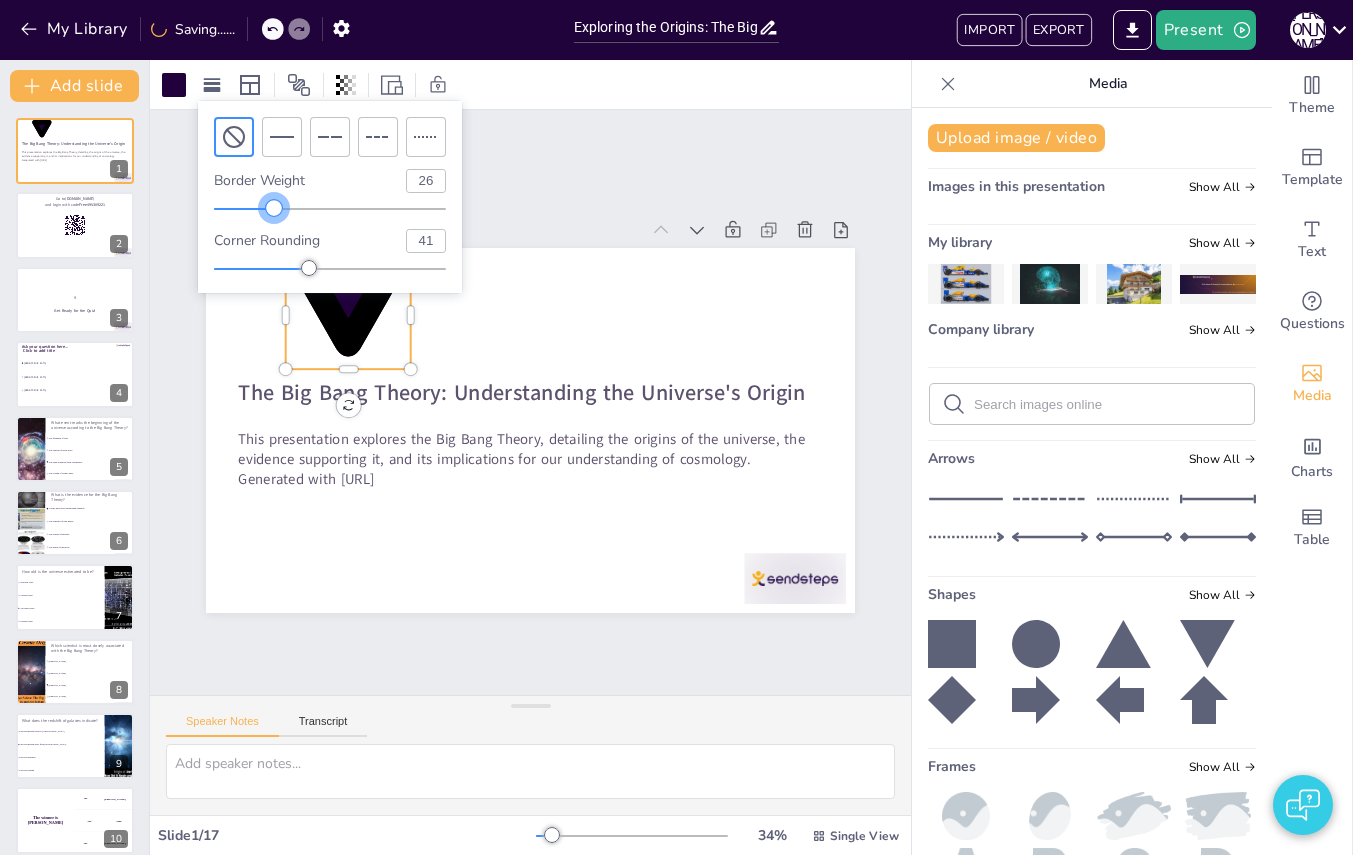 drag, startPoint x: 213, startPoint y: 206, endPoint x: 274, endPoint y: 208, distance: 61.03278 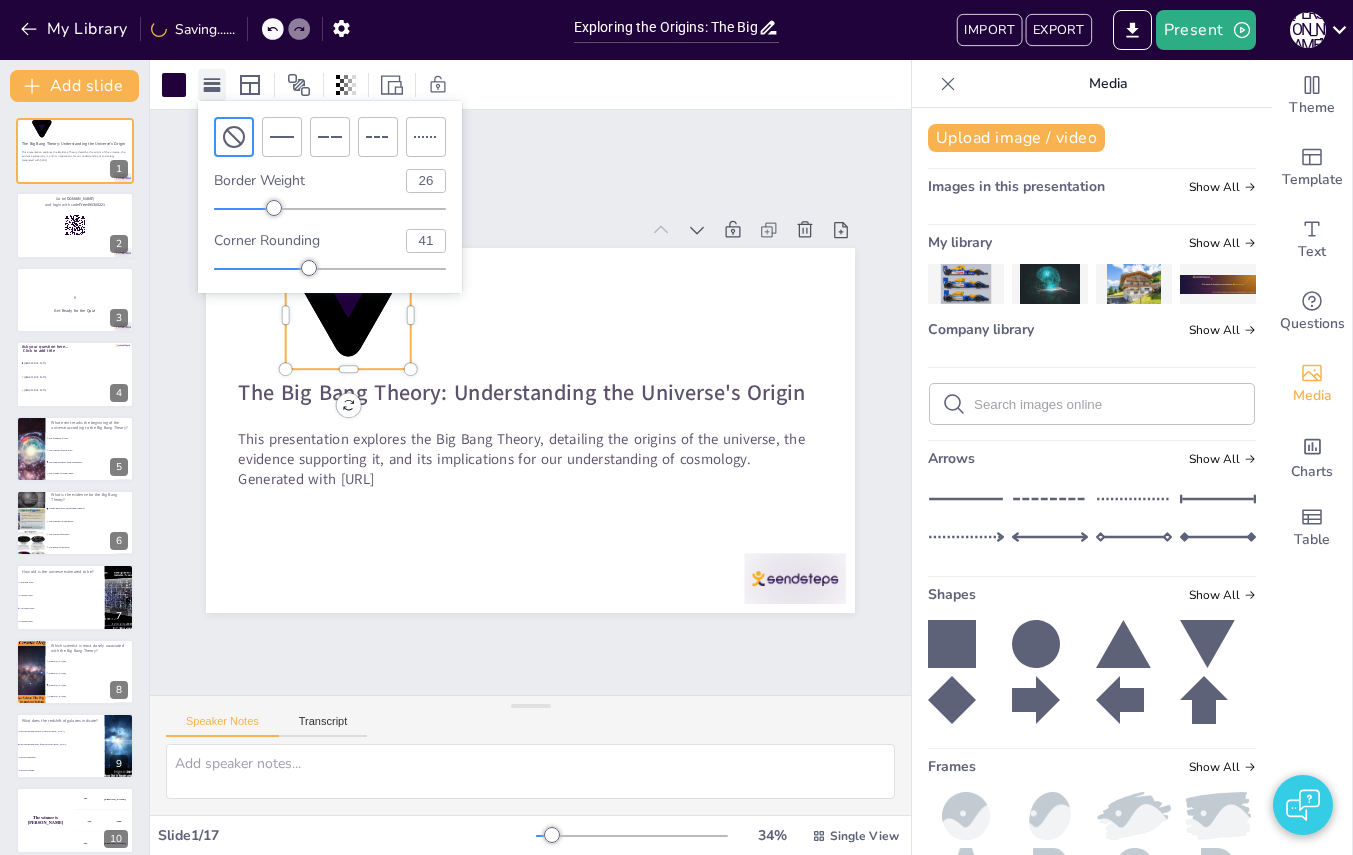 click at bounding box center (212, 85) 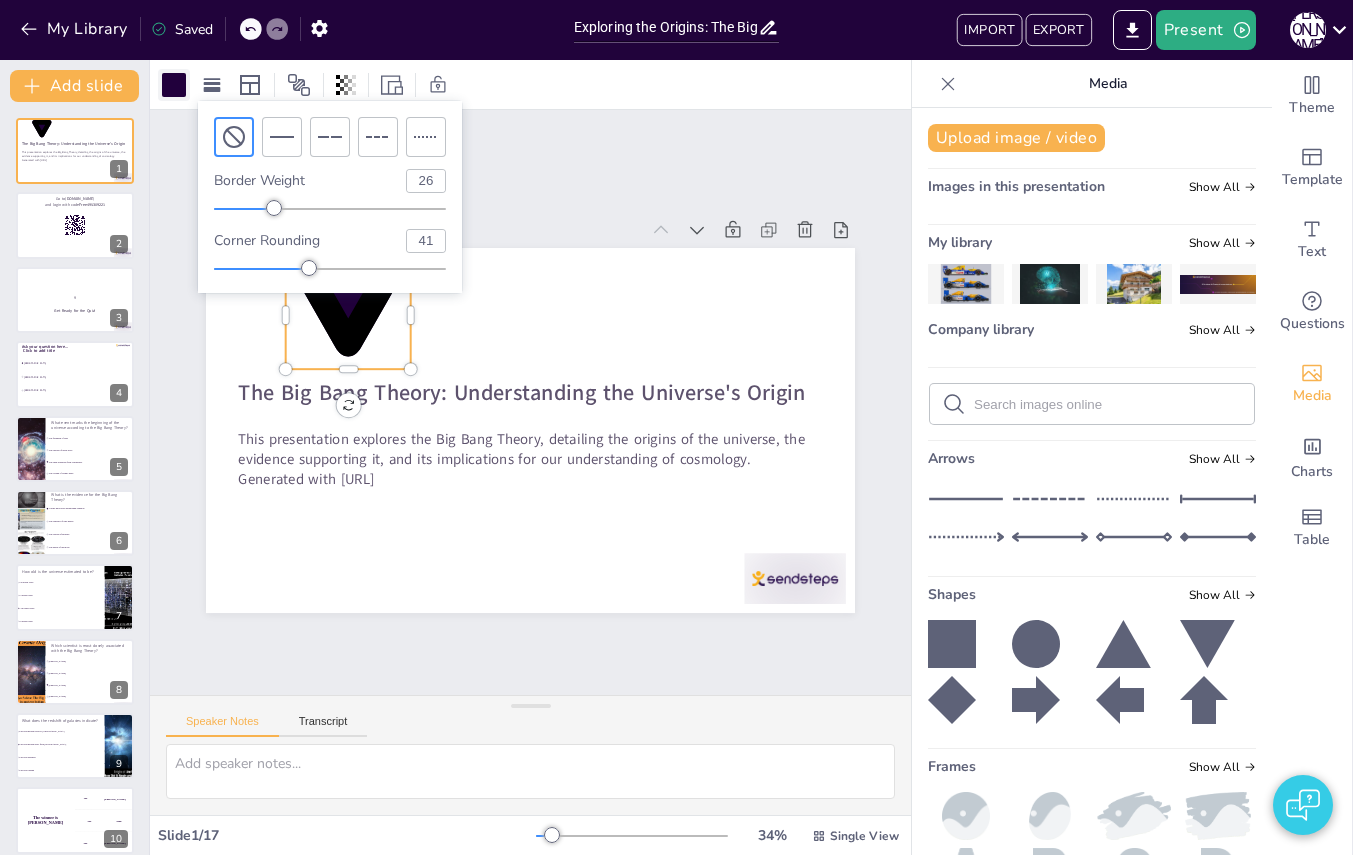 click at bounding box center (174, 85) 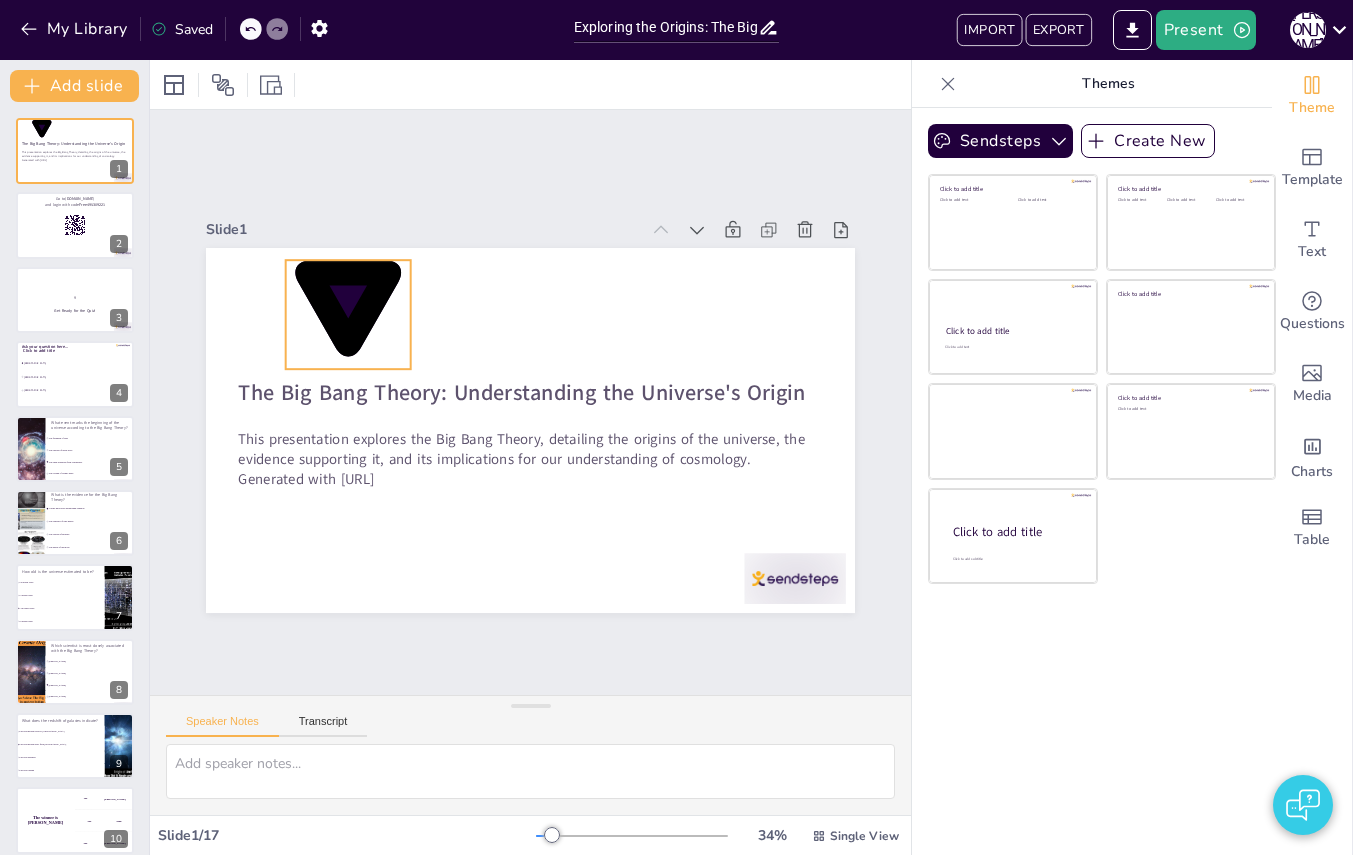 click 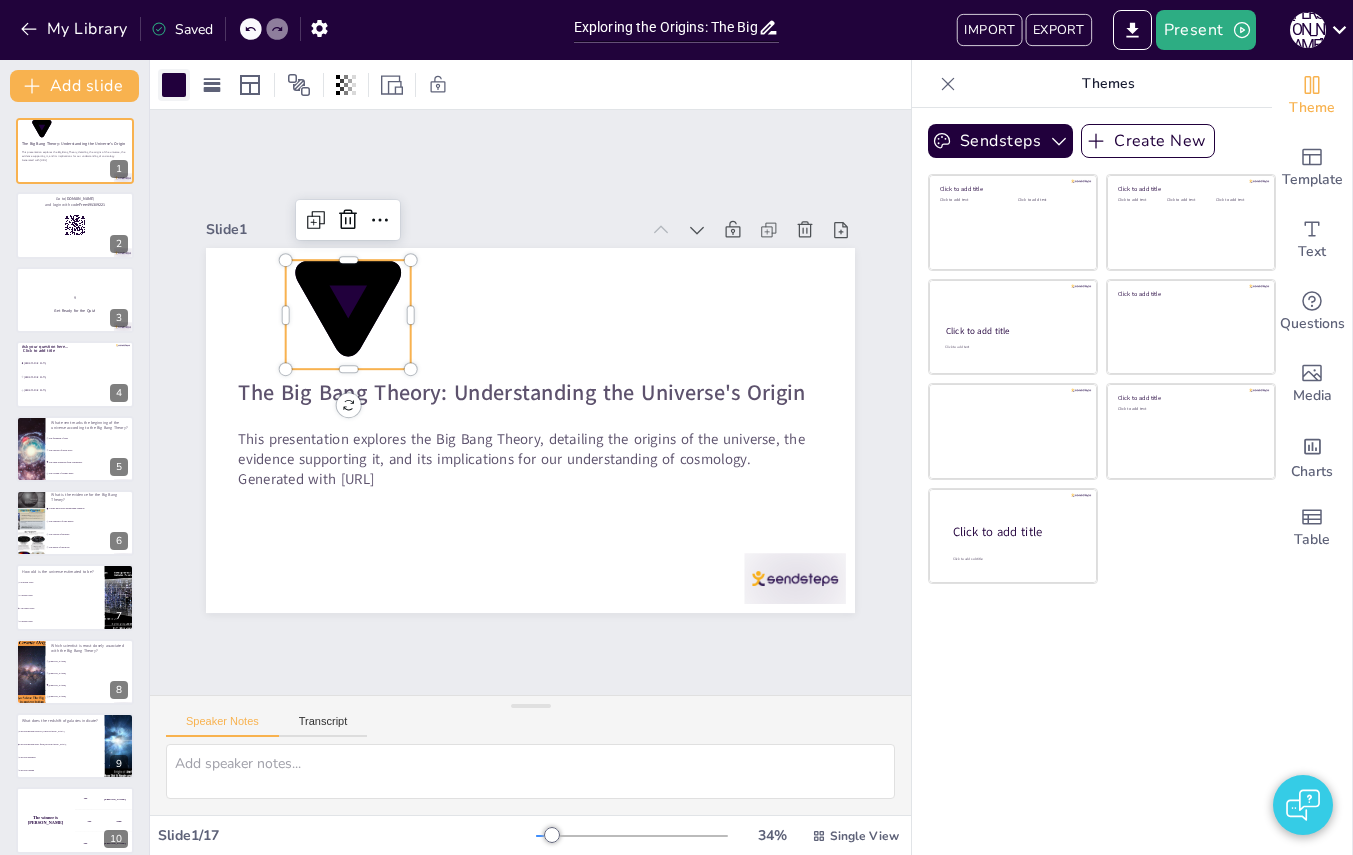 click at bounding box center (174, 85) 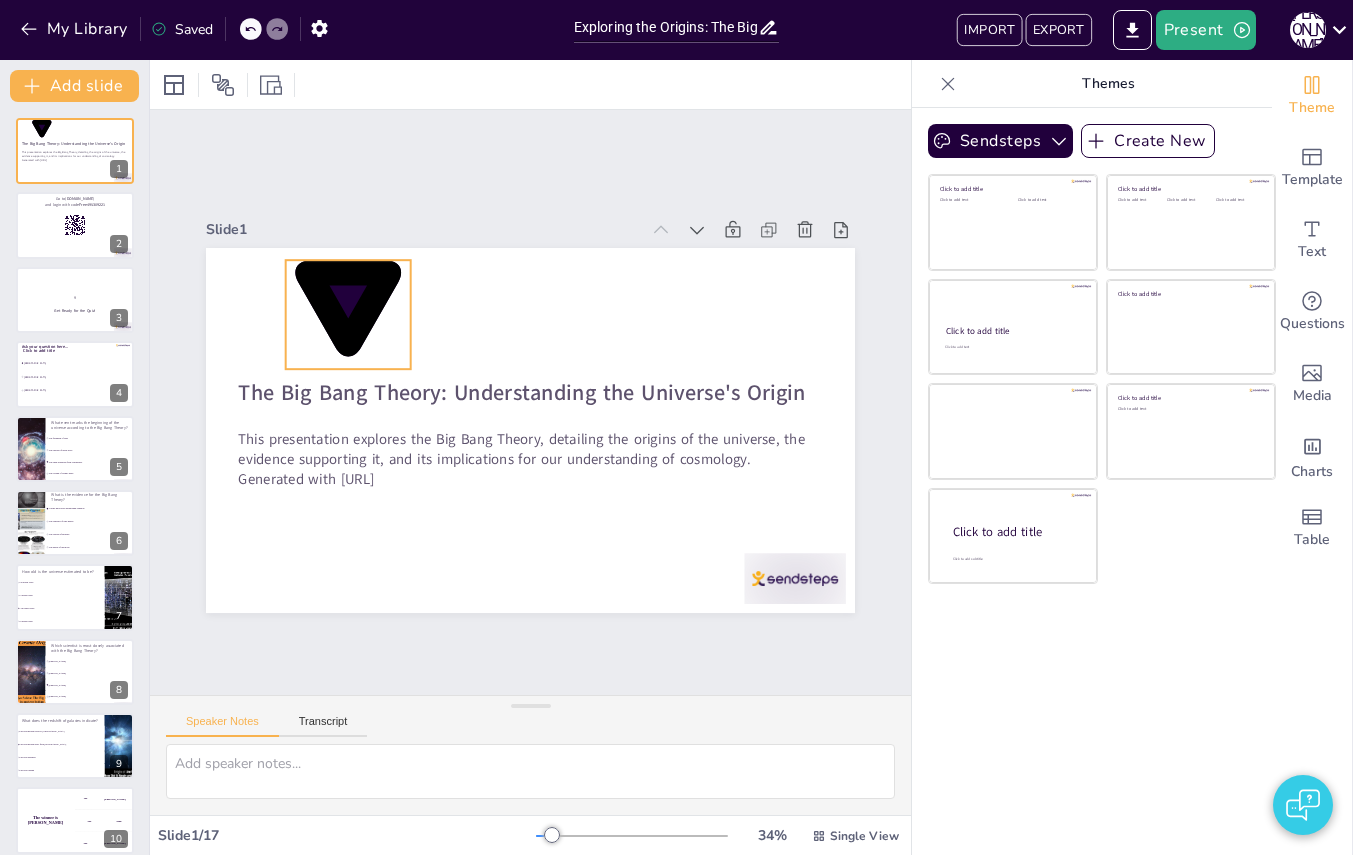 click 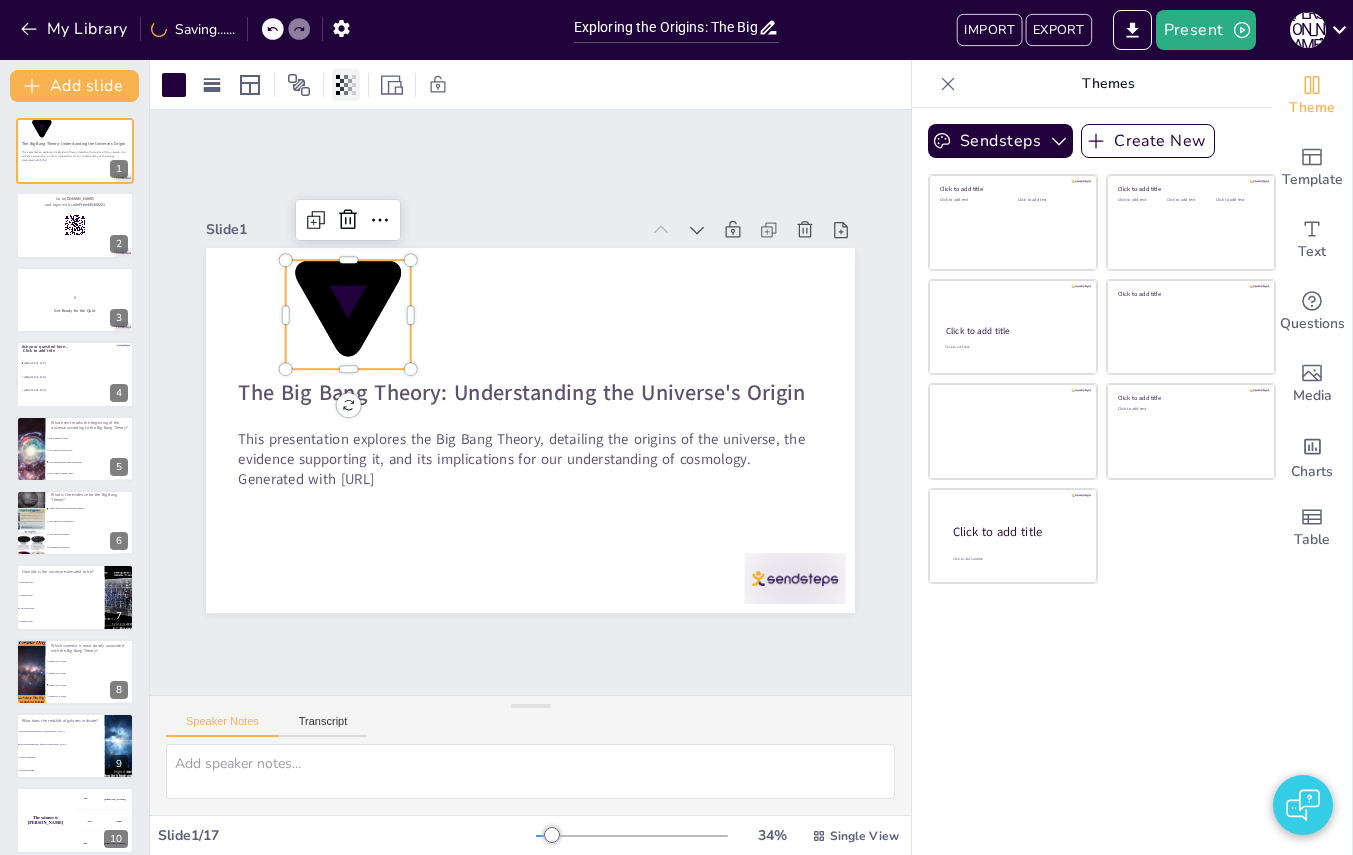 click 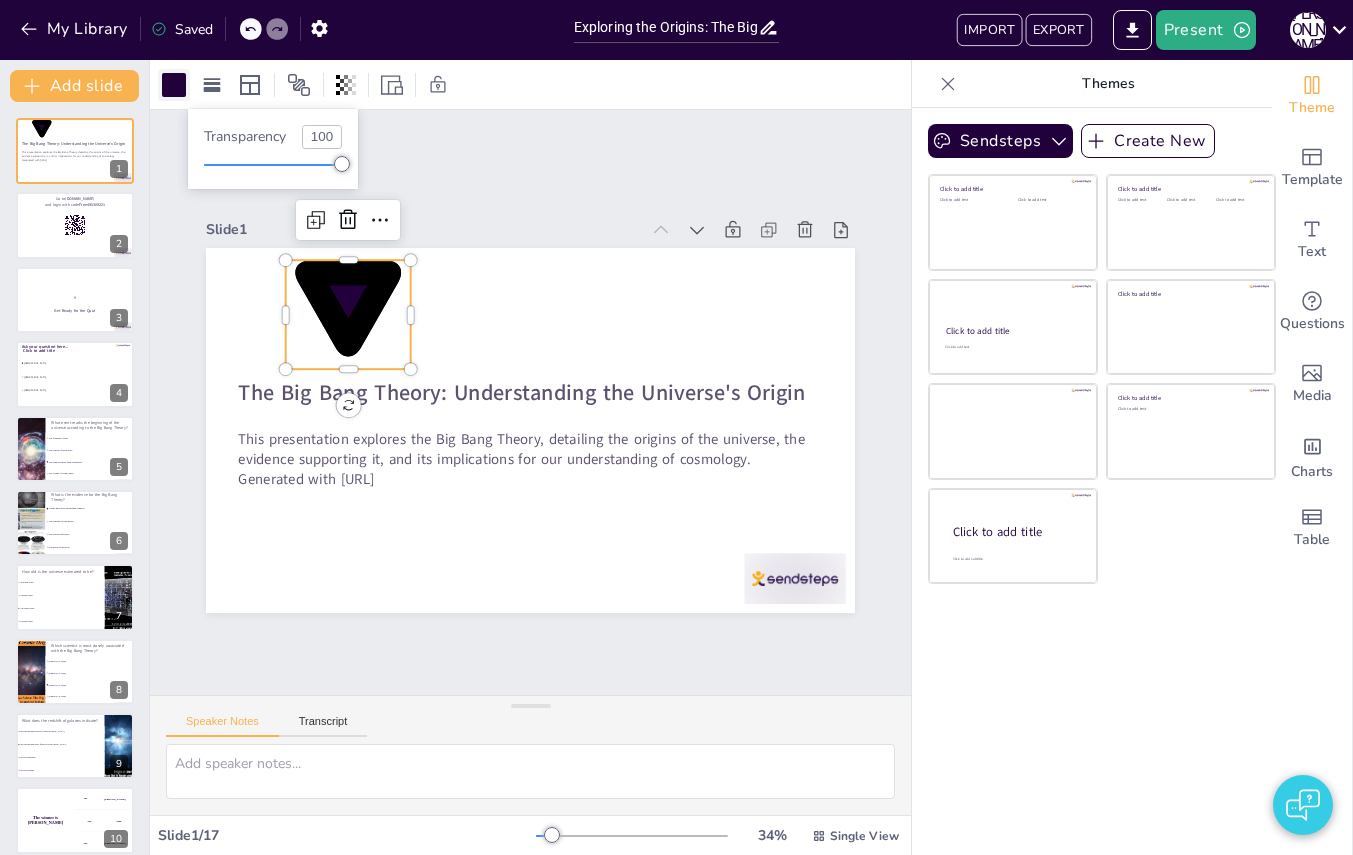 click at bounding box center (174, 85) 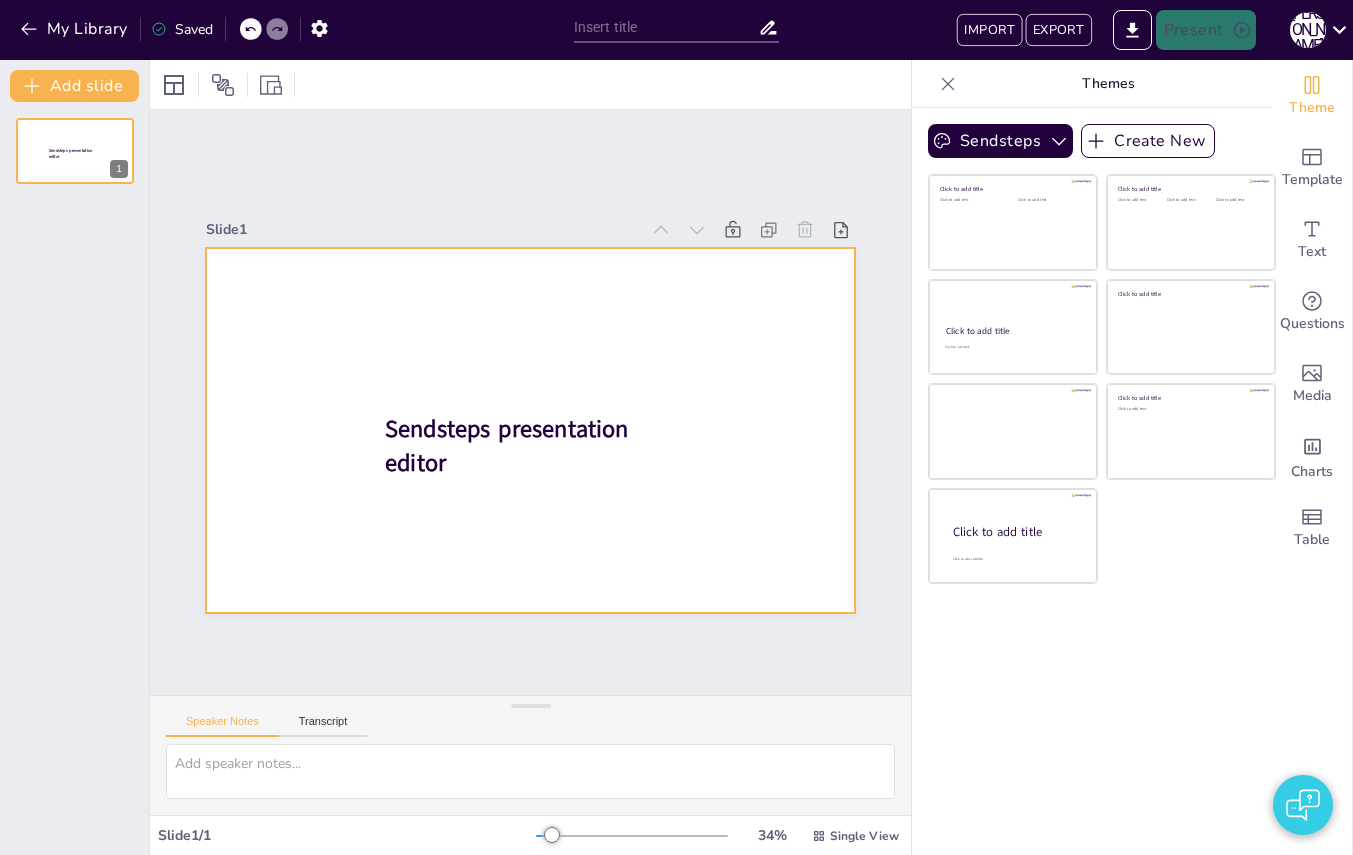 scroll, scrollTop: 0, scrollLeft: 0, axis: both 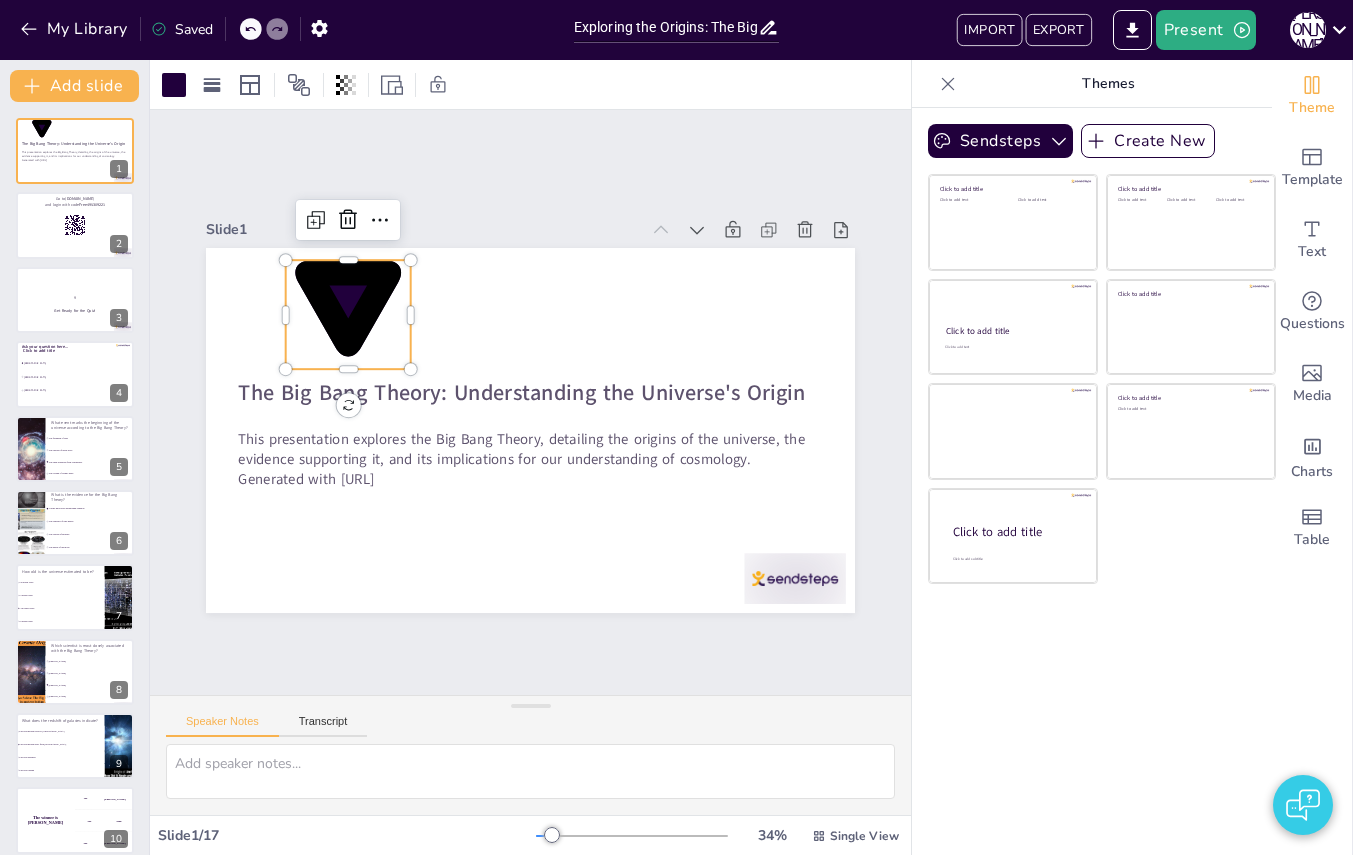 click 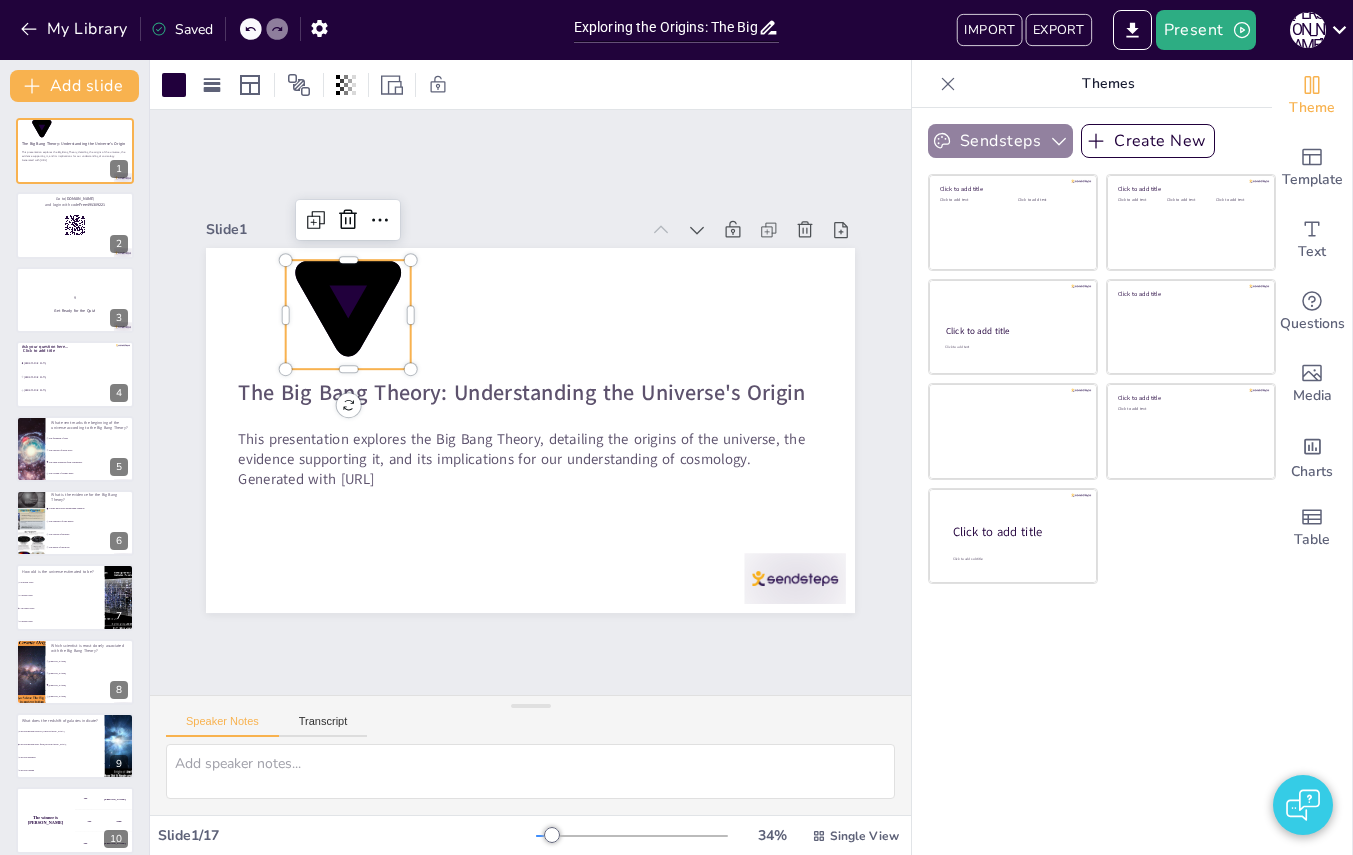 click on "Sendsteps" at bounding box center [1000, 141] 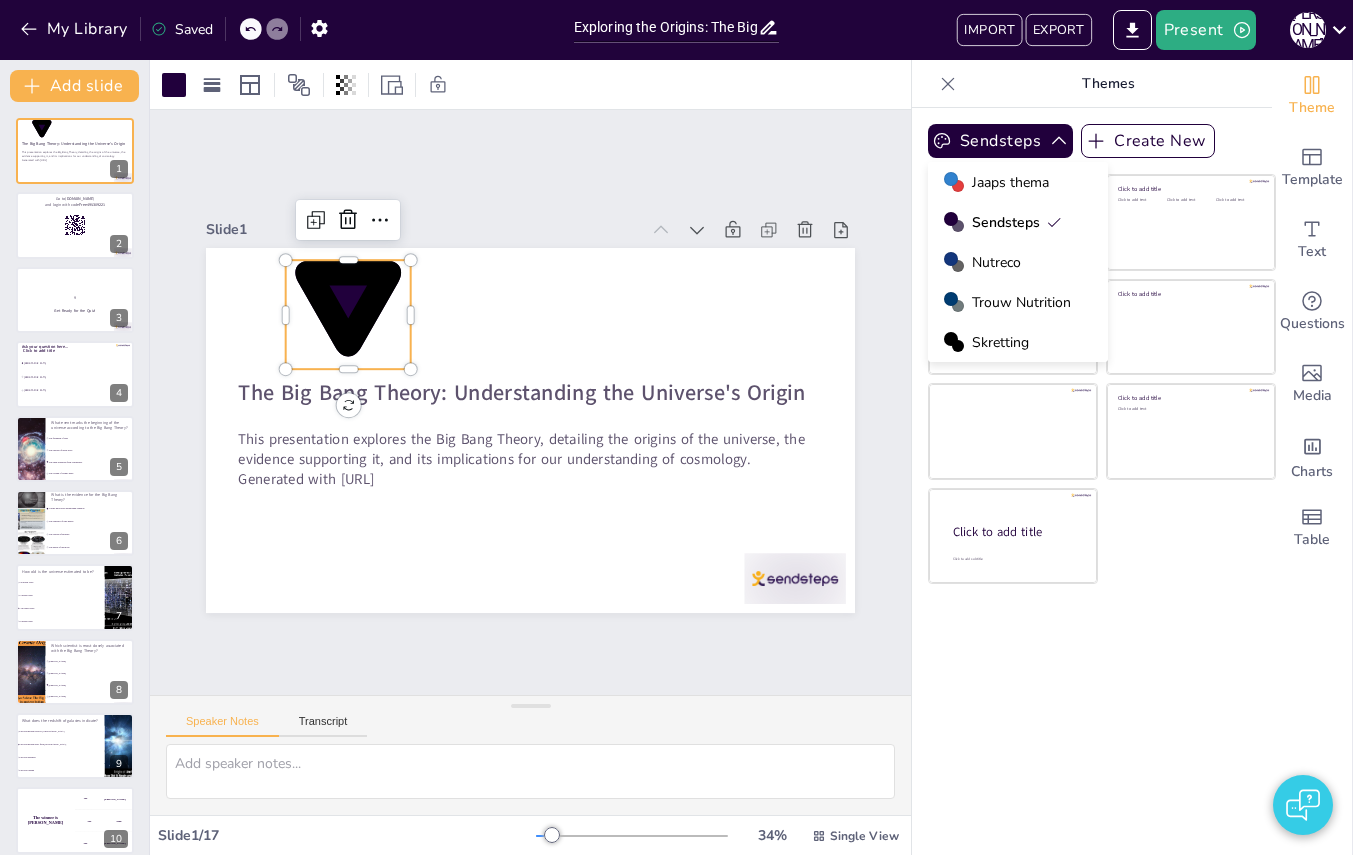 click on "Jaaps thema" at bounding box center [1010, 182] 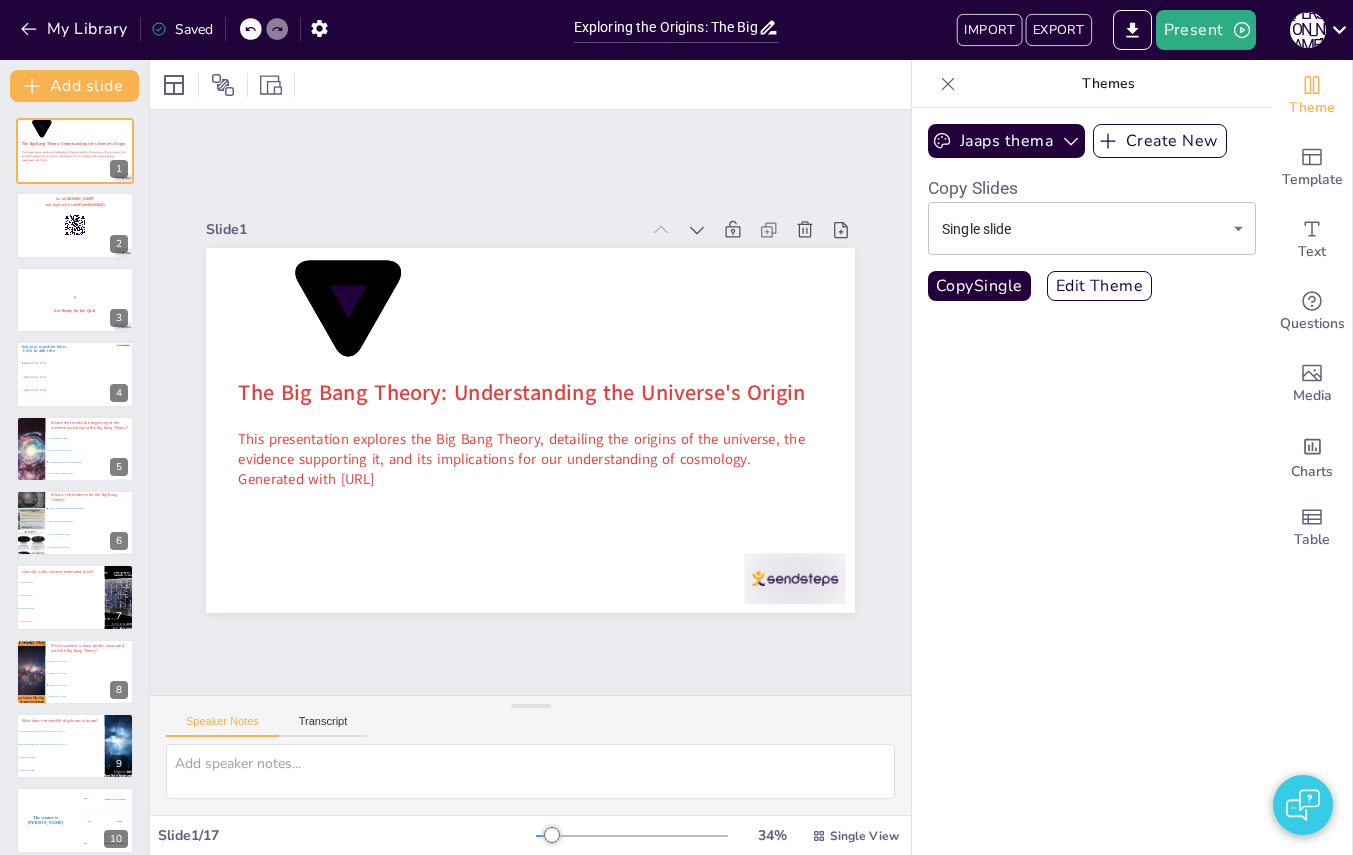 click on "Slide  1 The Big Bang Theory: Understanding the Universe's Origin This presentation explores the Big Bang Theory, detailing the origins of the universe, the evidence supporting it, and its implications for our understanding of cosmology. Generated with [URL] Slide  2 Go to  [DOMAIN_NAME] and login with code  Free495309221 Slide  3 9  Get Ready for the Quiz!  Slide  4 Click to add title Ask your question here... [GEOGRAPHIC_DATA] [GEOGRAPHIC_DATA] The Hague Slide  5 What event marks the beginning of the universe according to the Big Bang Theory? The formation of stars The creation of black holes The rapid expansion from a singularity The cooling of cosmic gases Slide  6 What is the evidence for the Big Bang Theory? Cosmic microwave background radiation The existence of dark matter The rotation of galaxies The phases of the moon Slide  7 How old is the universe estimated to be? 4.5 billion years 10 billion years 13.8 billion years 20 billion years Slide  8 [PERSON_NAME] [PERSON_NAME] [PERSON_NAME] [PERSON_NAME] 9" at bounding box center (530, 402) 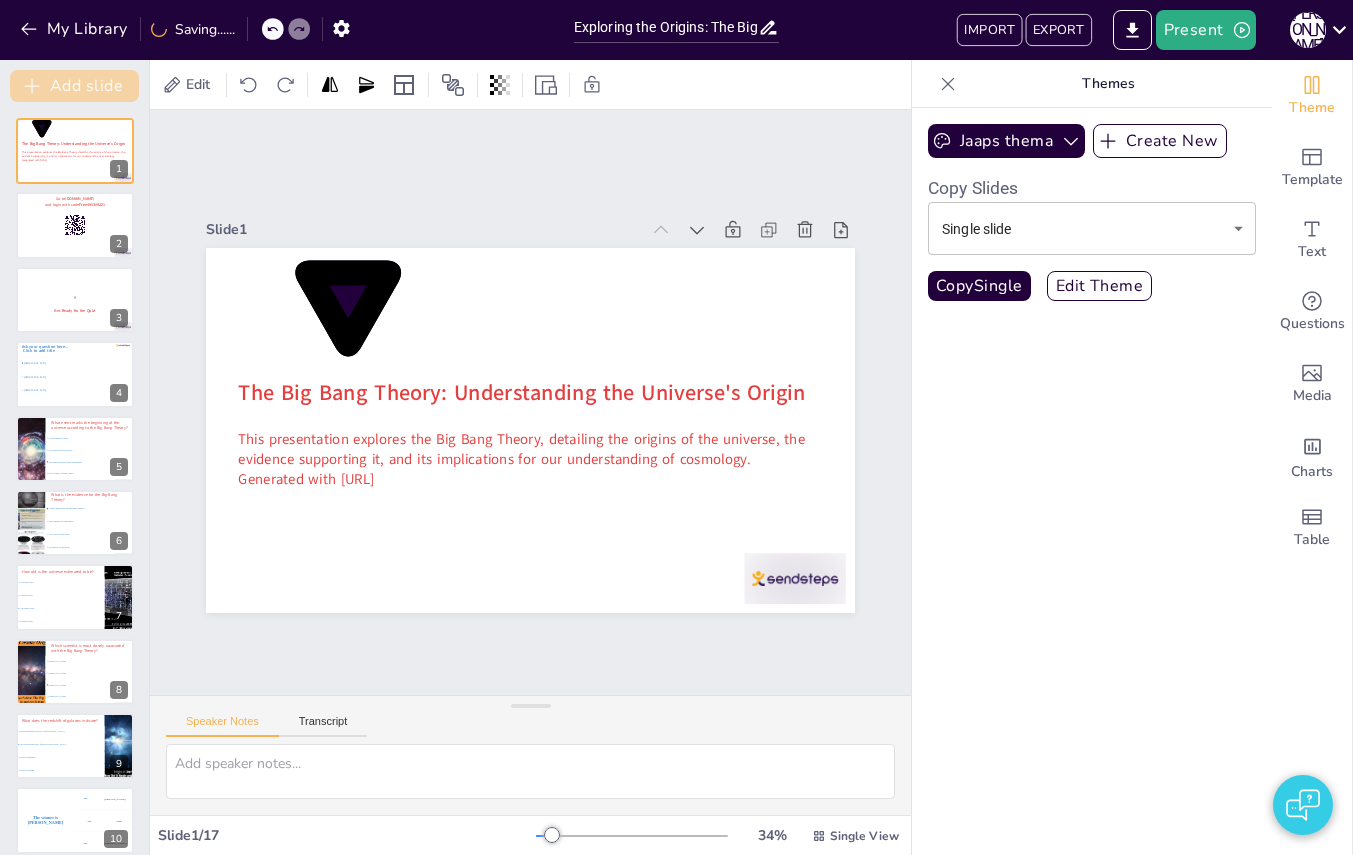click on "Add slide" at bounding box center [74, 86] 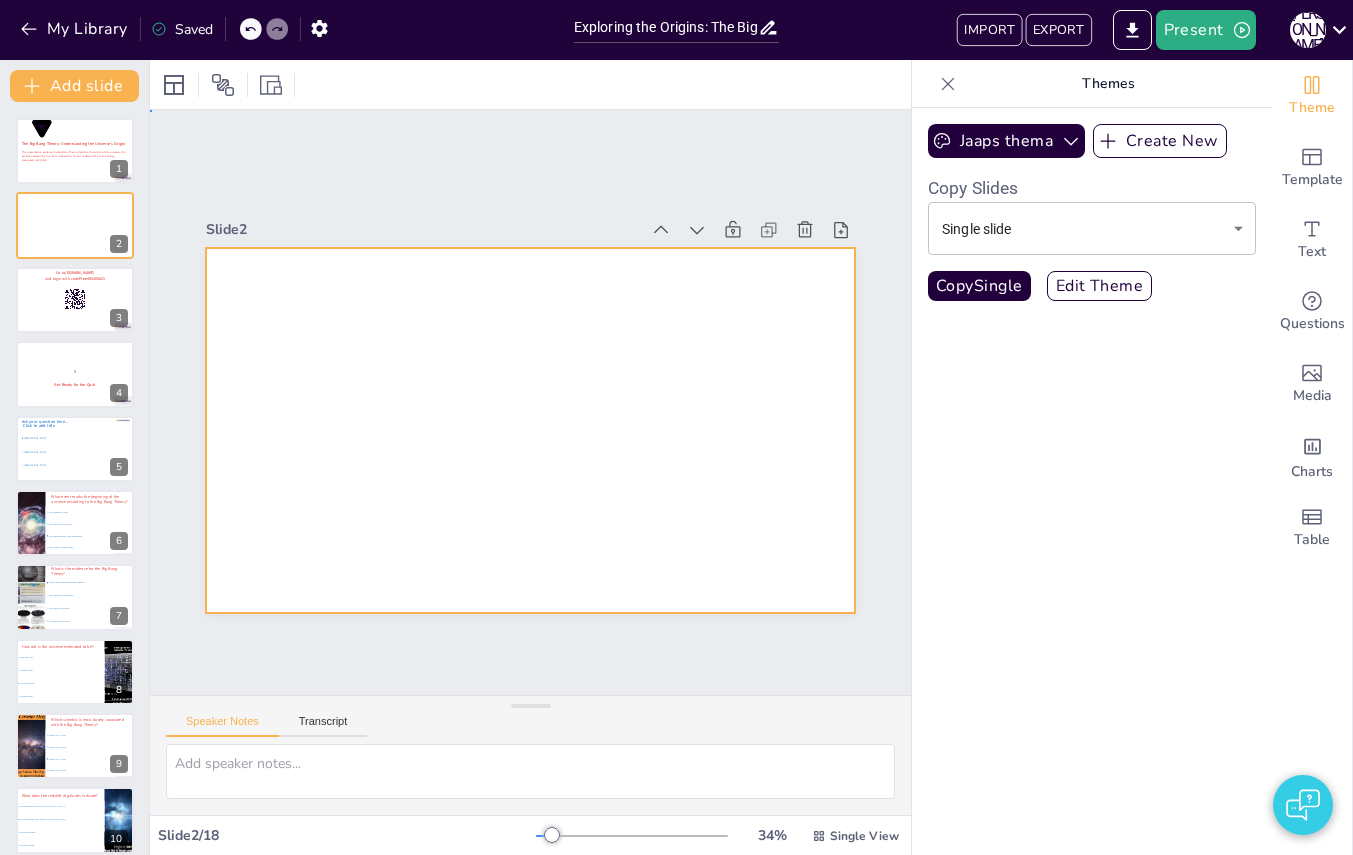 click at bounding box center [530, 430] 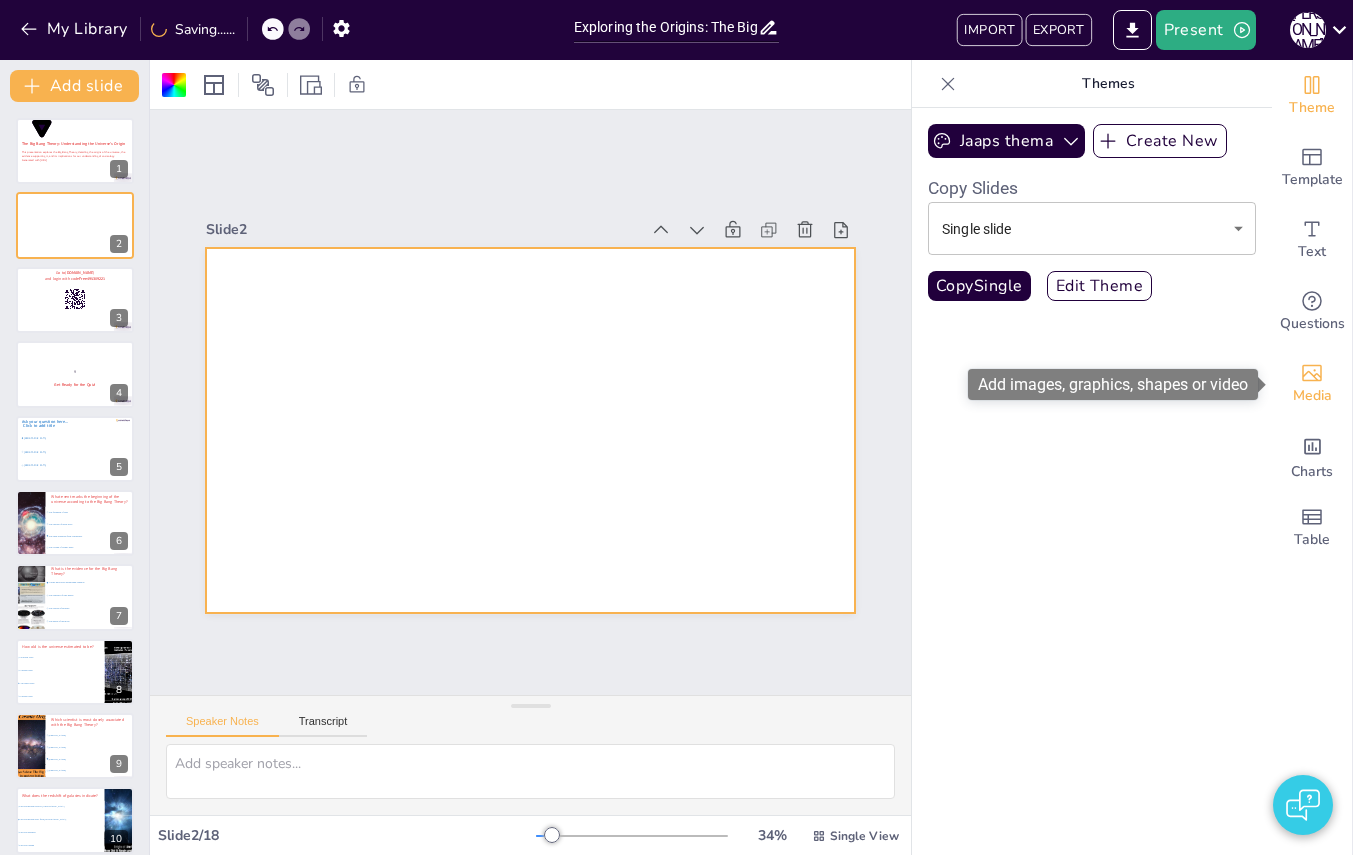 click on "Media" at bounding box center (1312, 396) 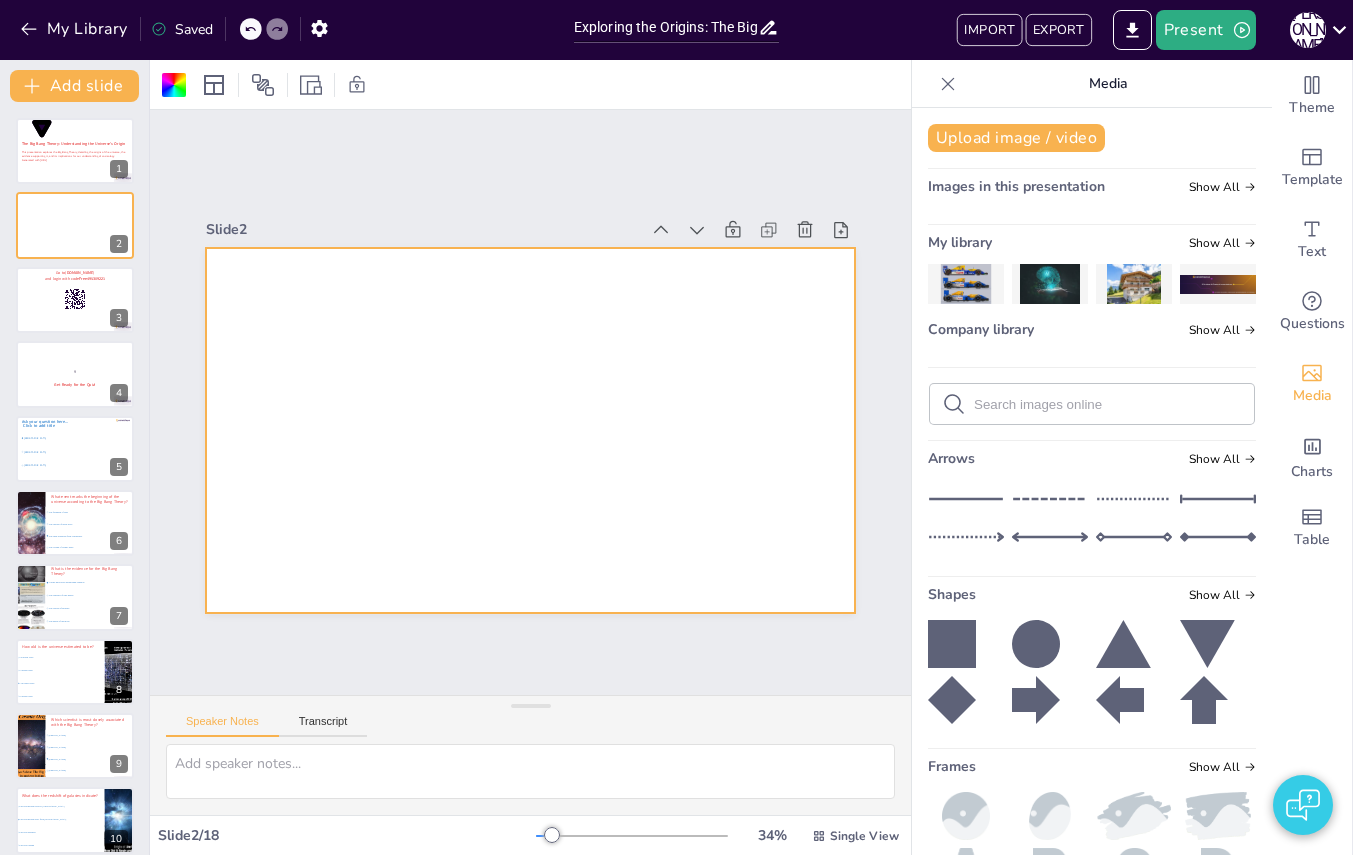 click 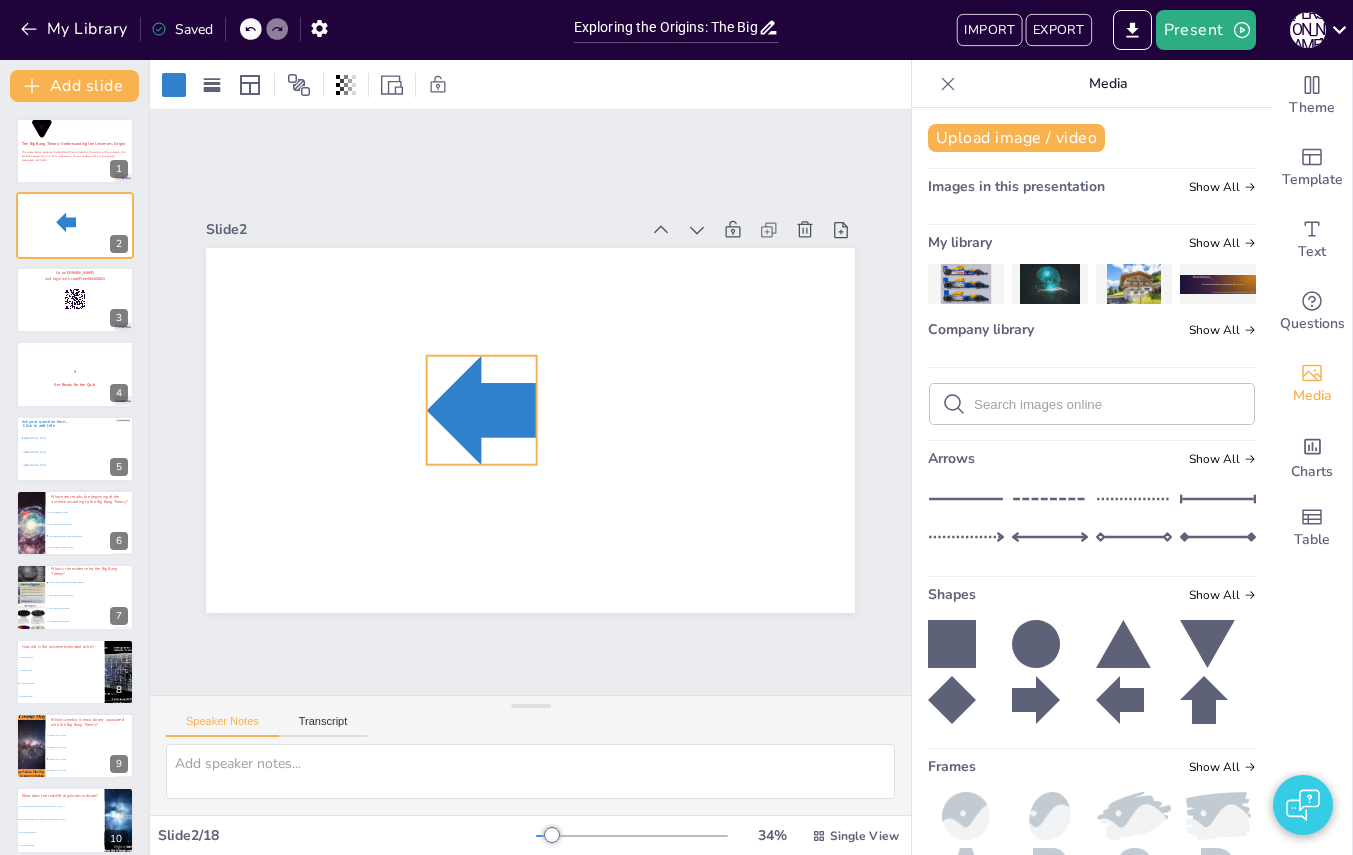 drag, startPoint x: 562, startPoint y: 464, endPoint x: 439, endPoint y: 371, distance: 154.20117 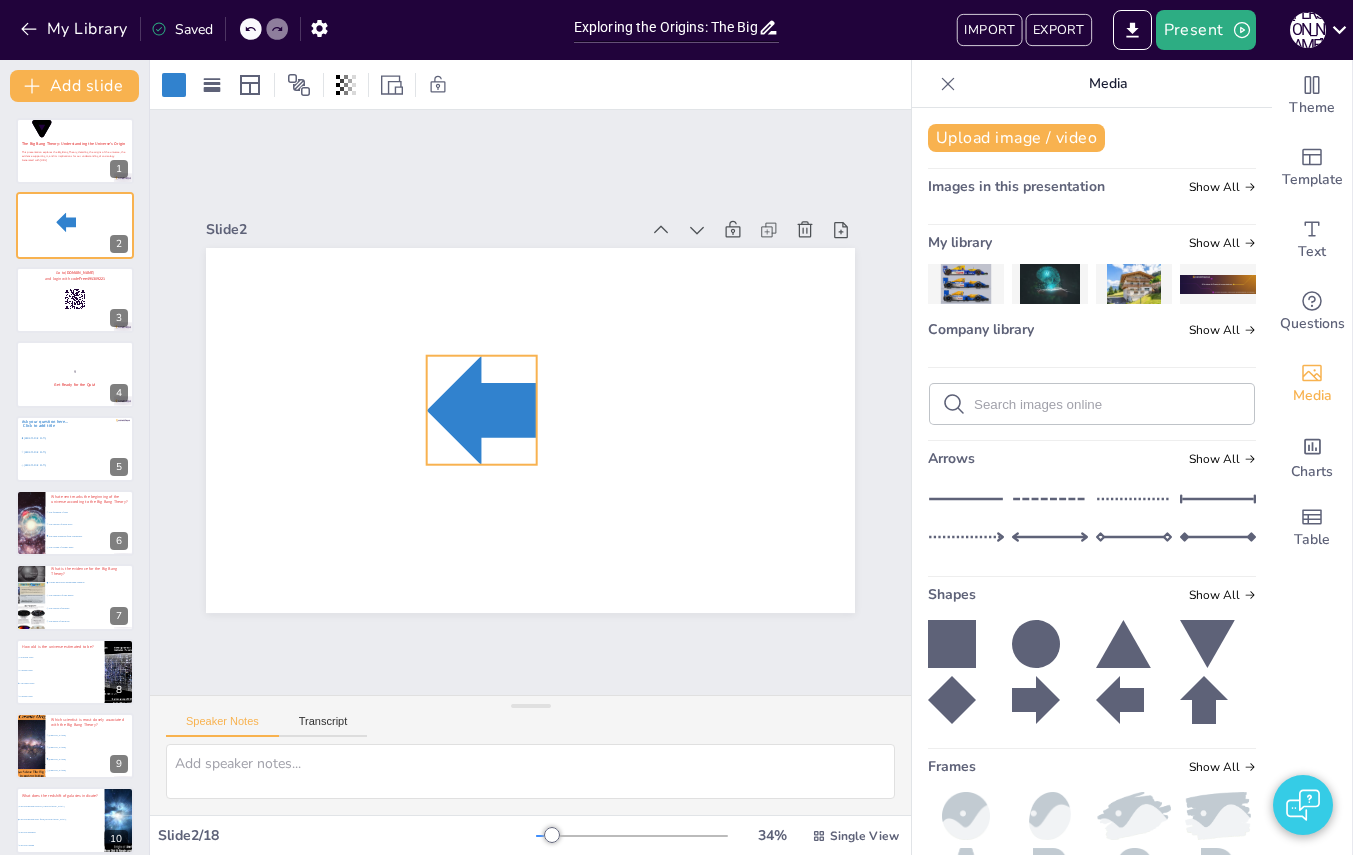 click at bounding box center (482, 411) 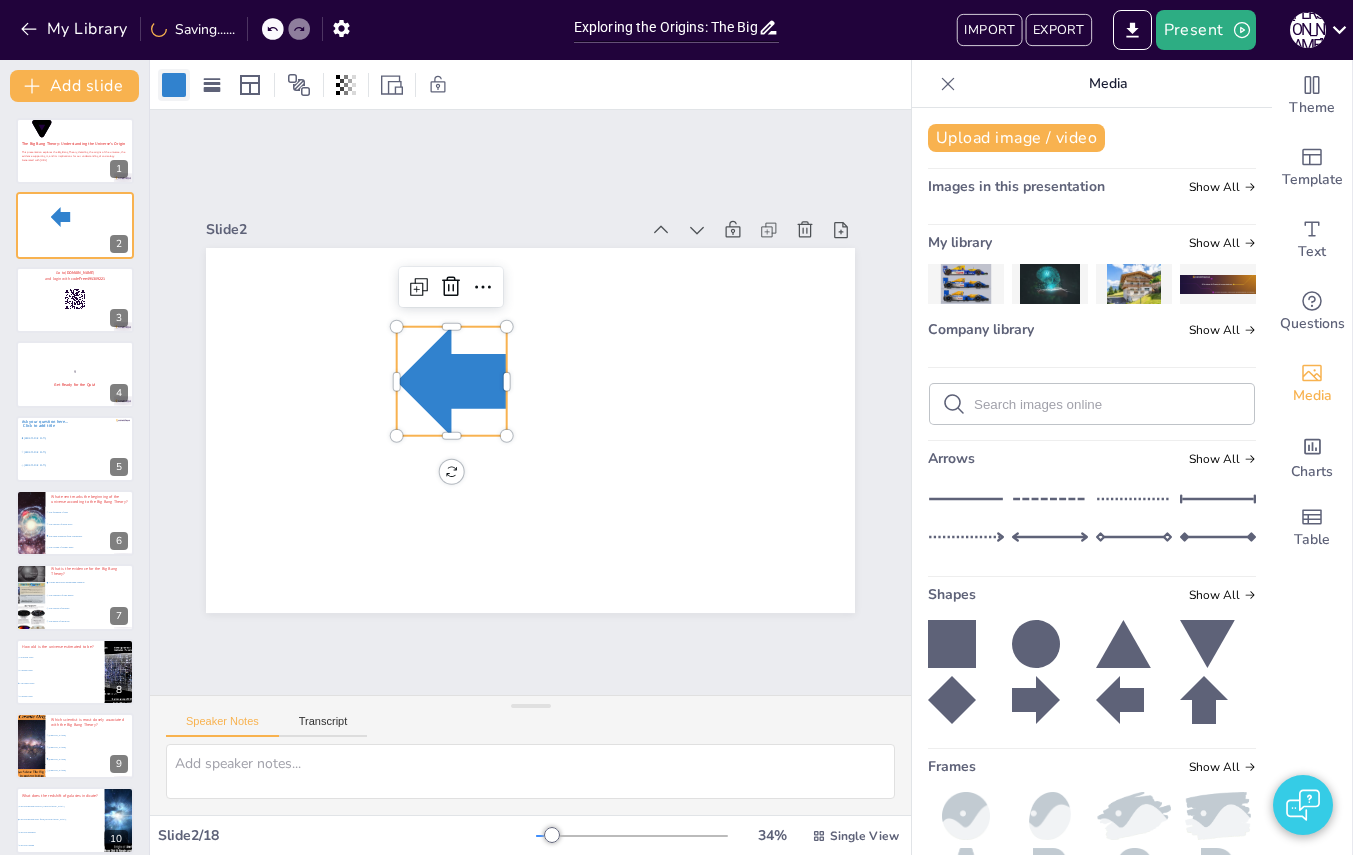 click at bounding box center [174, 85] 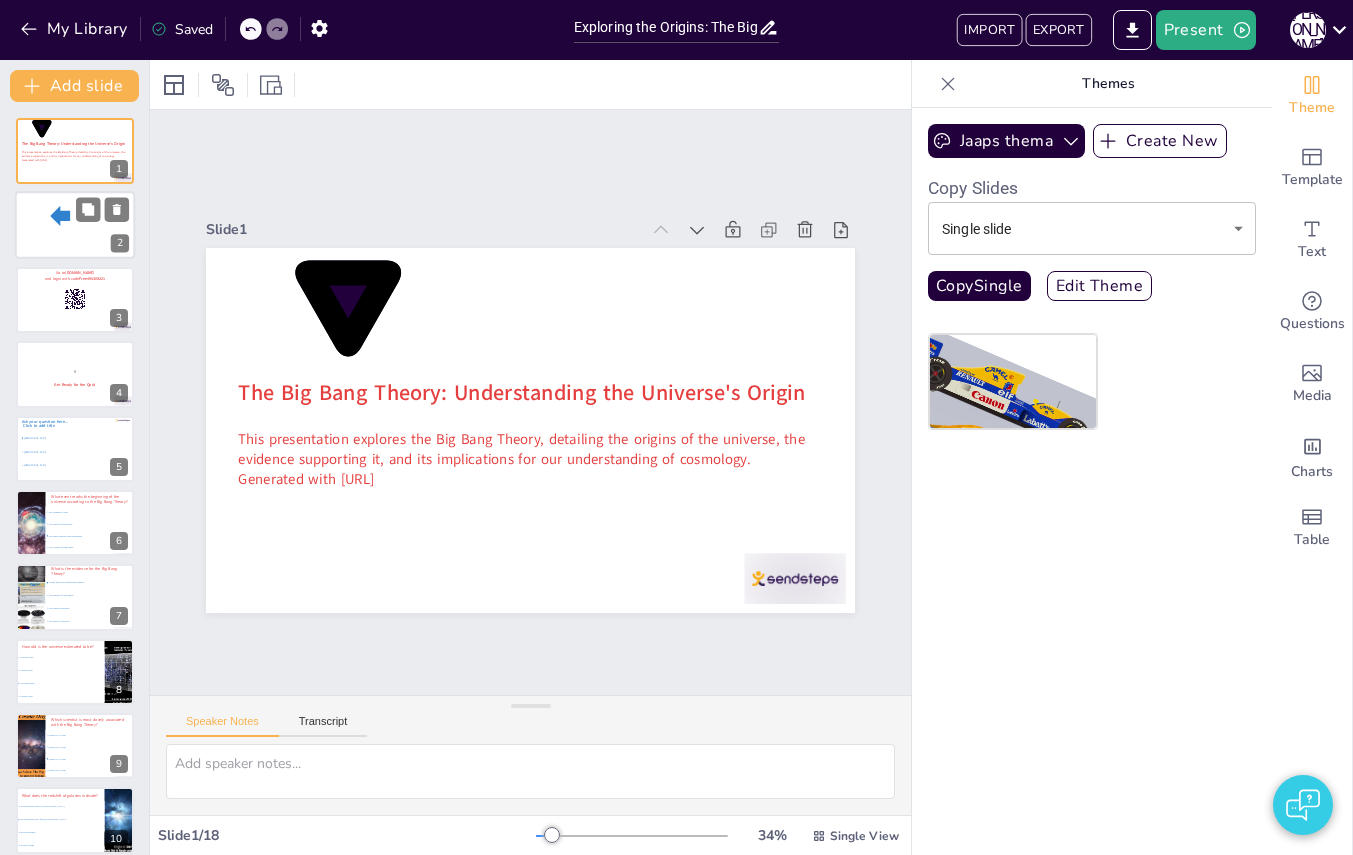 click at bounding box center [75, 226] 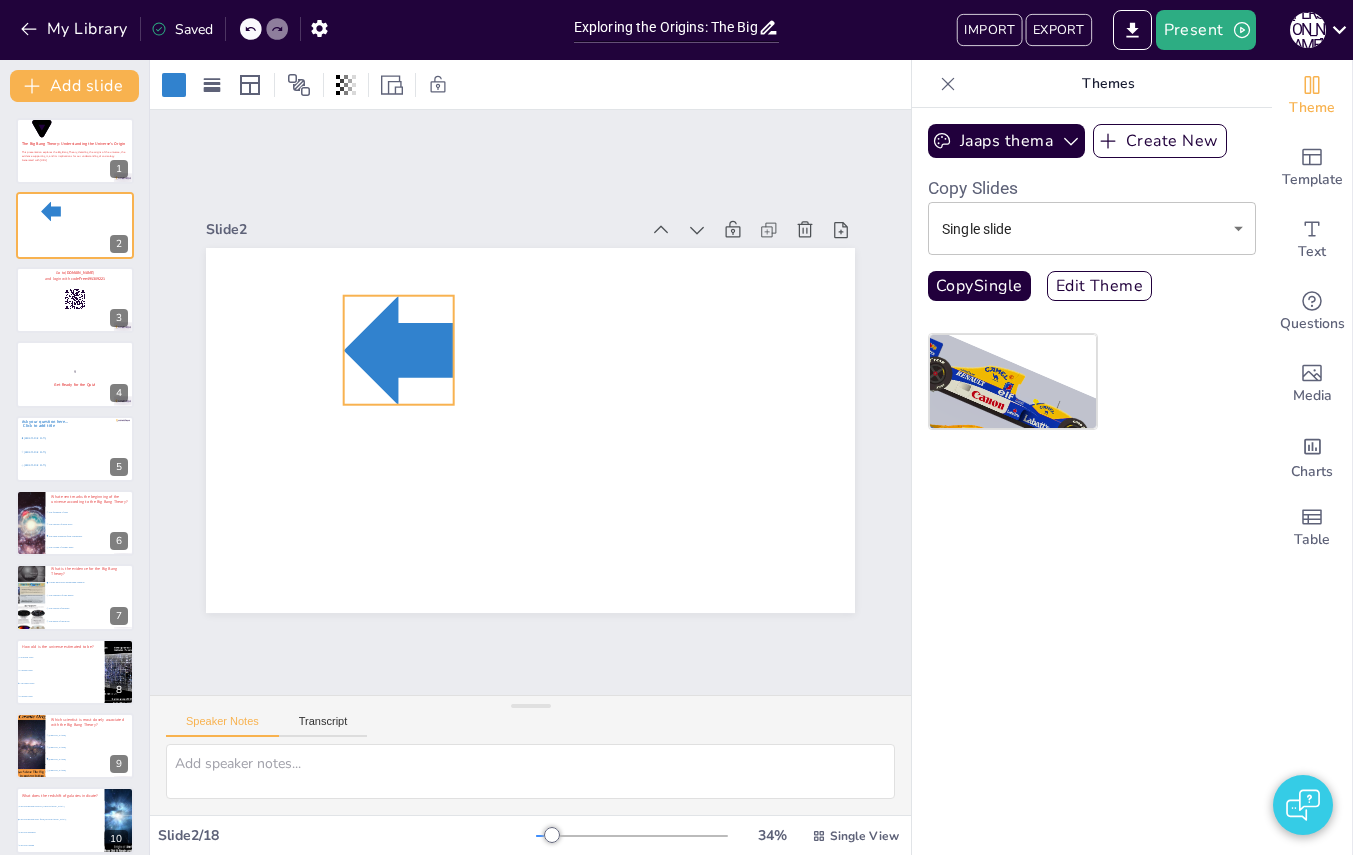 drag, startPoint x: 430, startPoint y: 371, endPoint x: 411, endPoint y: 352, distance: 26.870058 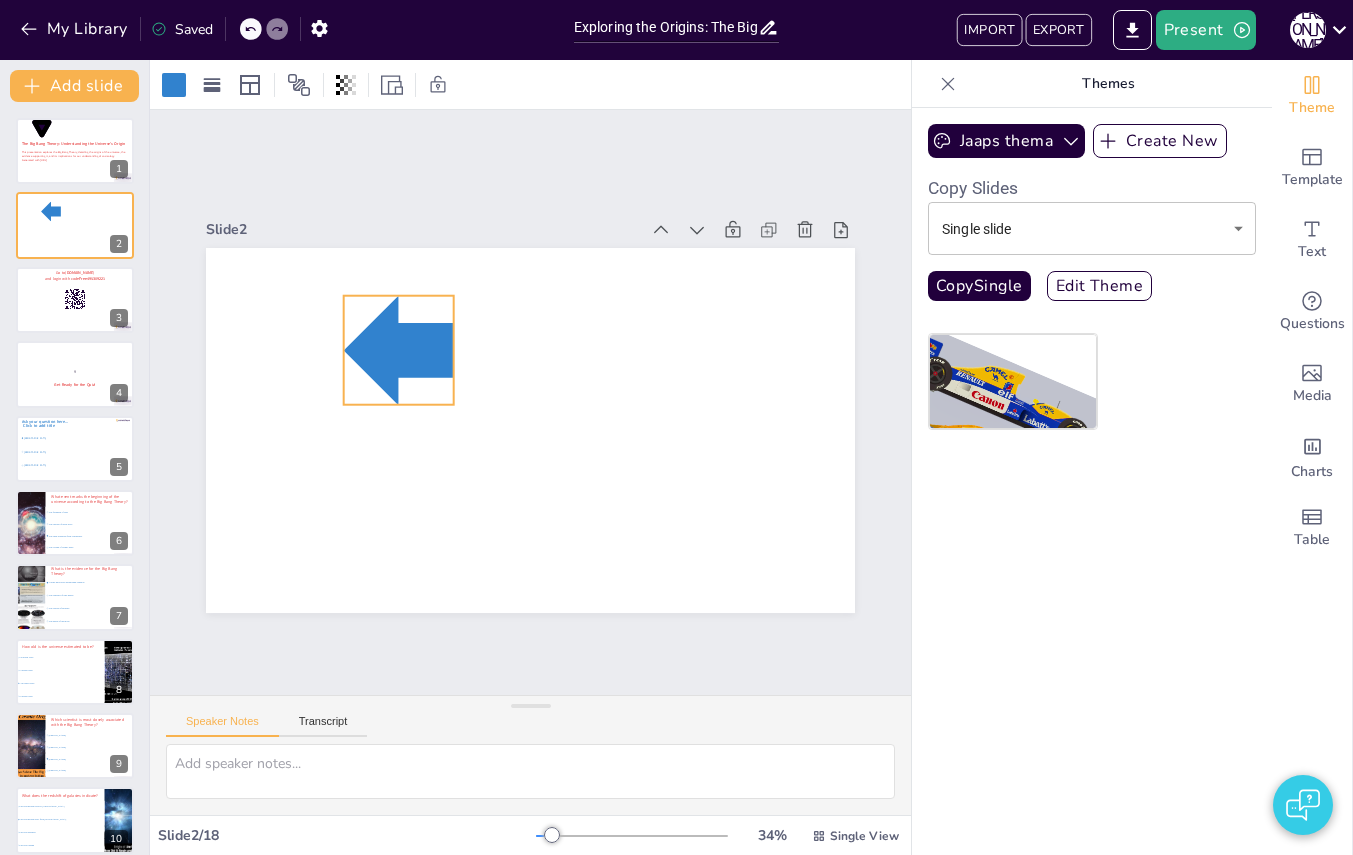 click at bounding box center (399, 351) 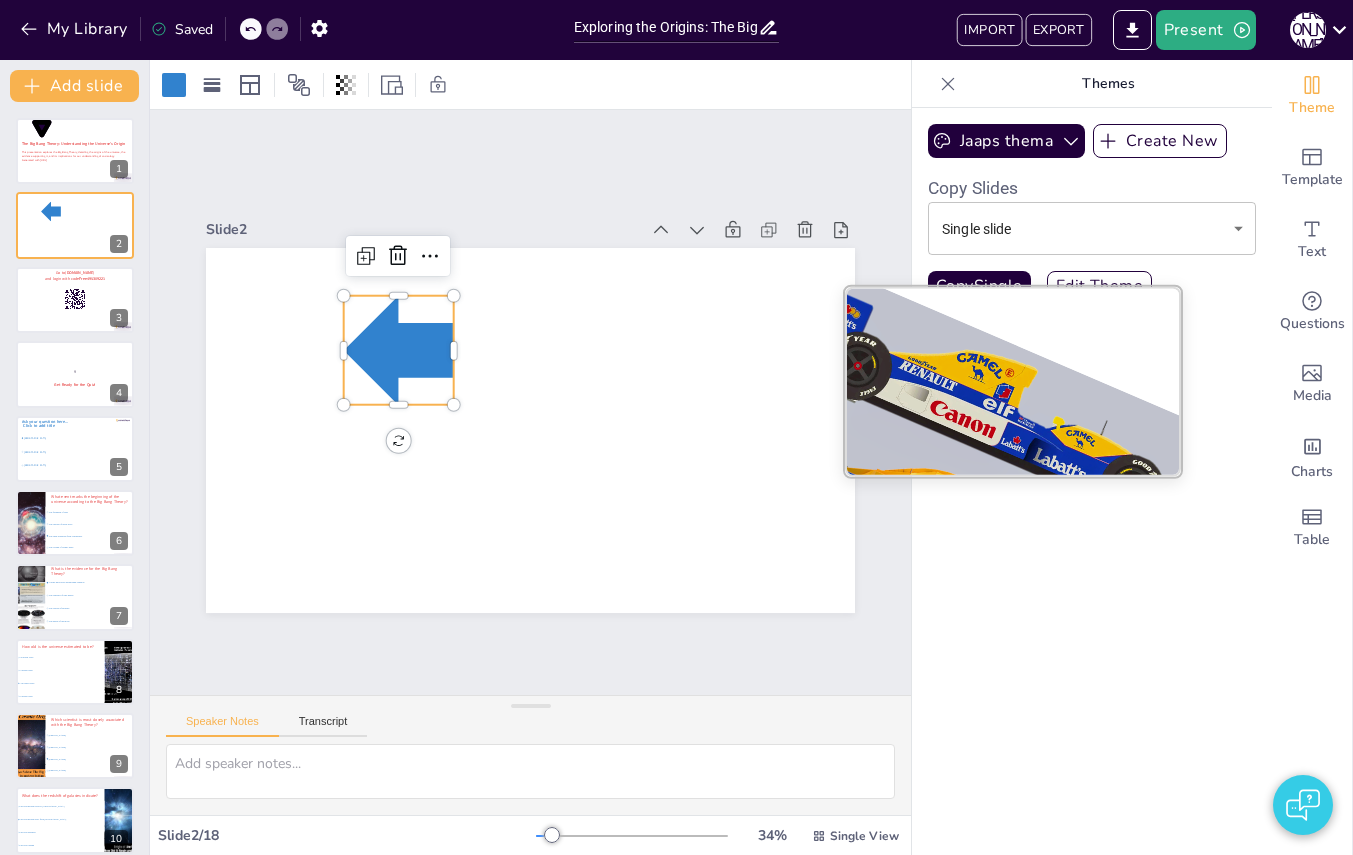 click at bounding box center (973, 547) 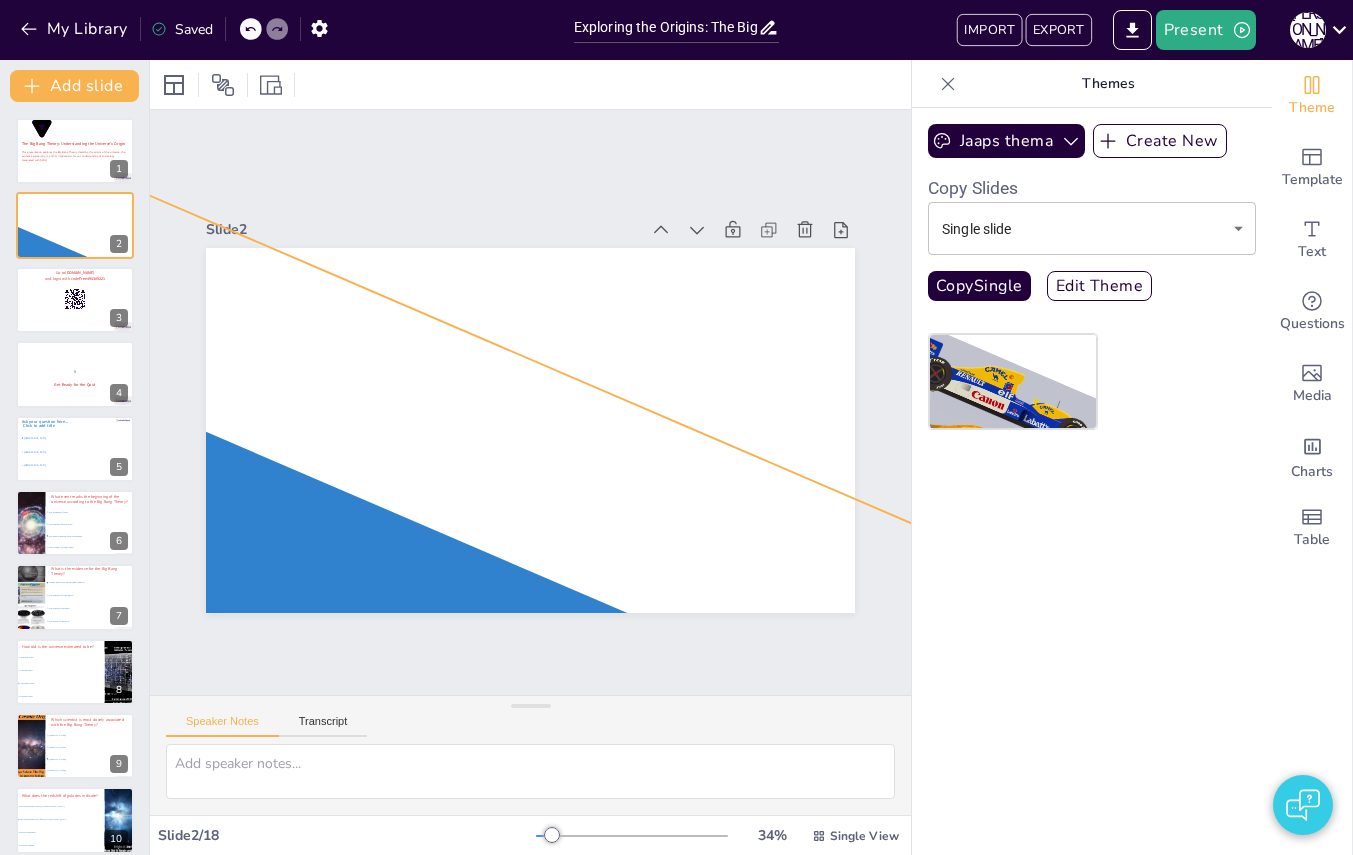 click at bounding box center [454, 750] 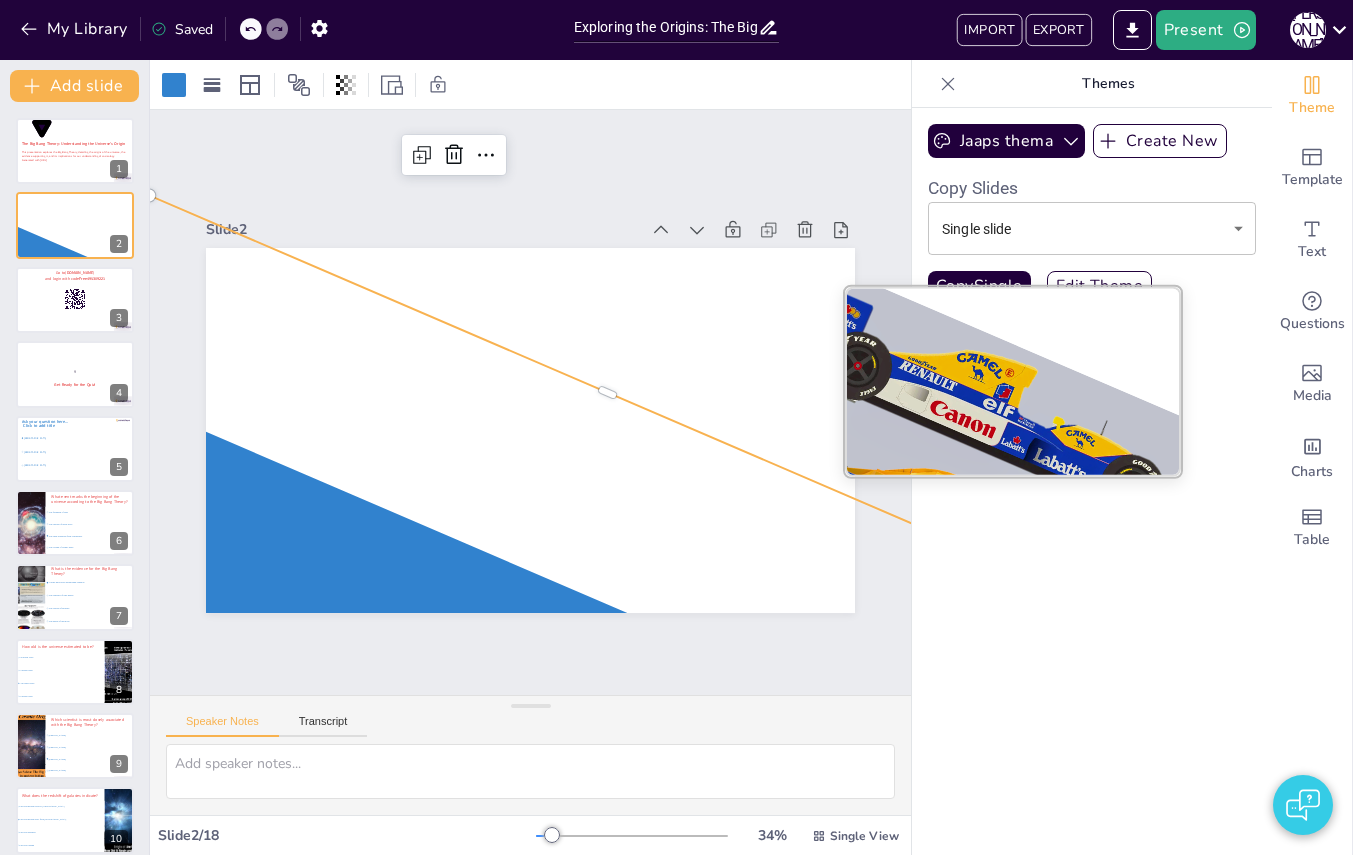 click at bounding box center (973, 547) 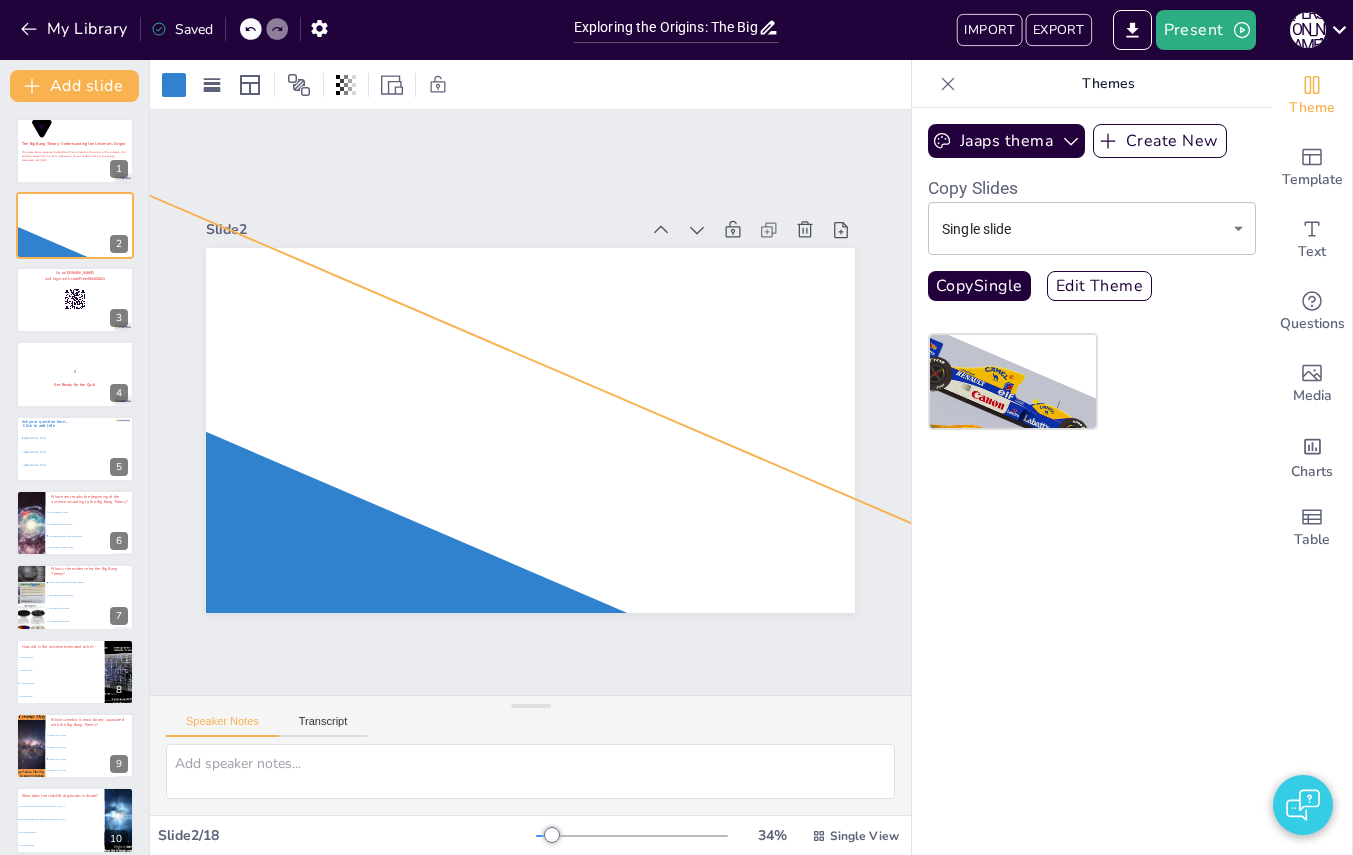 click at bounding box center [454, 750] 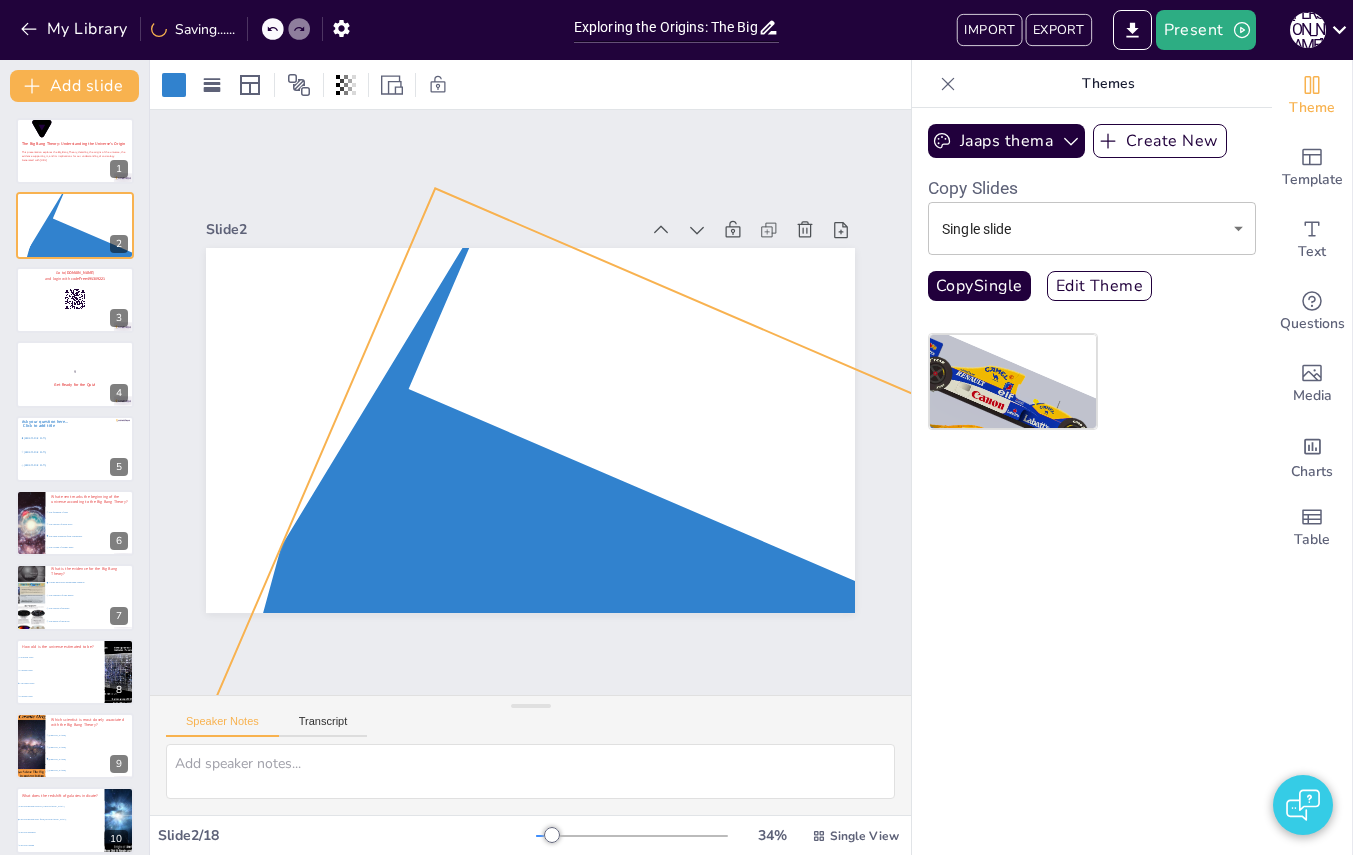 drag, startPoint x: 294, startPoint y: 524, endPoint x: 580, endPoint y: 517, distance: 286.08566 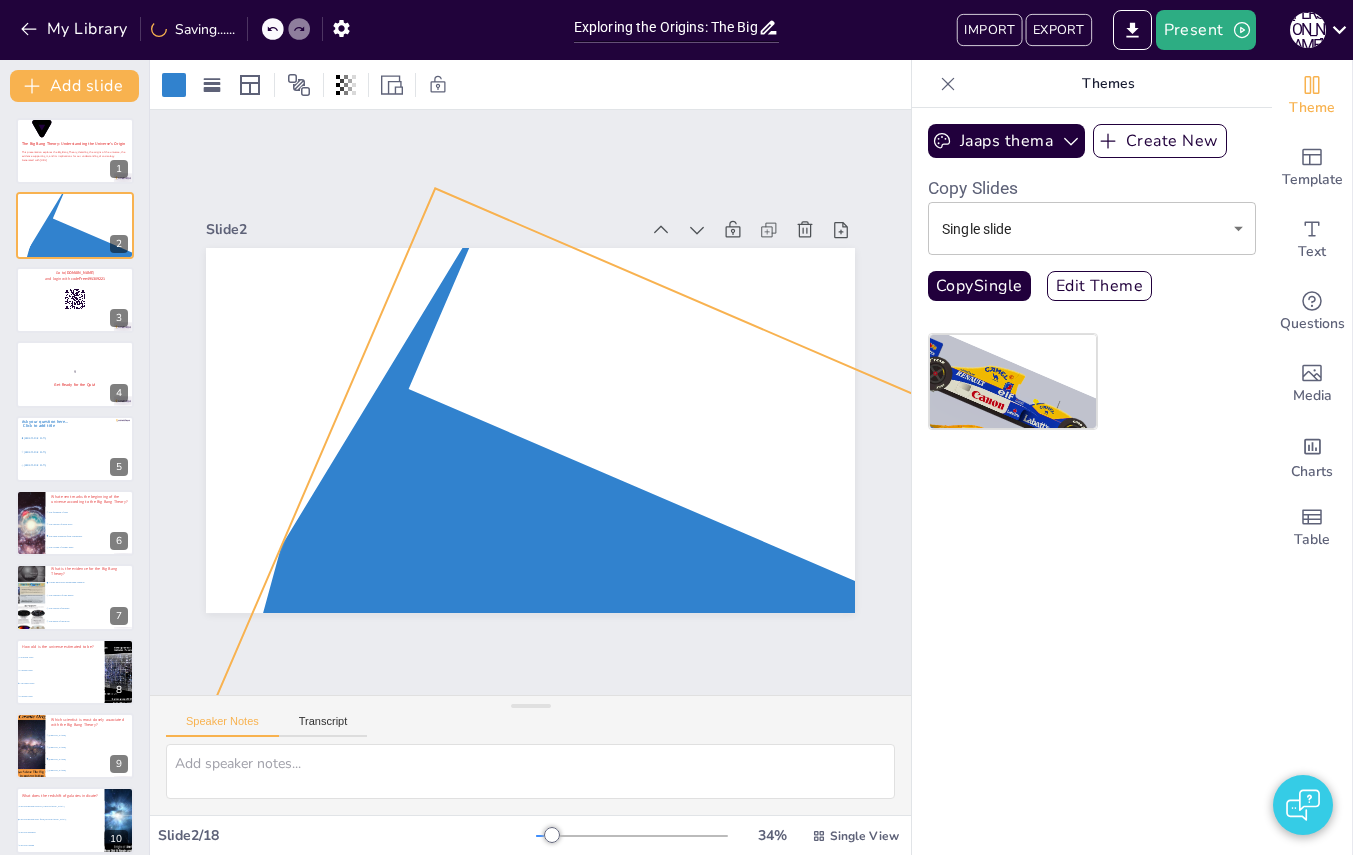 click at bounding box center [740, 743] 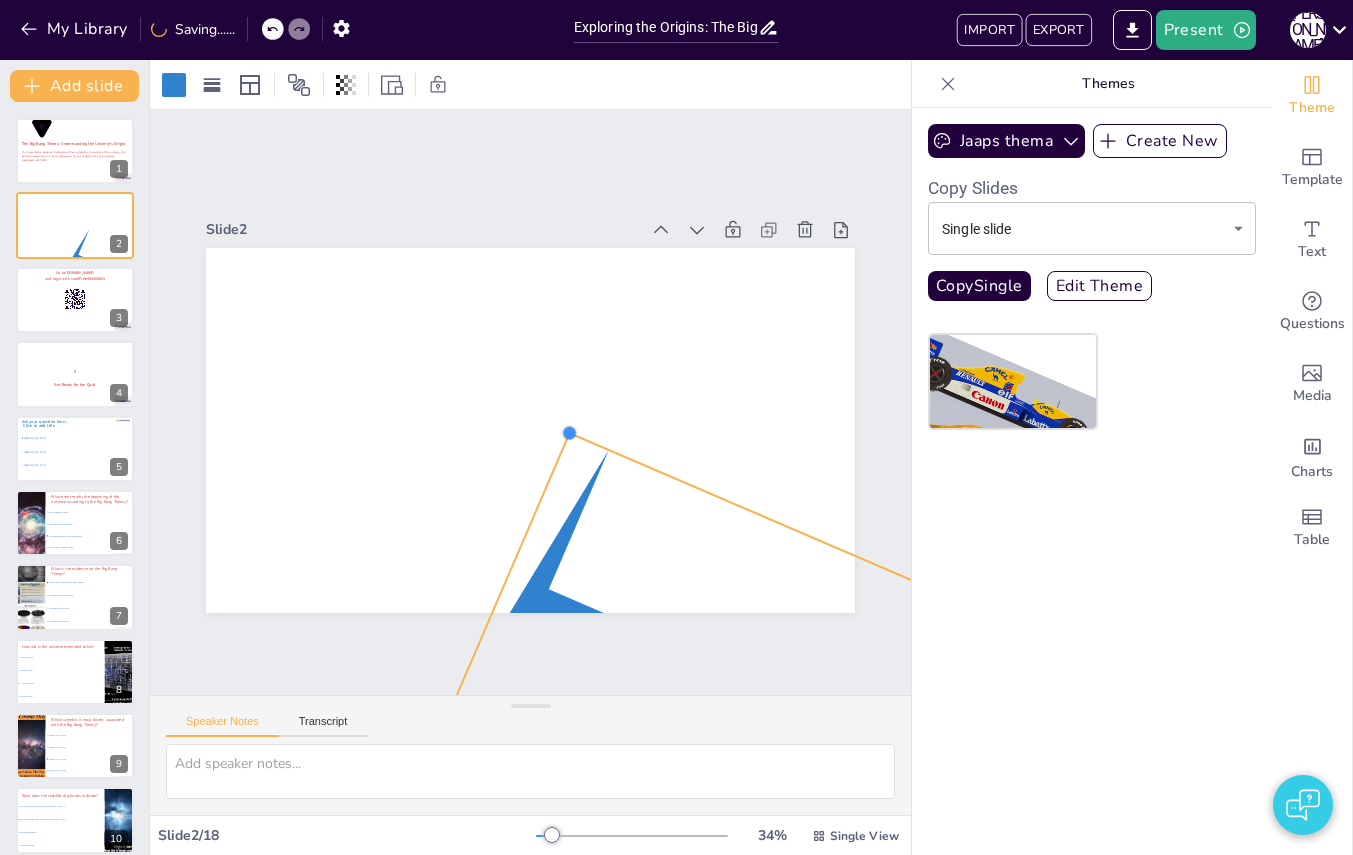 drag, startPoint x: 434, startPoint y: 192, endPoint x: 570, endPoint y: 487, distance: 324.83997 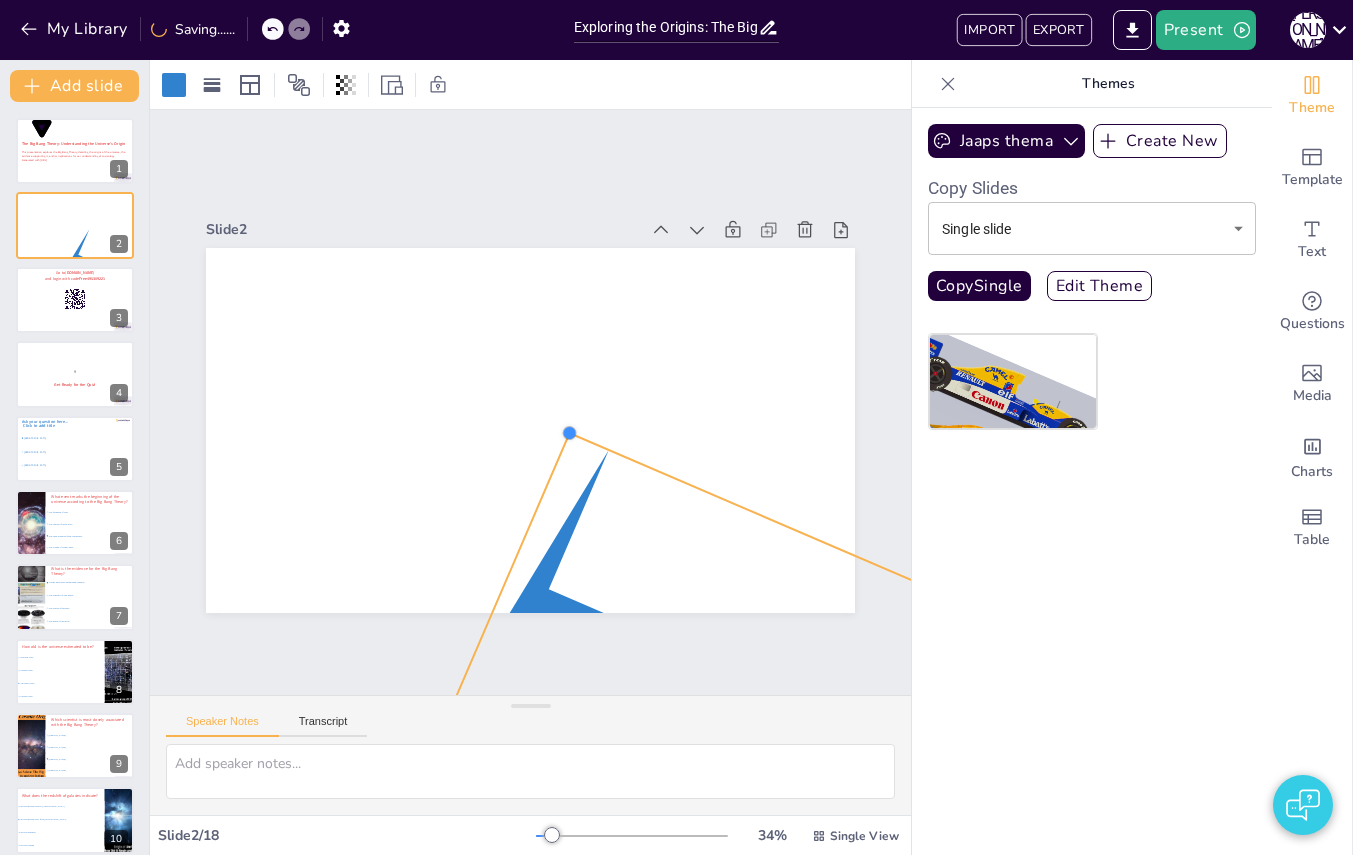 click at bounding box center (530, 430) 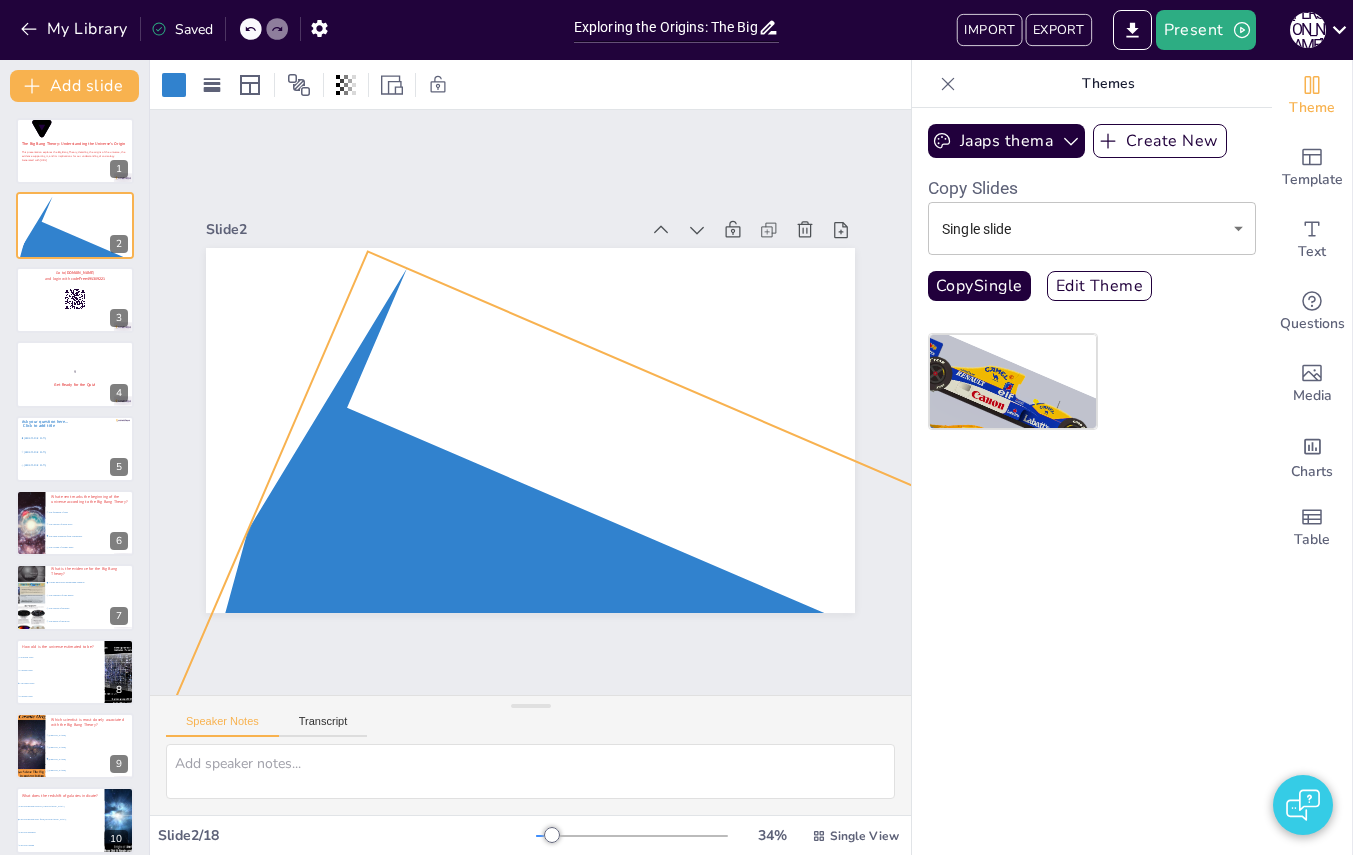 drag, startPoint x: 615, startPoint y: 544, endPoint x: 413, endPoint y: 362, distance: 271.89703 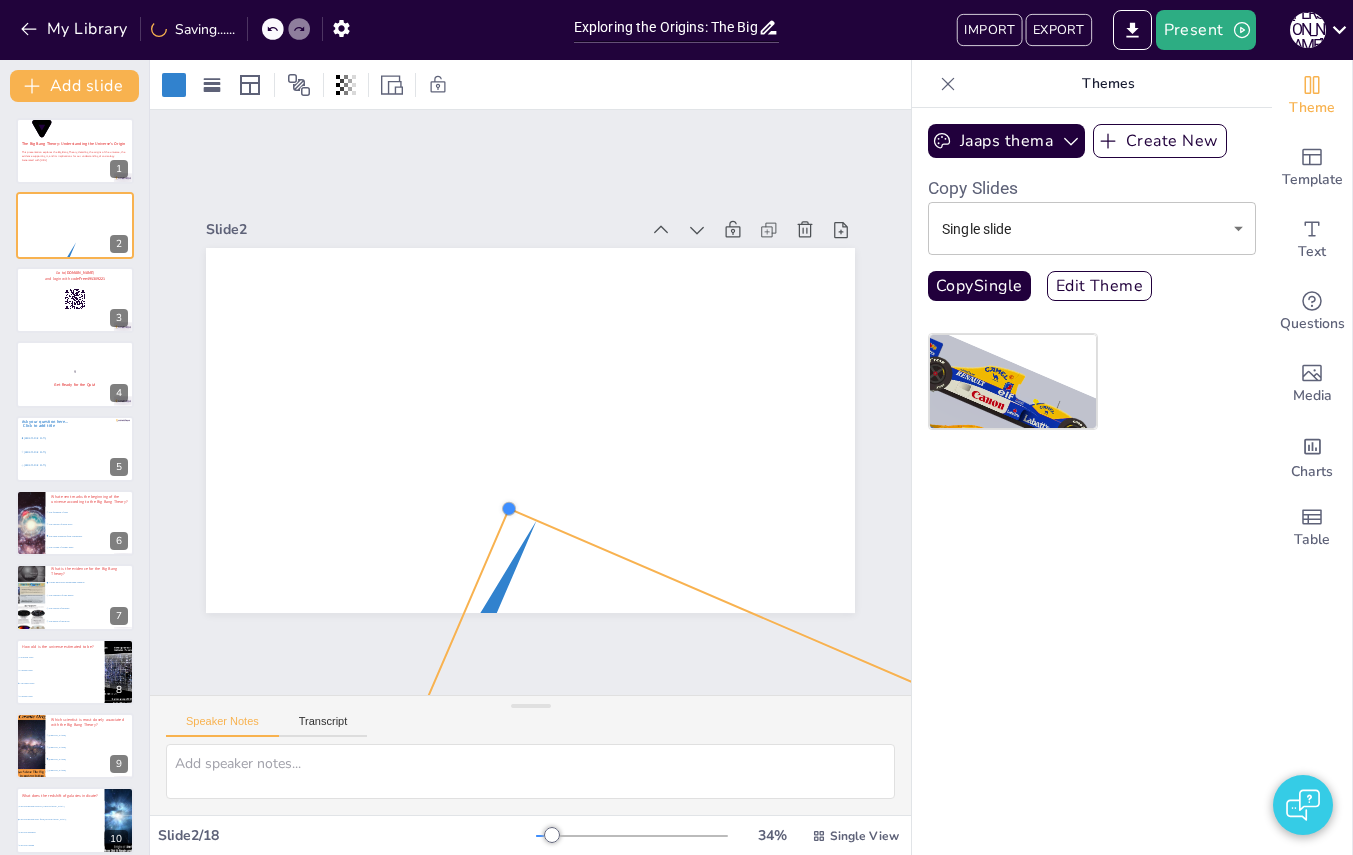 drag, startPoint x: 379, startPoint y: 322, endPoint x: 548, endPoint y: 616, distance: 339.1121 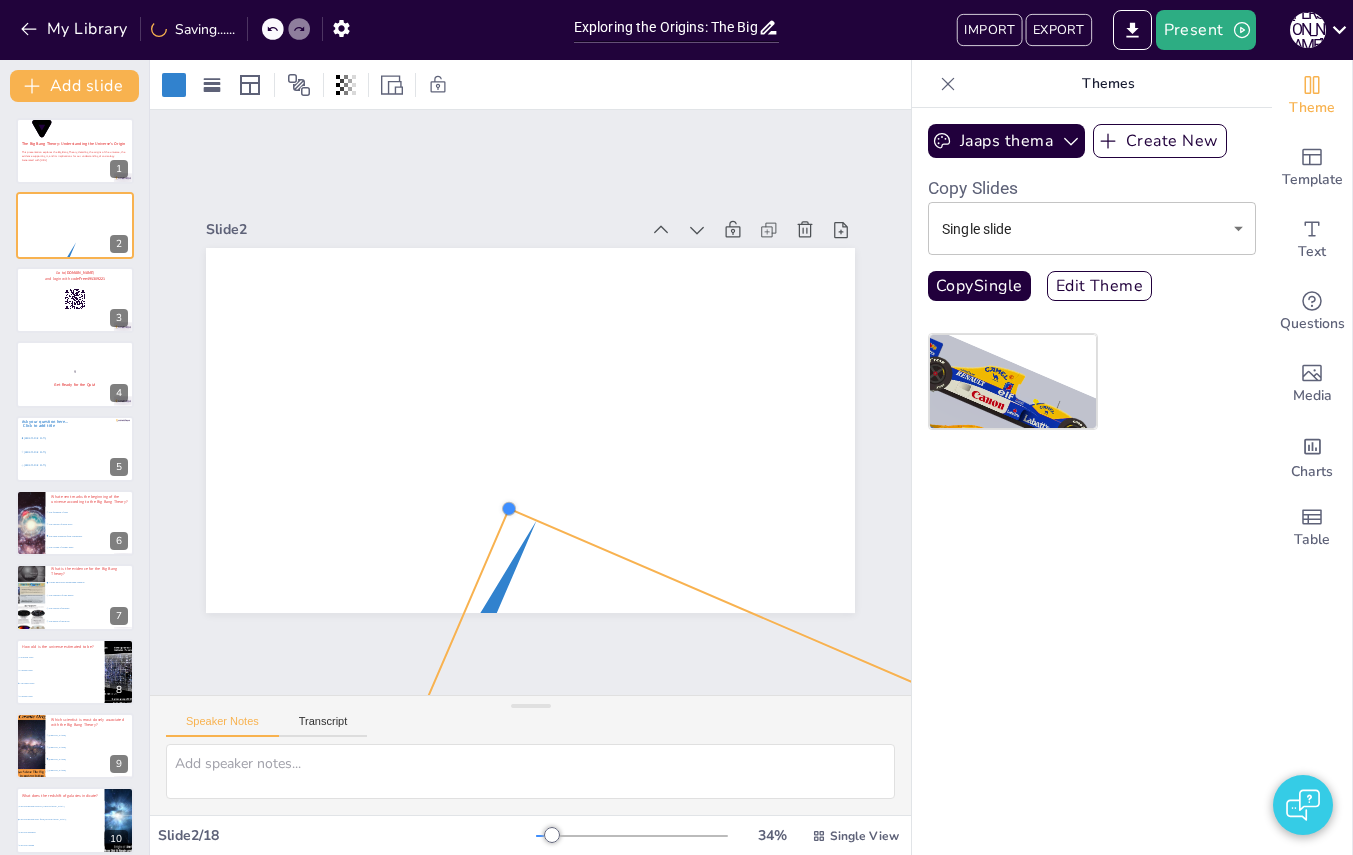 click at bounding box center (530, 430) 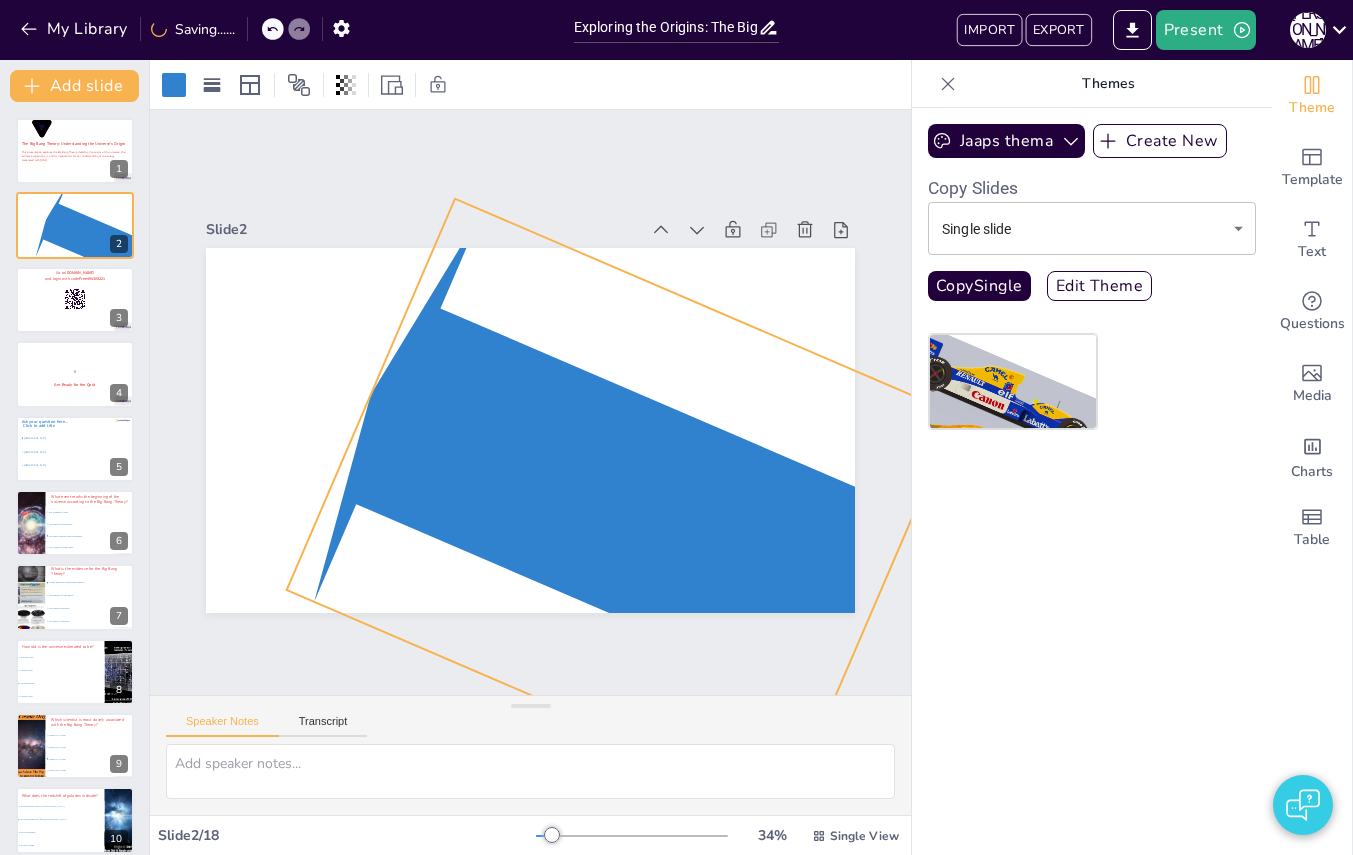 drag, startPoint x: 581, startPoint y: 595, endPoint x: 525, endPoint y: 289, distance: 311.08197 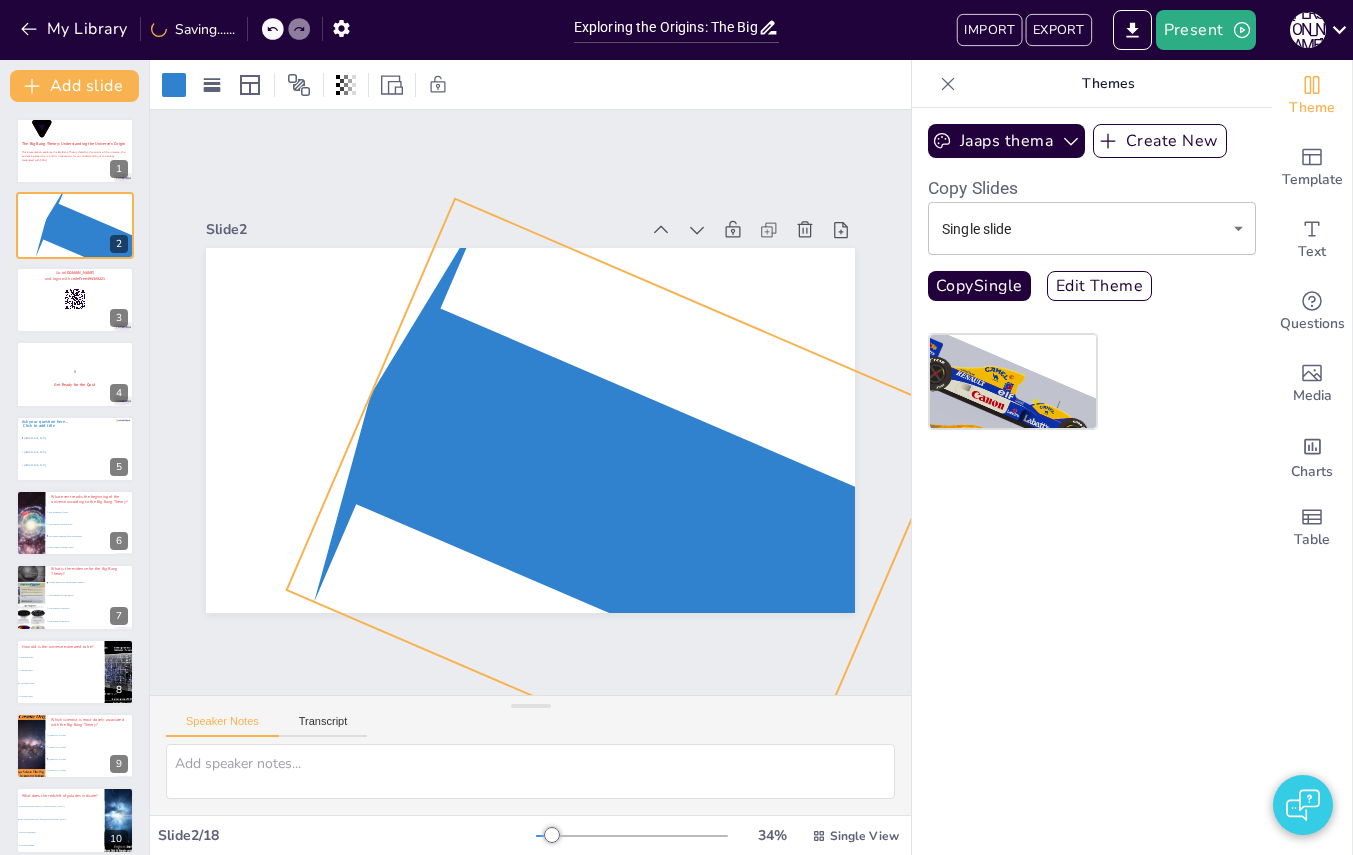 click at bounding box center [622, 502] 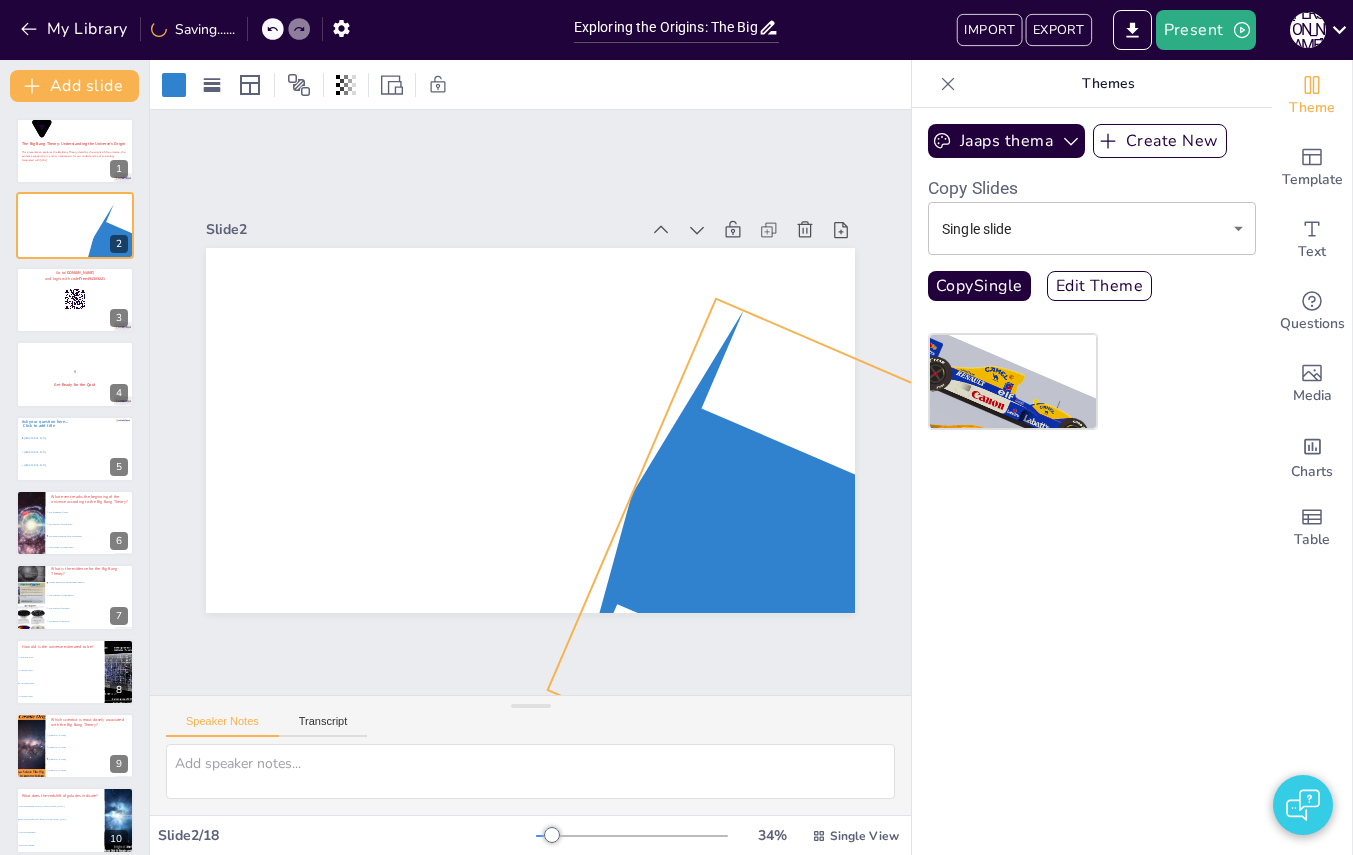 drag, startPoint x: 369, startPoint y: 396, endPoint x: 654, endPoint y: 495, distance: 301.70514 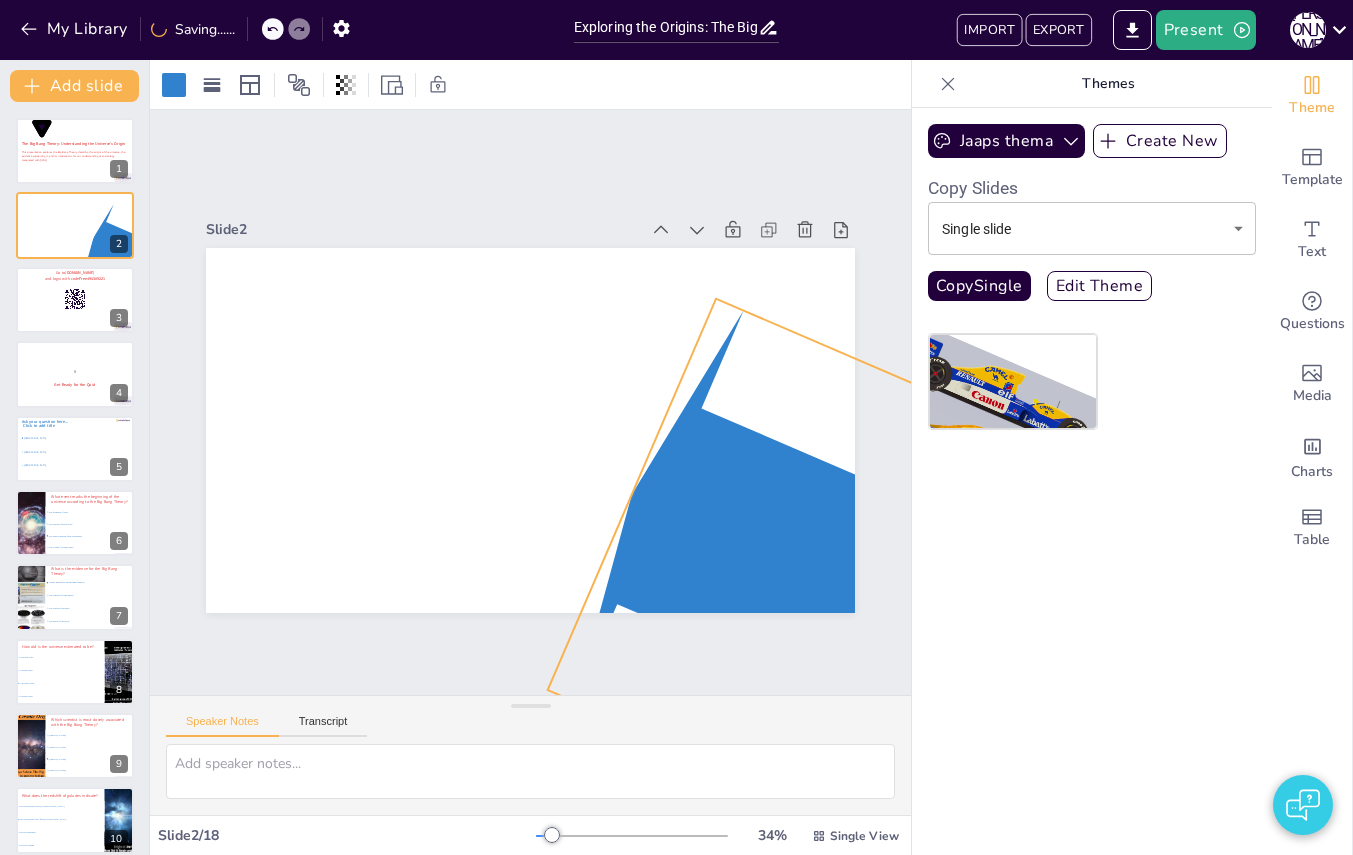 click at bounding box center [883, 602] 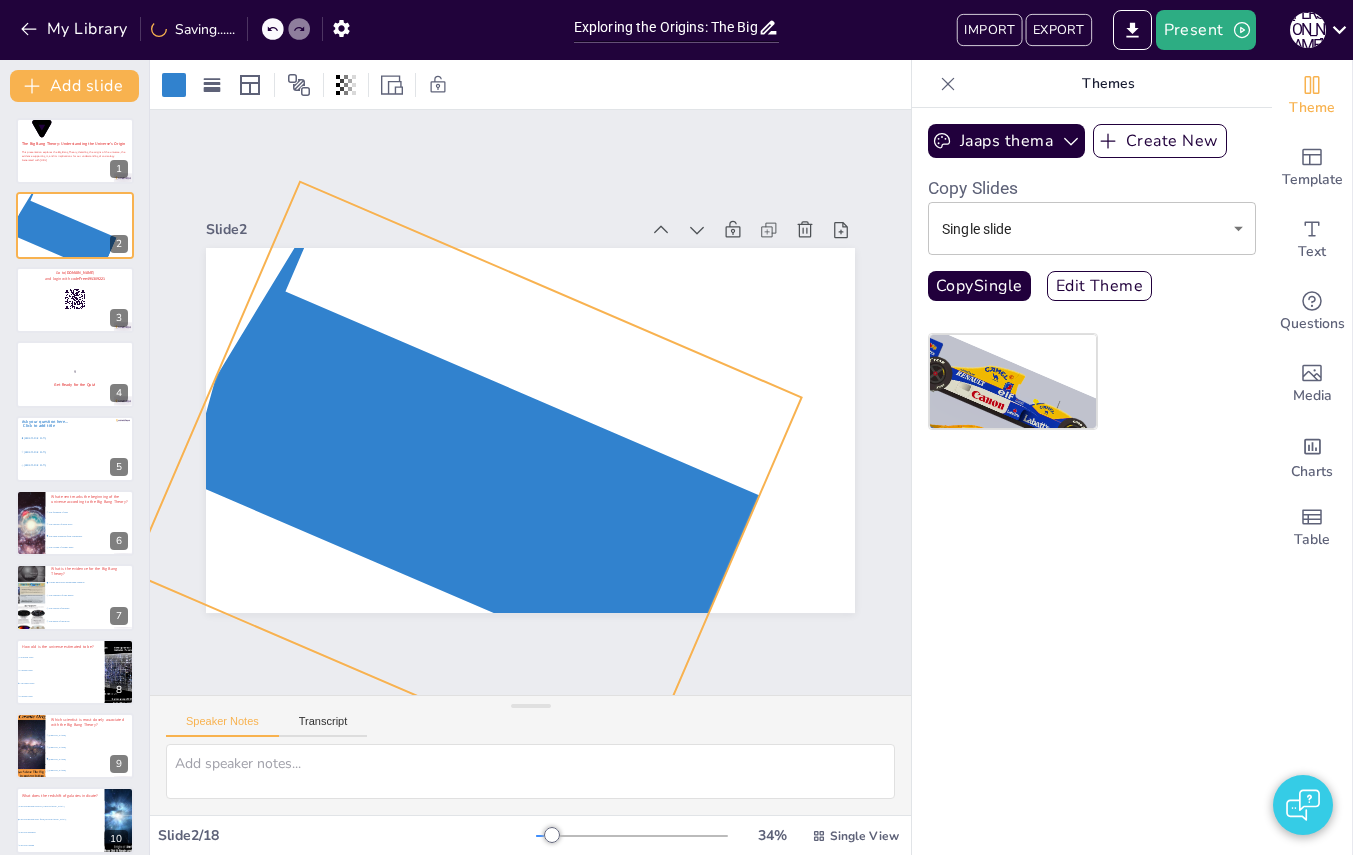 drag, startPoint x: 716, startPoint y: 502, endPoint x: 373, endPoint y: 381, distance: 363.71692 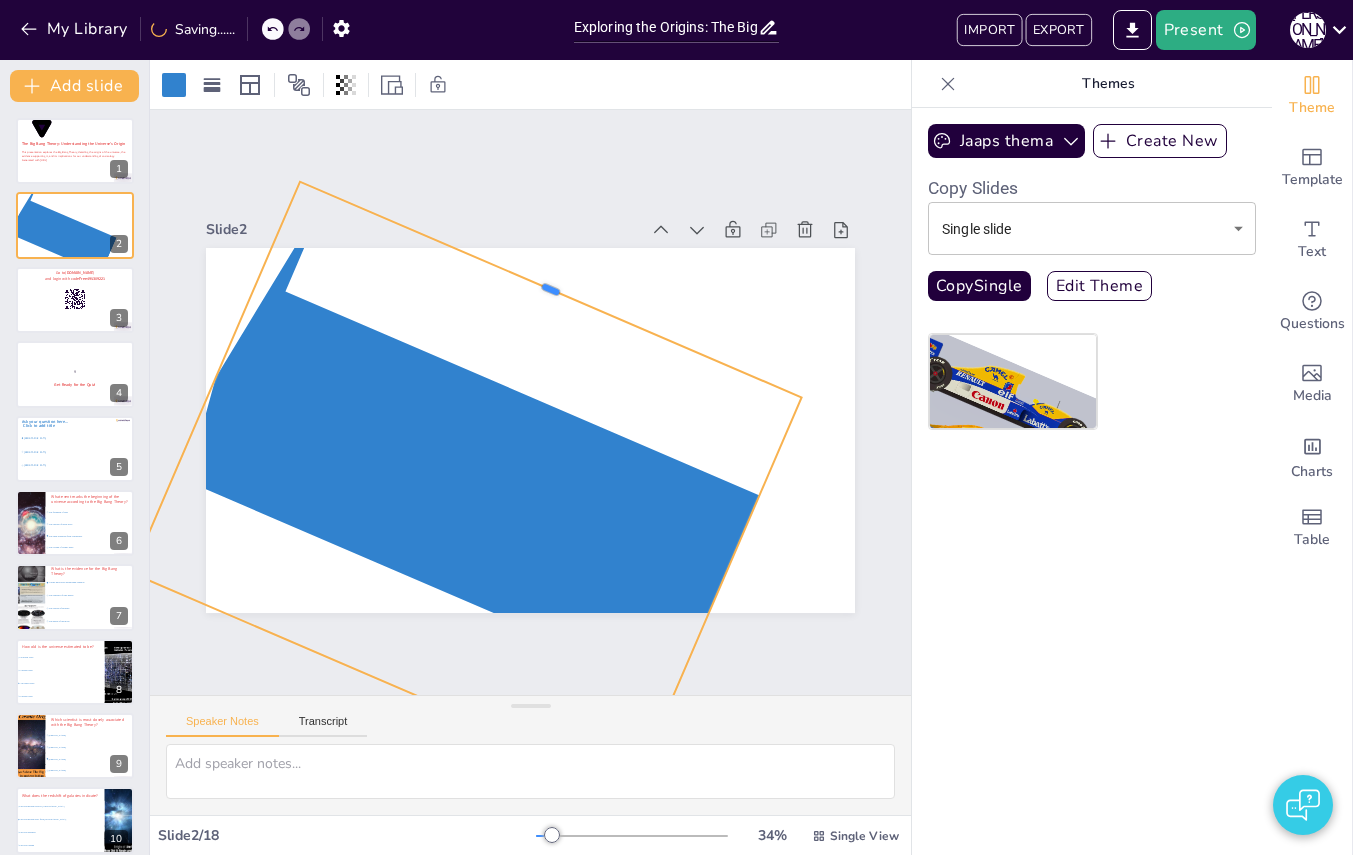 drag, startPoint x: 546, startPoint y: 295, endPoint x: 384, endPoint y: 454, distance: 226.9912 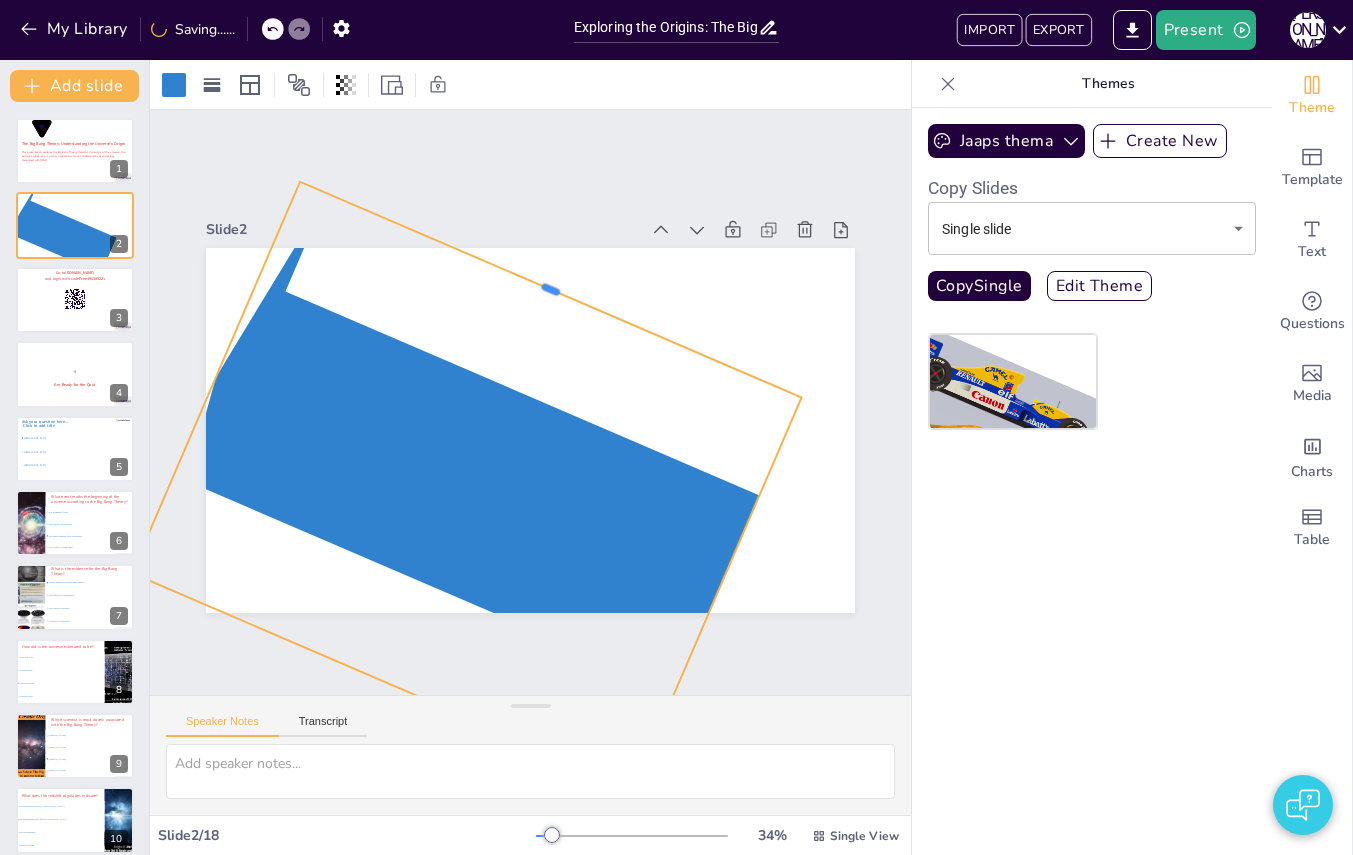 click at bounding box center [530, 430] 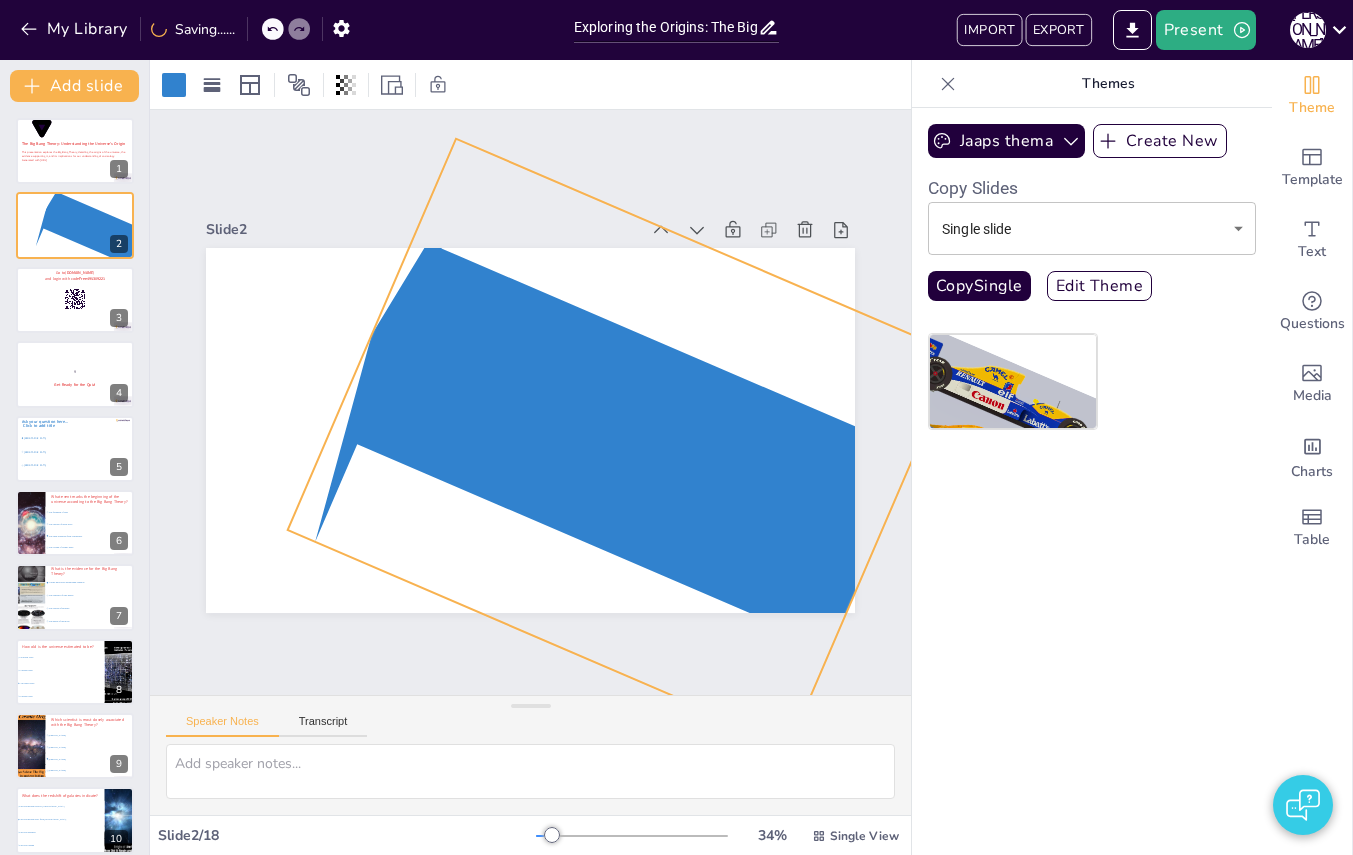 drag, startPoint x: 449, startPoint y: 431, endPoint x: 543, endPoint y: 410, distance: 96.317184 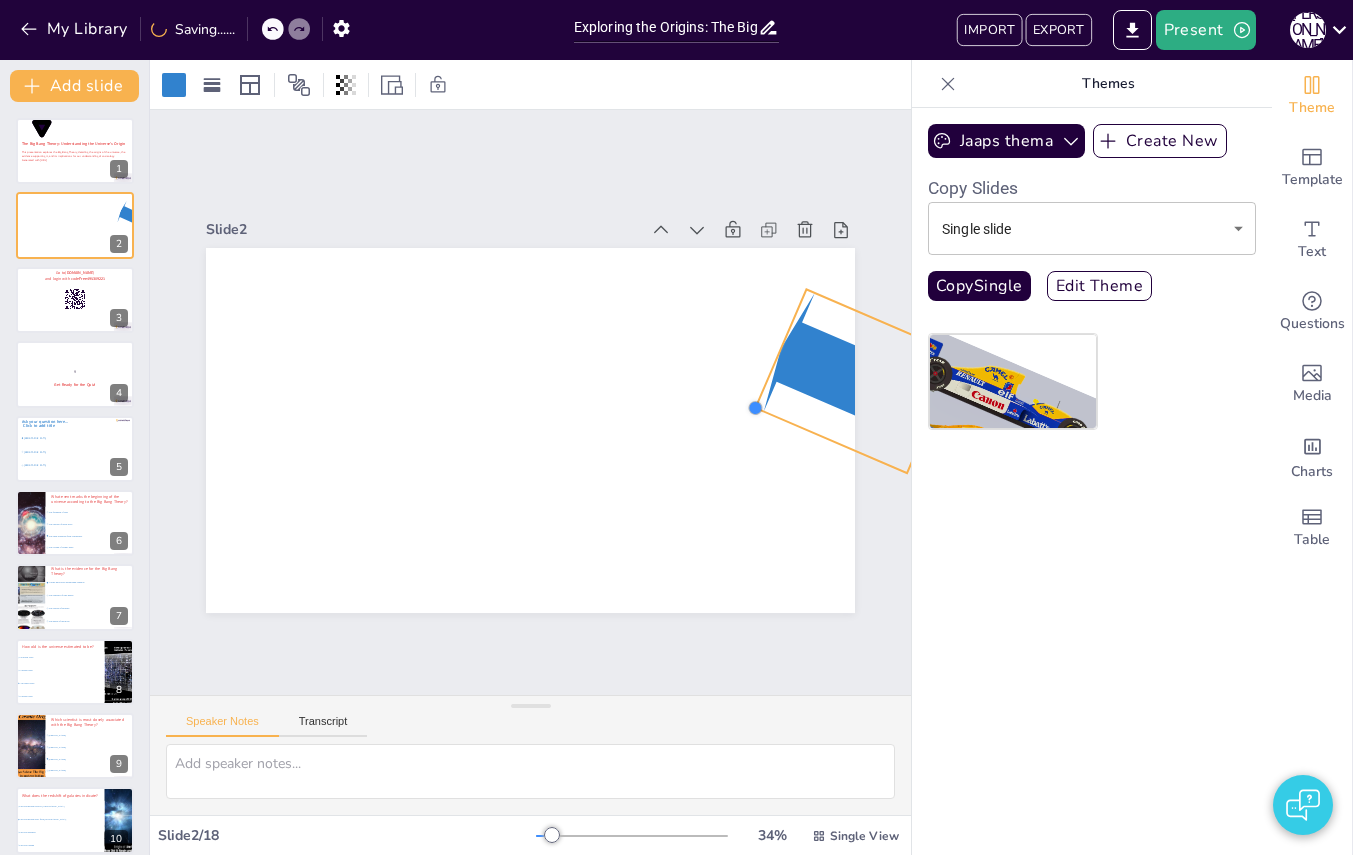 drag, startPoint x: 490, startPoint y: 516, endPoint x: 975, endPoint y: 475, distance: 486.72992 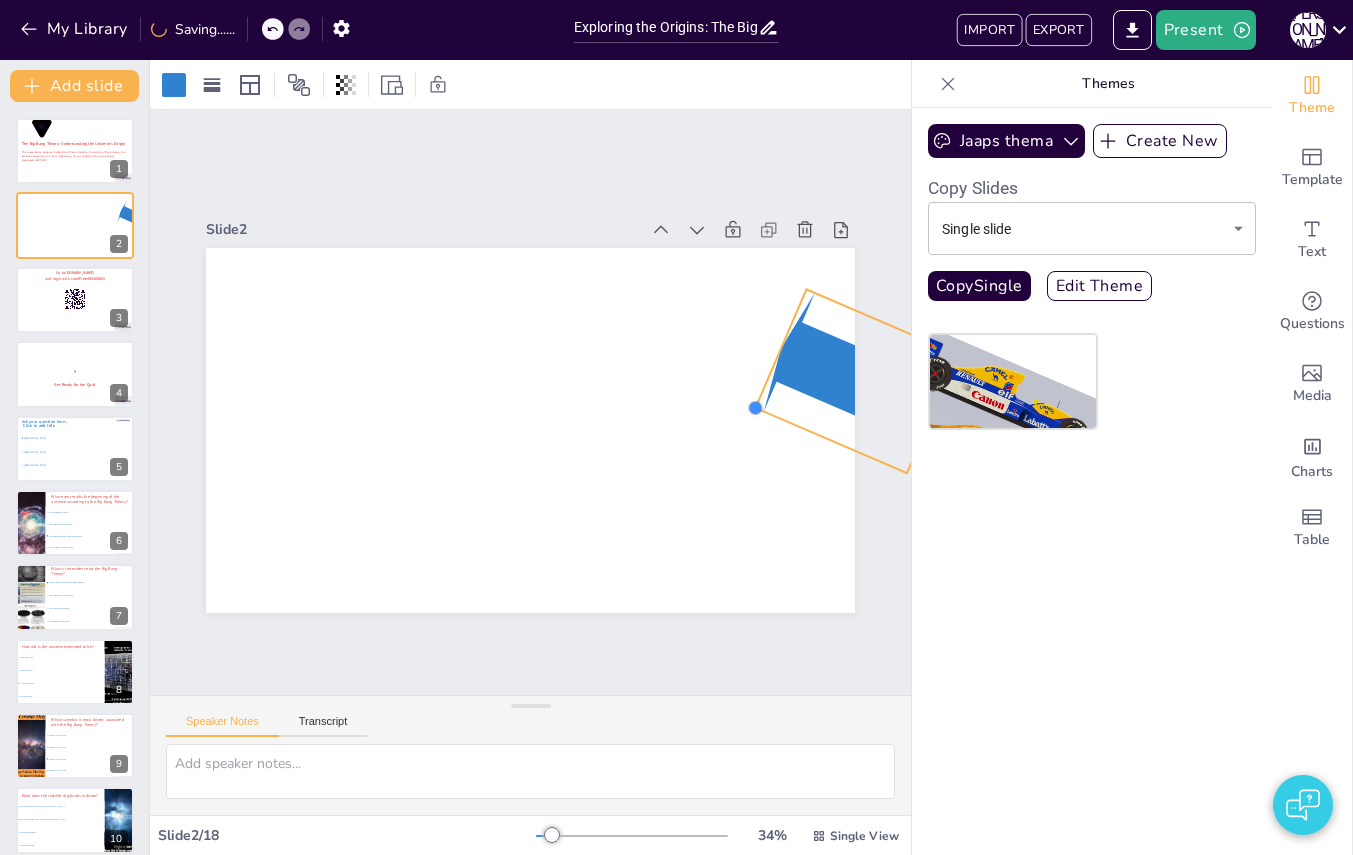 click on "Document fonts Akatab Recently used Mulish Akatab Popular fonts Lato Montserrat Open Sans Oswald Poppins Raleway Roboto Roboto Condensed Fonts A ABeeZee ADLaM Display AR One Sans Abel Abhaya Libre Aboreto Abril Fatface Abyssinica SIL Aclonica Acme Actor Adamina Advent Pro Afacad Afacad Flux Agbalumo Agdasima Agu Display Aguafina Script Akatab Akaya Kanadaka Akaya Telivigala Akronim Akshar Aladin Alata Alatsi Albert Sans Aldrich Alef L Lato M Montserrat O Open Sans Oswald P Poppins R Raleway Roboto Roboto Condensed Add slide The Big Bang Theory: Understanding the Universe's Origin This presentation explores the Big Bang Theory, detailing the origins of the universe, the evidence supporting it, and its implications for our understanding of cosmology. Generated with Sendsteps.ai 1 2 Go to  sendsteps.me and login with code  Free495309221 3 9  Get Ready for the Quiz!  4 Click to add title Ask your question here... Amsterdam Rotterdam The Hague 5 The formation of stars The creation of black holes 6 7 8 Edwin Hubble" at bounding box center [676, 457] 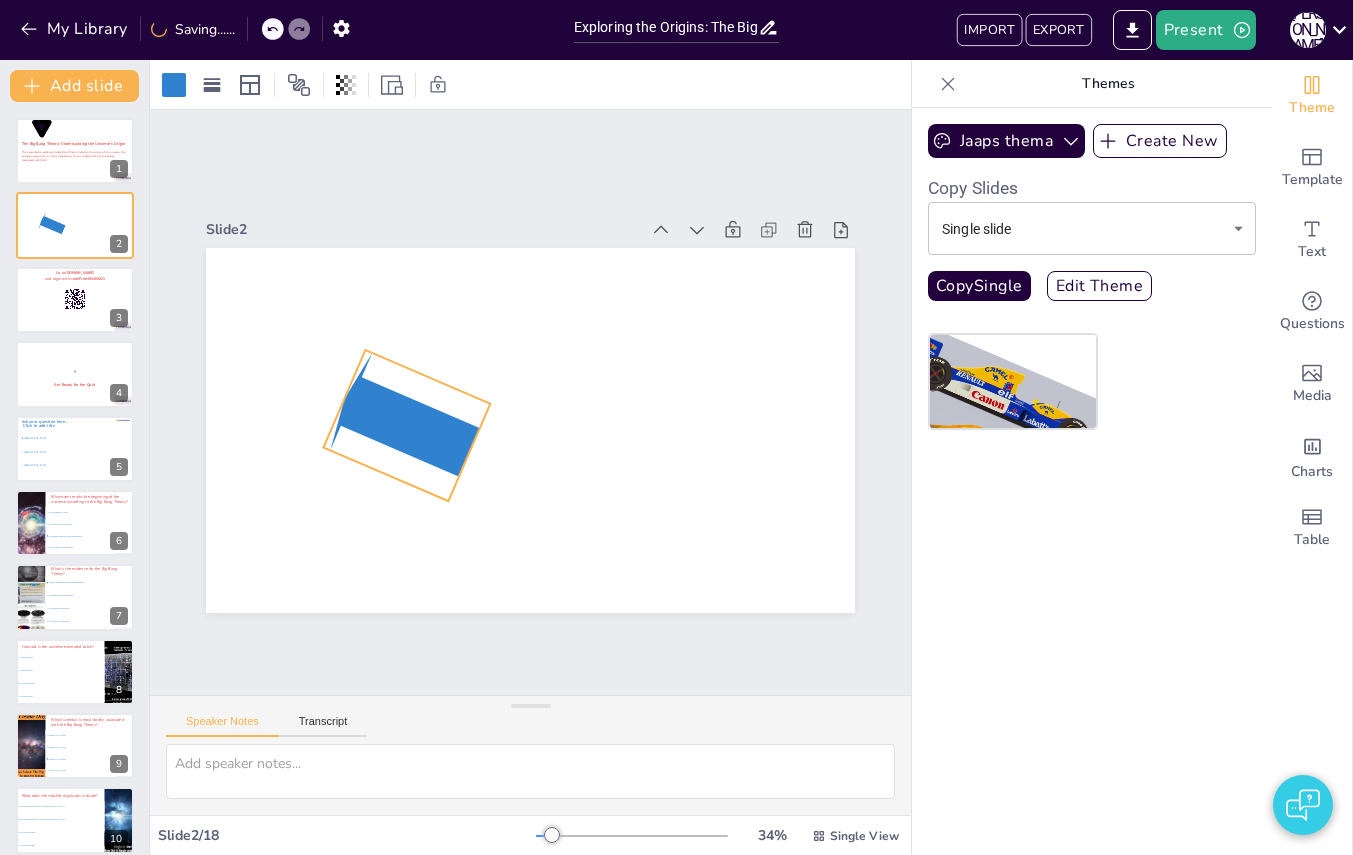 drag, startPoint x: 828, startPoint y: 404, endPoint x: 360, endPoint y: 453, distance: 470.55817 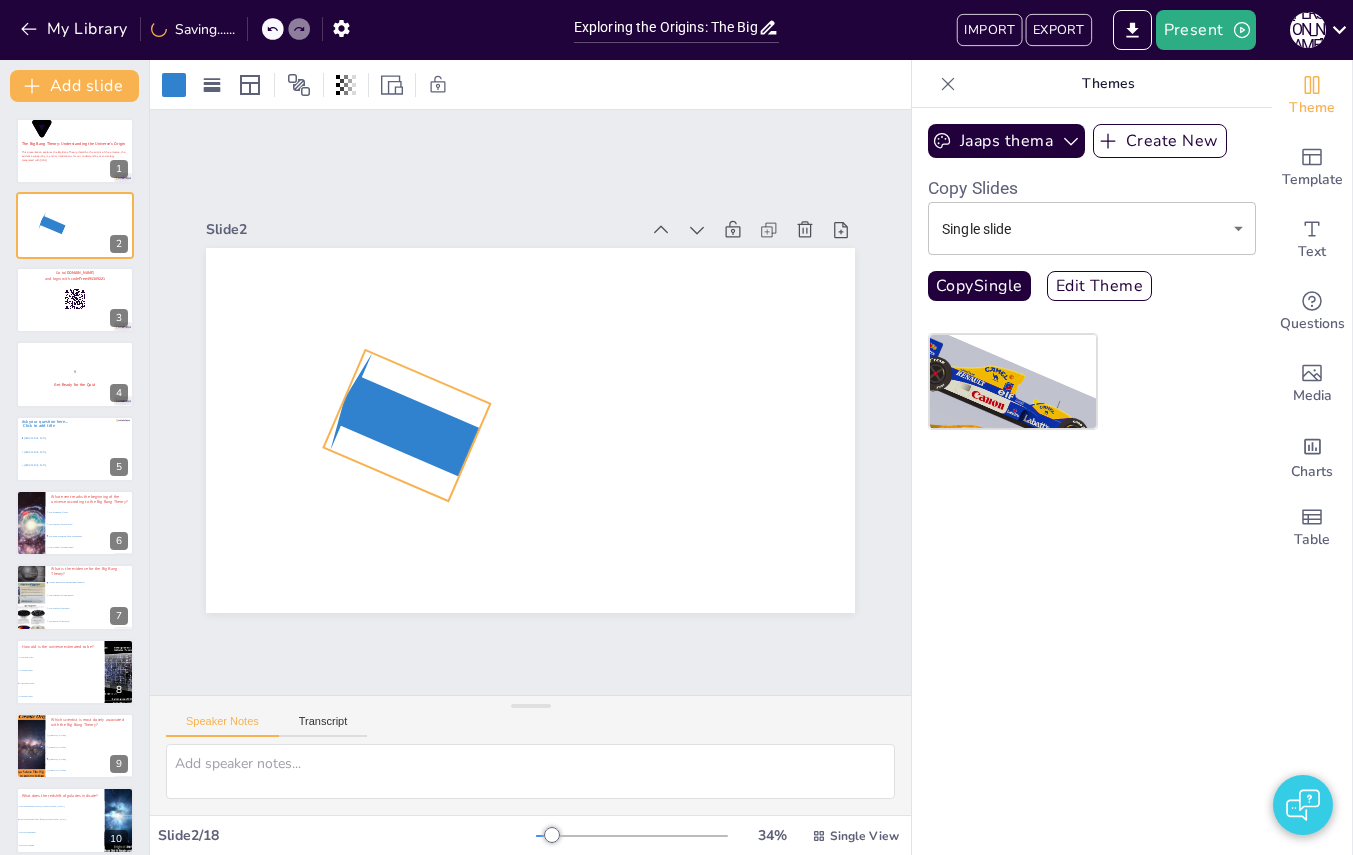 click at bounding box center [407, 425] 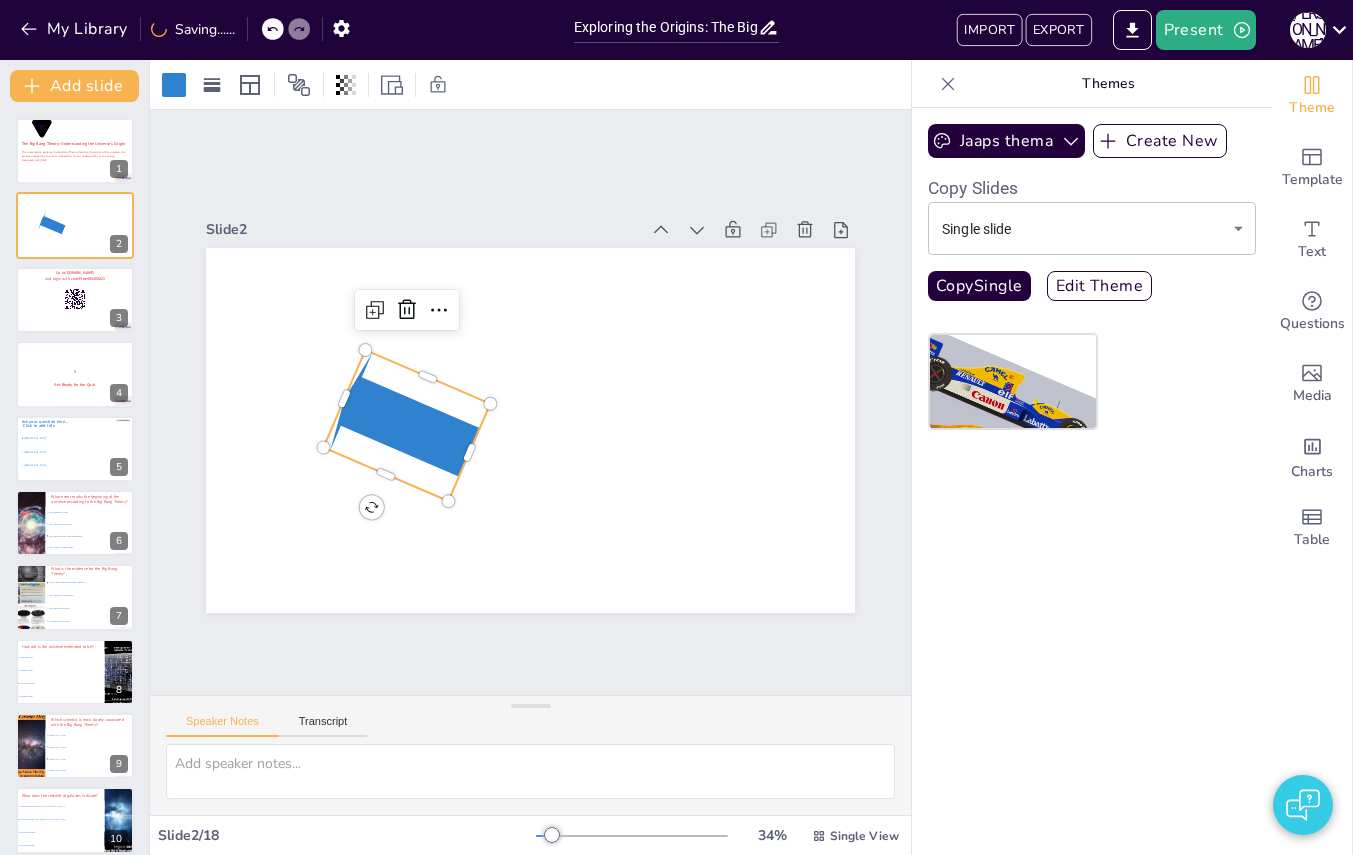click 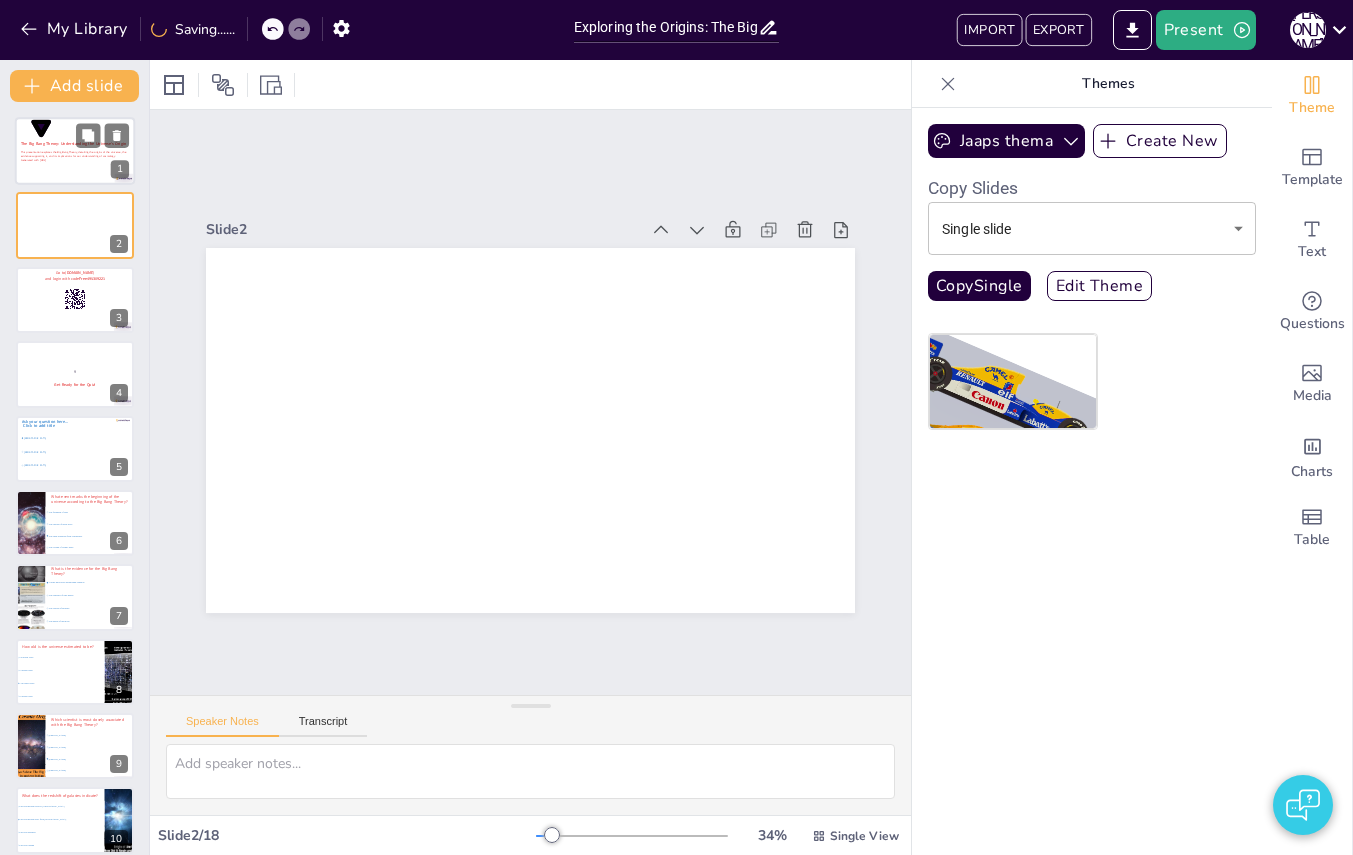 click on "The Big Bang Theory: Understanding the Universe's Origin" at bounding box center [75, 144] 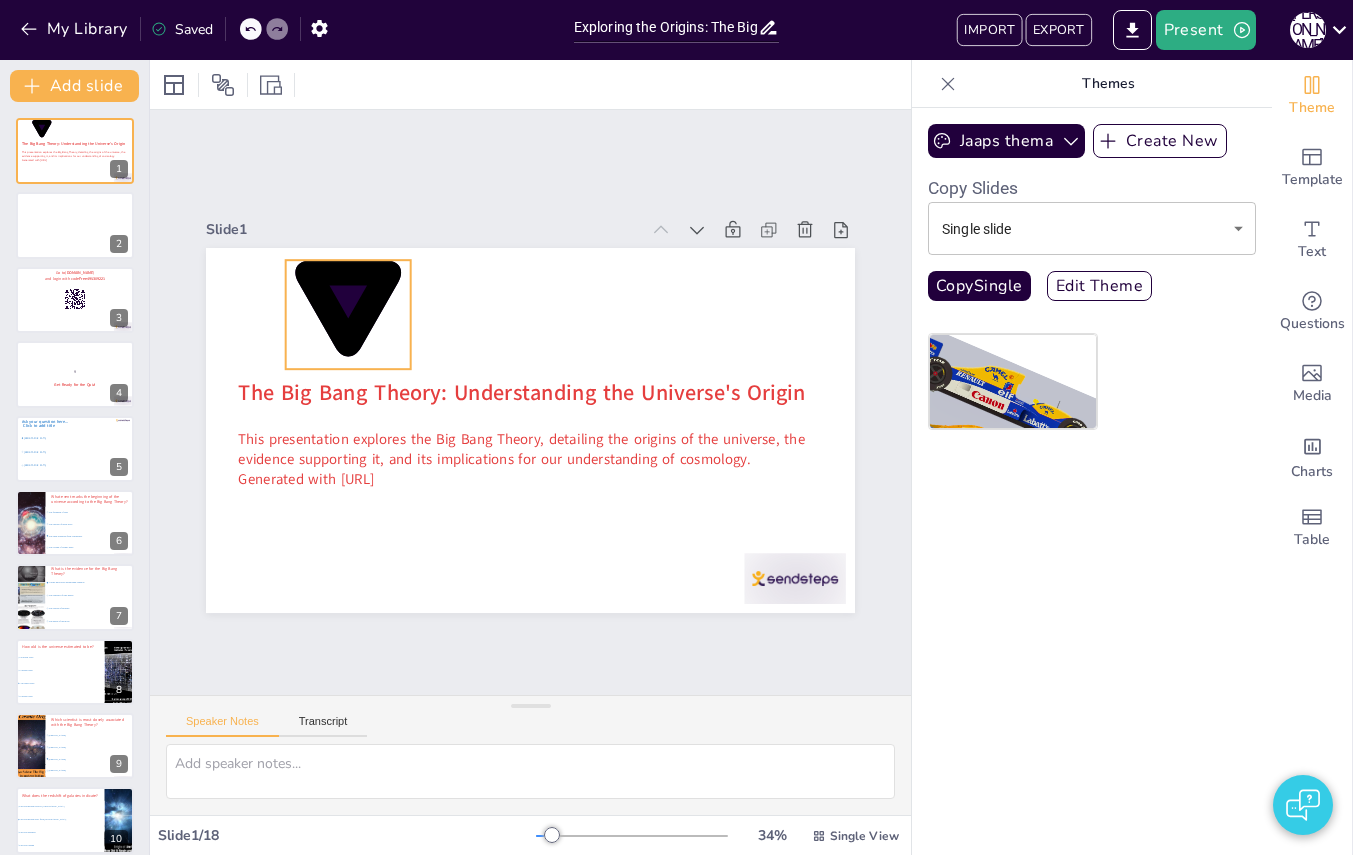 click 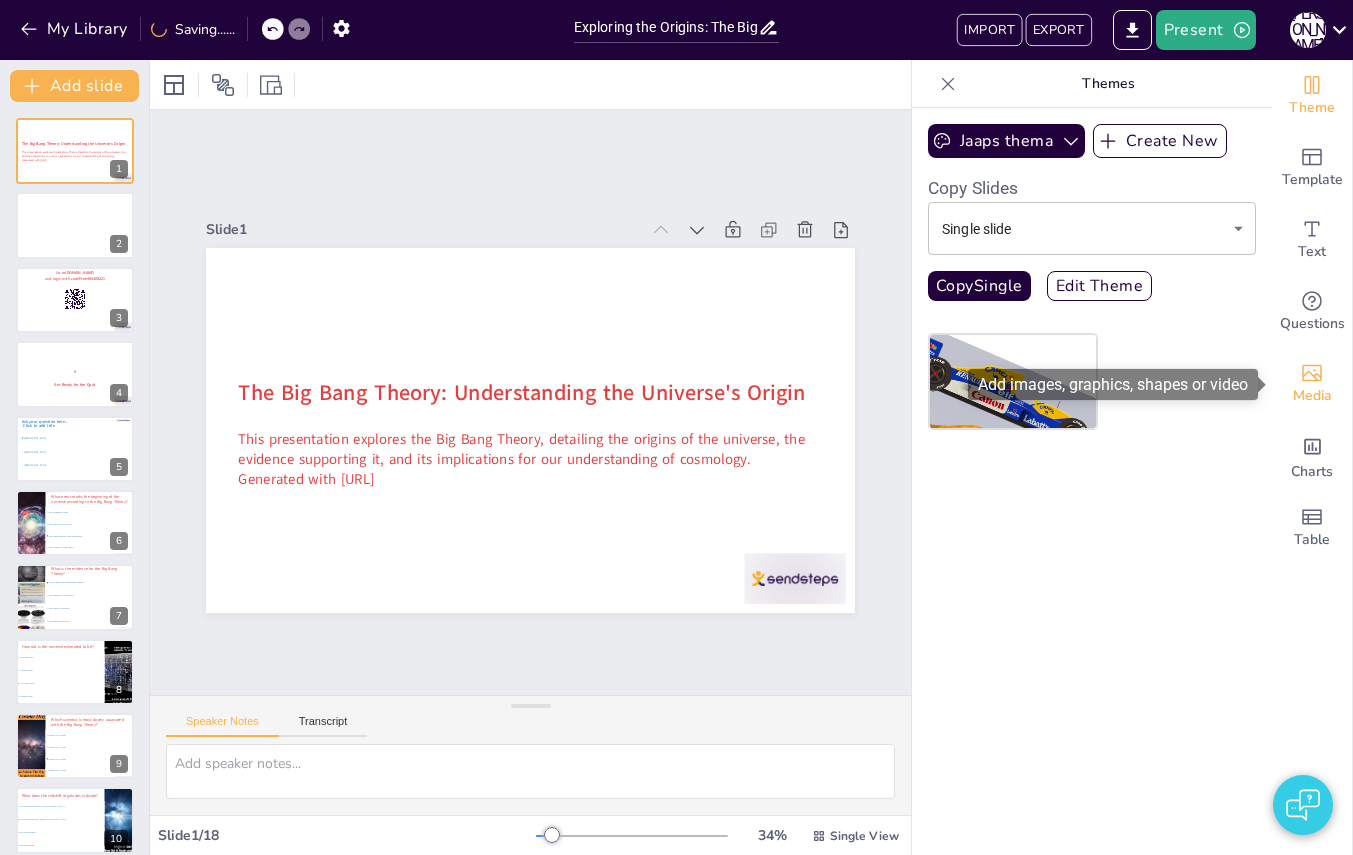 click on "Media" at bounding box center [1312, 396] 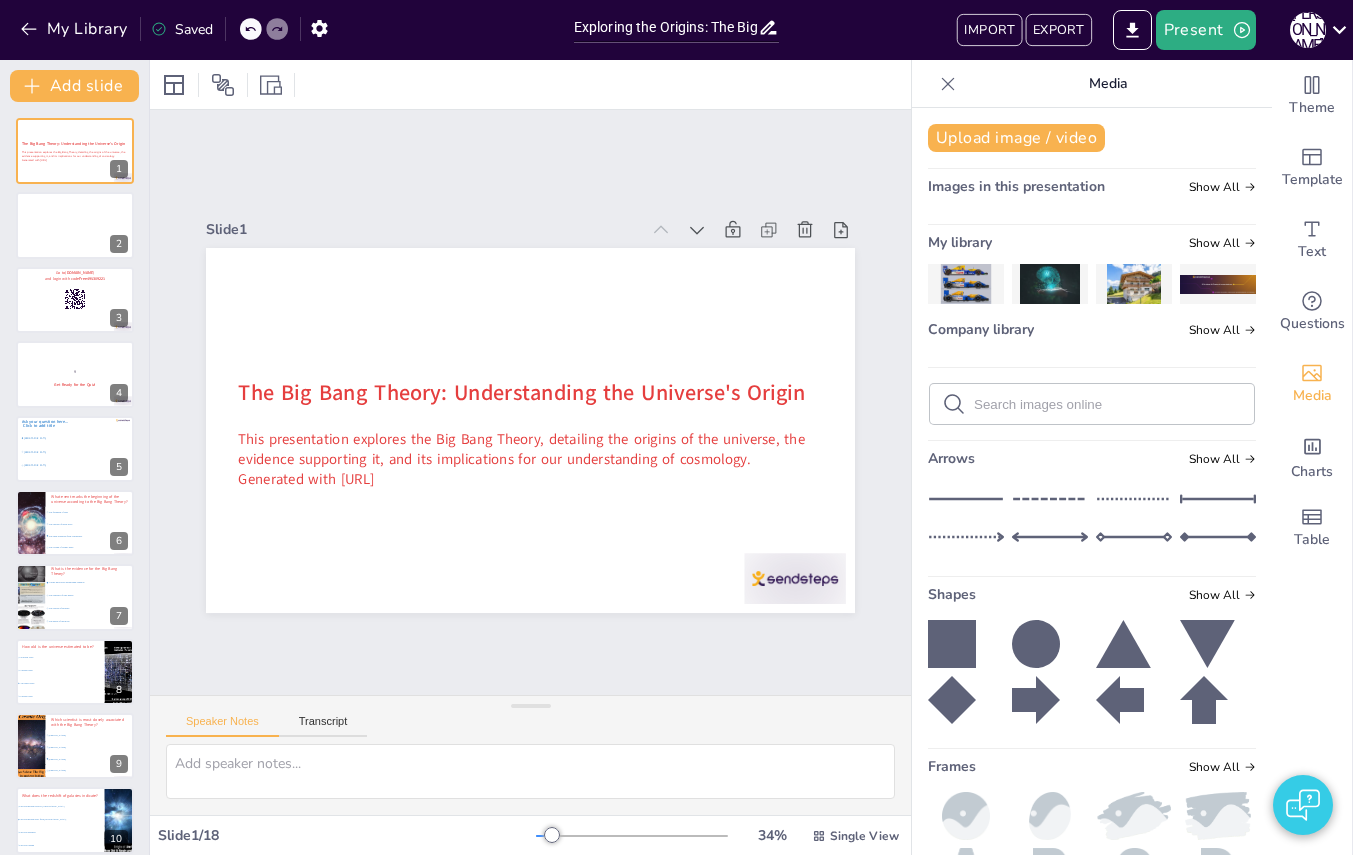 click 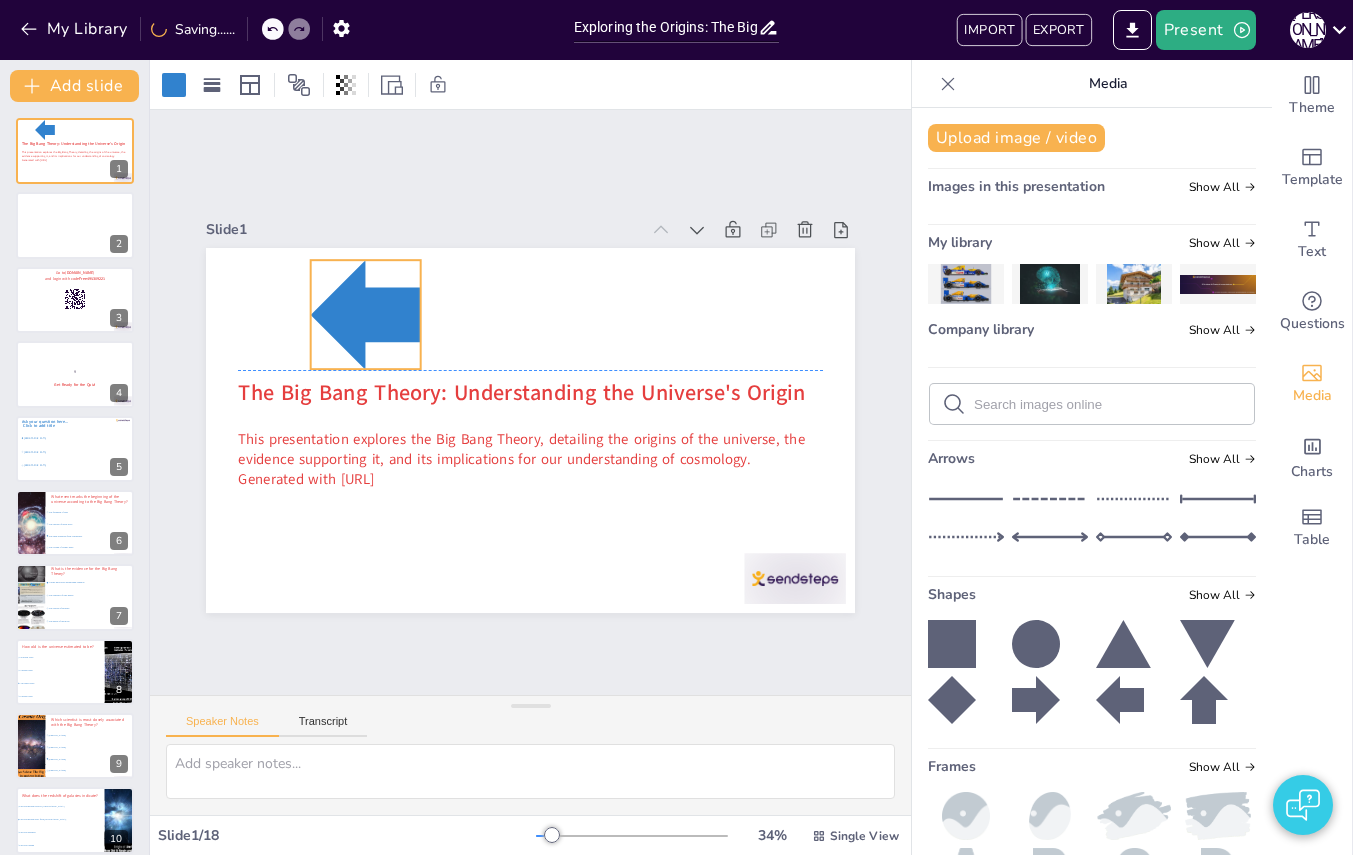 drag, startPoint x: 598, startPoint y: 492, endPoint x: 389, endPoint y: 329, distance: 265.04718 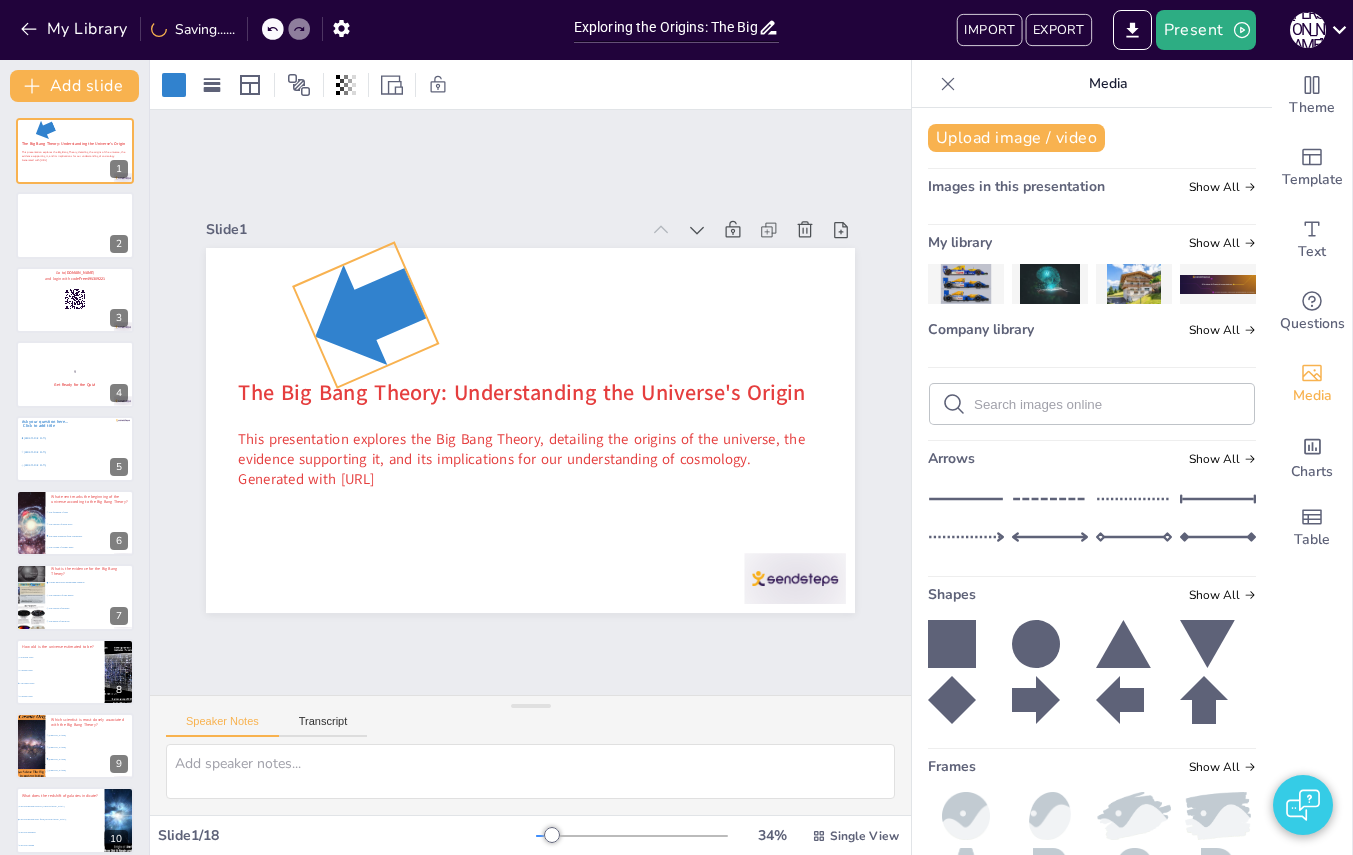 drag, startPoint x: 361, startPoint y: 402, endPoint x: 403, endPoint y: 401, distance: 42.0119 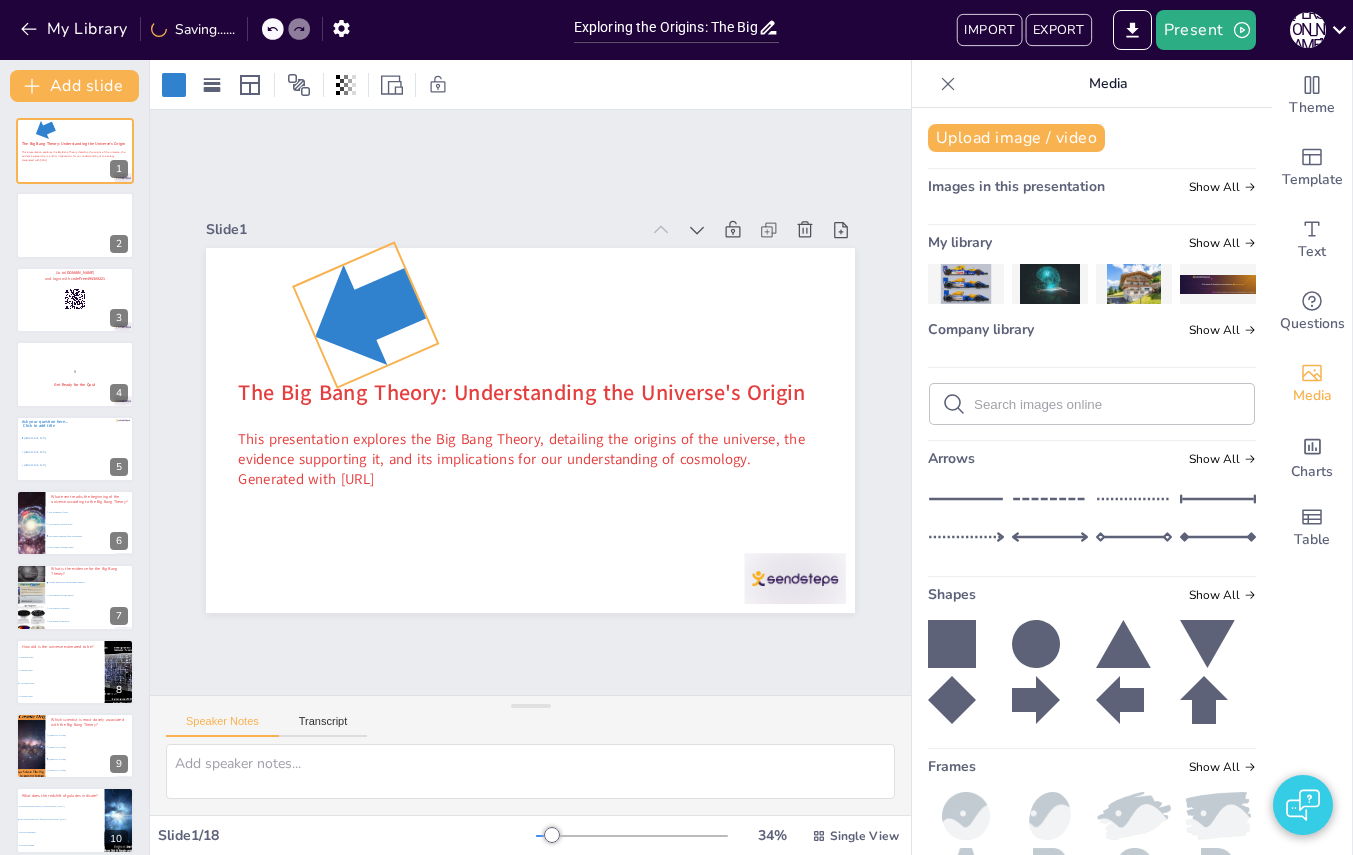 click on "The Big Bang Theory: Understanding the Universe's Origin This presentation explores the Big Bang Theory, detailing the origins of the universe, the evidence supporting it, and its implications for our understanding of cosmology. Generated with Sendsteps.ai 336 °" at bounding box center (530, 430) 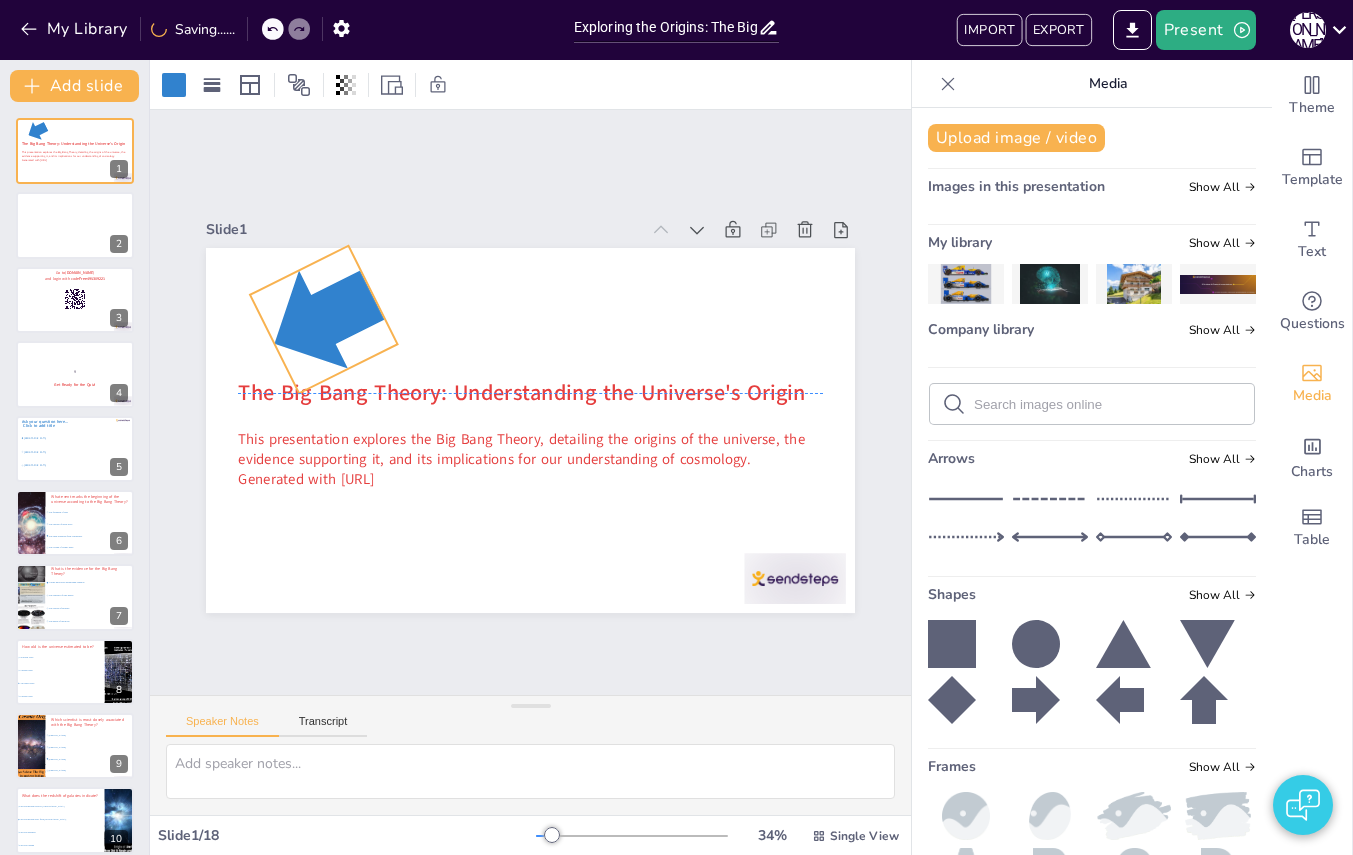 drag, startPoint x: 367, startPoint y: 324, endPoint x: 335, endPoint y: 309, distance: 35.341194 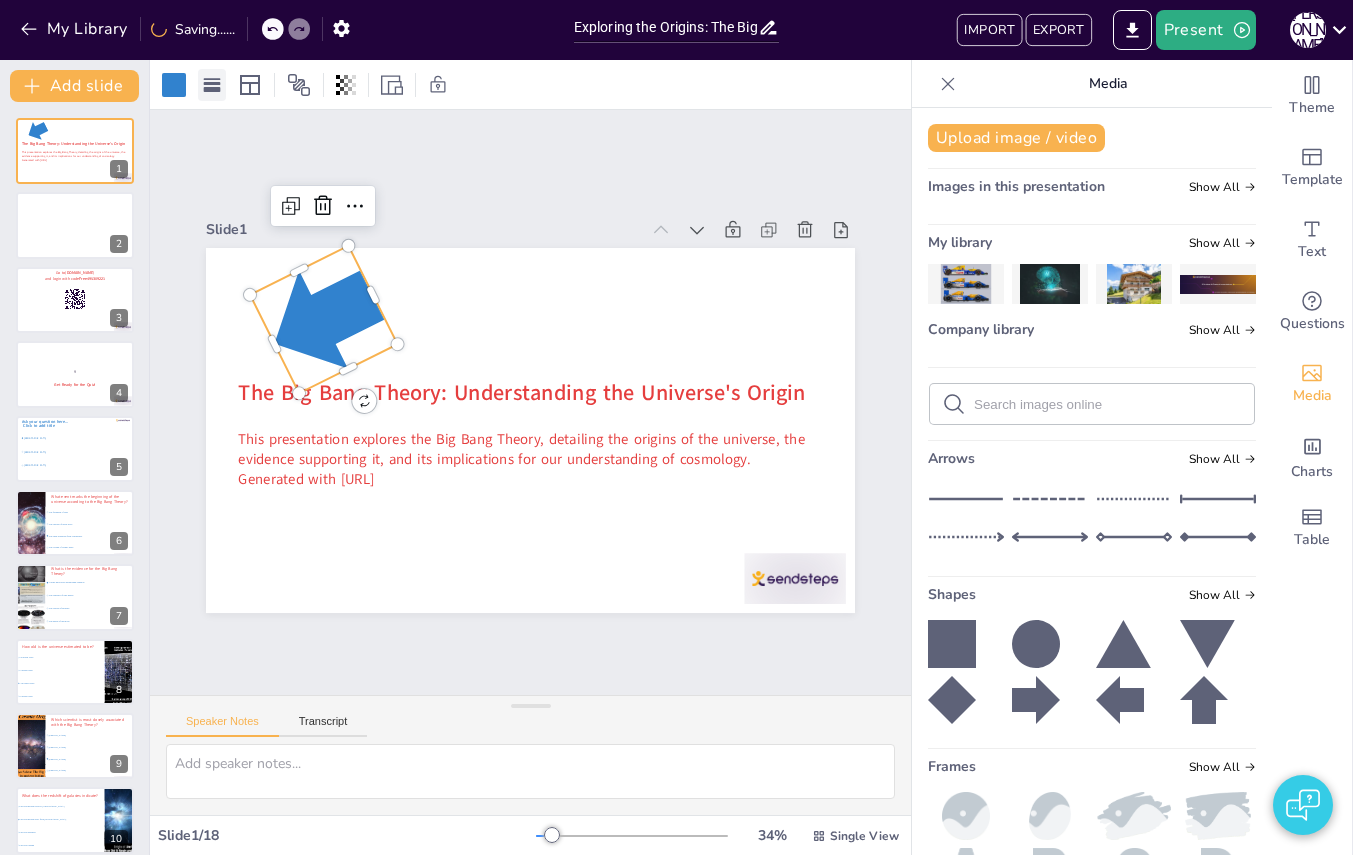 click 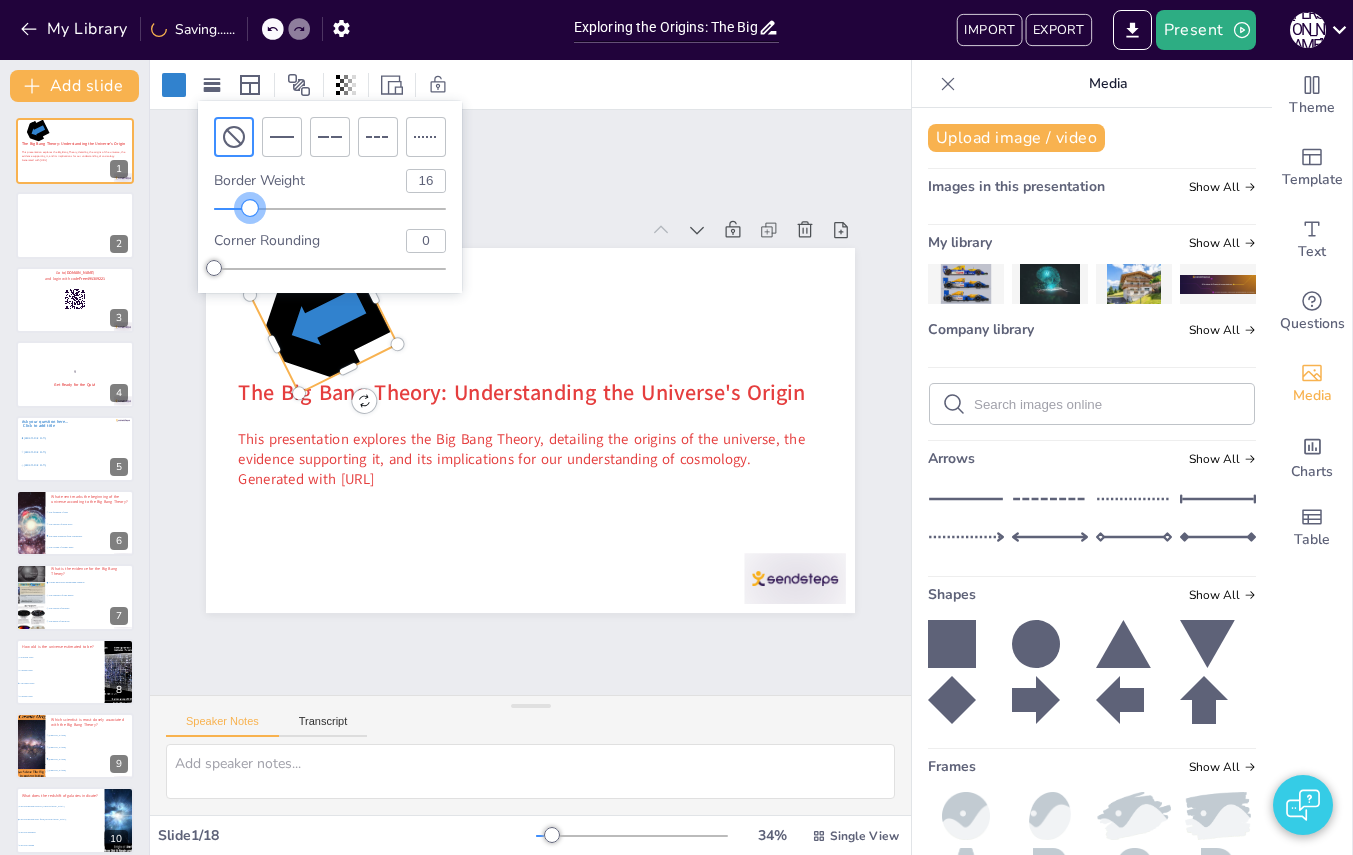 drag, startPoint x: 212, startPoint y: 201, endPoint x: 250, endPoint y: 203, distance: 38.052597 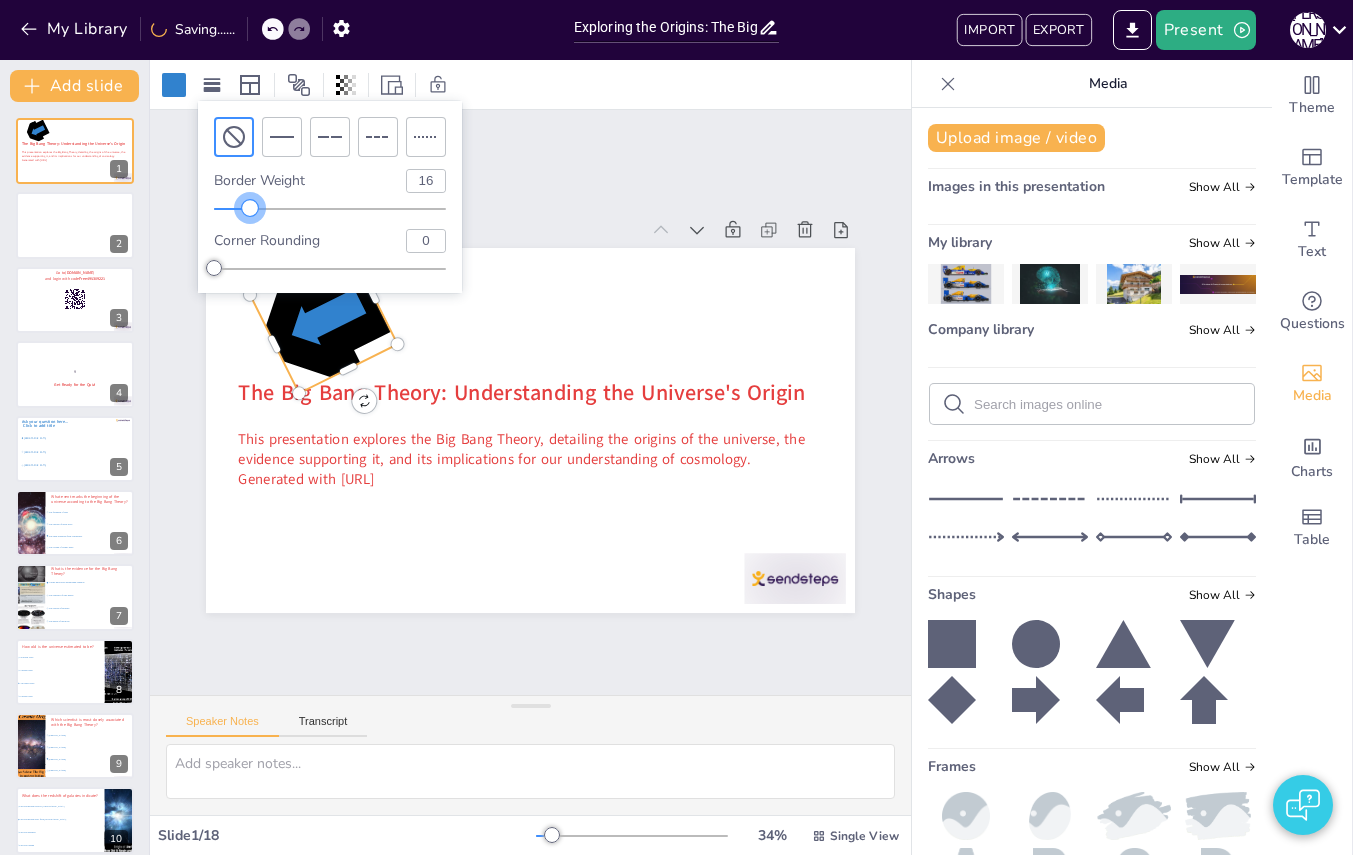 click at bounding box center (250, 208) 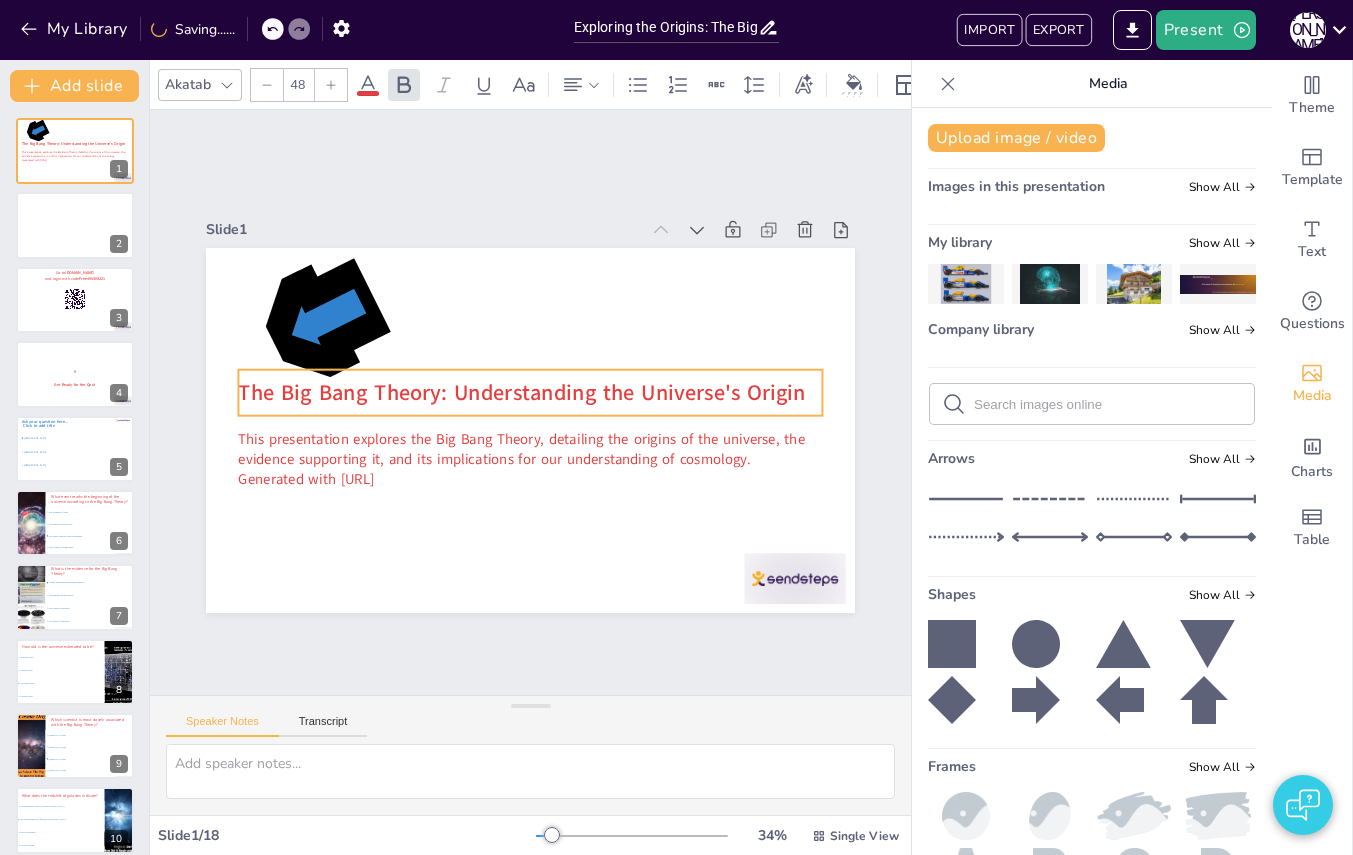 click on "The Big Bang Theory: Understanding the Universe's Origin" at bounding box center (521, 392) 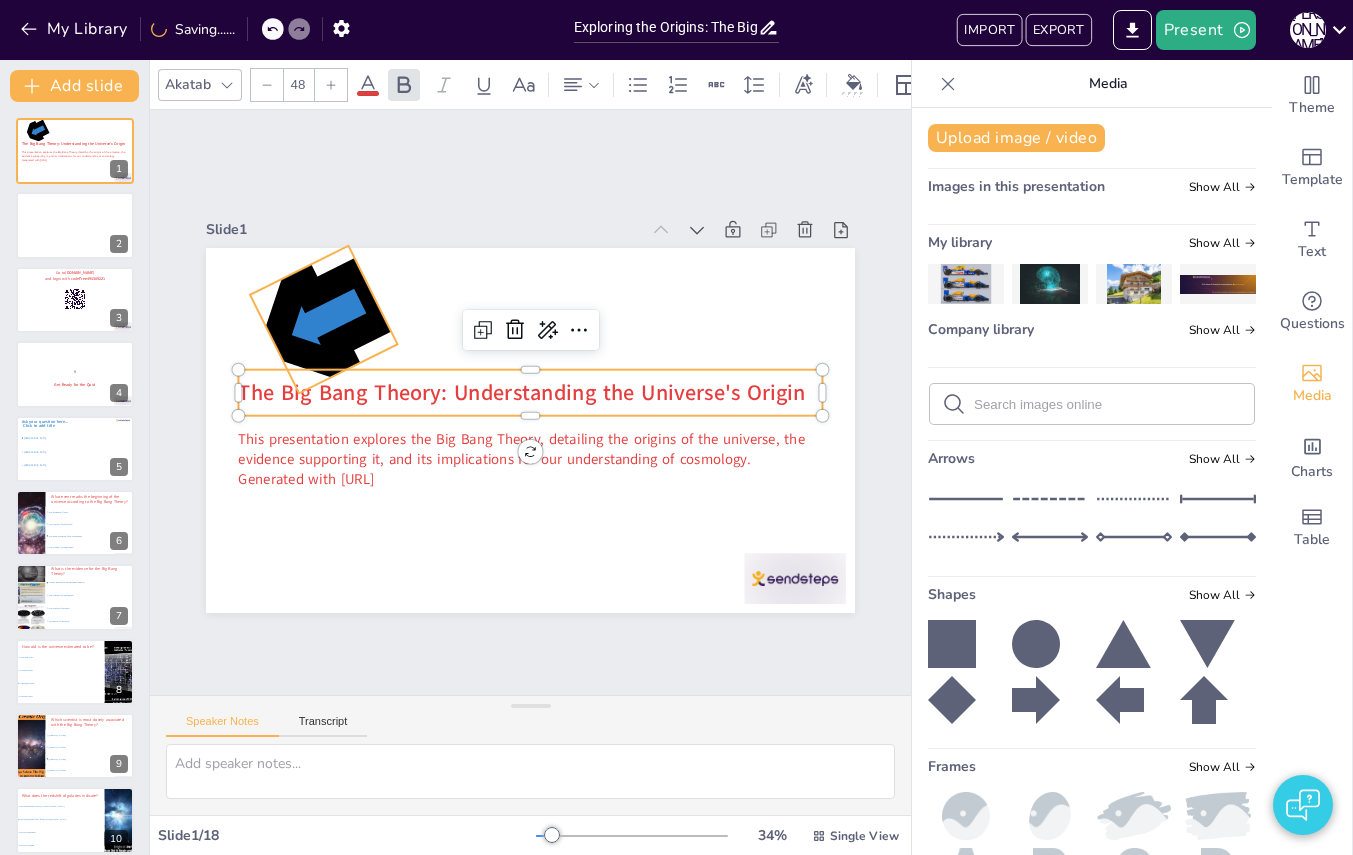 click 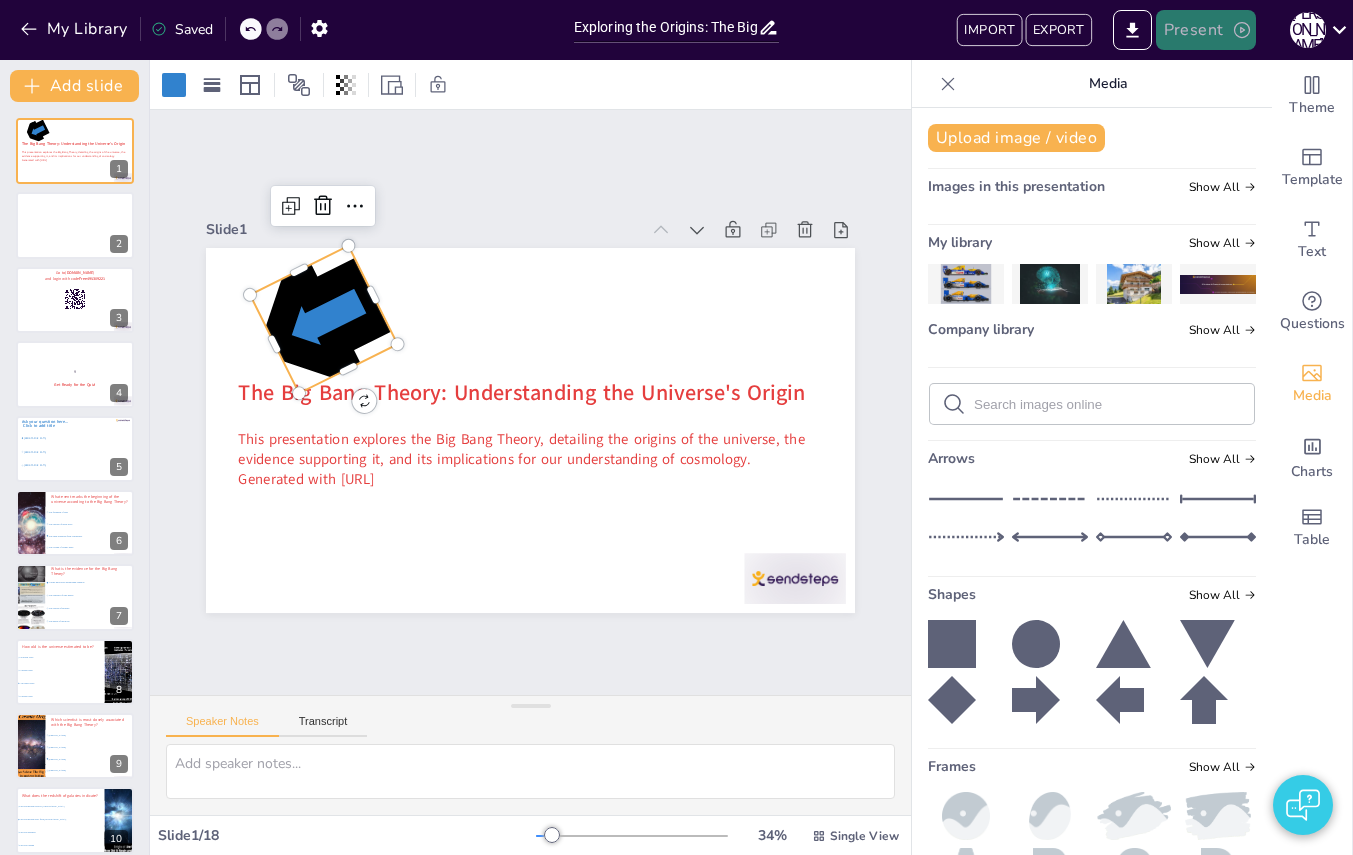 click on "Present" at bounding box center (1206, 30) 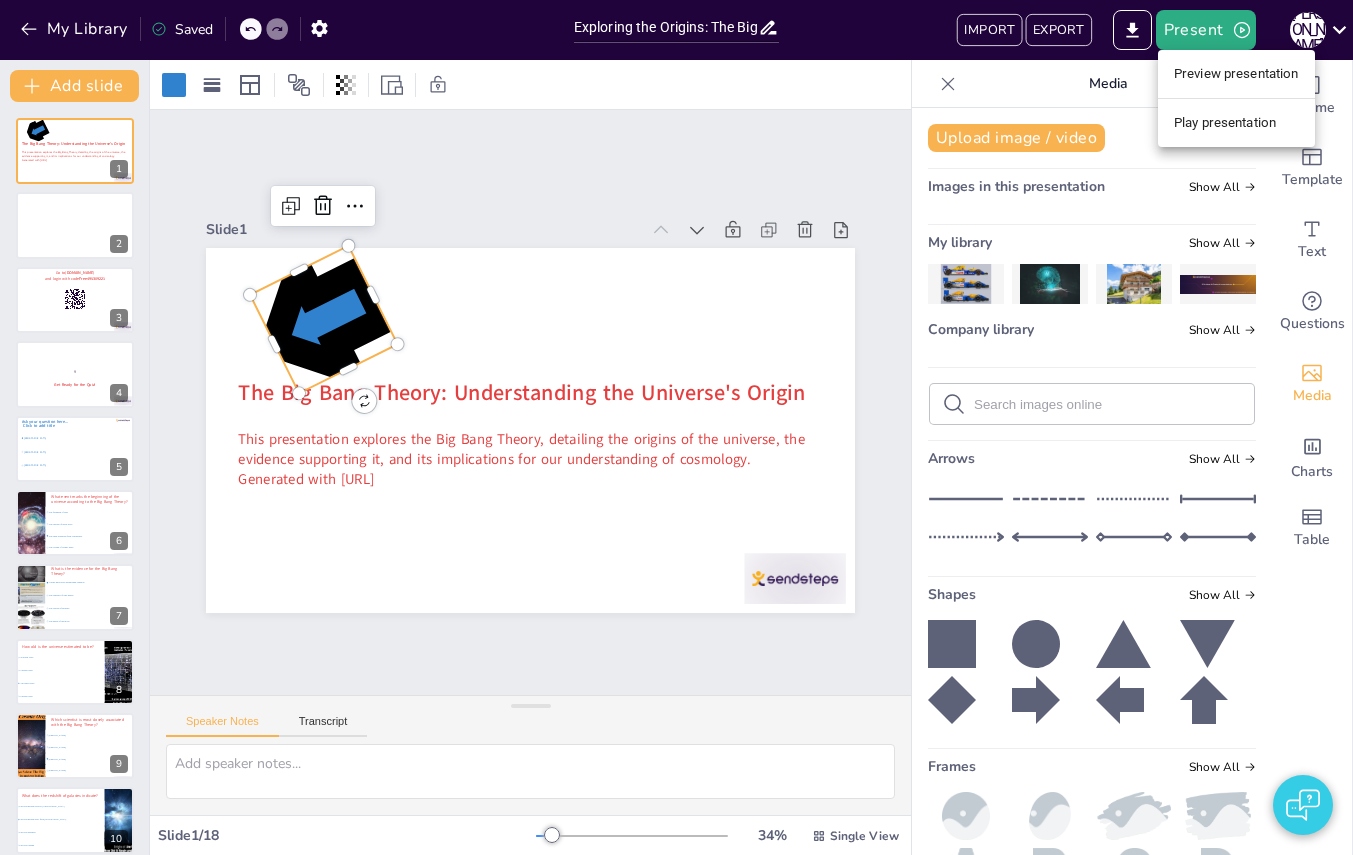 click on "Preview presentation" at bounding box center (1236, 74) 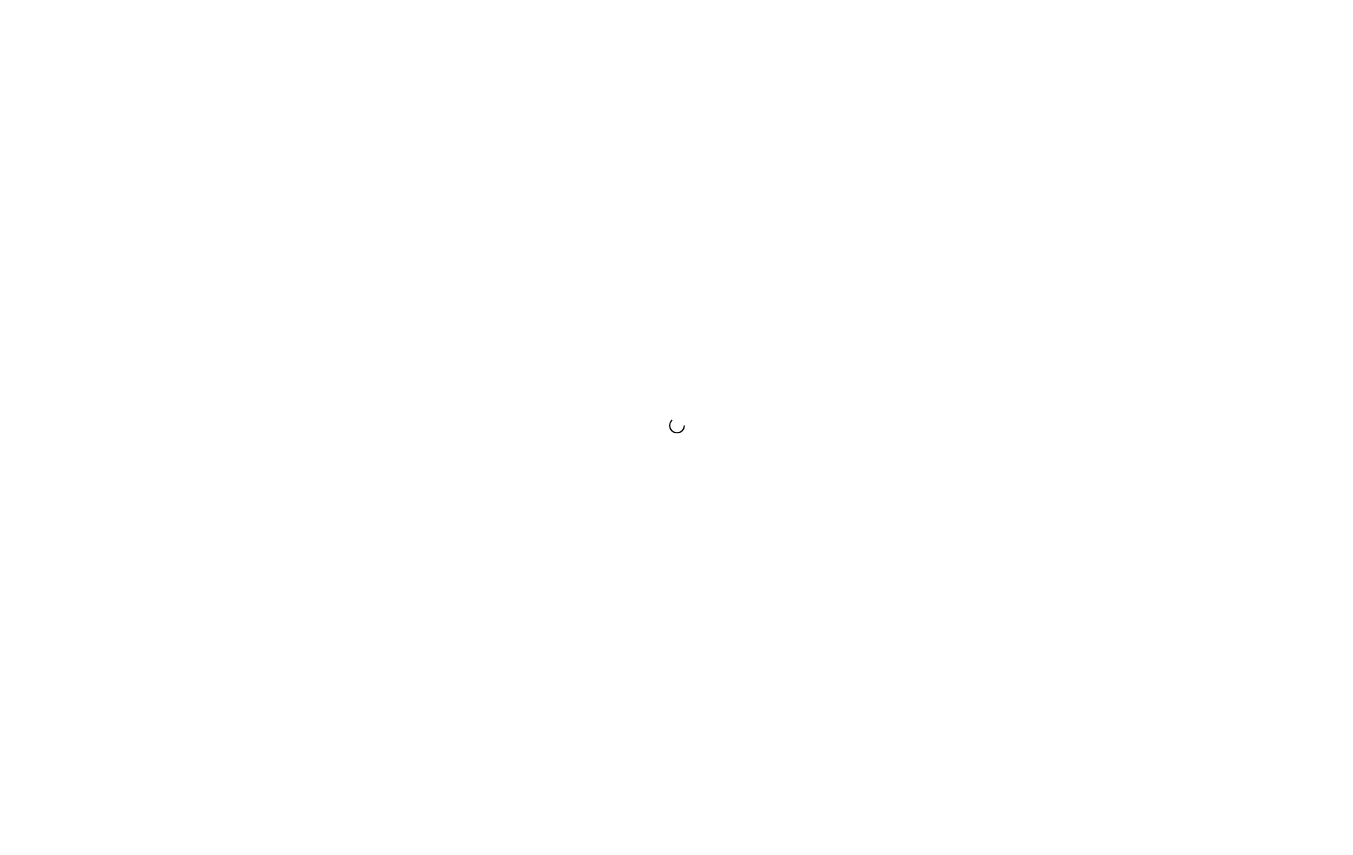 scroll, scrollTop: 0, scrollLeft: 0, axis: both 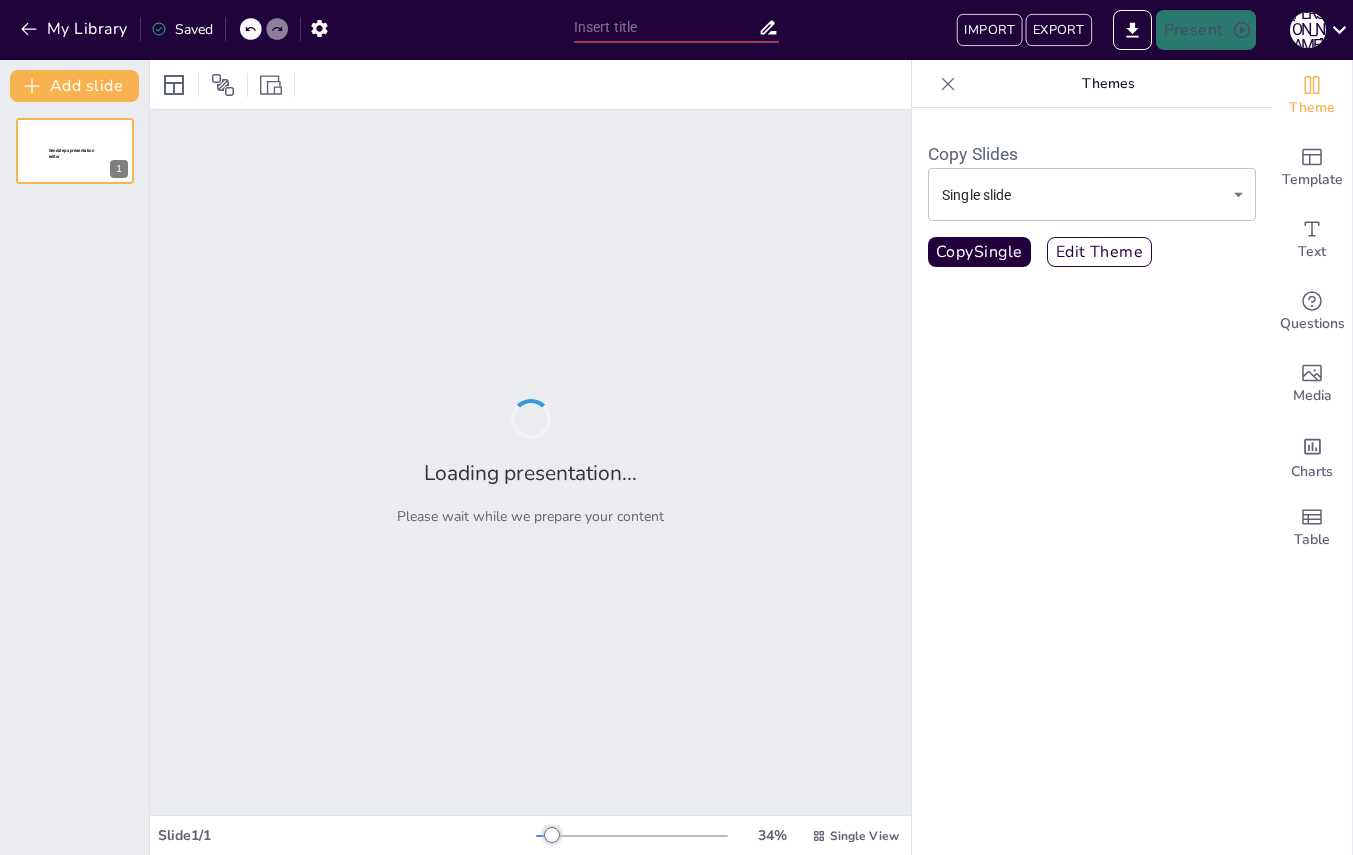 type on "Exploring the Origins: The Big Bang Theory Quiz" 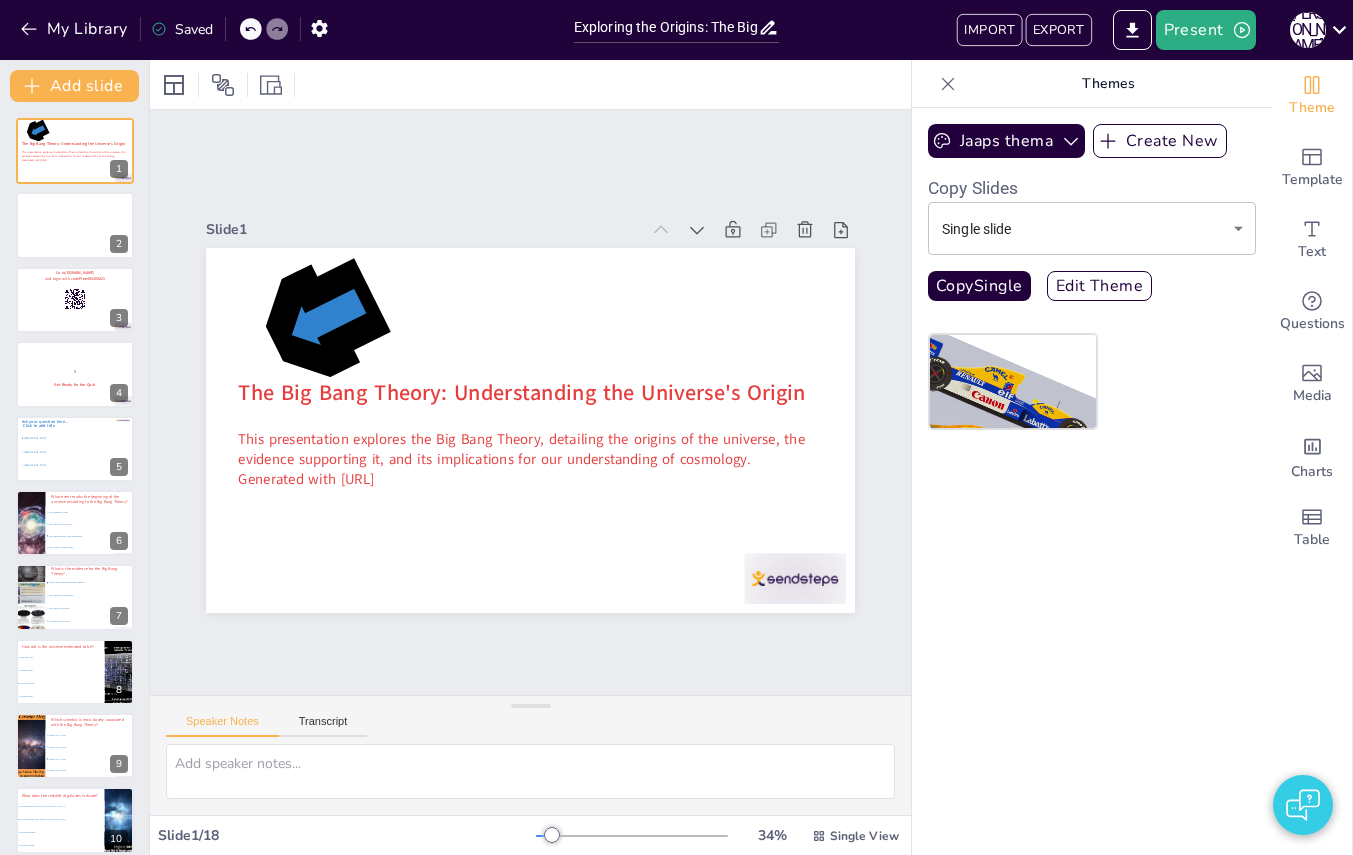 checkbox on "true" 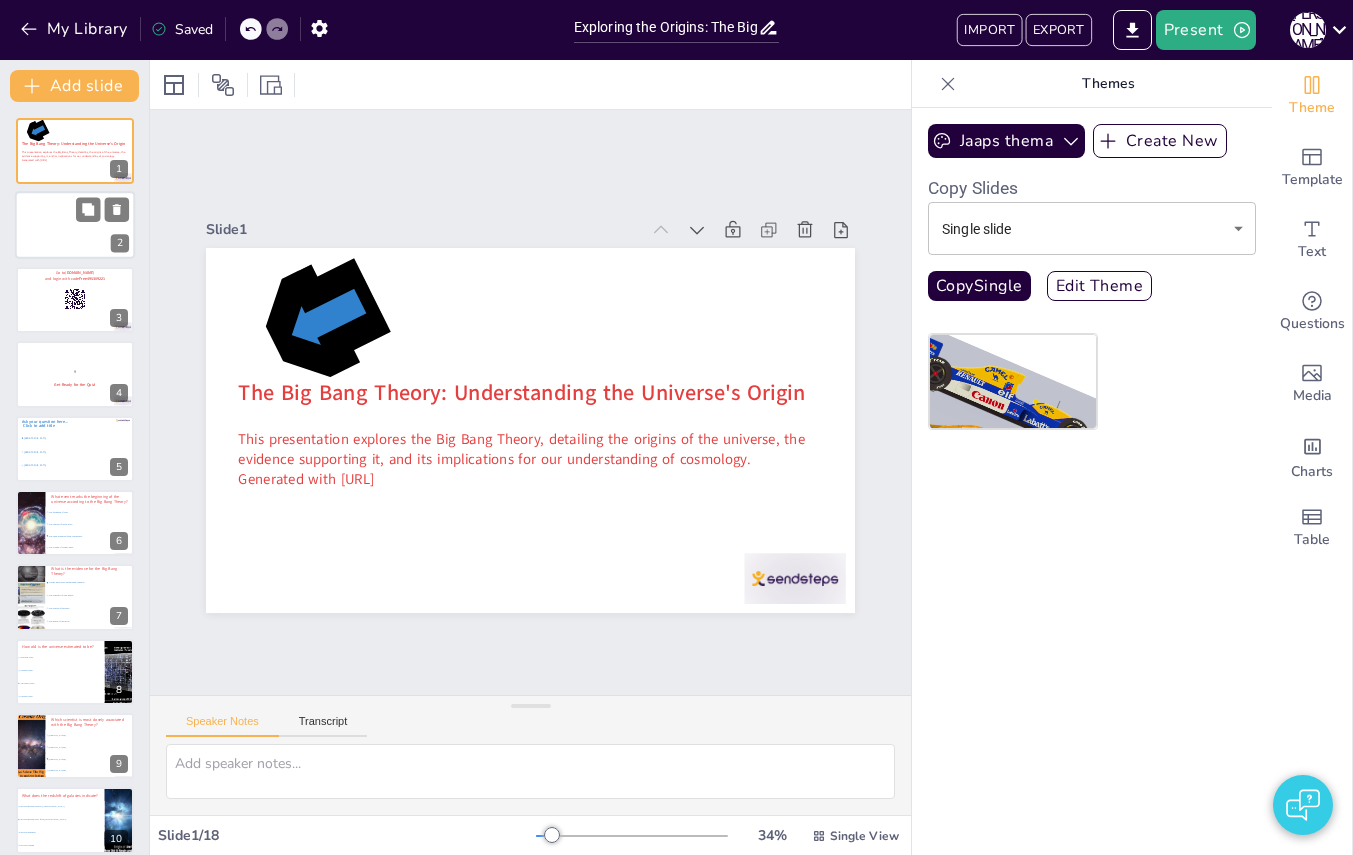 checkbox on "true" 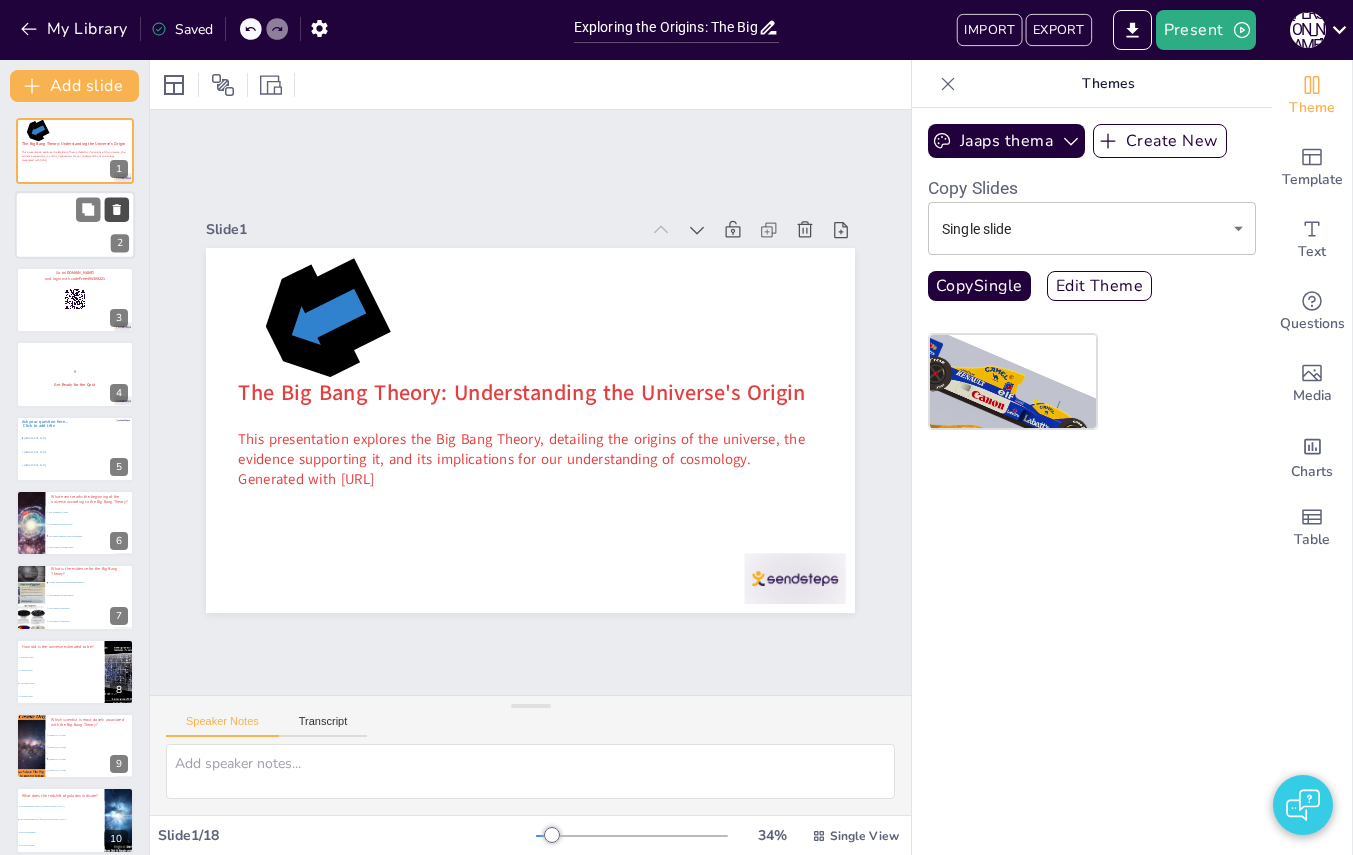 checkbox on "true" 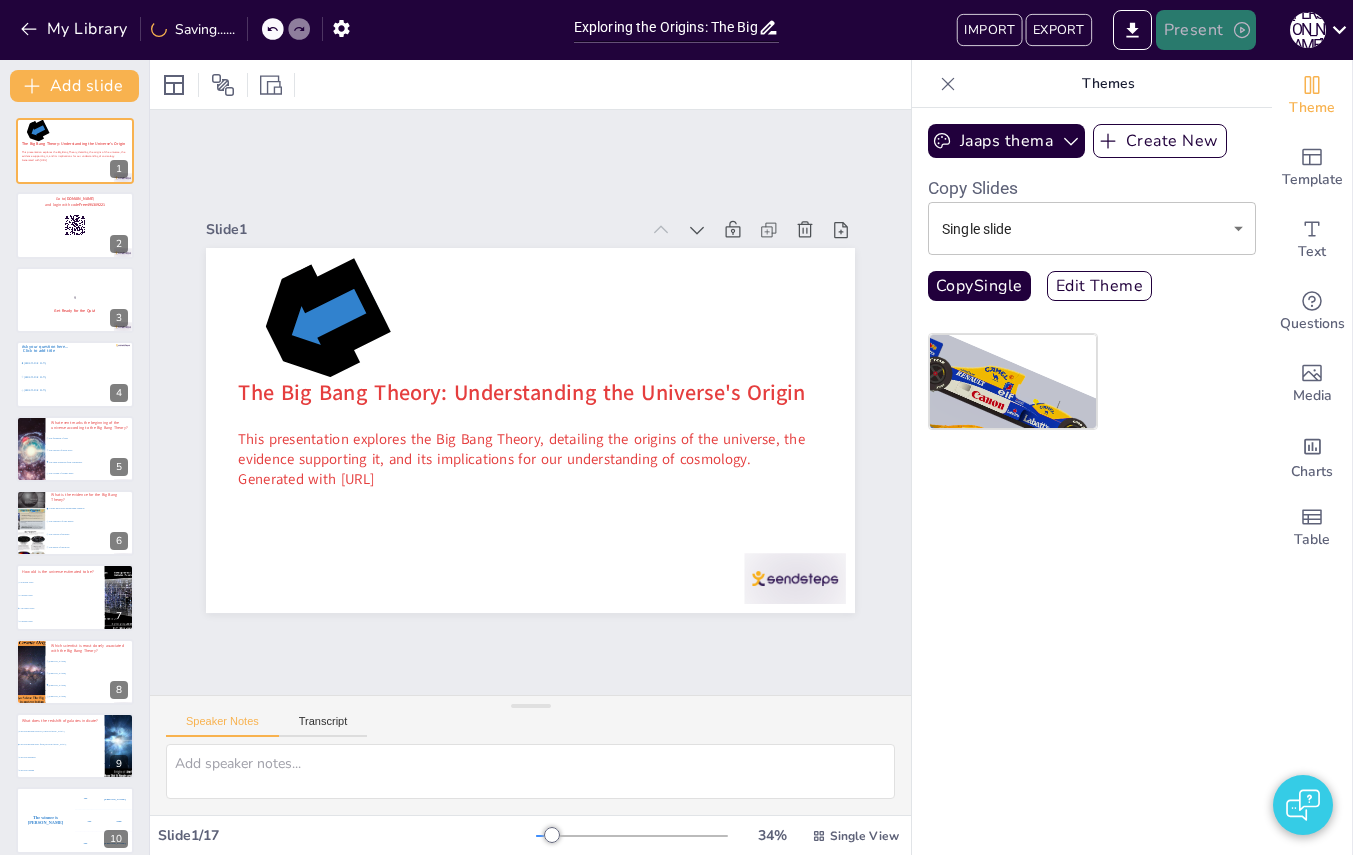 click on "Present" at bounding box center (1206, 30) 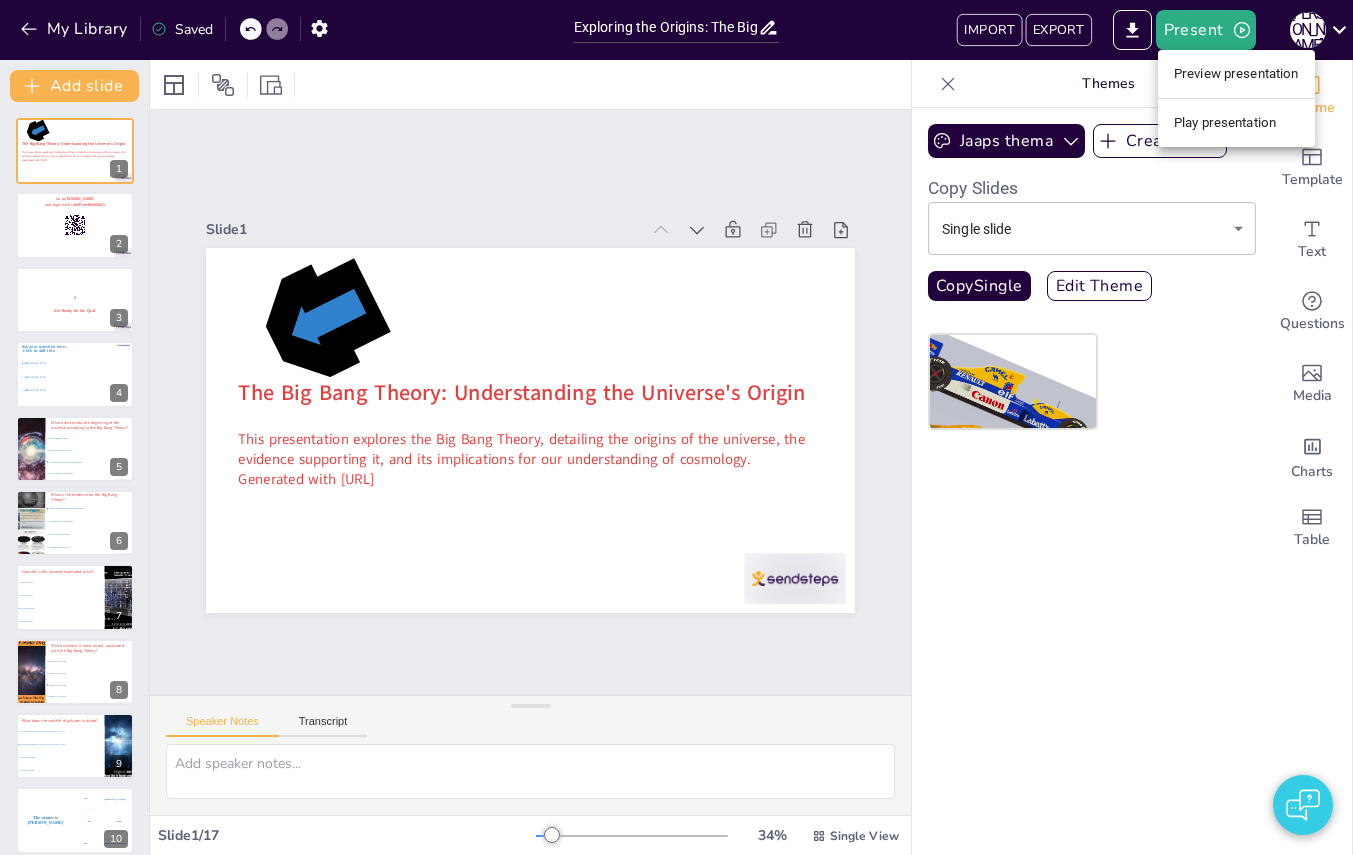 click on "Preview presentation" at bounding box center (1236, 74) 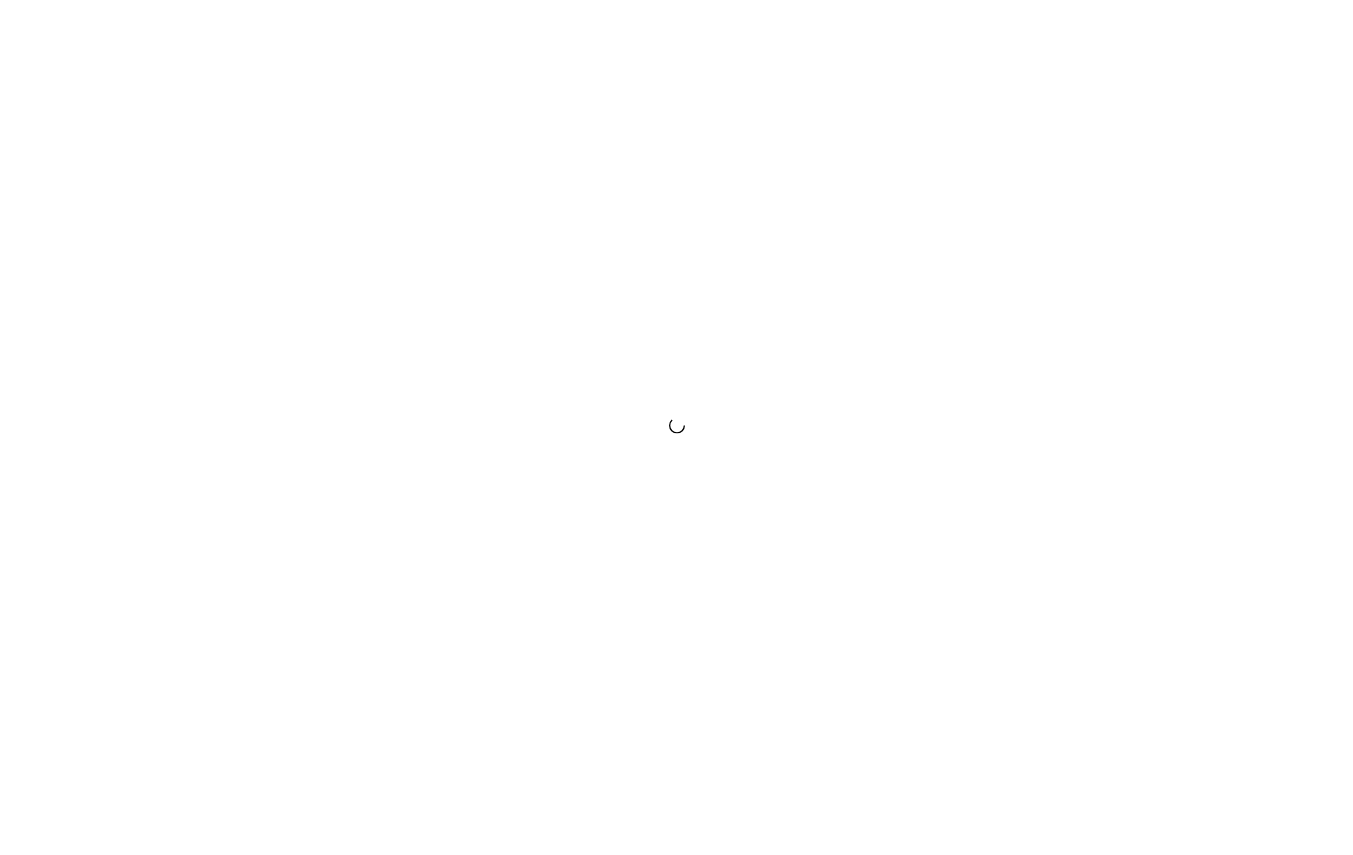 scroll, scrollTop: 0, scrollLeft: 0, axis: both 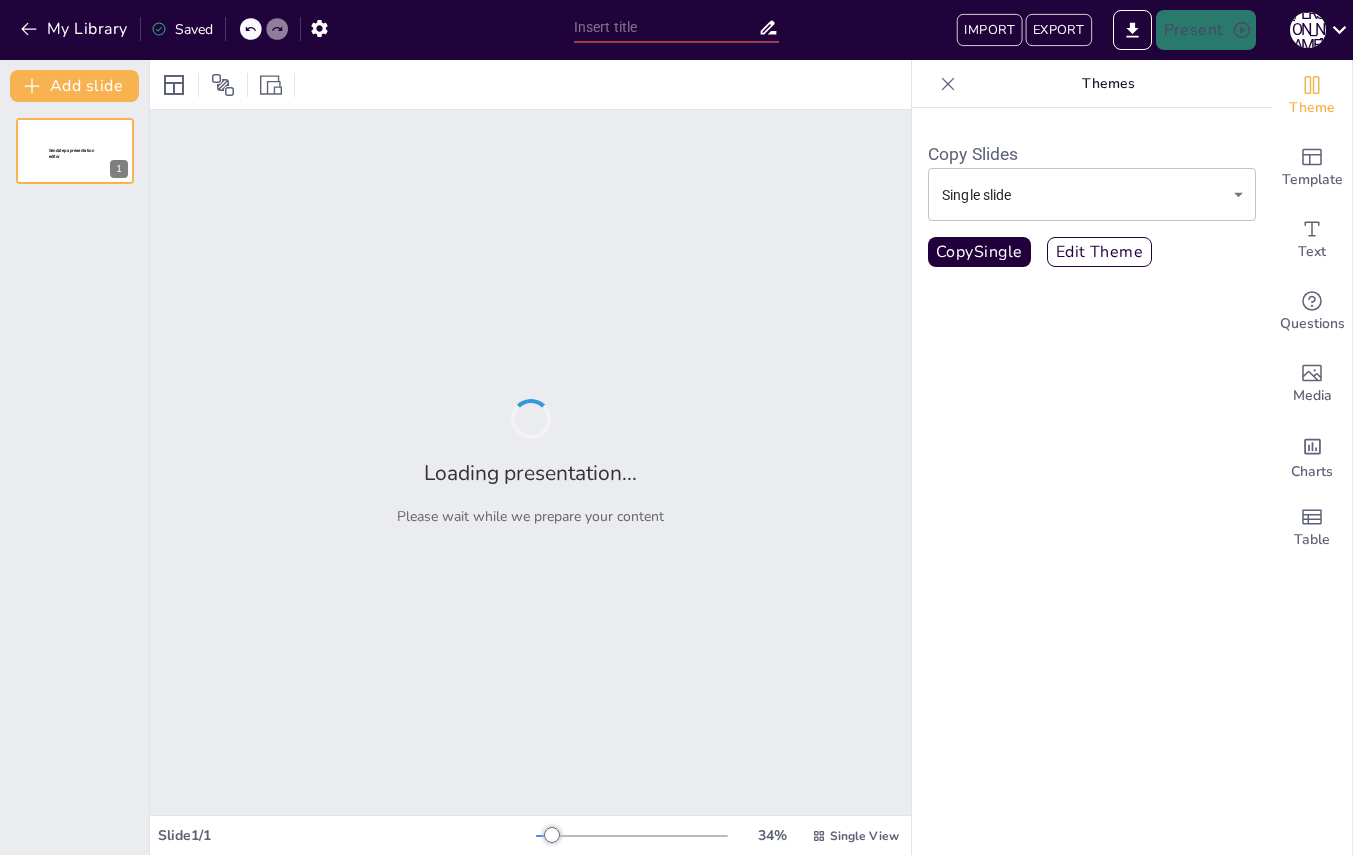 type on "Exploring the Origins: The Big Bang Theory Quiz" 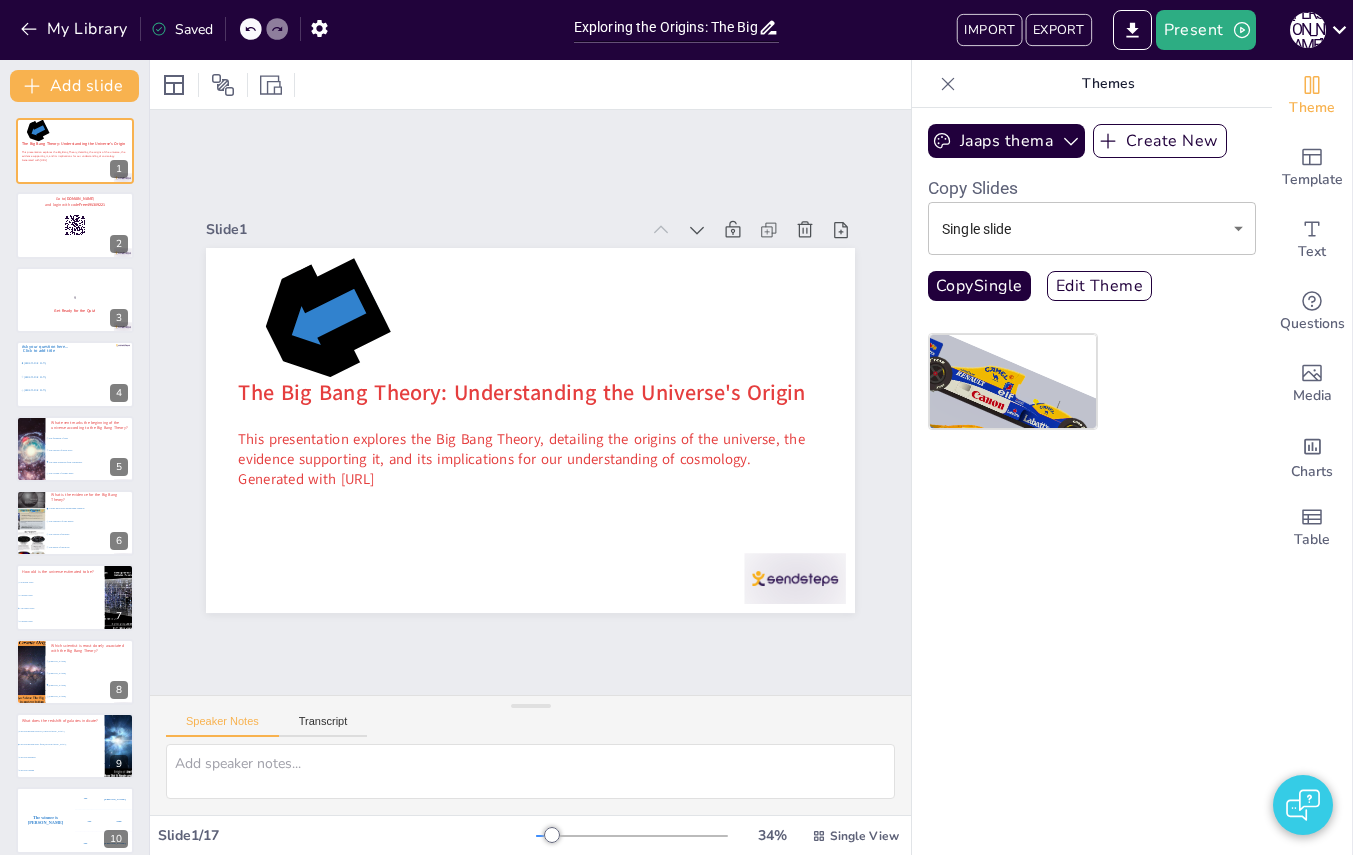 checkbox on "true" 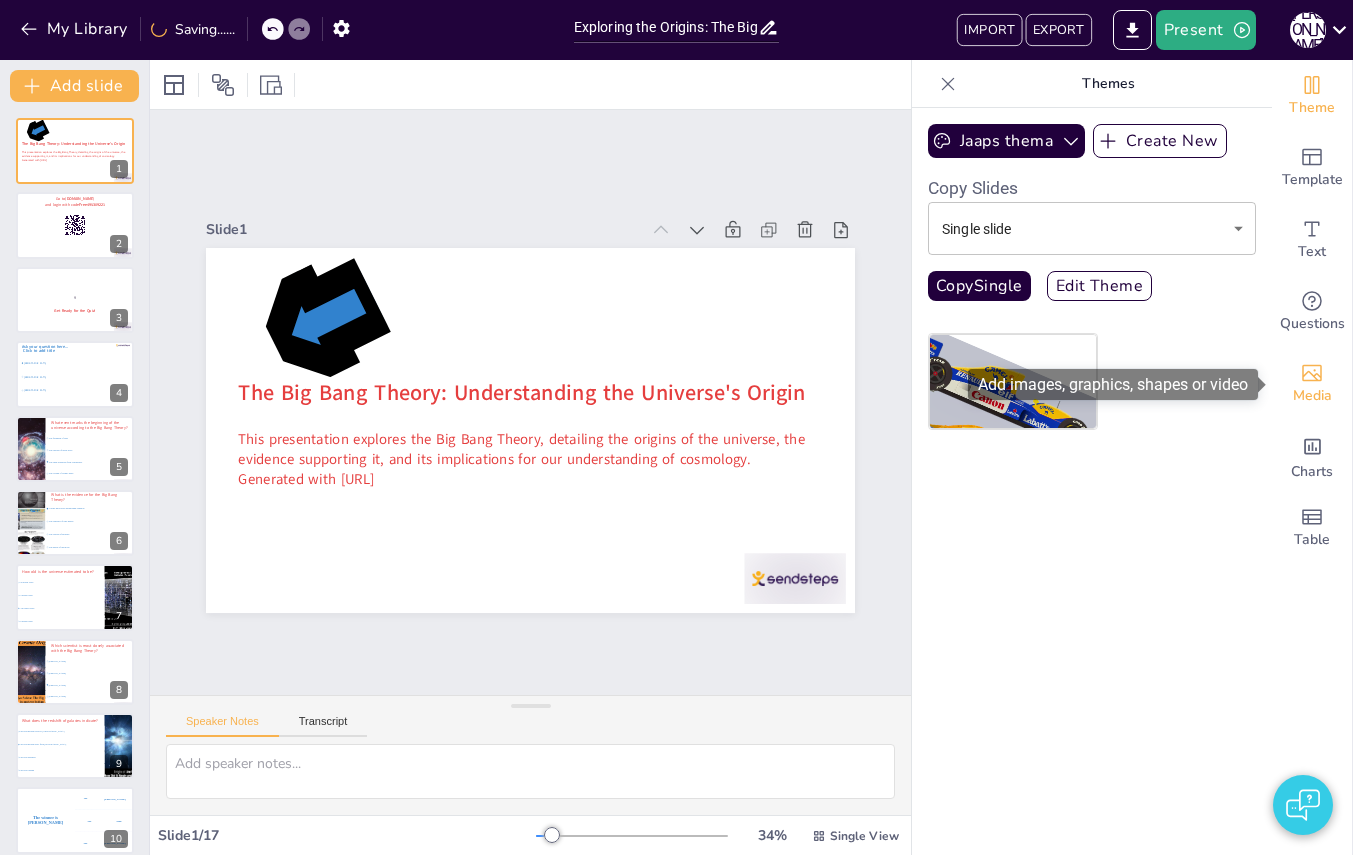 click 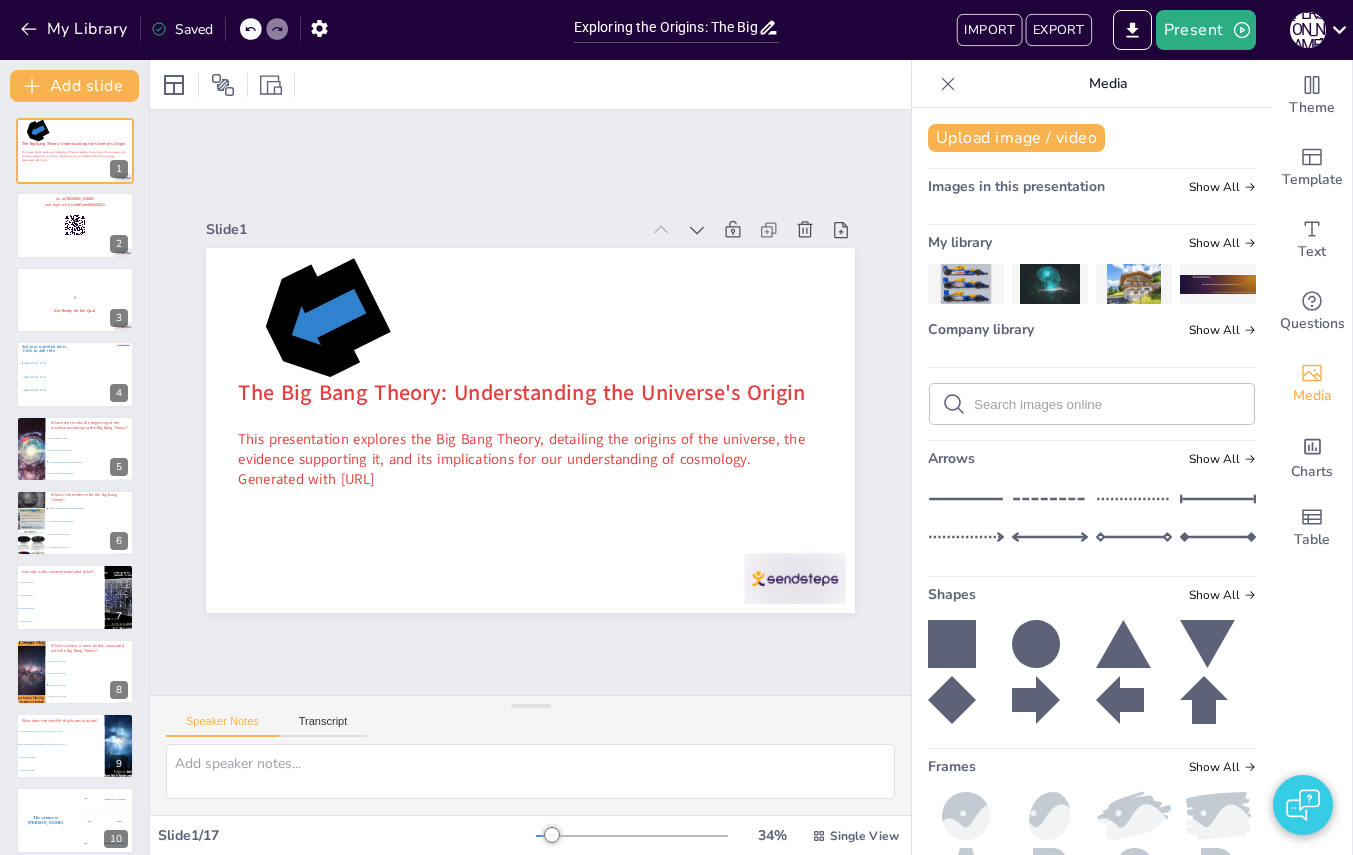 click 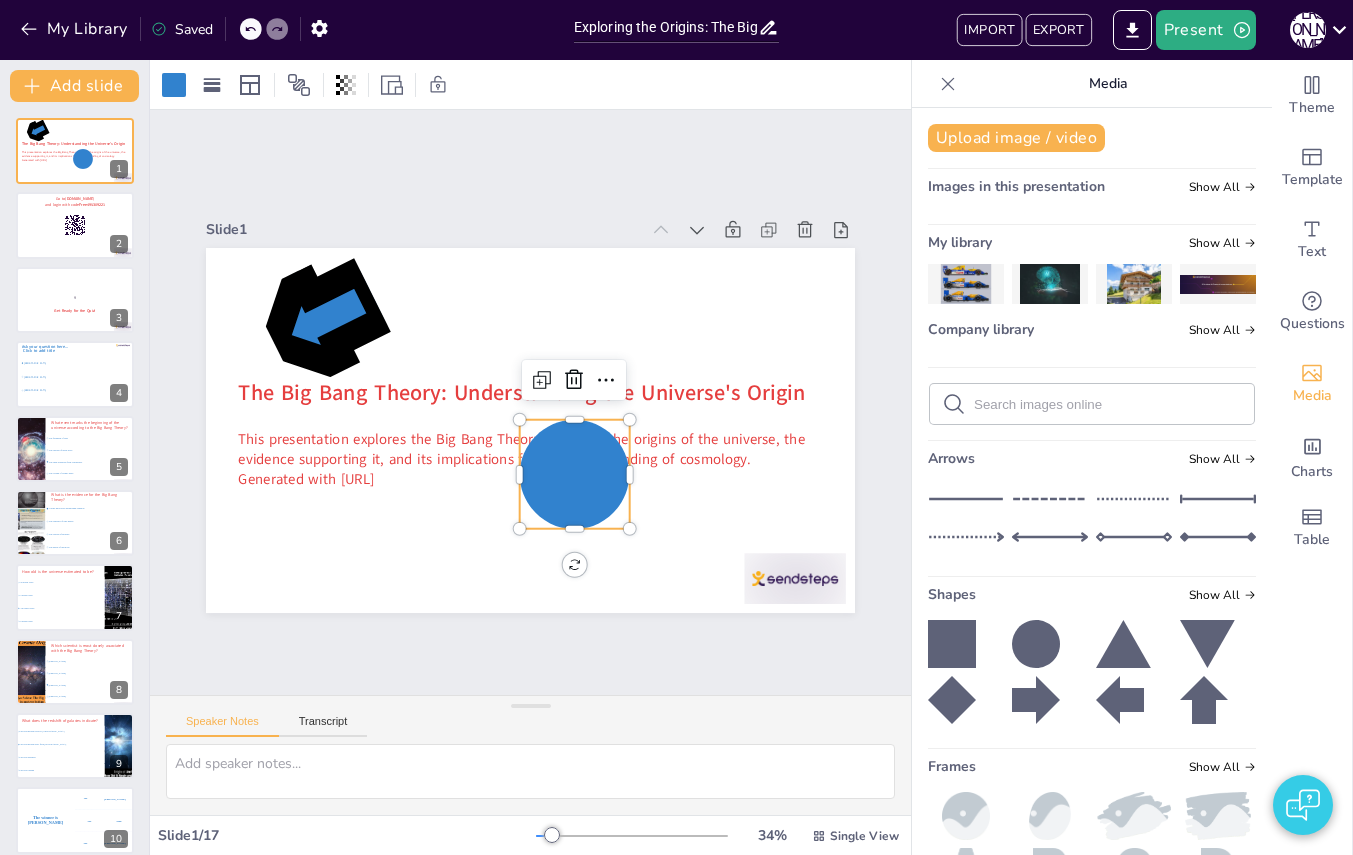 checkbox on "true" 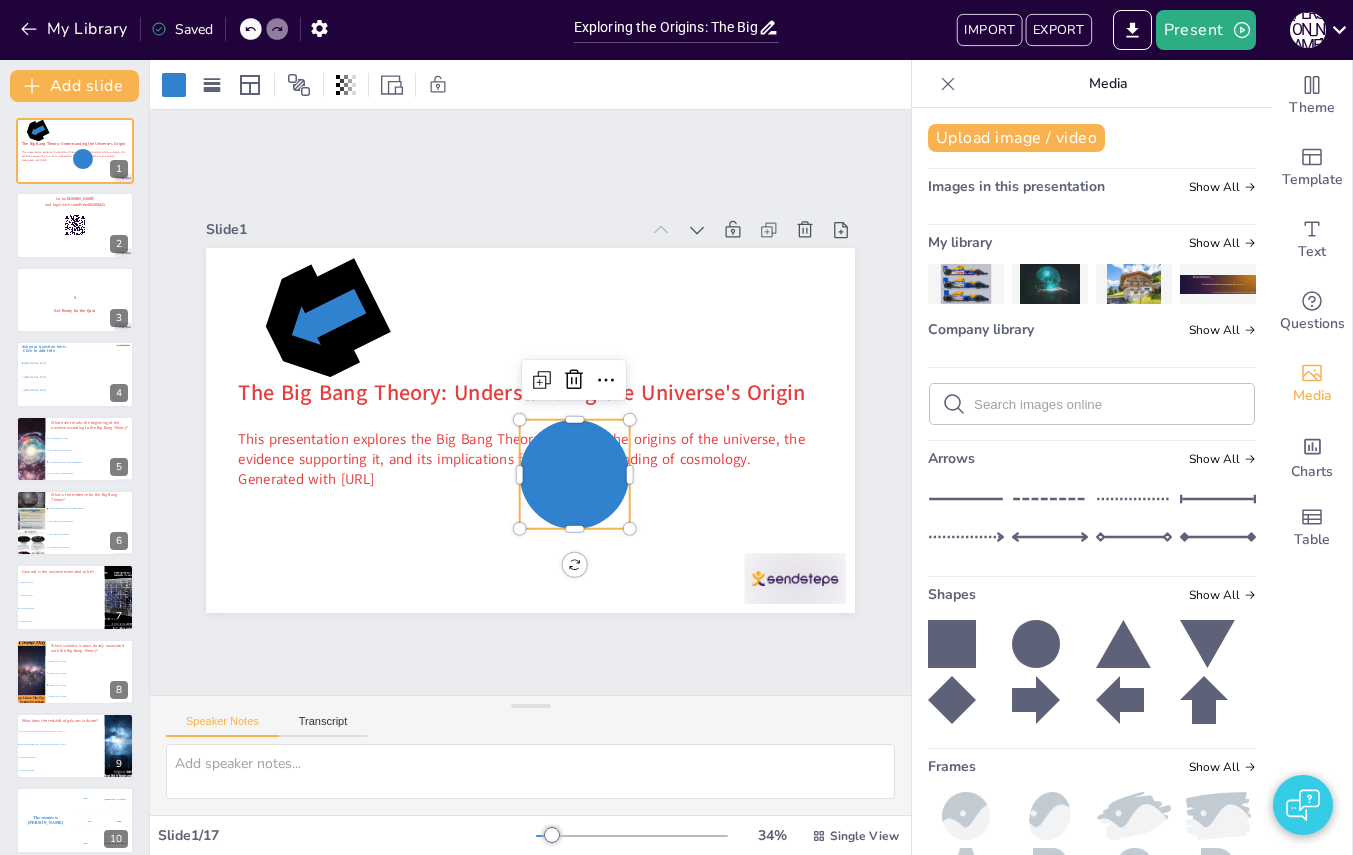 checkbox on "true" 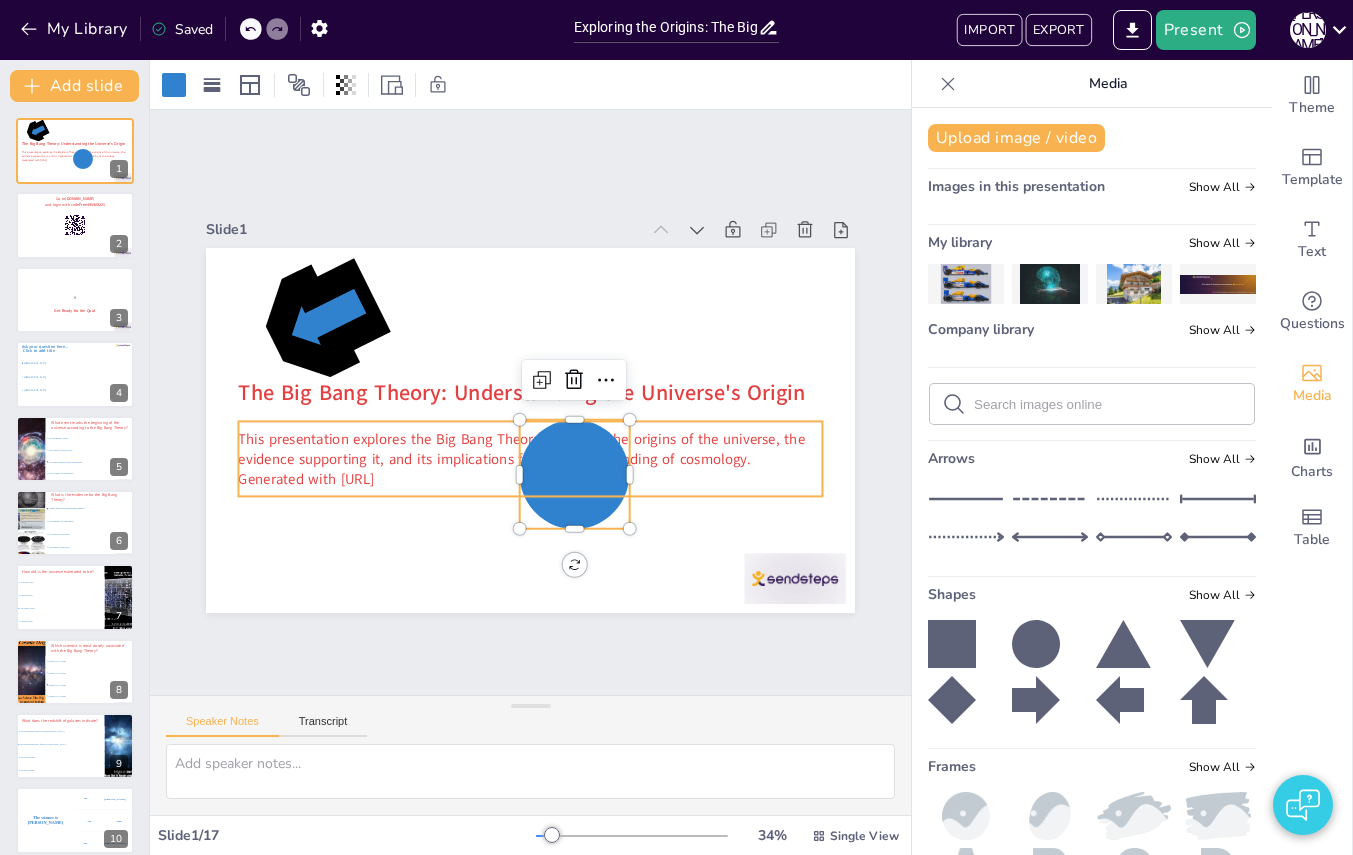 checkbox on "true" 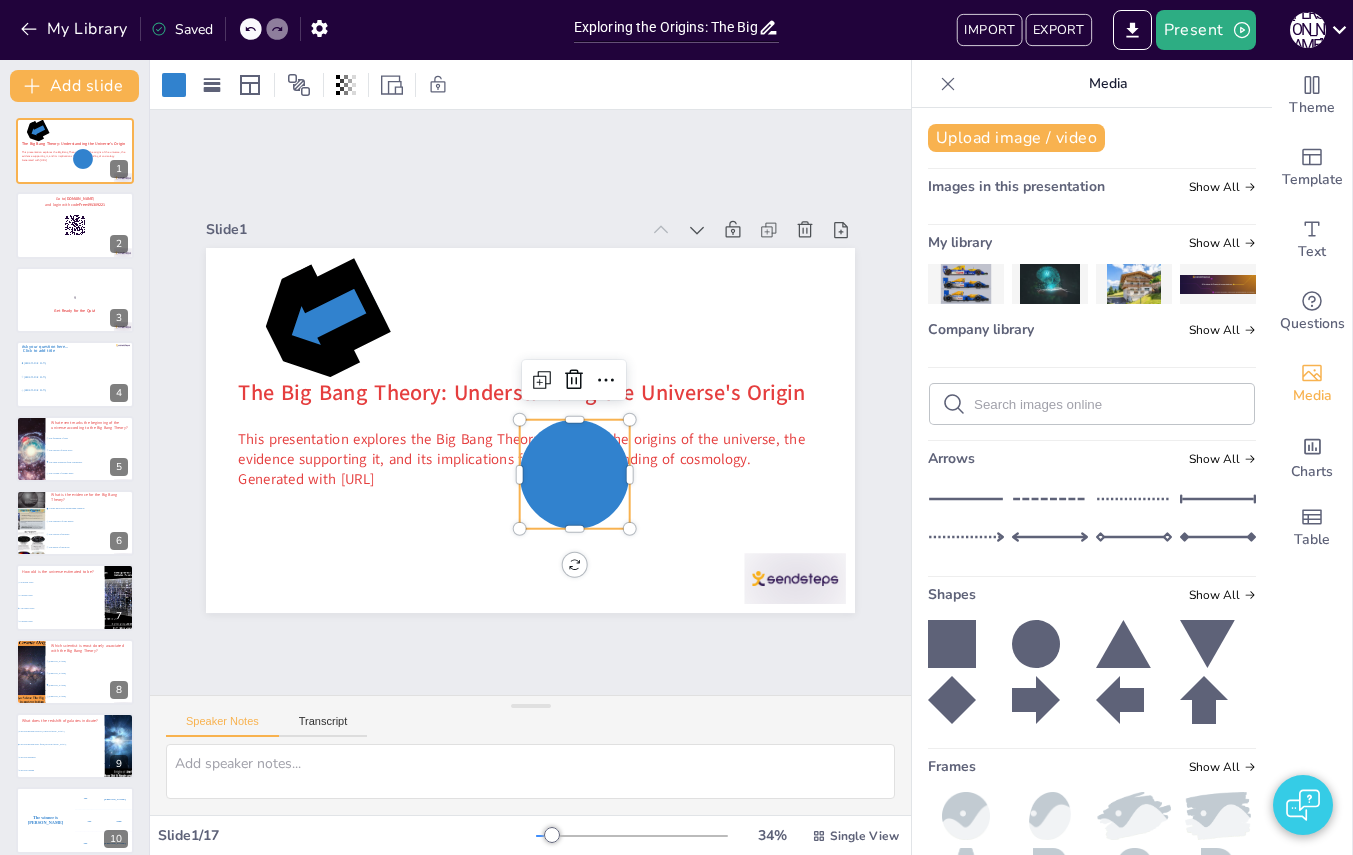 checkbox on "true" 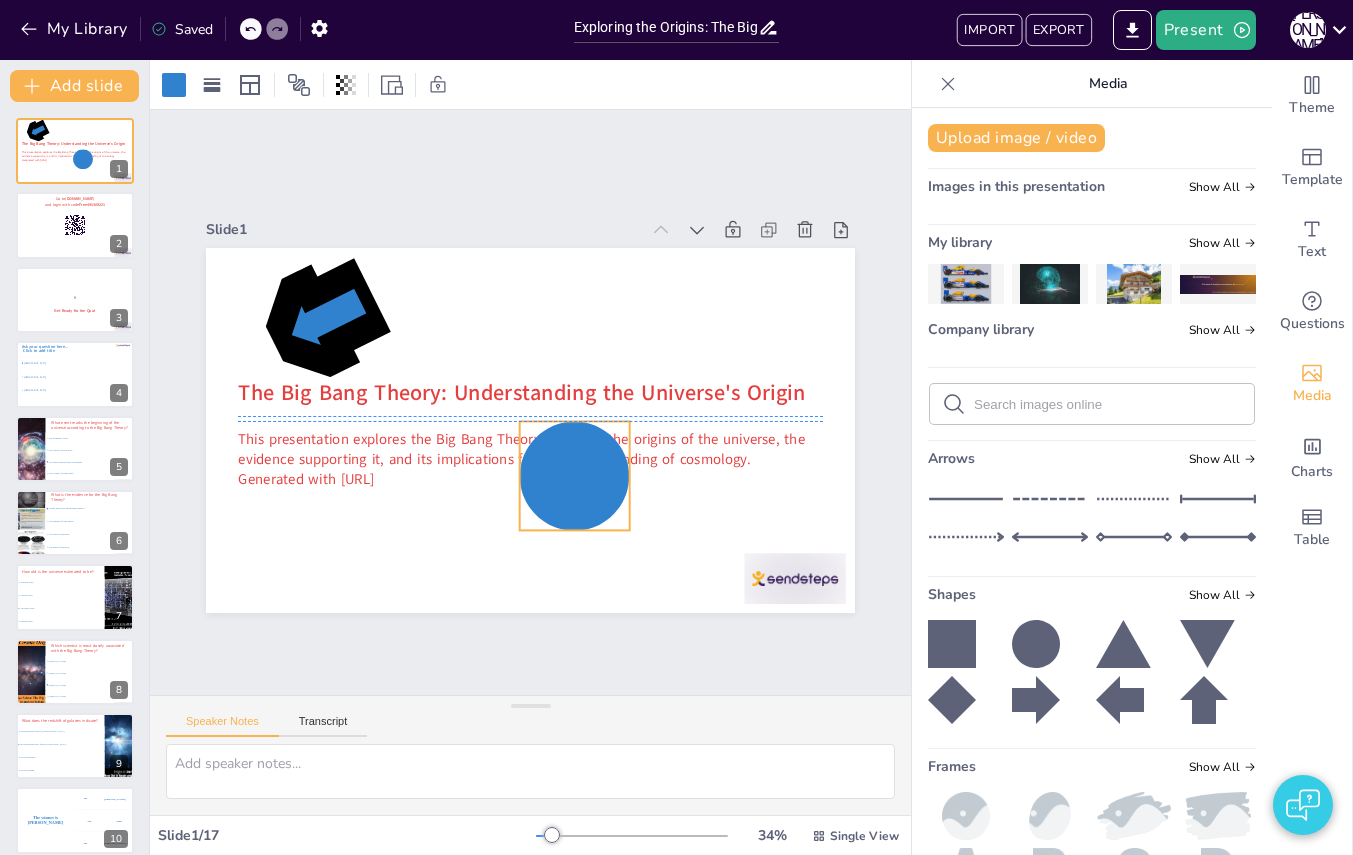 checkbox on "true" 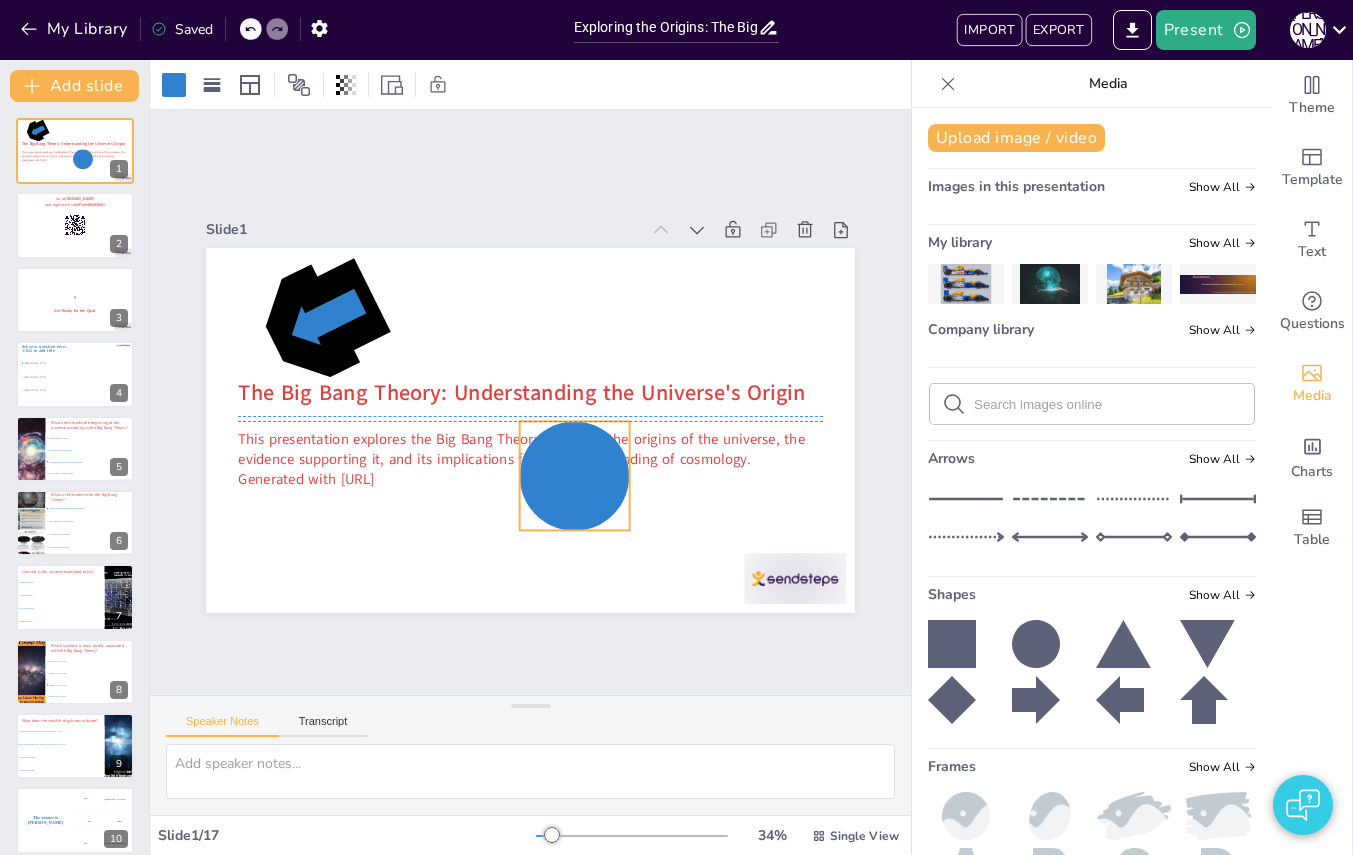 checkbox on "true" 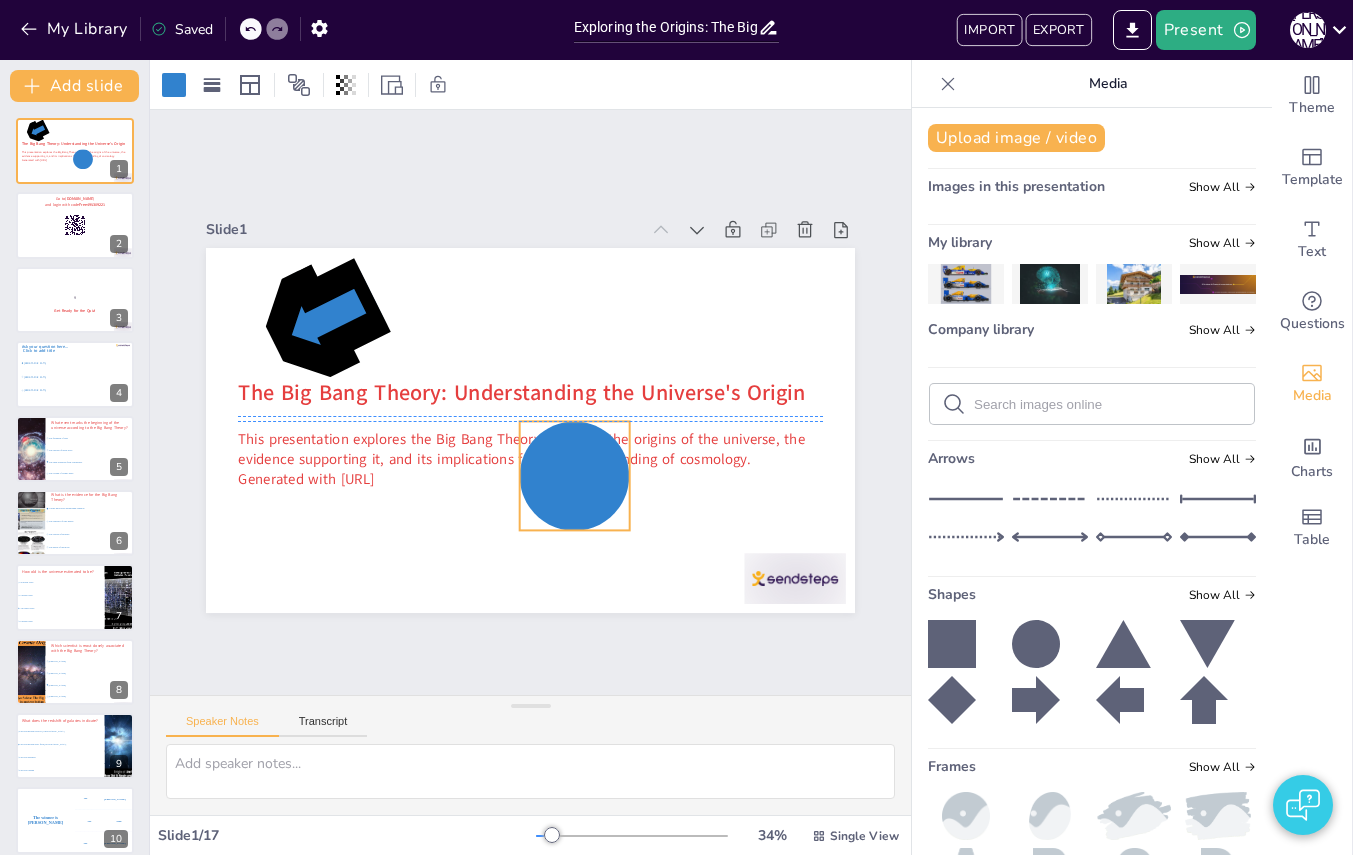checkbox on "true" 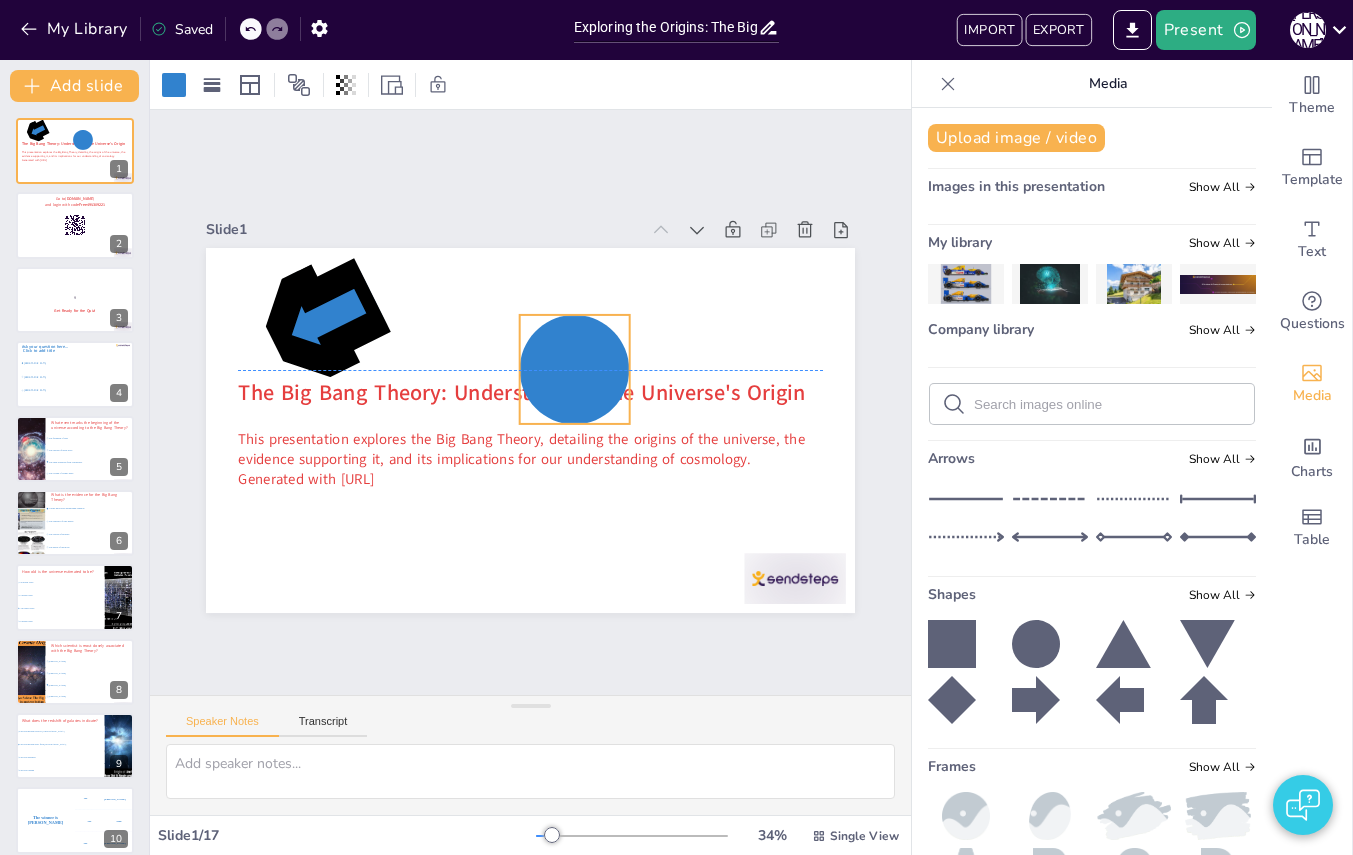 checkbox on "true" 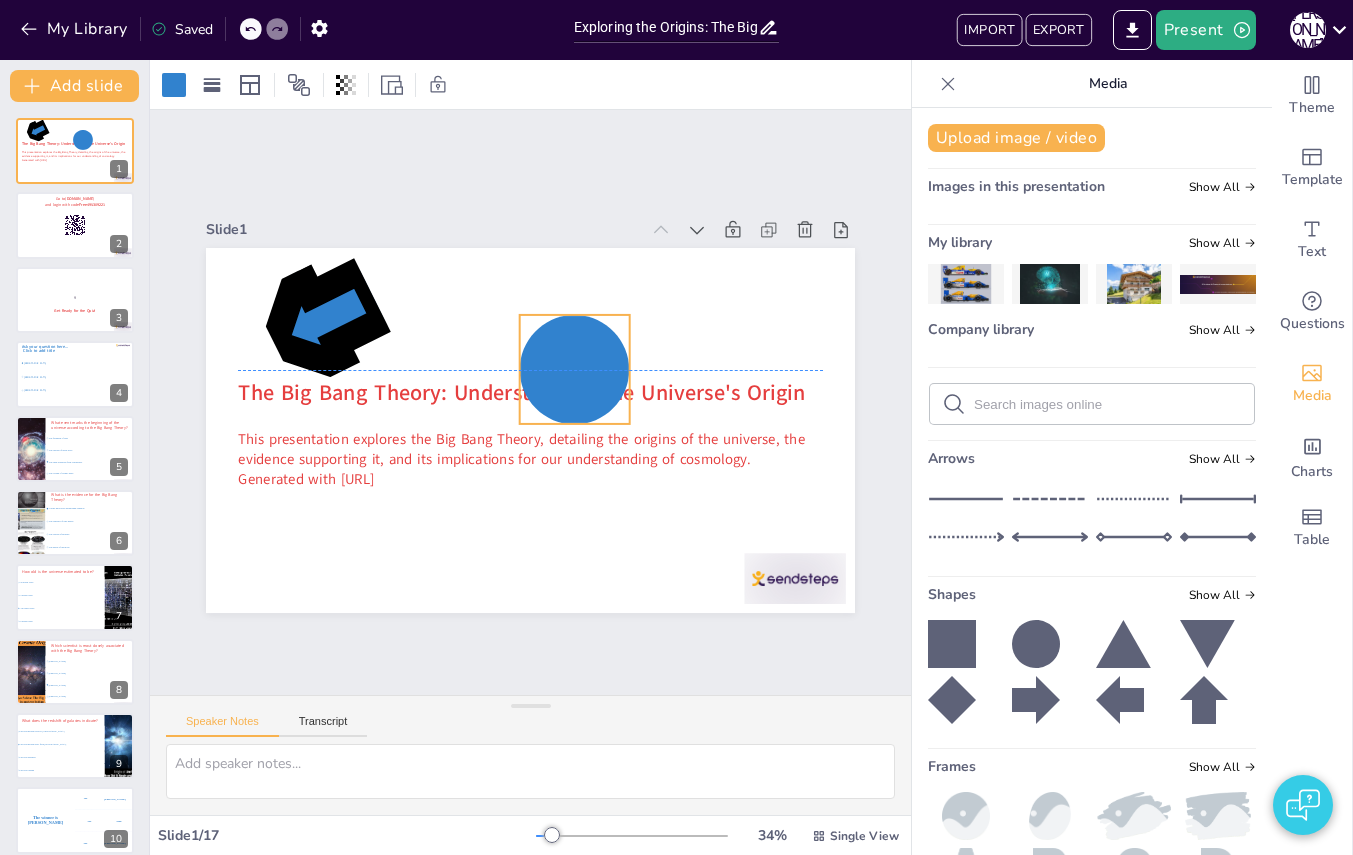 checkbox on "true" 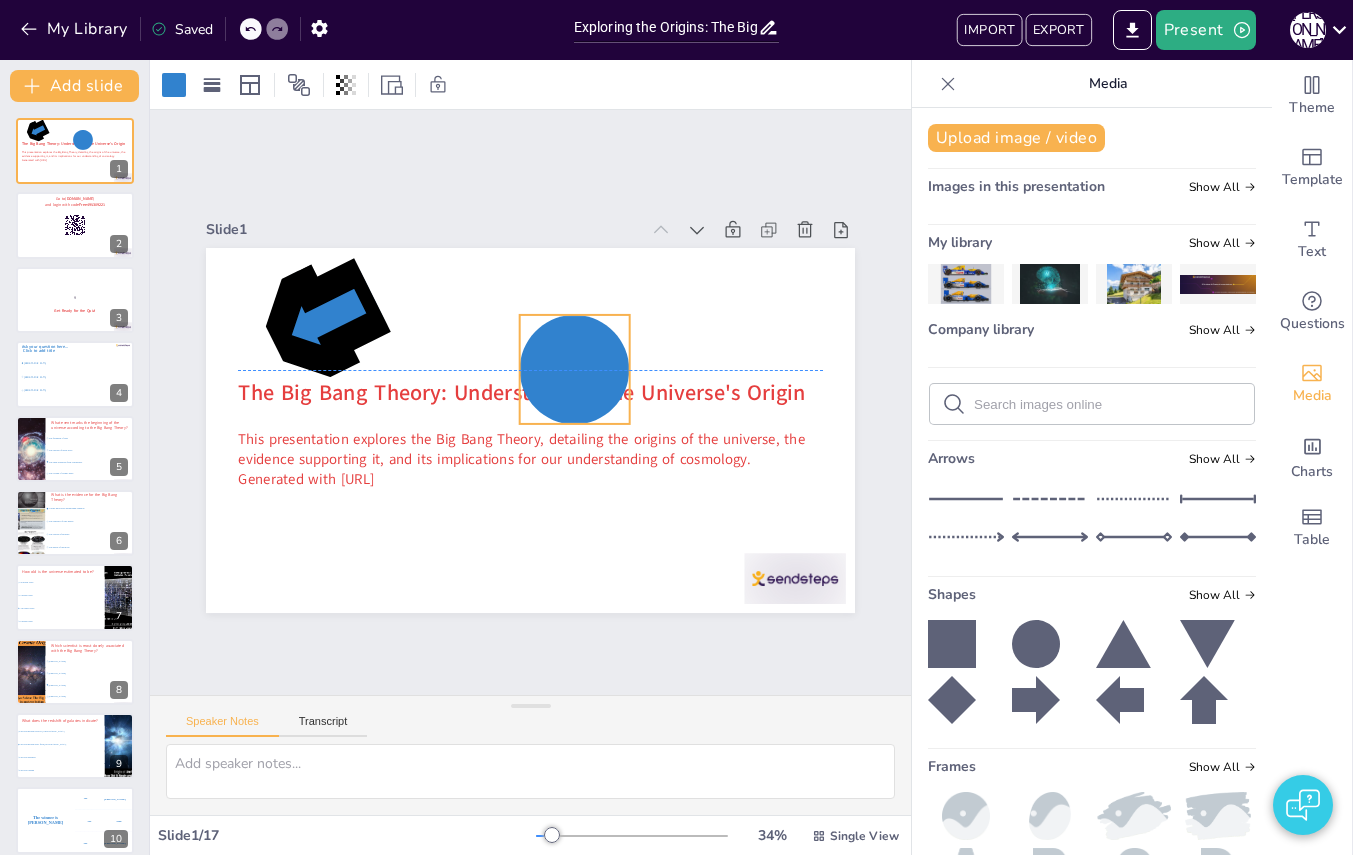 checkbox on "true" 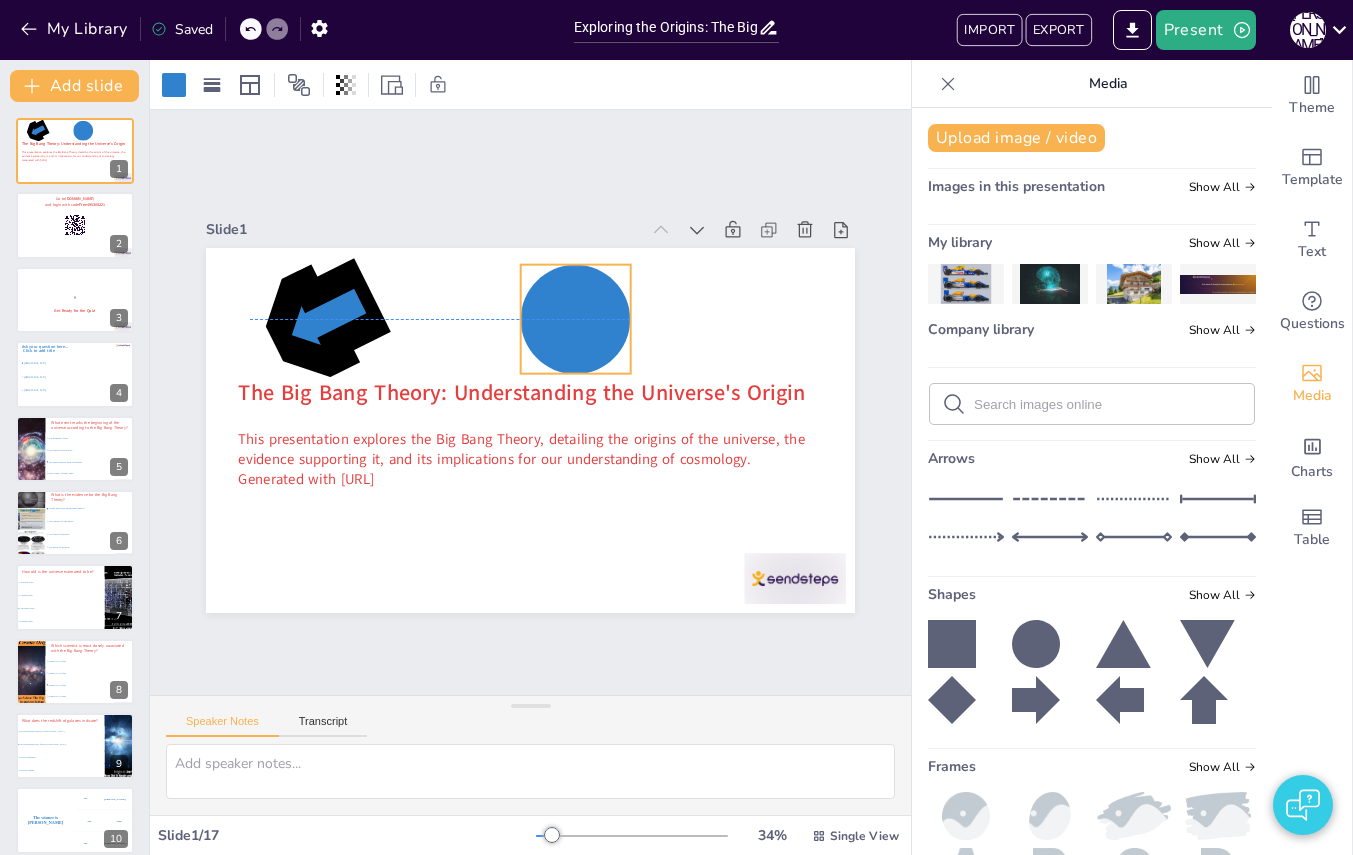 drag, startPoint x: 558, startPoint y: 470, endPoint x: 559, endPoint y: 317, distance: 153.00327 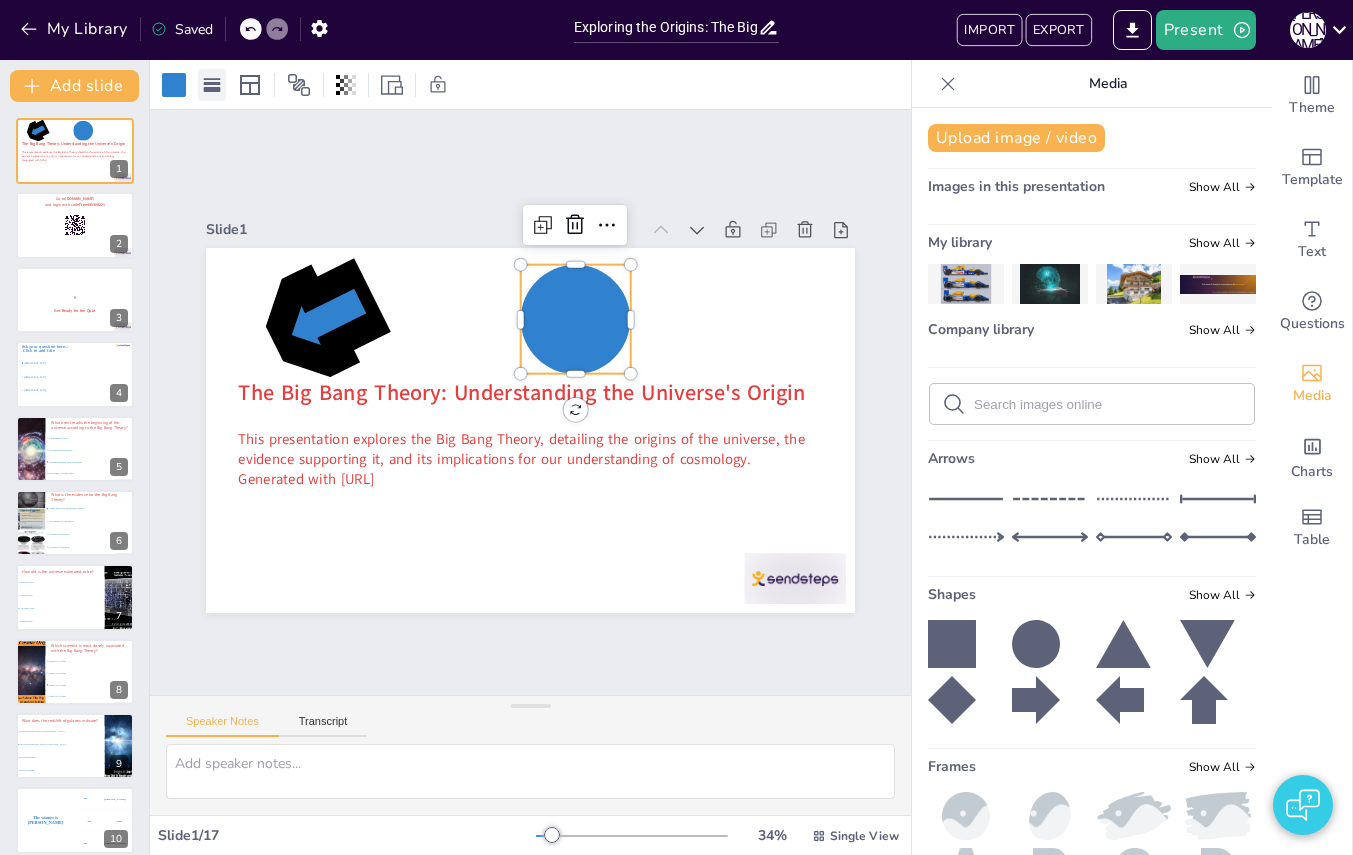 click at bounding box center (212, 85) 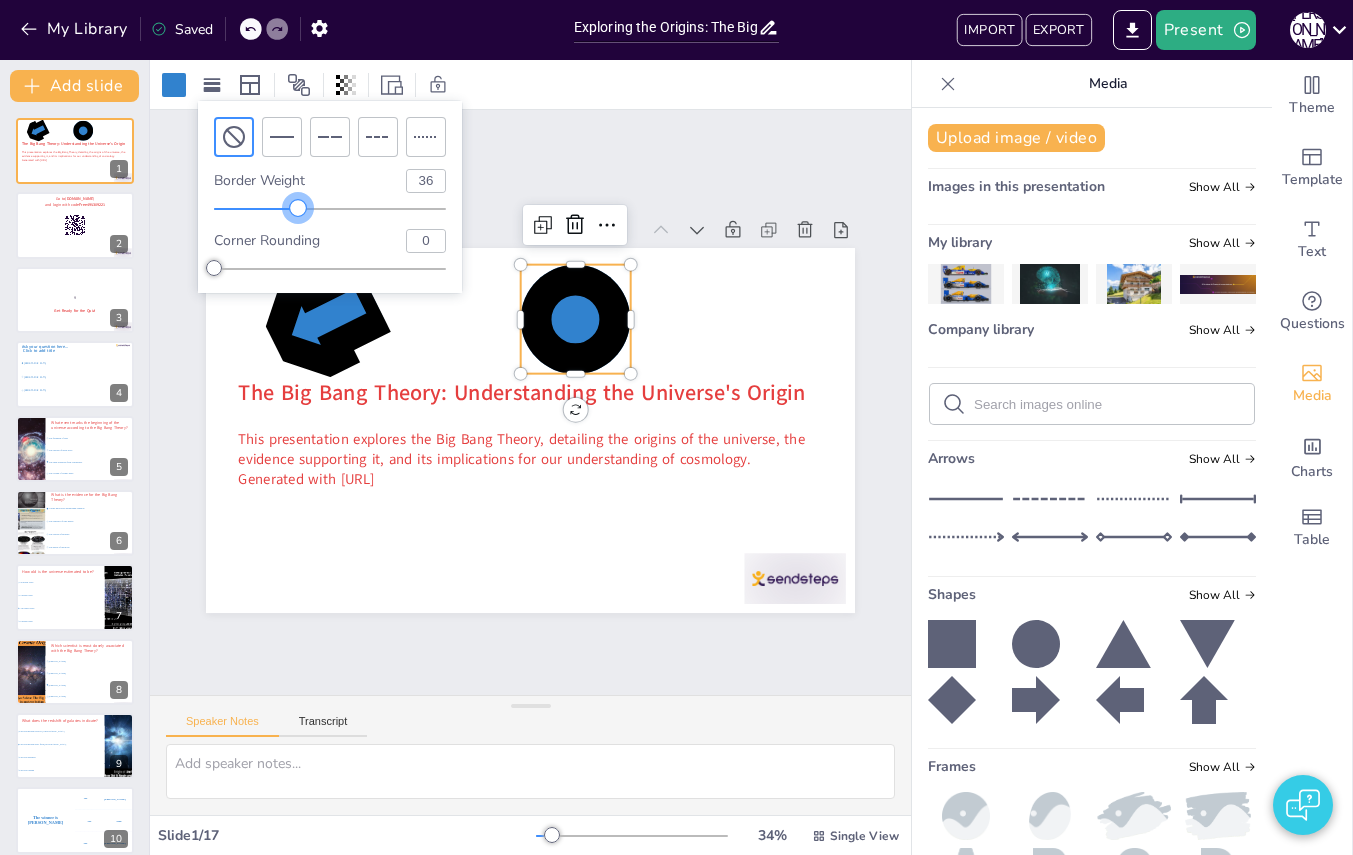 drag, startPoint x: 215, startPoint y: 199, endPoint x: 298, endPoint y: 203, distance: 83.09633 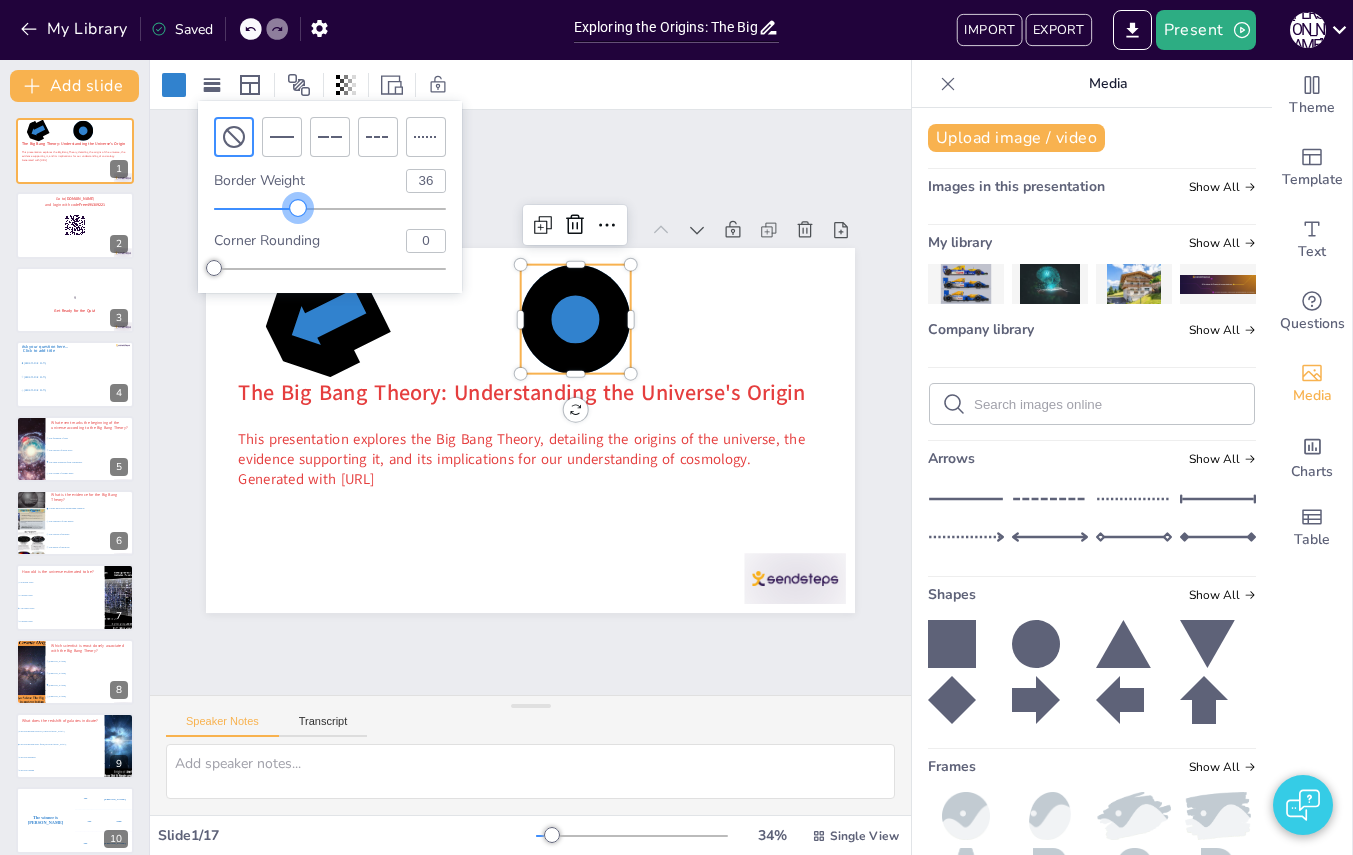 click at bounding box center [298, 208] 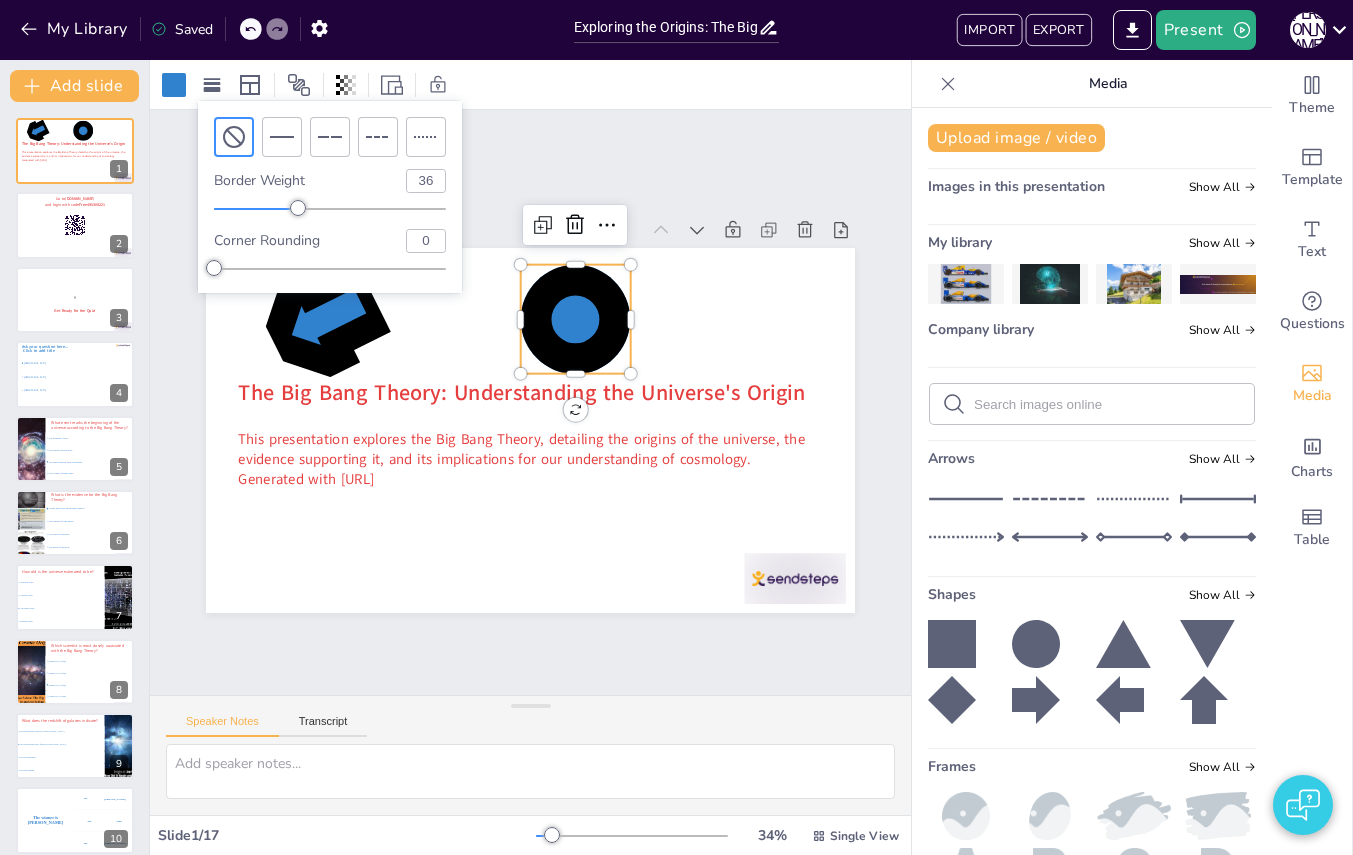 drag, startPoint x: 203, startPoint y: 265, endPoint x: 343, endPoint y: 268, distance: 140.03214 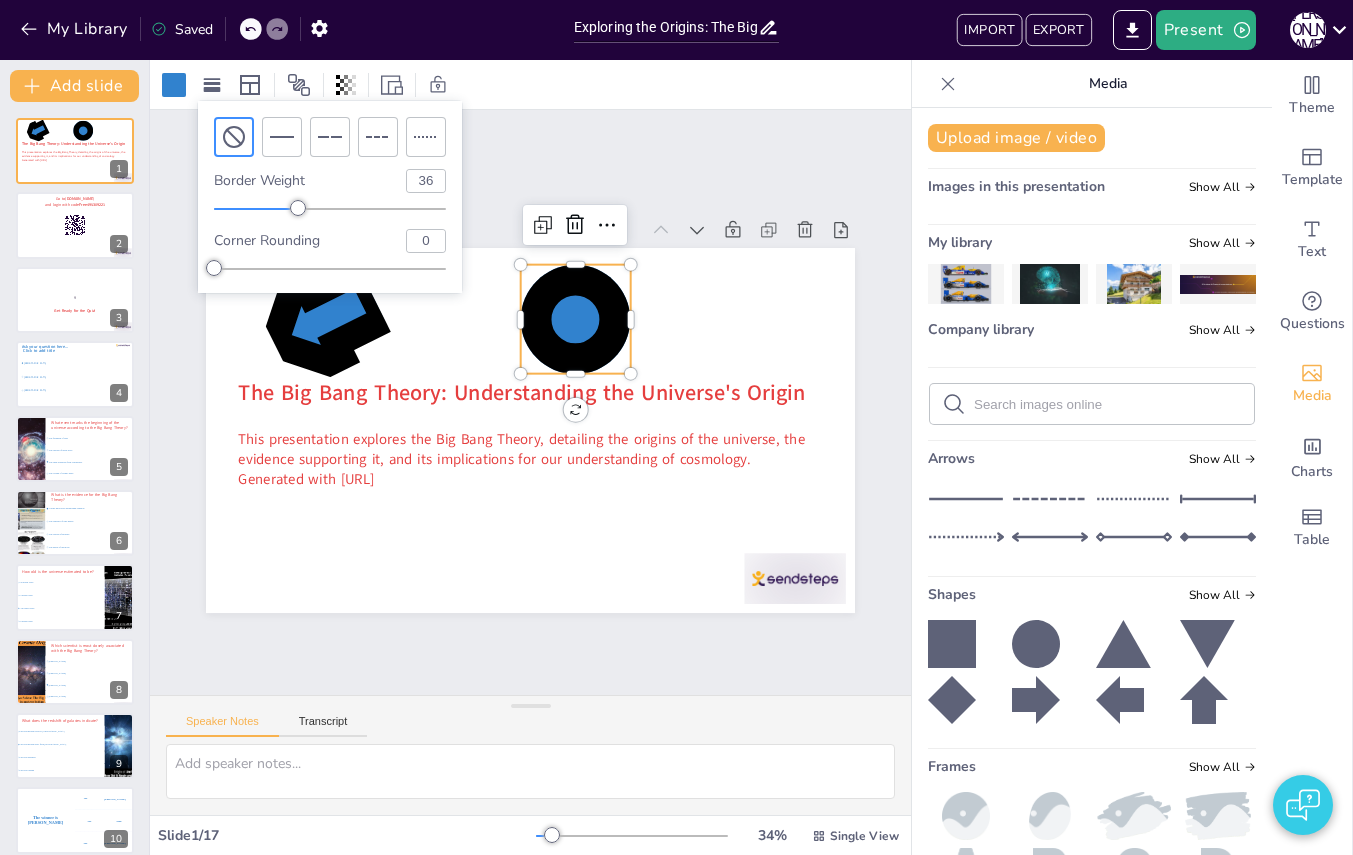 click on "Border Weight 36 Corner Rounding 0" at bounding box center (330, 197) 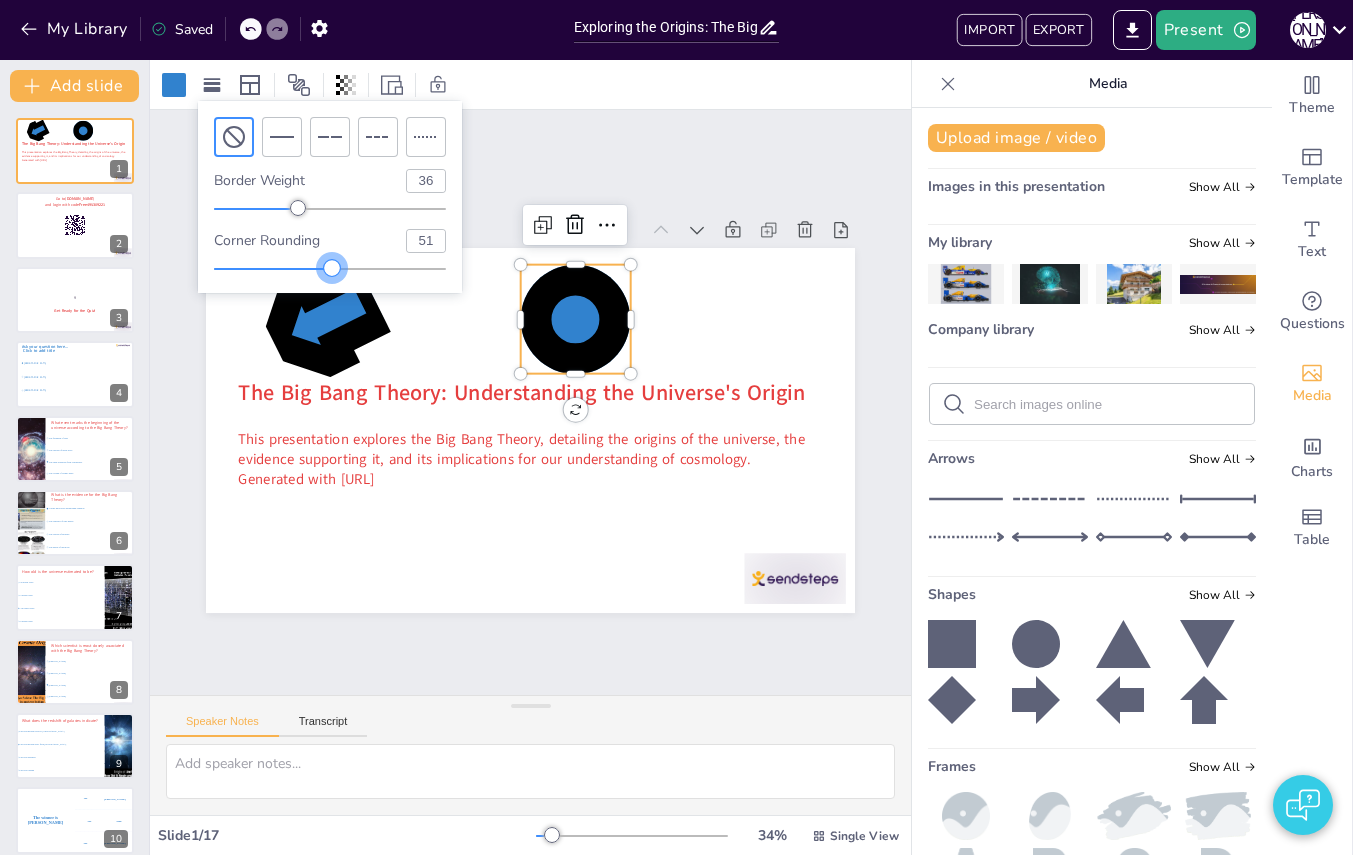 click at bounding box center [330, 269] 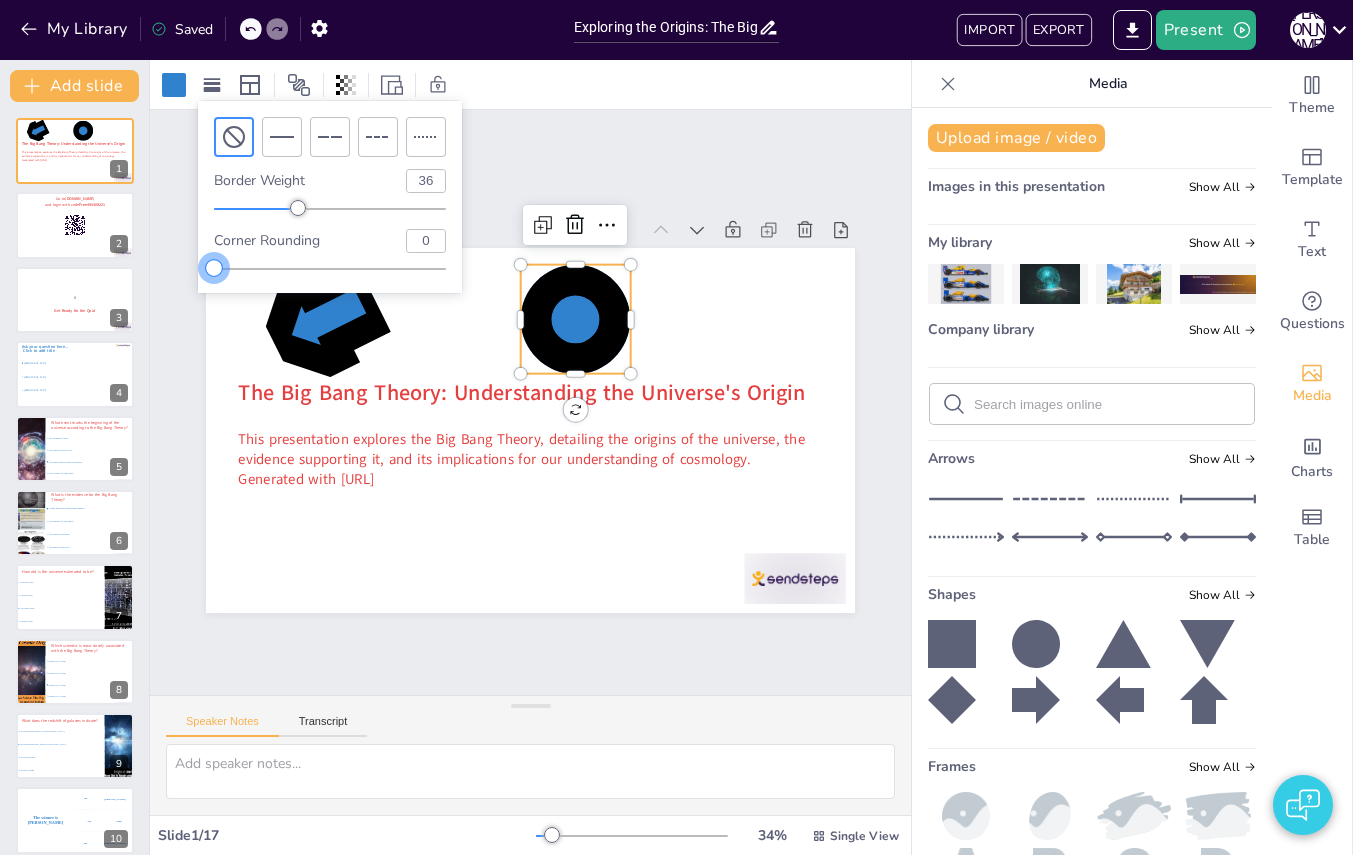 drag, startPoint x: 329, startPoint y: 267, endPoint x: -31, endPoint y: 237, distance: 361.24783 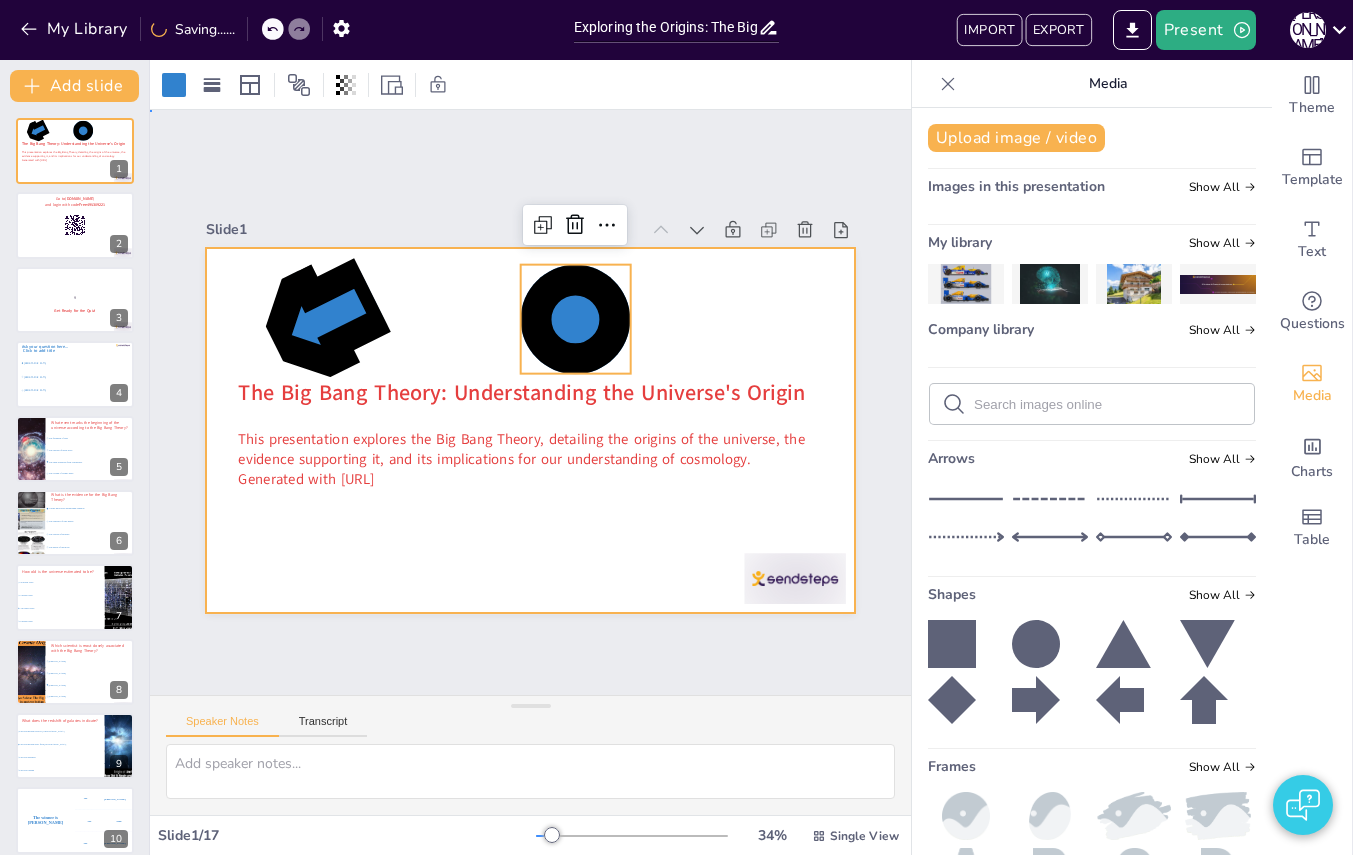 drag, startPoint x: 729, startPoint y: 322, endPoint x: 705, endPoint y: 322, distance: 24 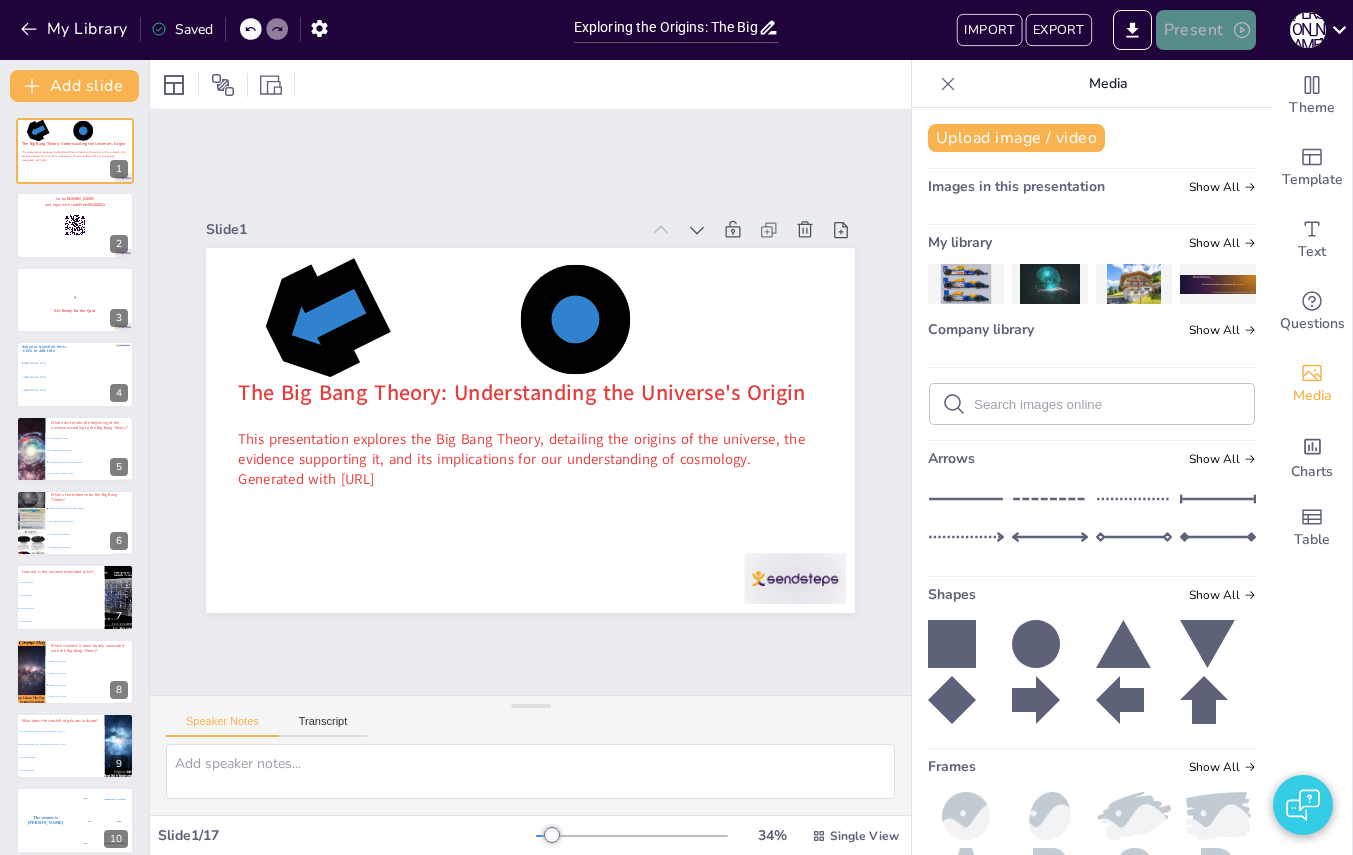 click on "Present" at bounding box center [1206, 30] 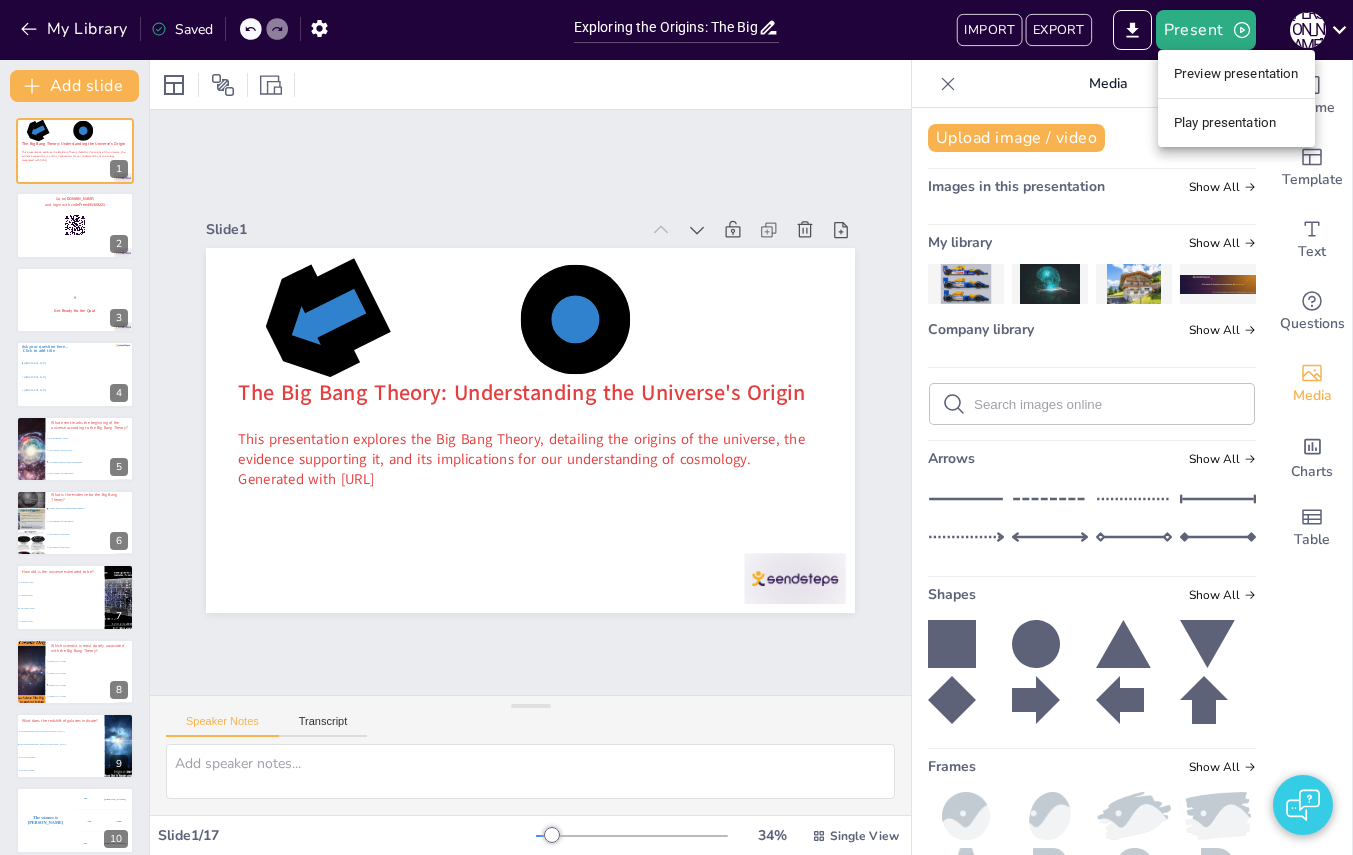 click on "Preview presentation" at bounding box center (1236, 74) 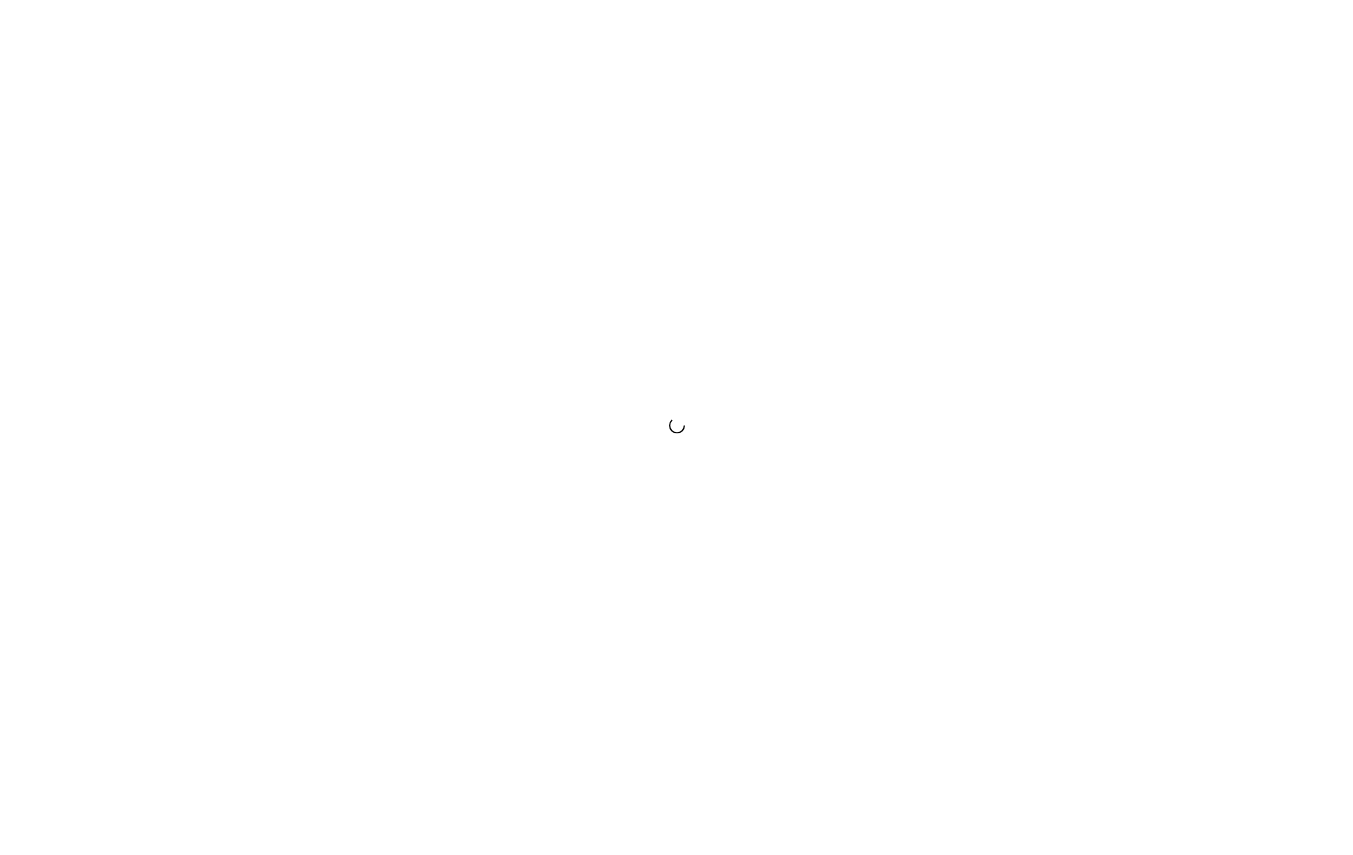 scroll, scrollTop: 0, scrollLeft: 0, axis: both 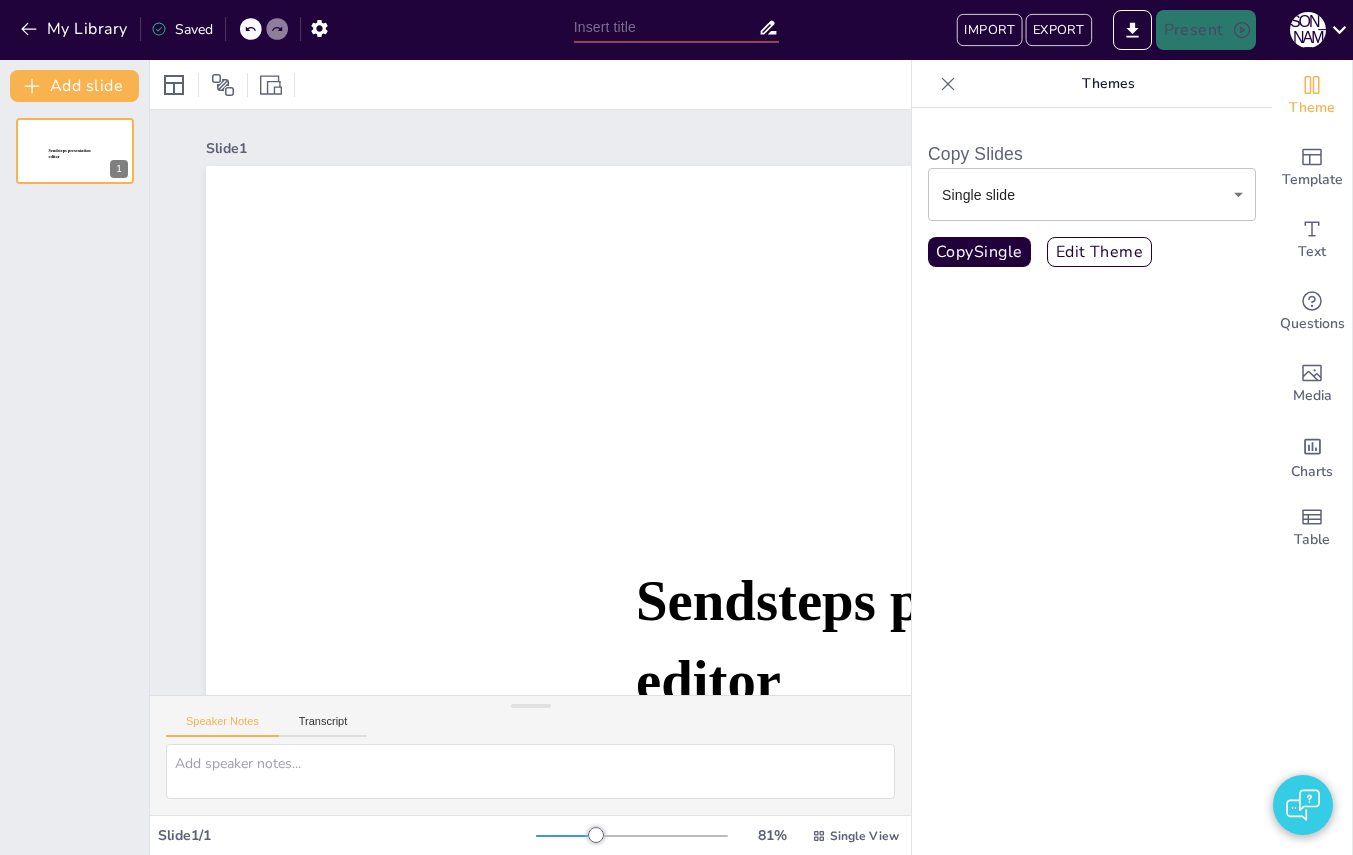 type on "Exploring the Origins: The Big Bang Theory Quiz" 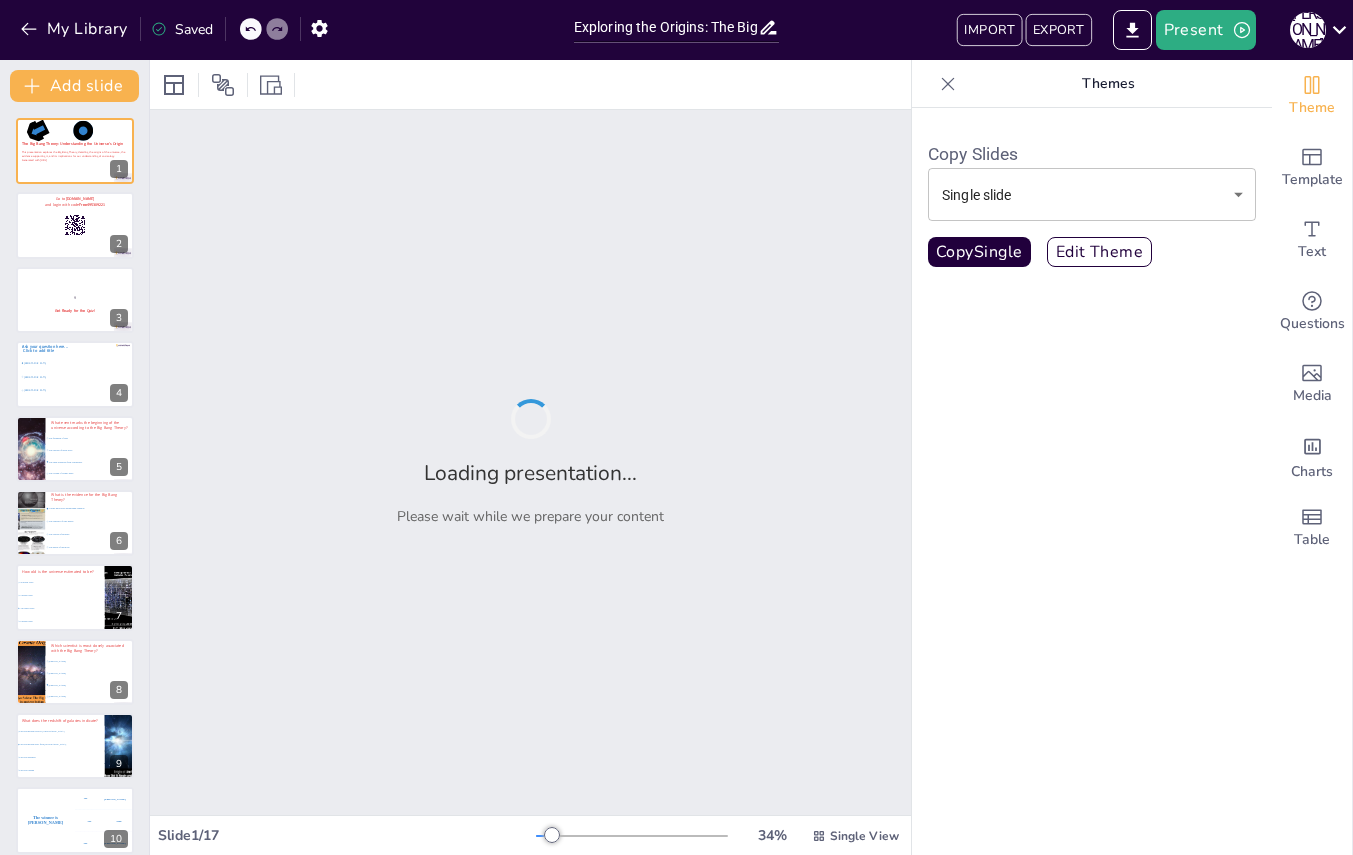checkbox on "true" 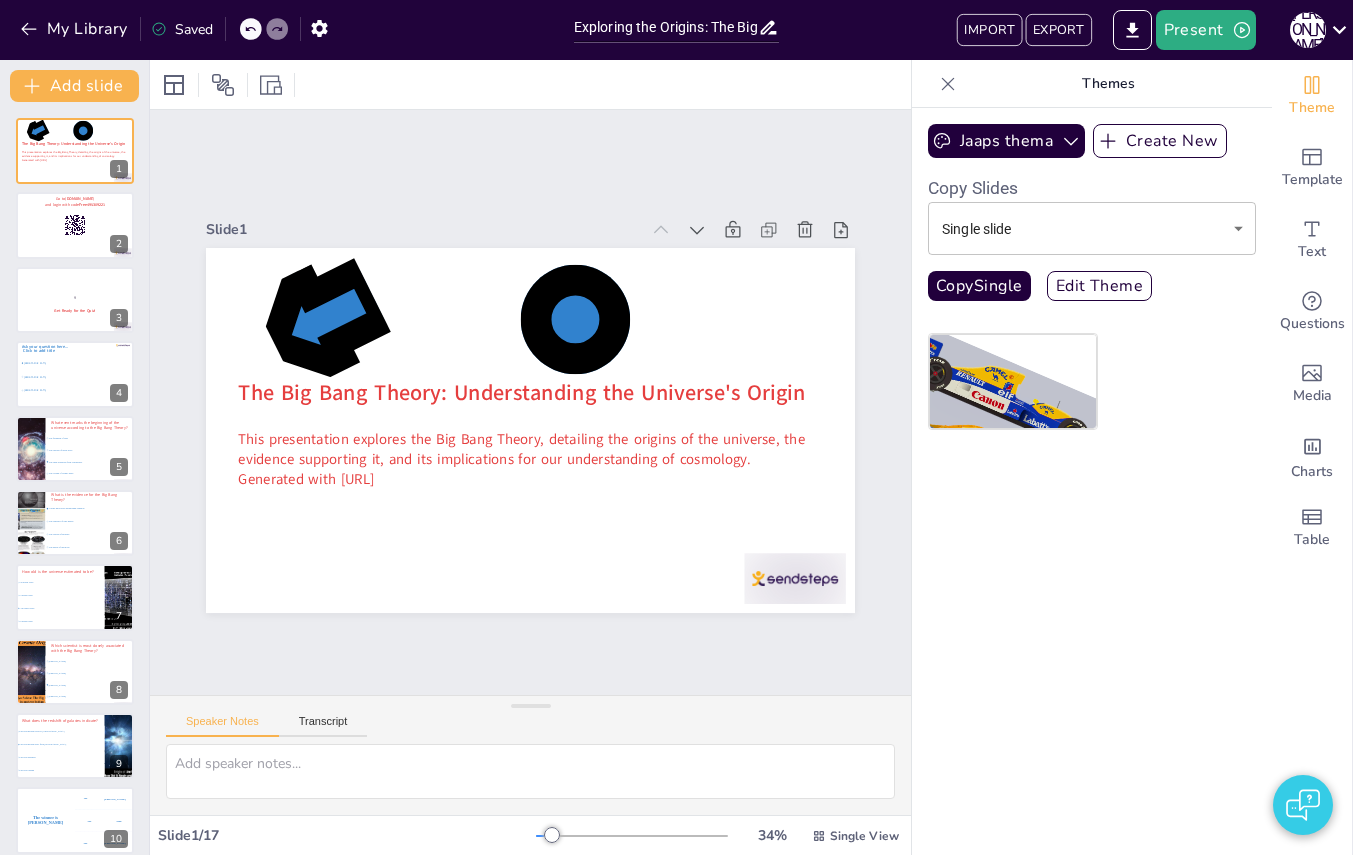 checkbox on "true" 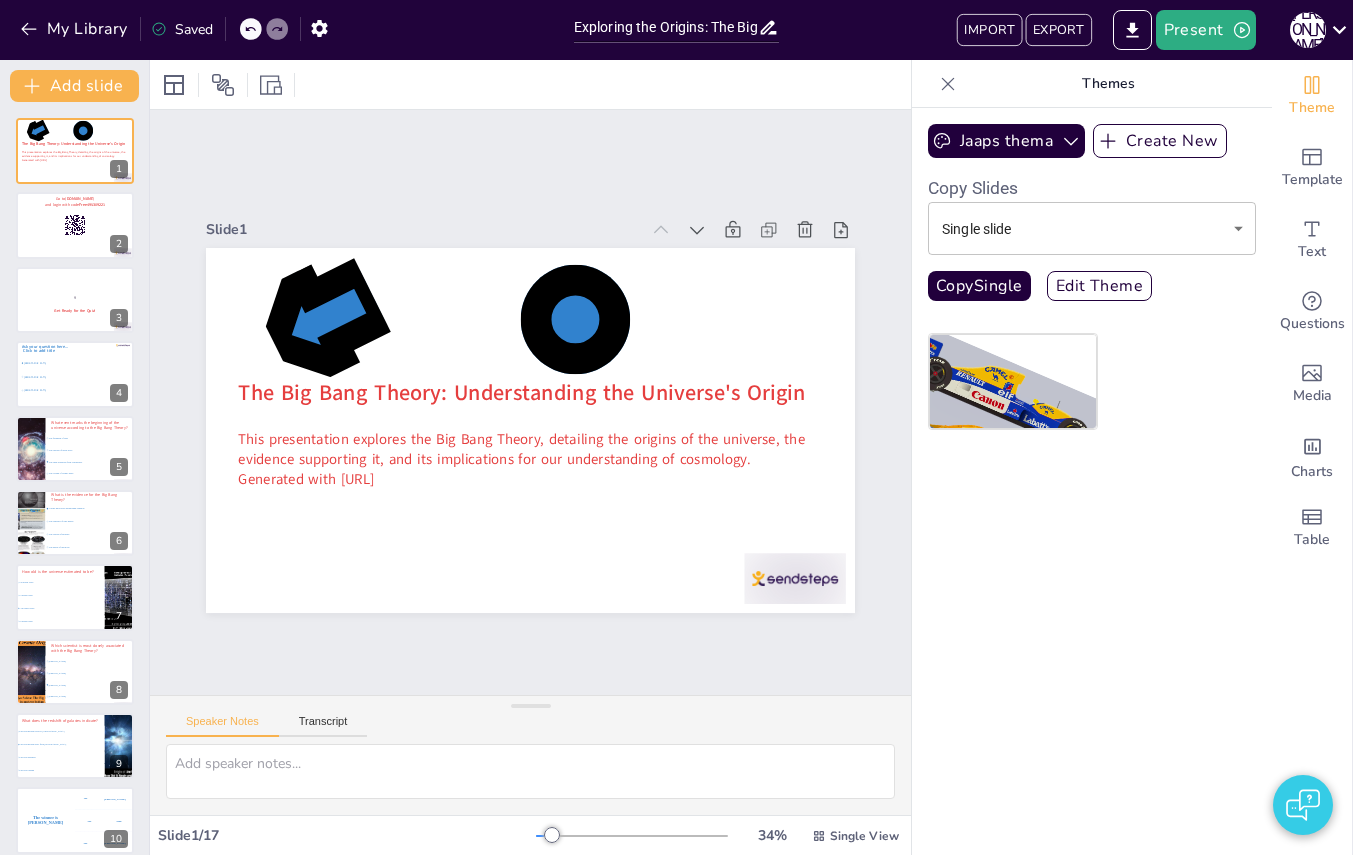 checkbox on "true" 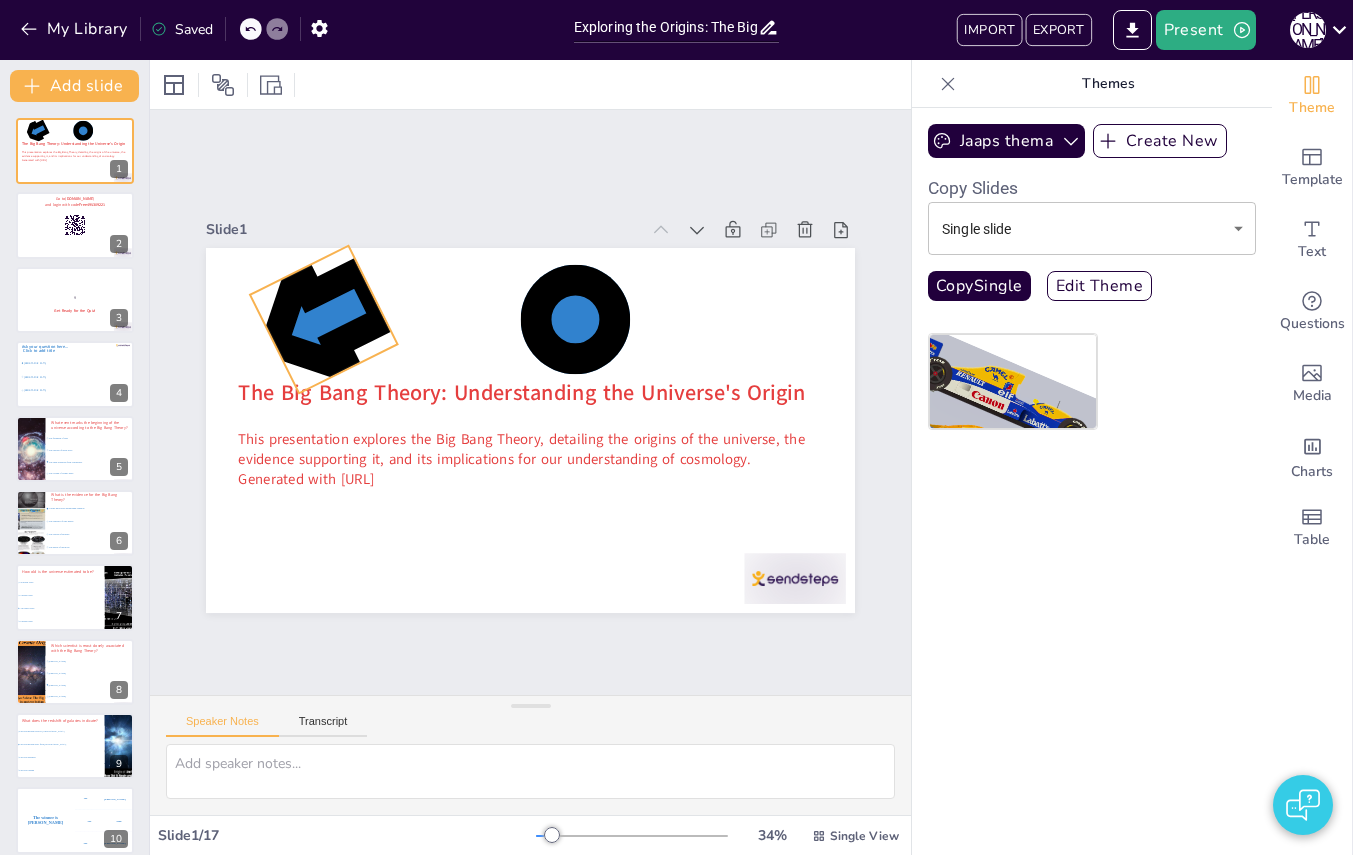 checkbox on "true" 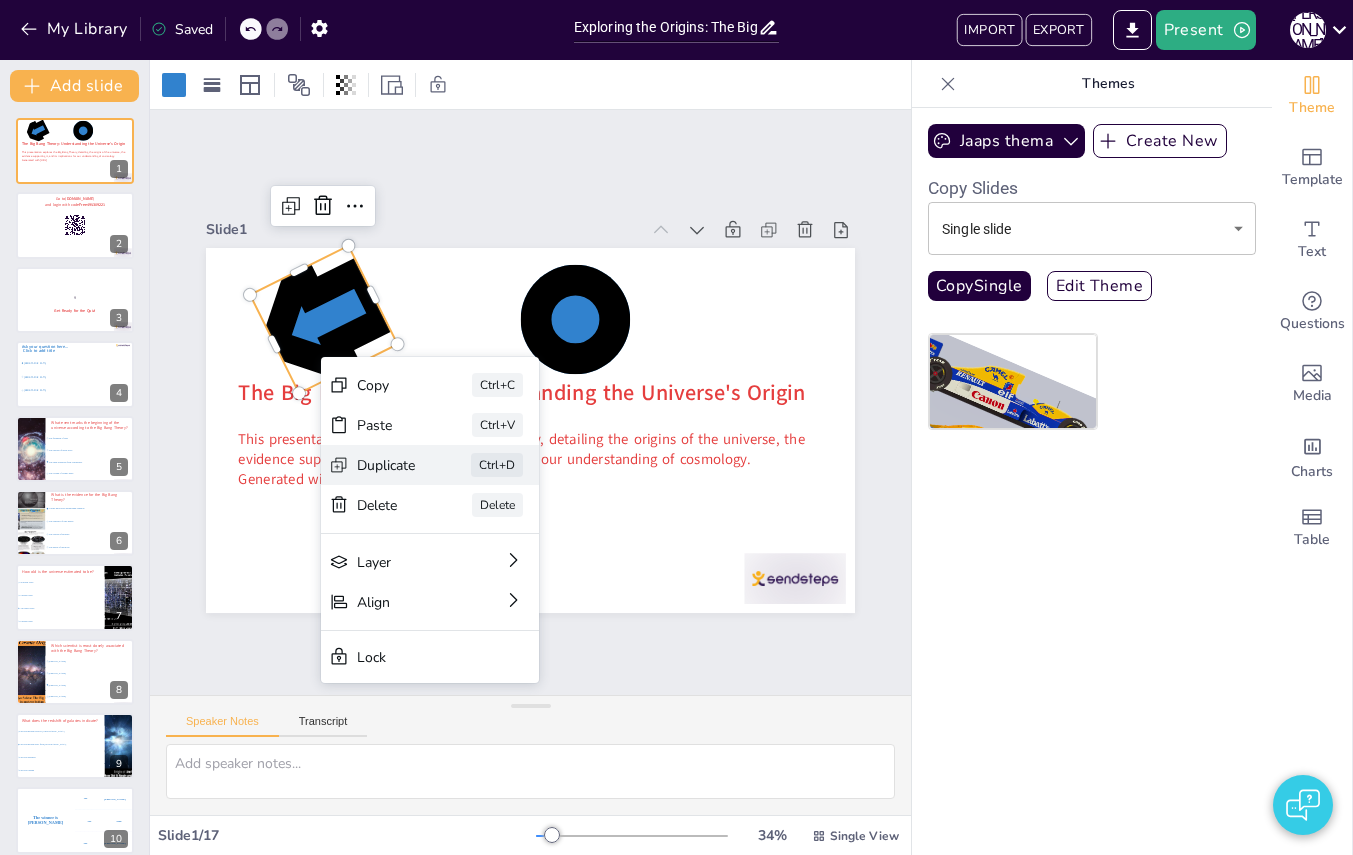 checkbox on "true" 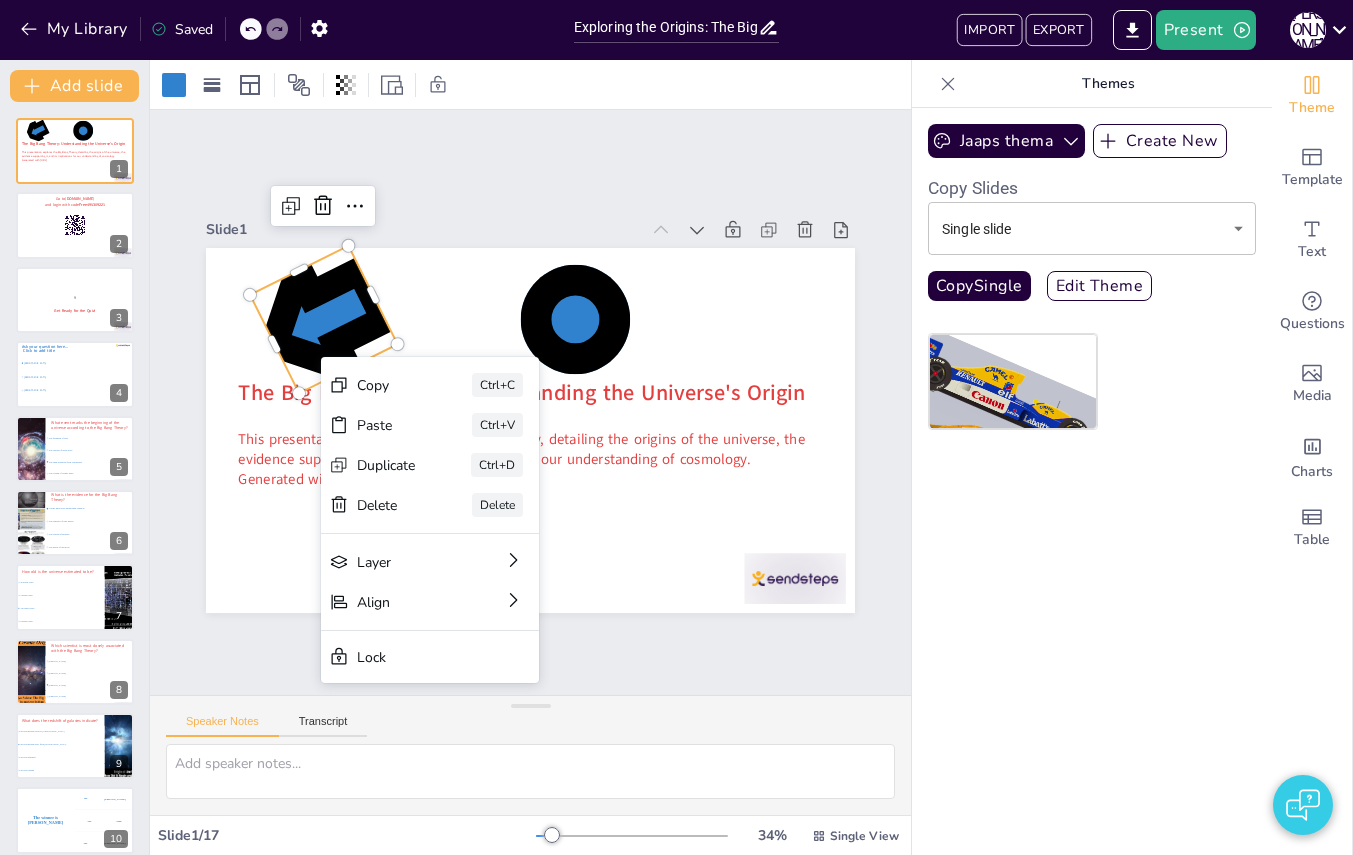 checkbox on "true" 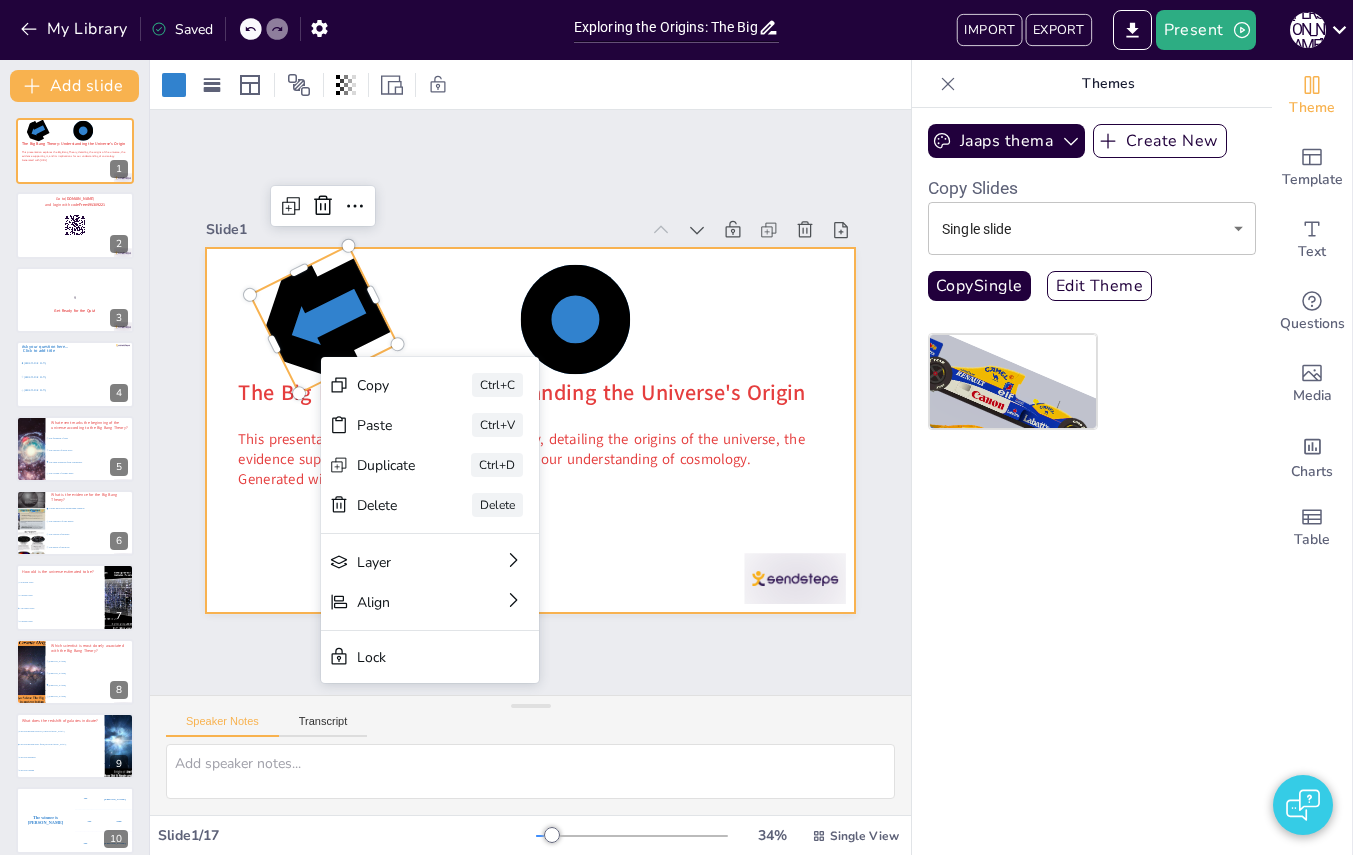 checkbox on "true" 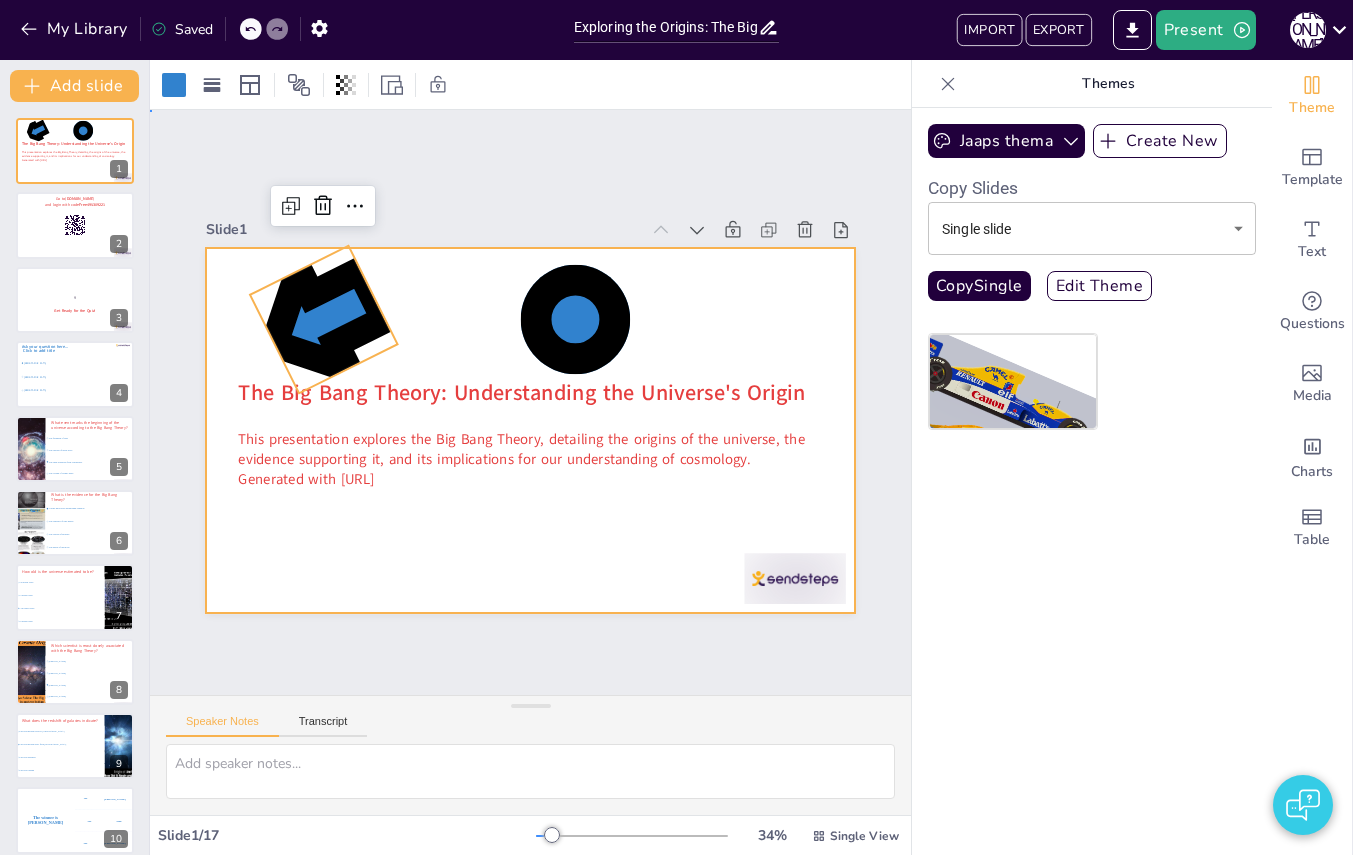 click at bounding box center (530, 430) 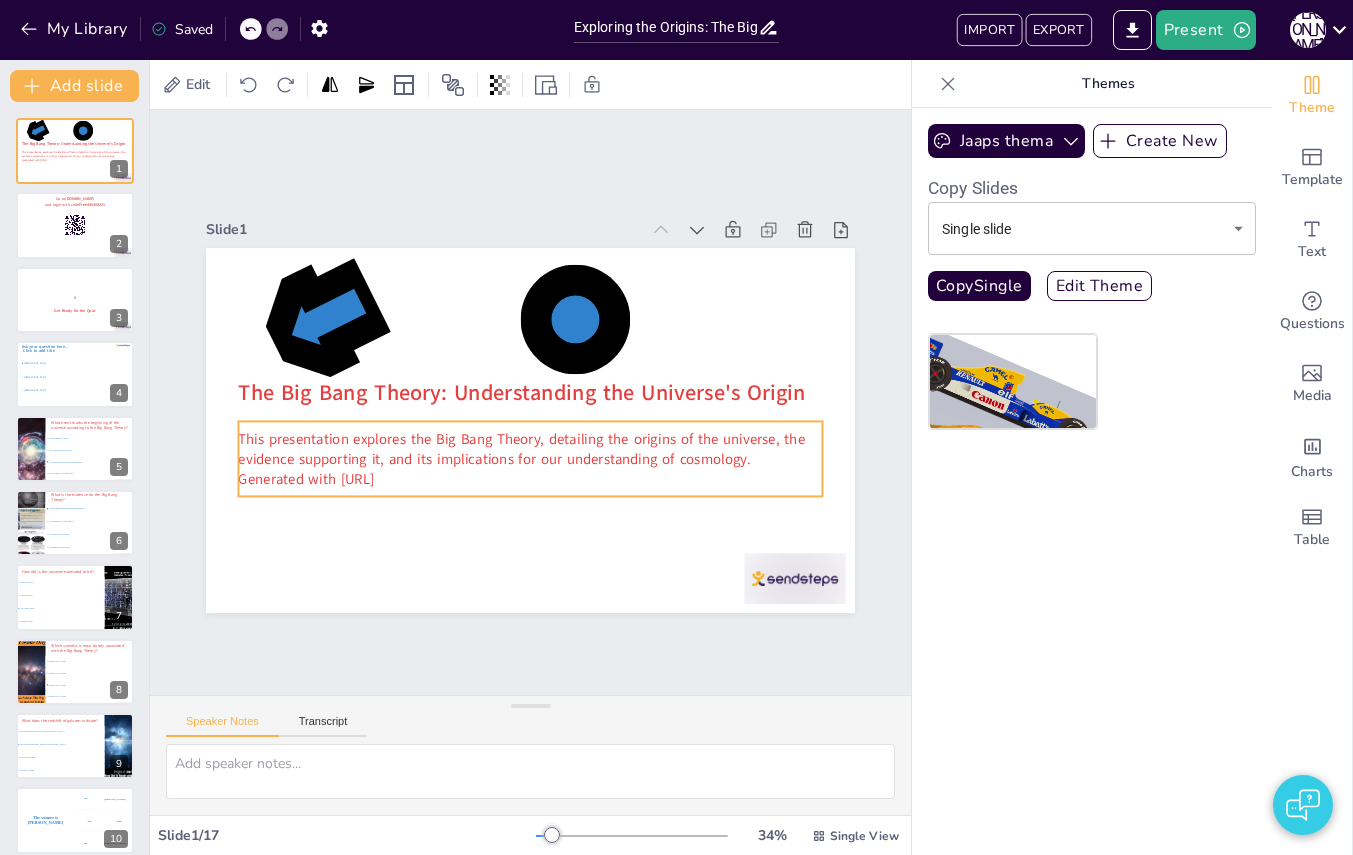 checkbox on "true" 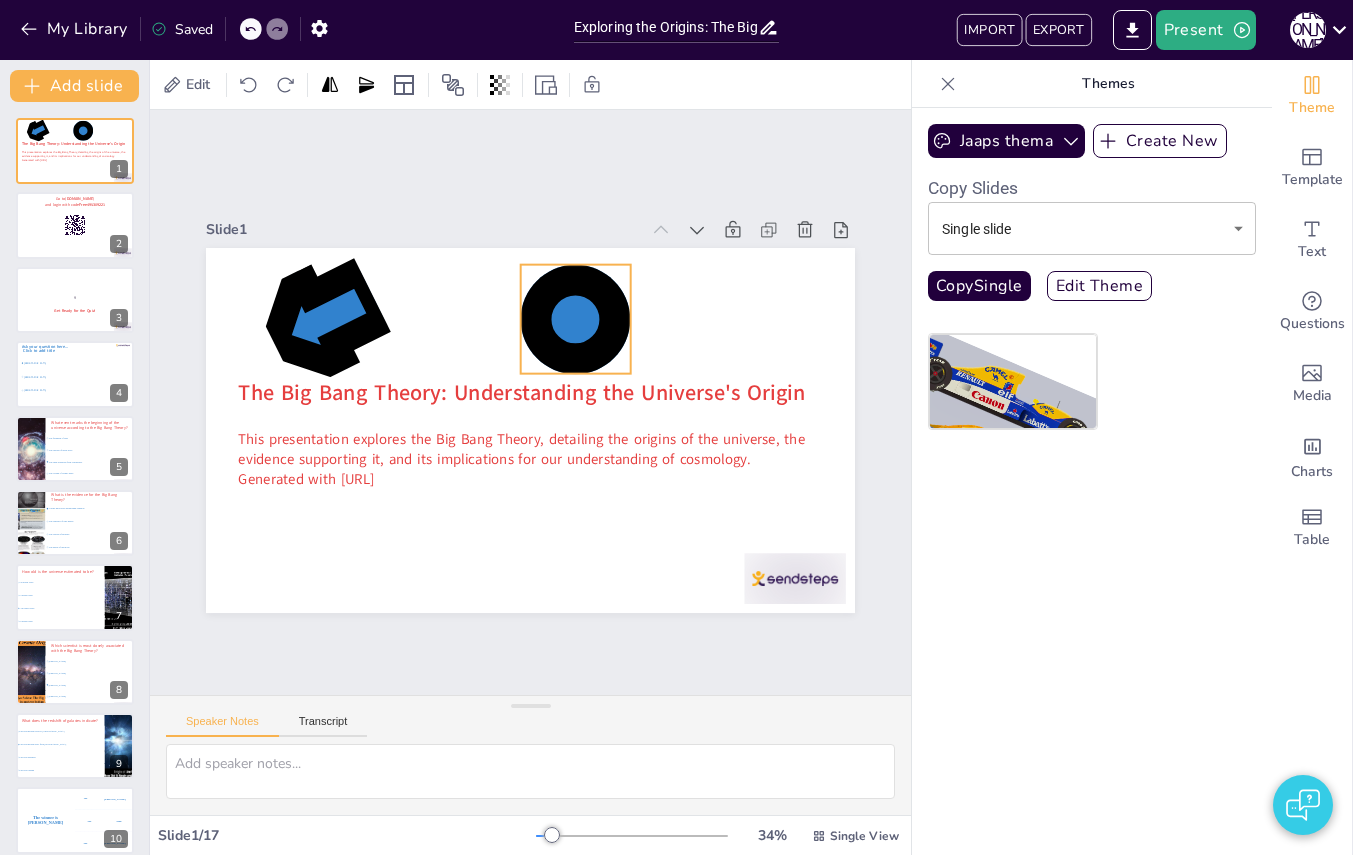 click 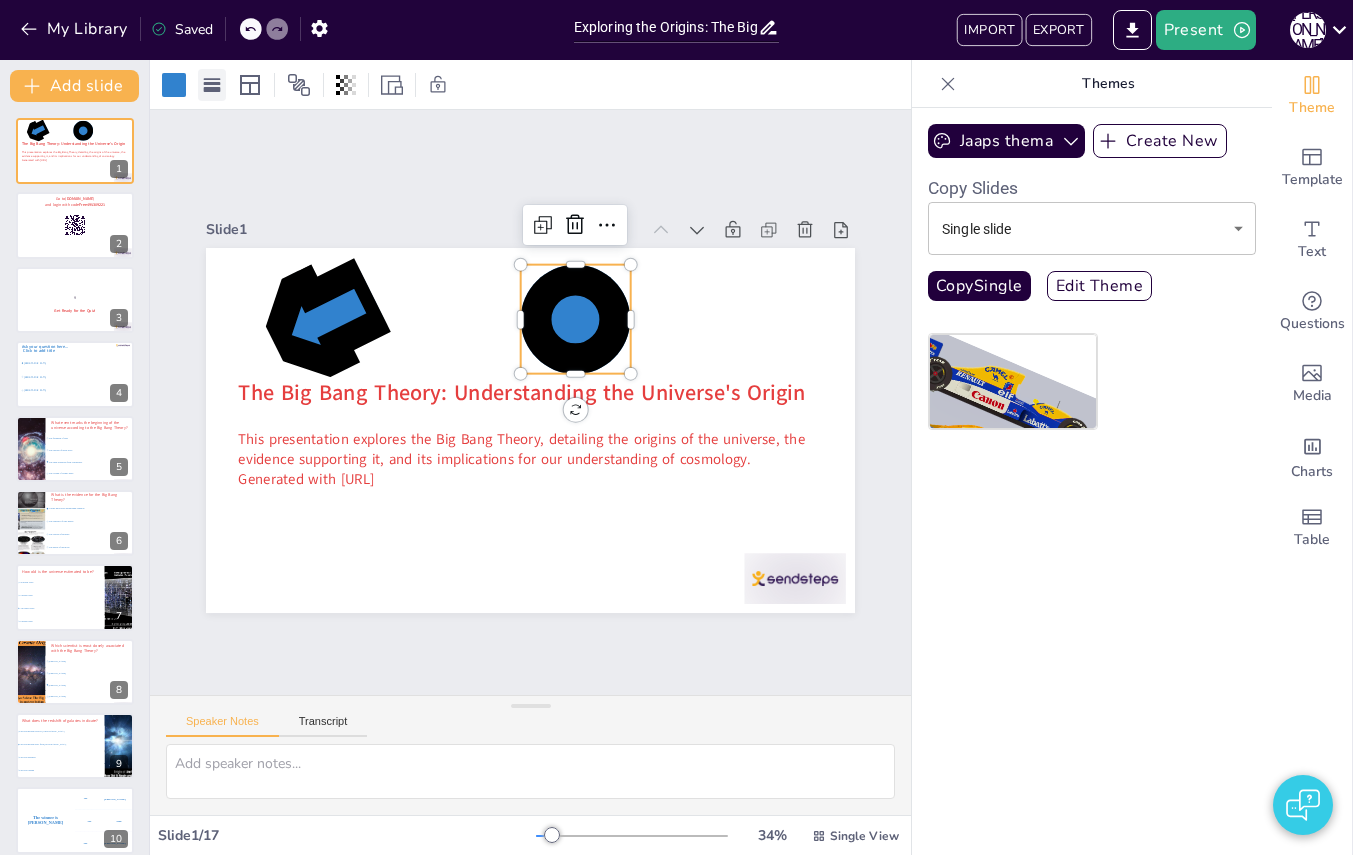 click 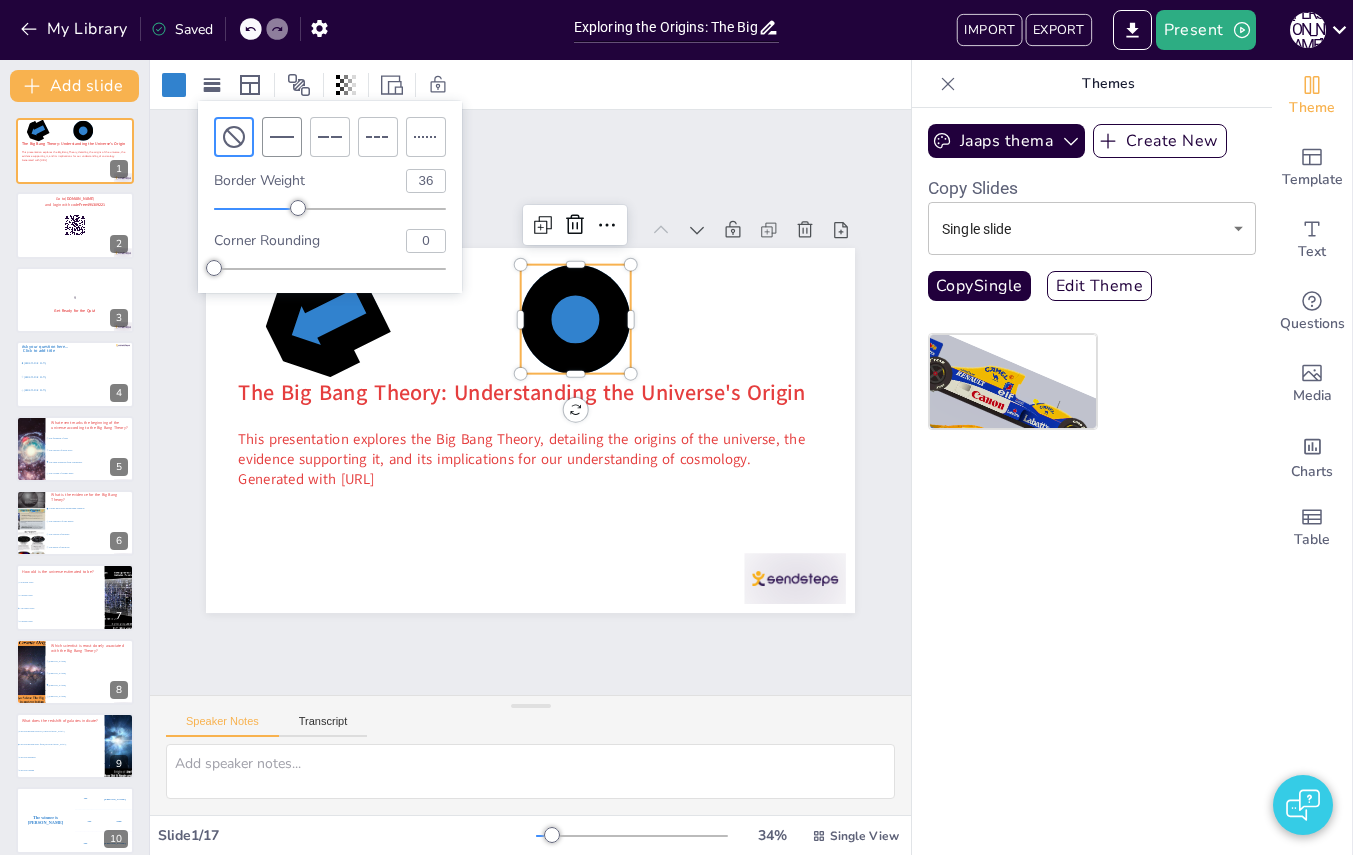 click 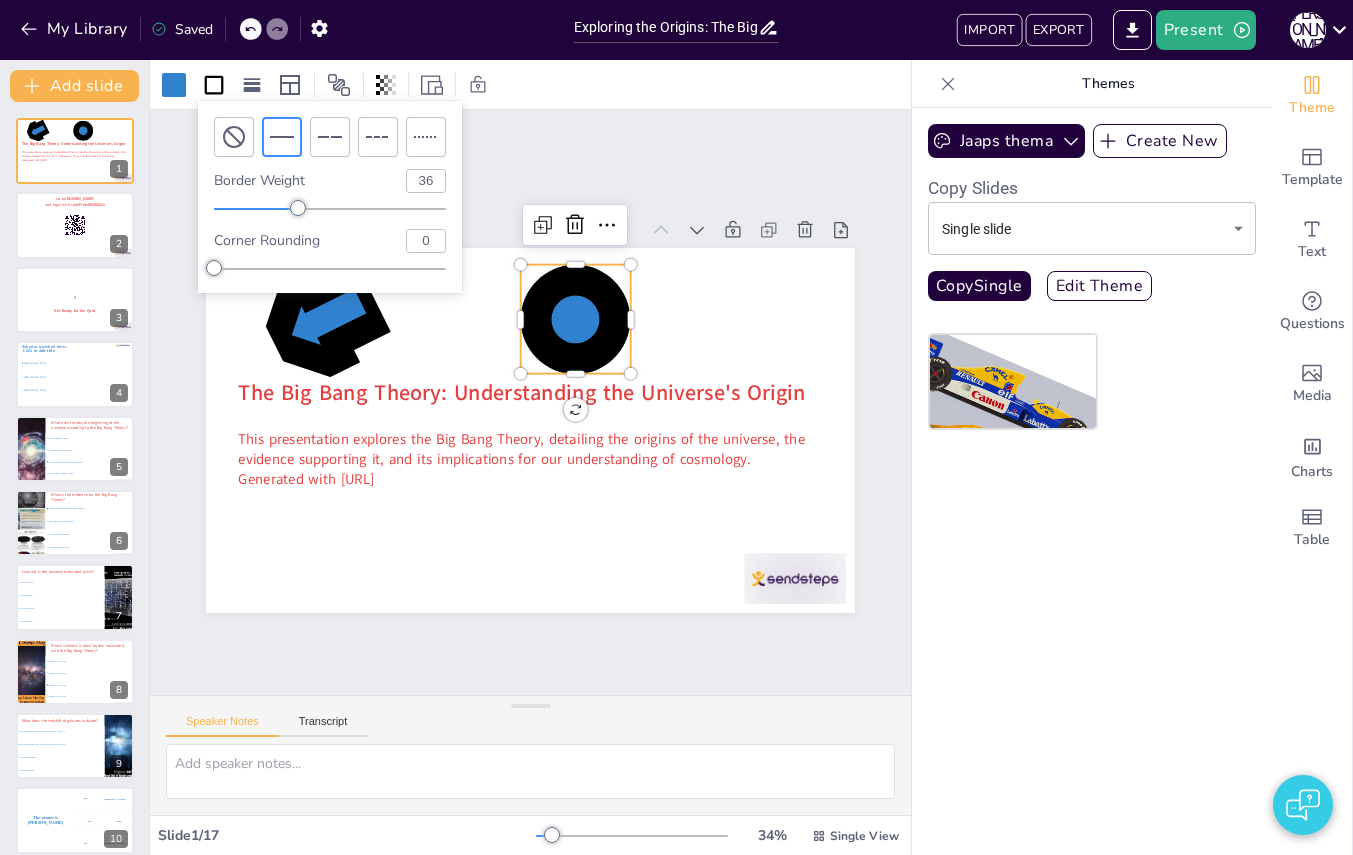 click at bounding box center [282, 137] 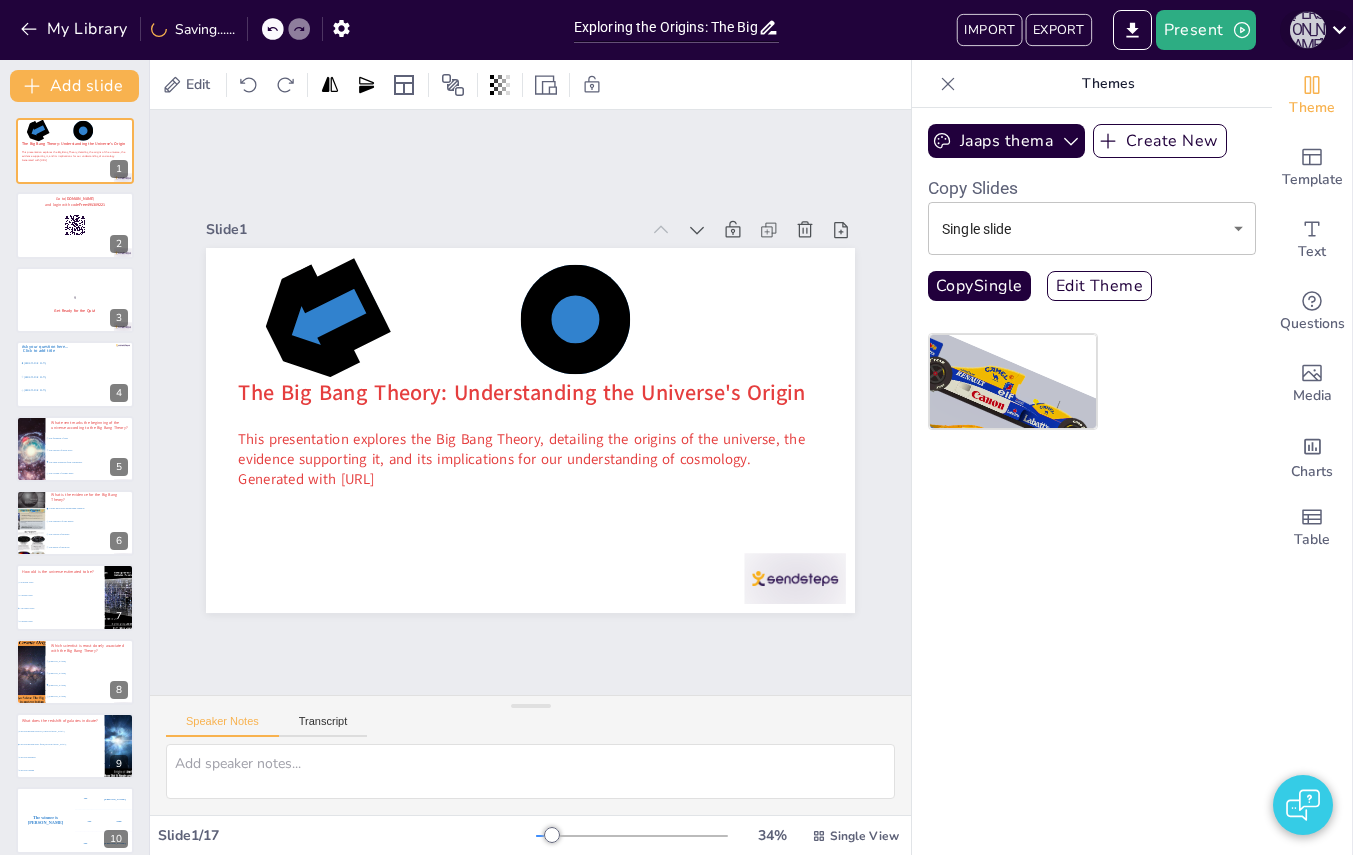 click on "[PERSON_NAME]" at bounding box center (1308, 30) 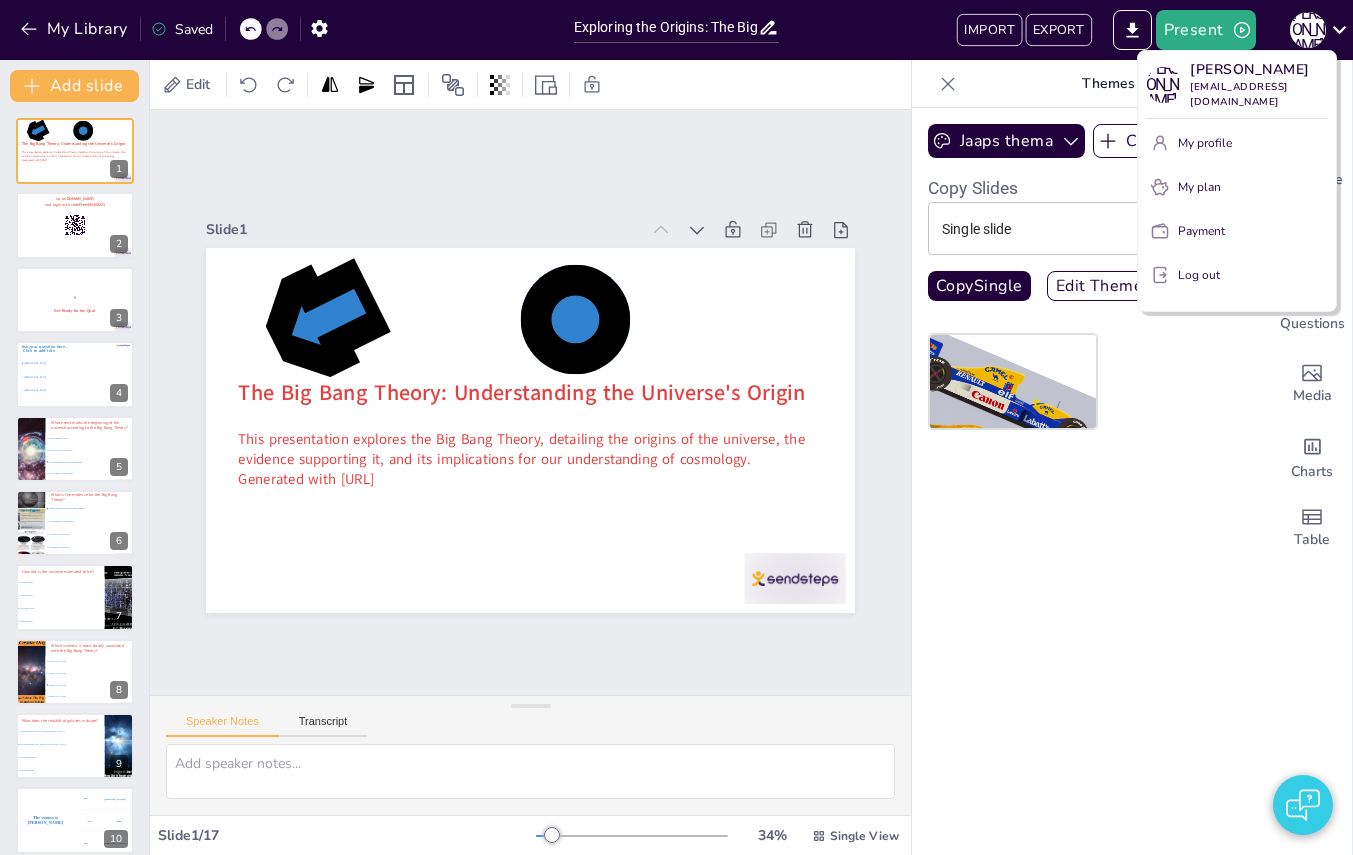 click at bounding box center [676, 427] 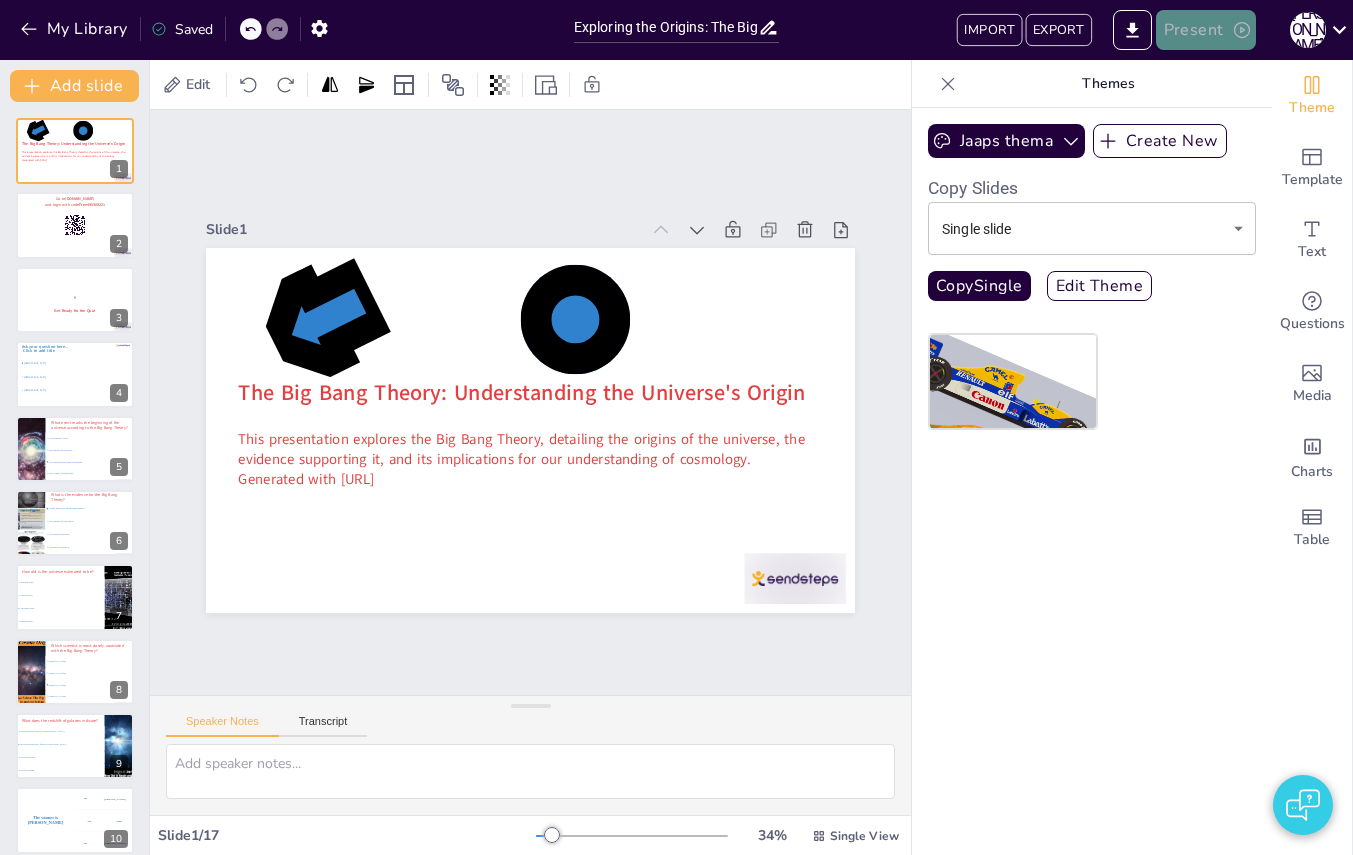 click on "Present" at bounding box center [1206, 30] 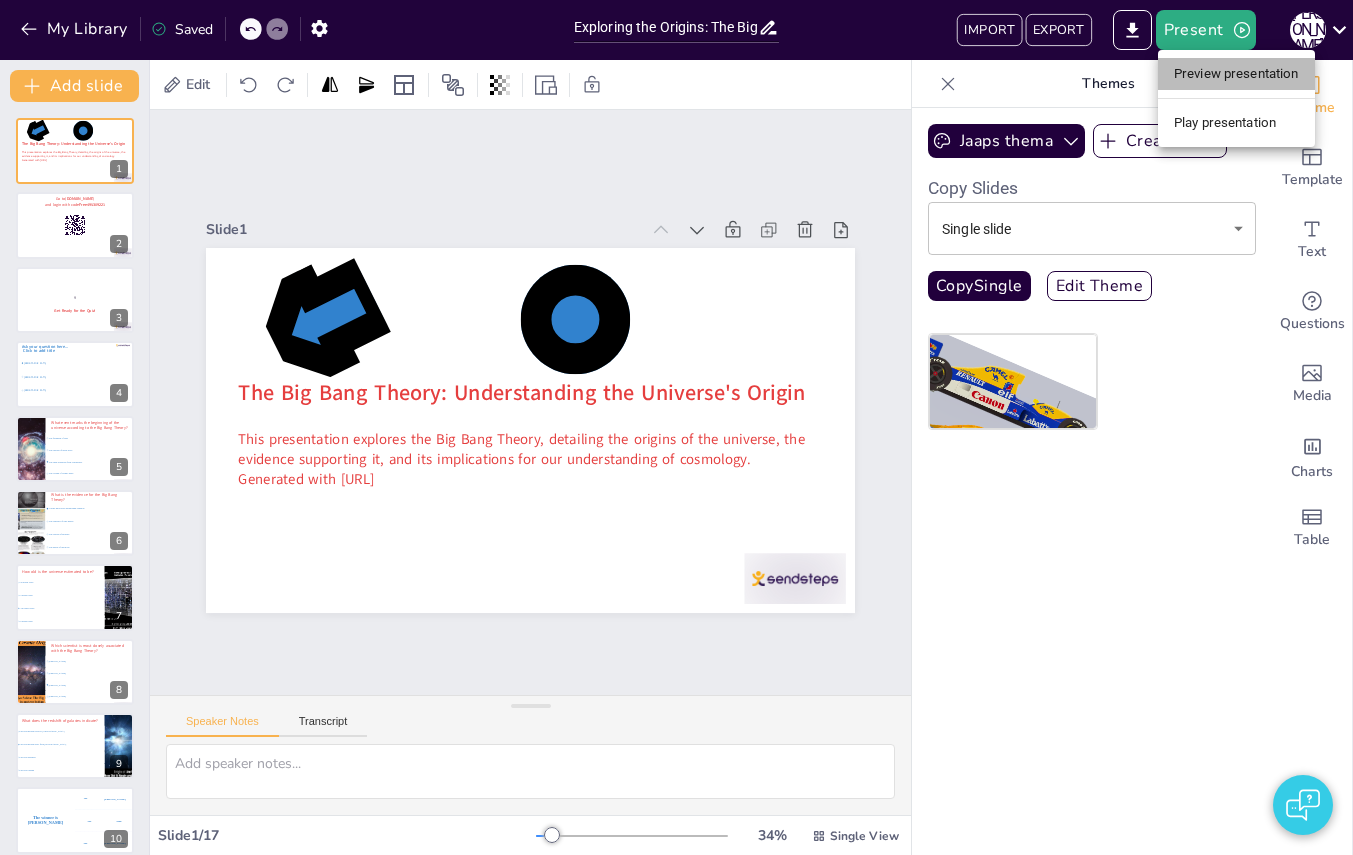 click on "Preview presentation" at bounding box center (1236, 74) 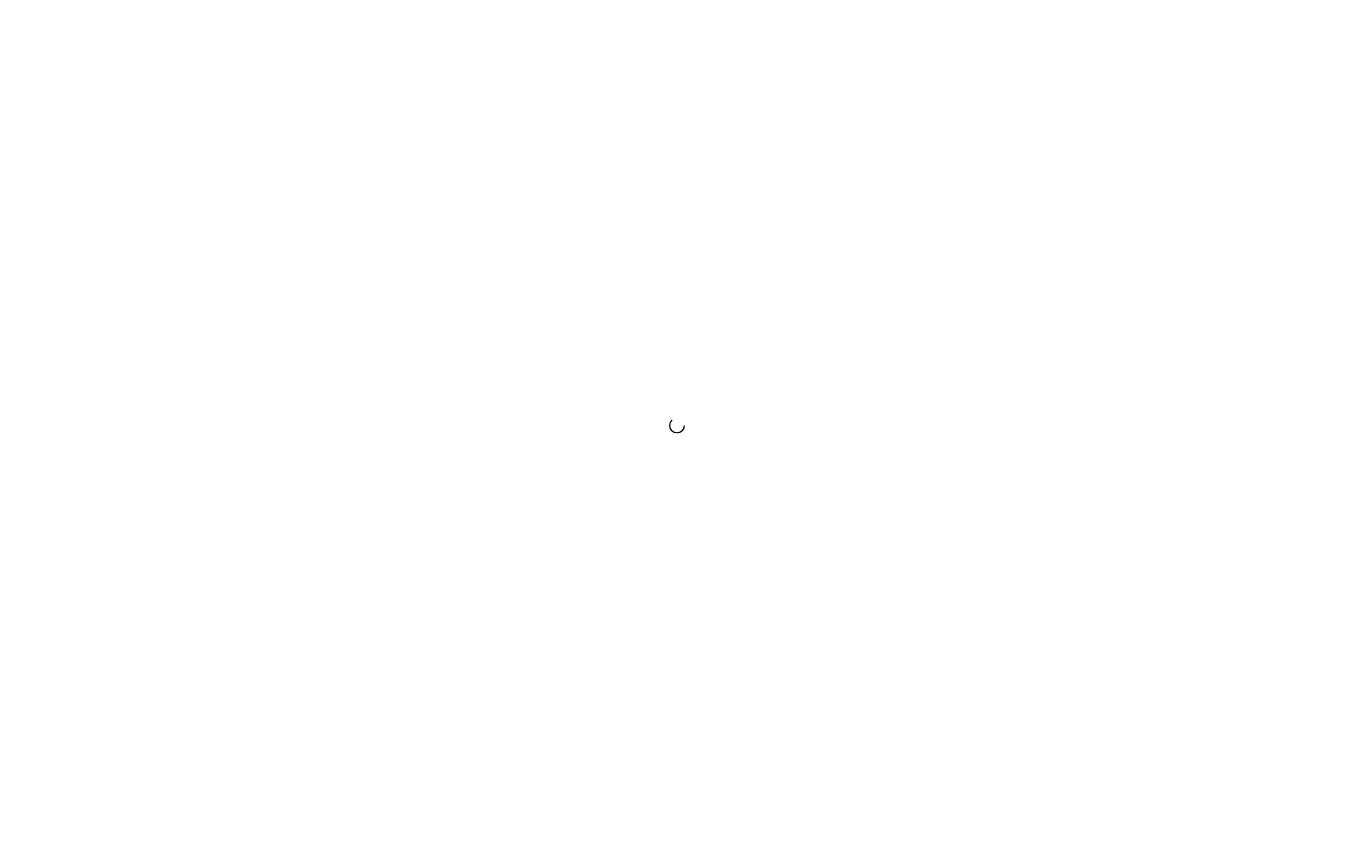 scroll, scrollTop: 0, scrollLeft: 0, axis: both 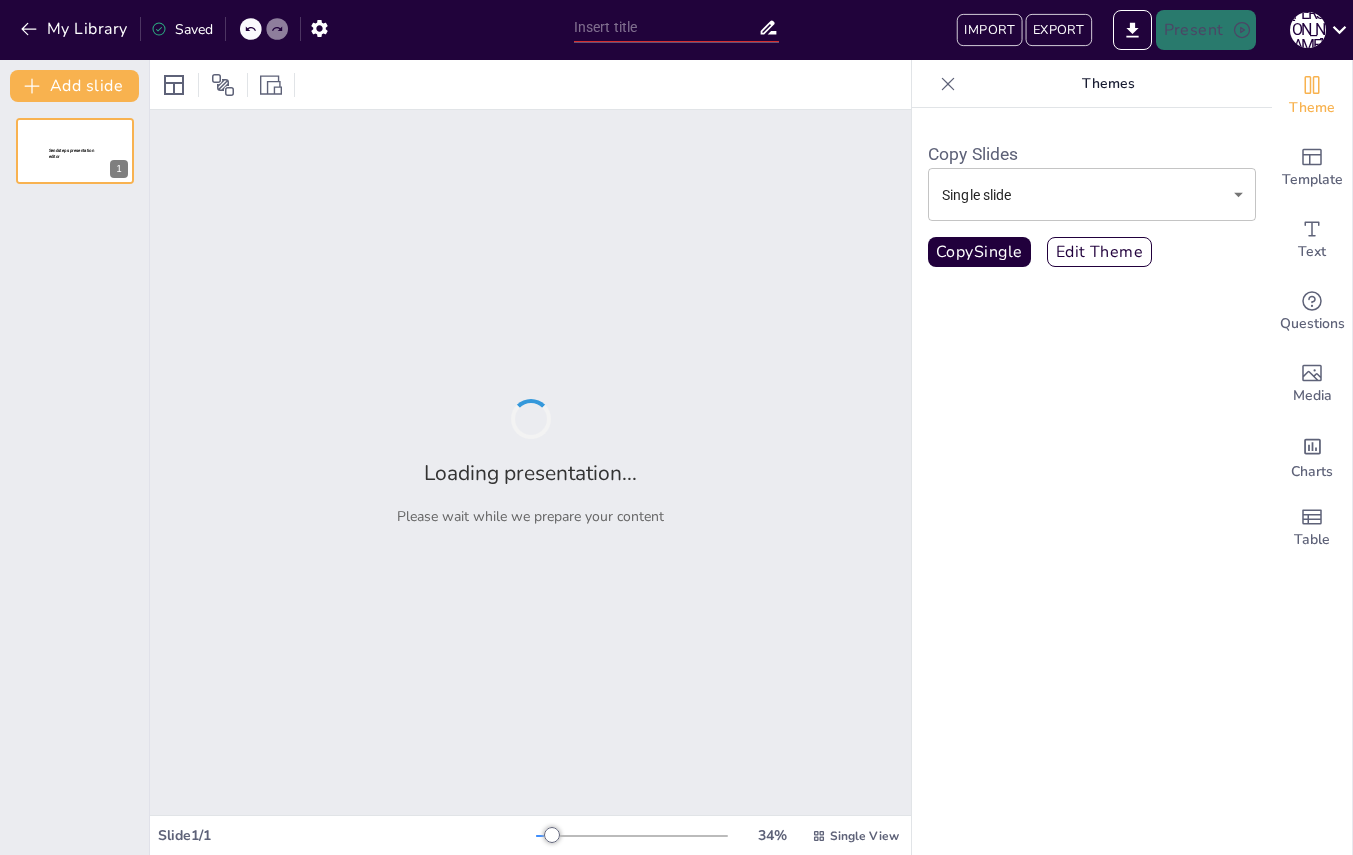 type on "Exploring the Origins: The Big Bang Theory Quiz" 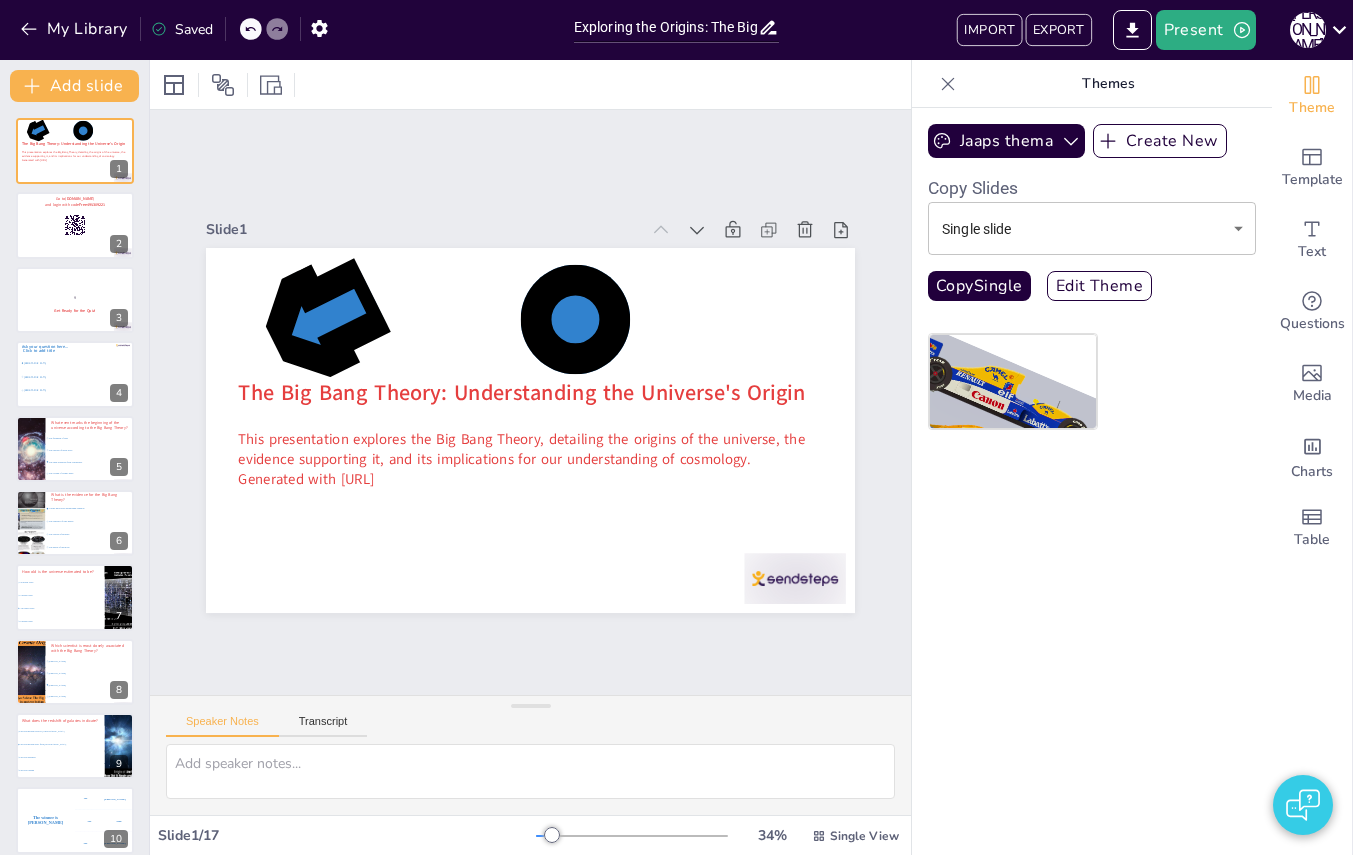 checkbox on "true" 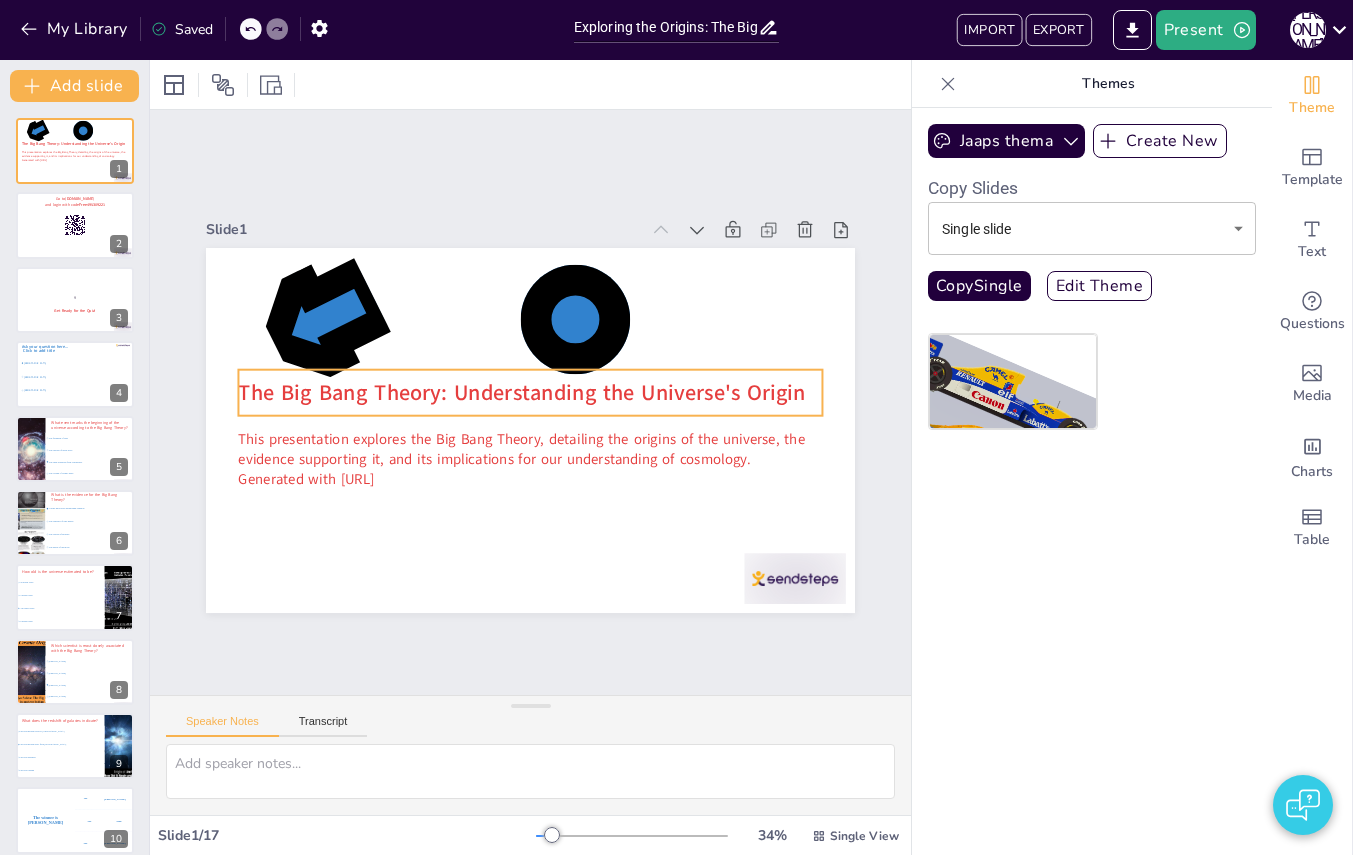 checkbox on "true" 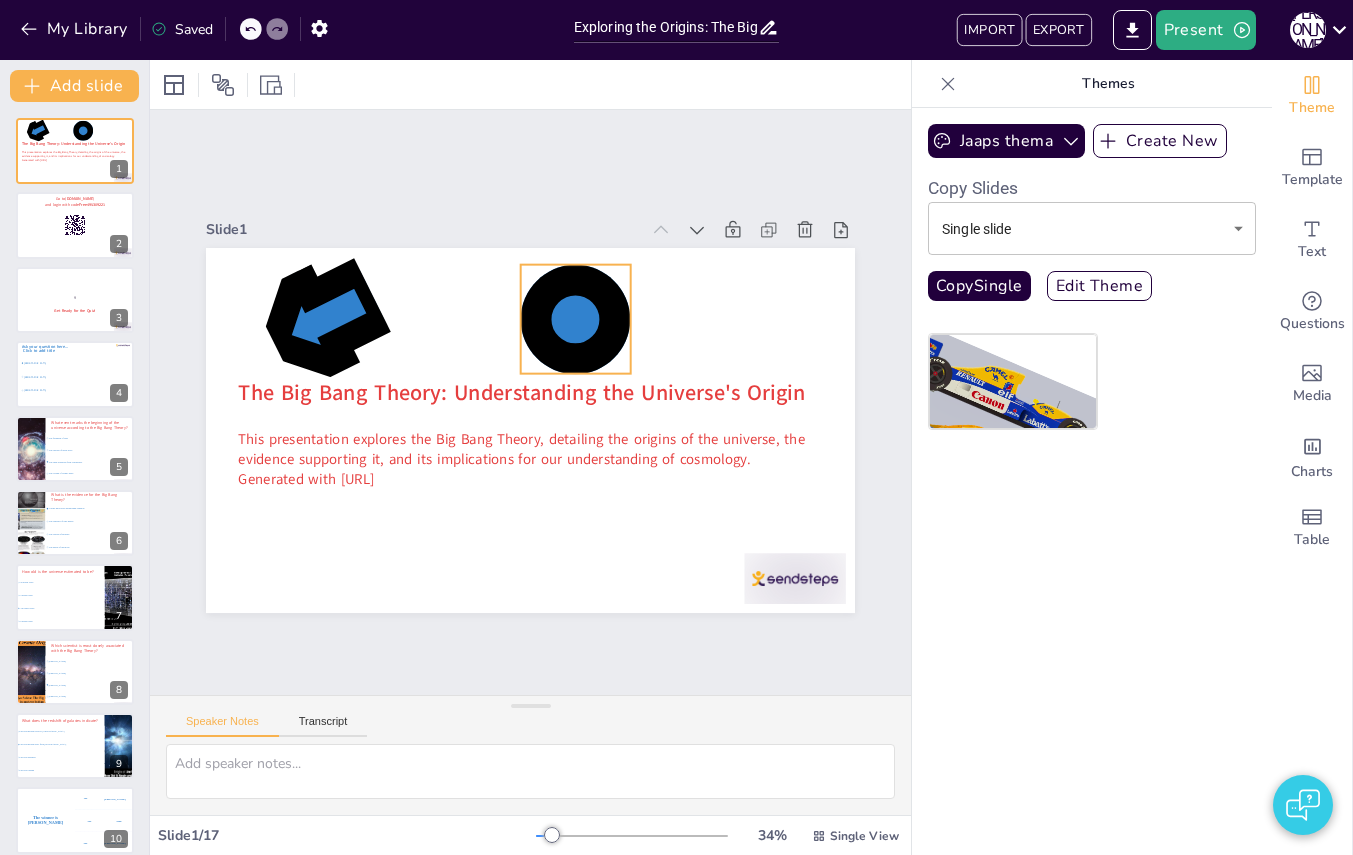 checkbox on "true" 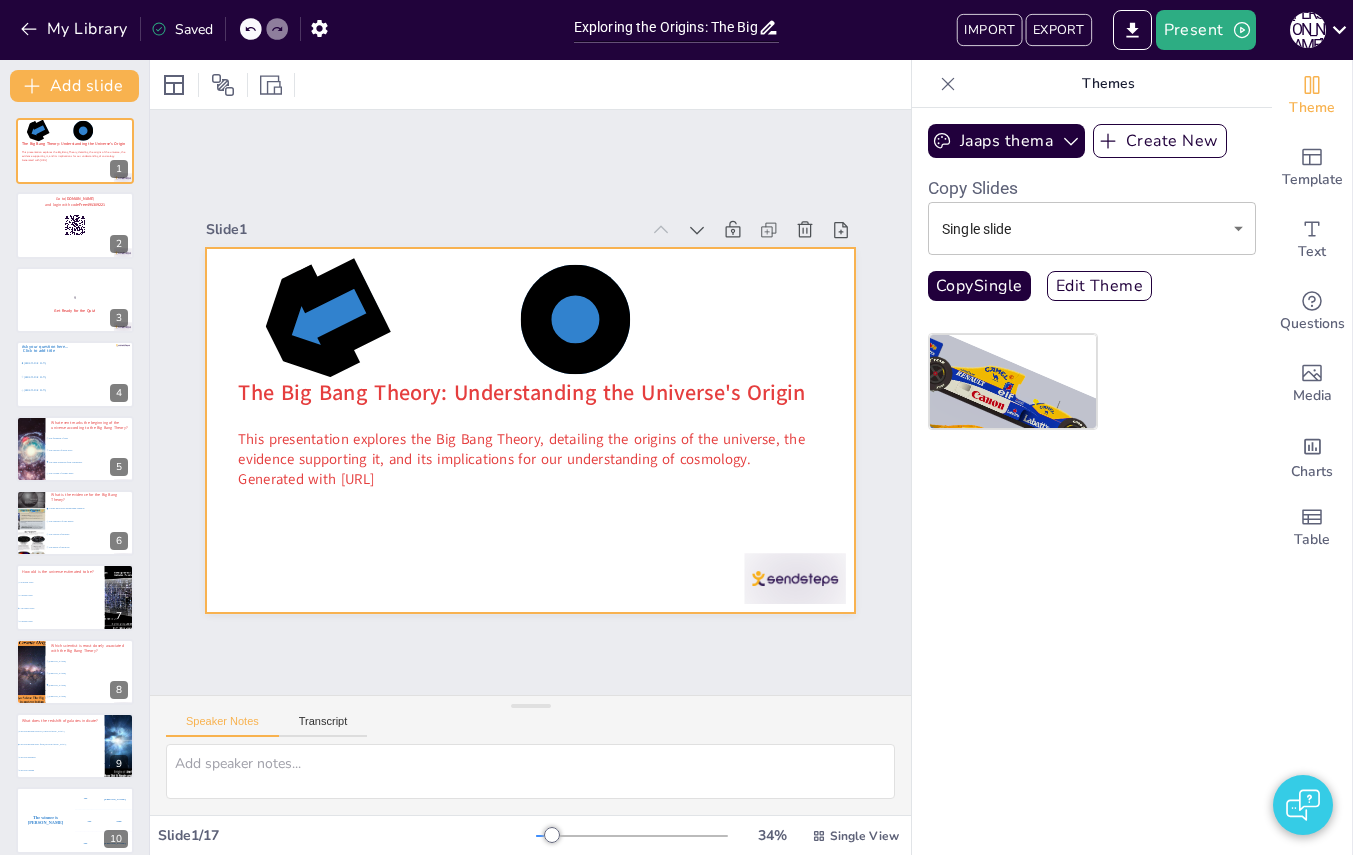 checkbox on "true" 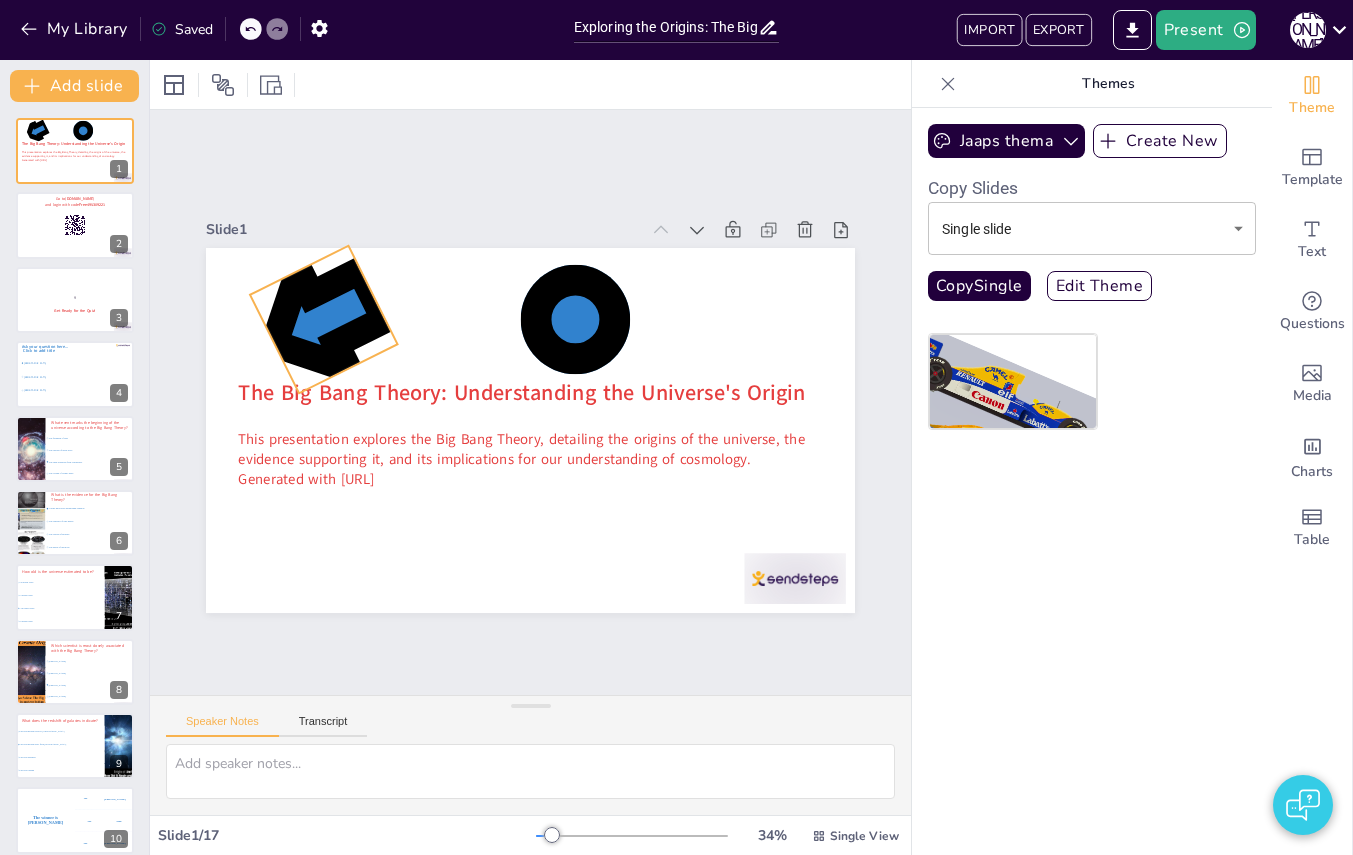 checkbox on "true" 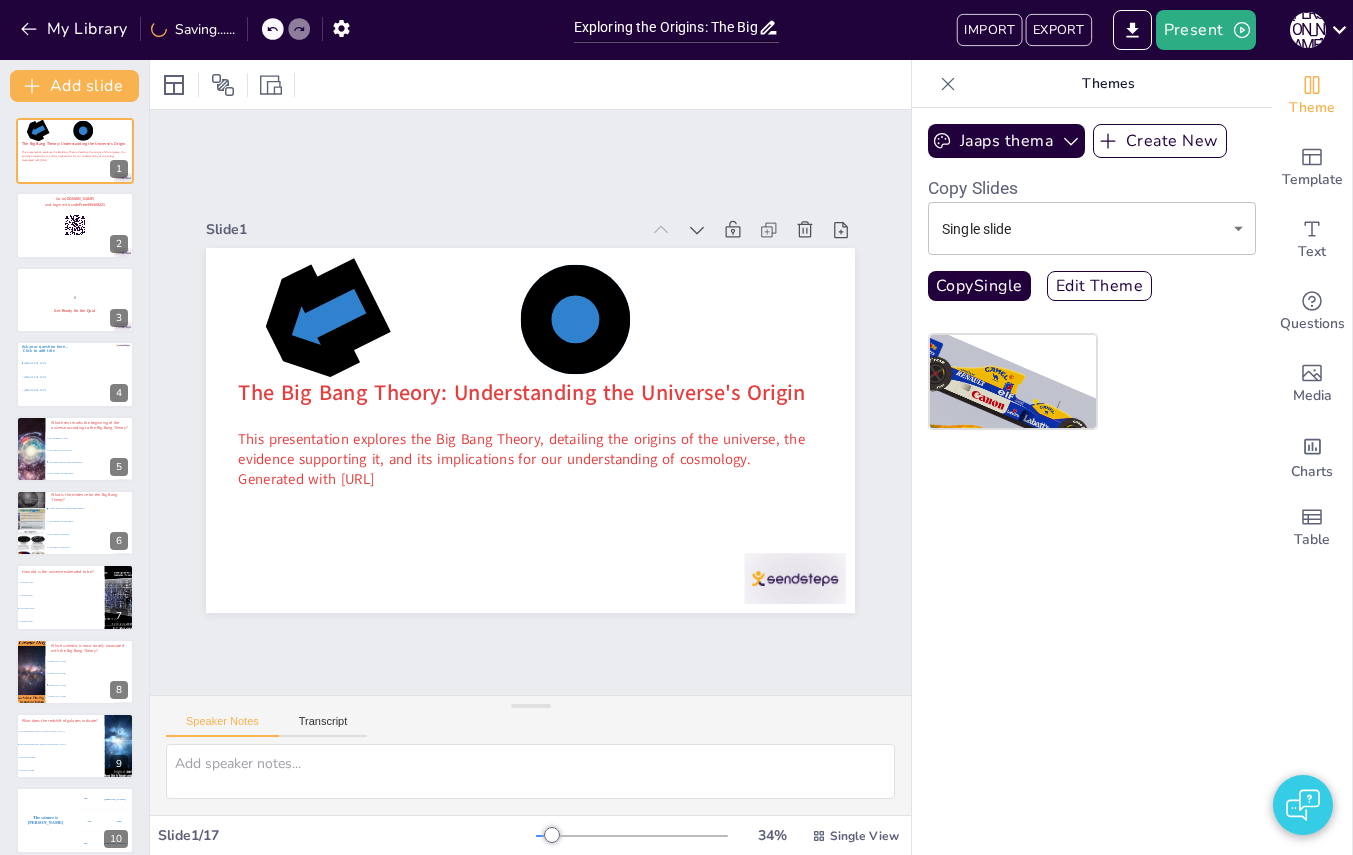 checkbox on "true" 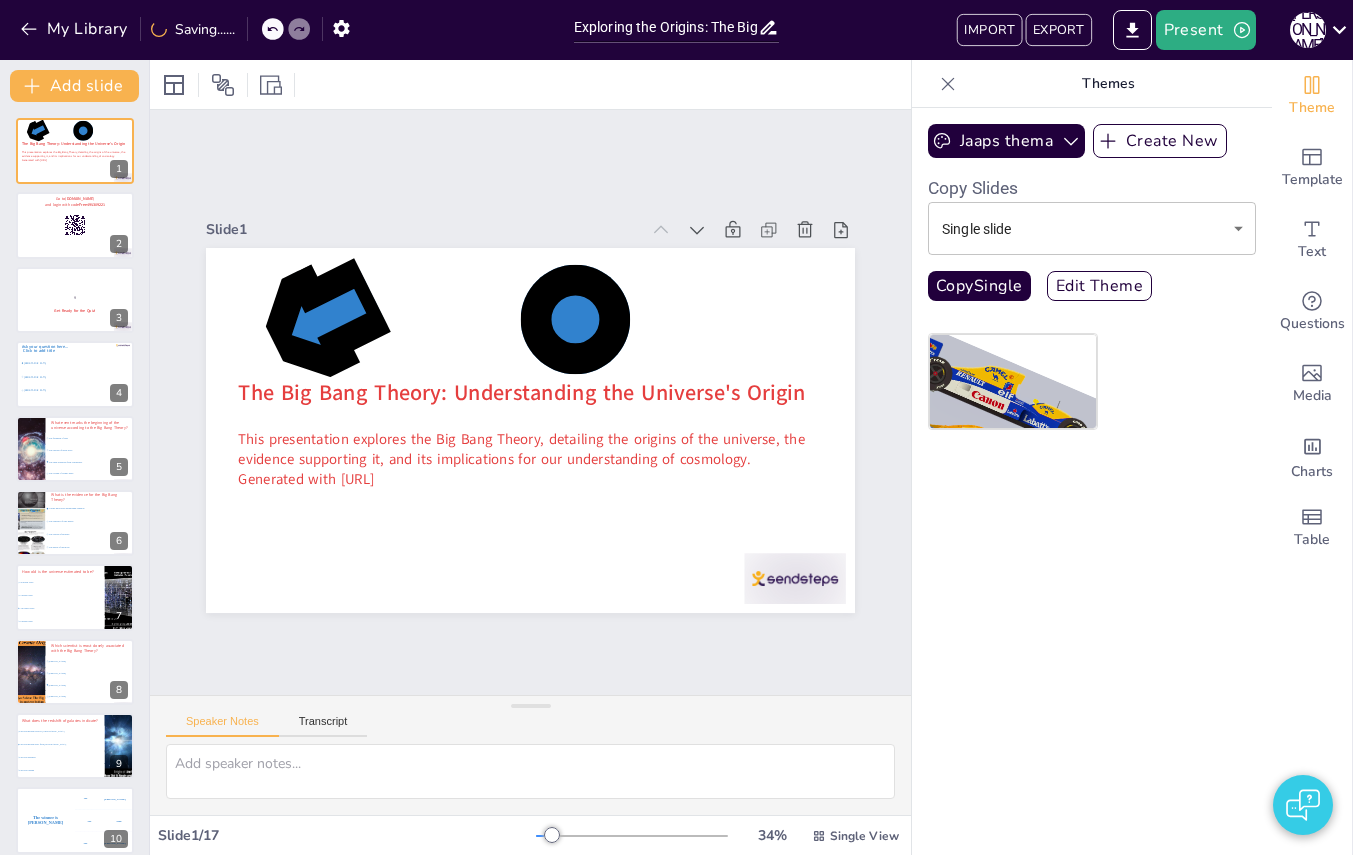 checkbox on "true" 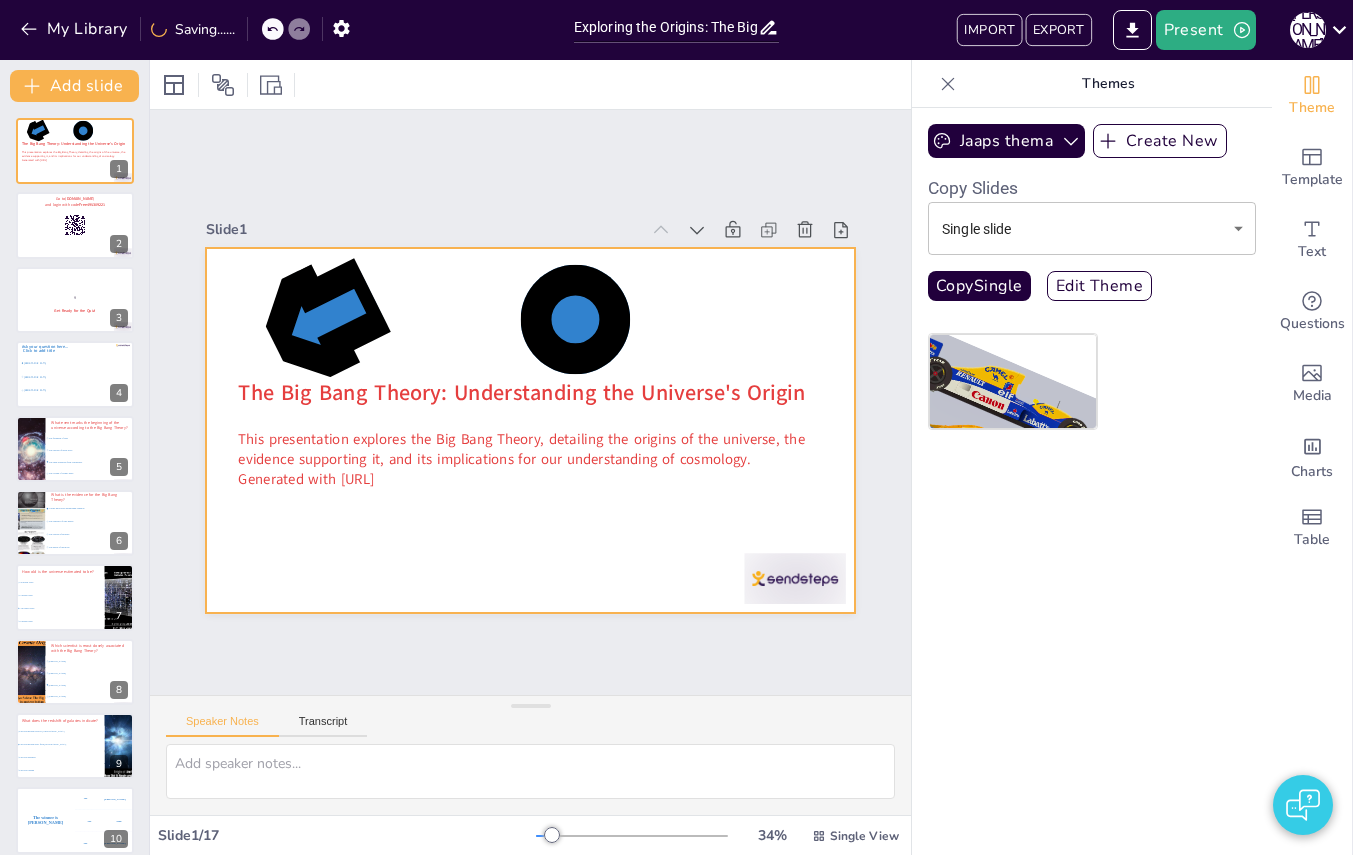 checkbox on "true" 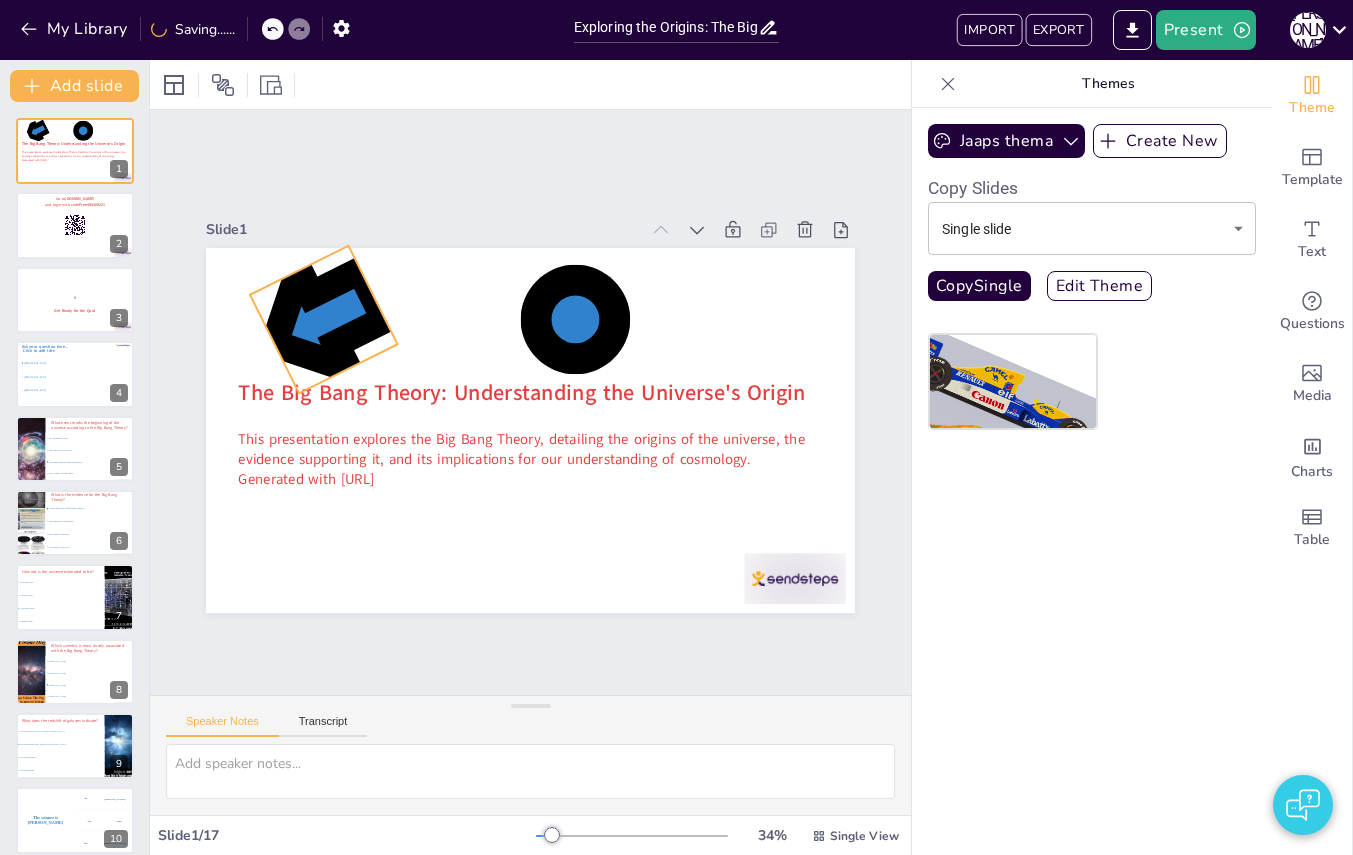checkbox on "true" 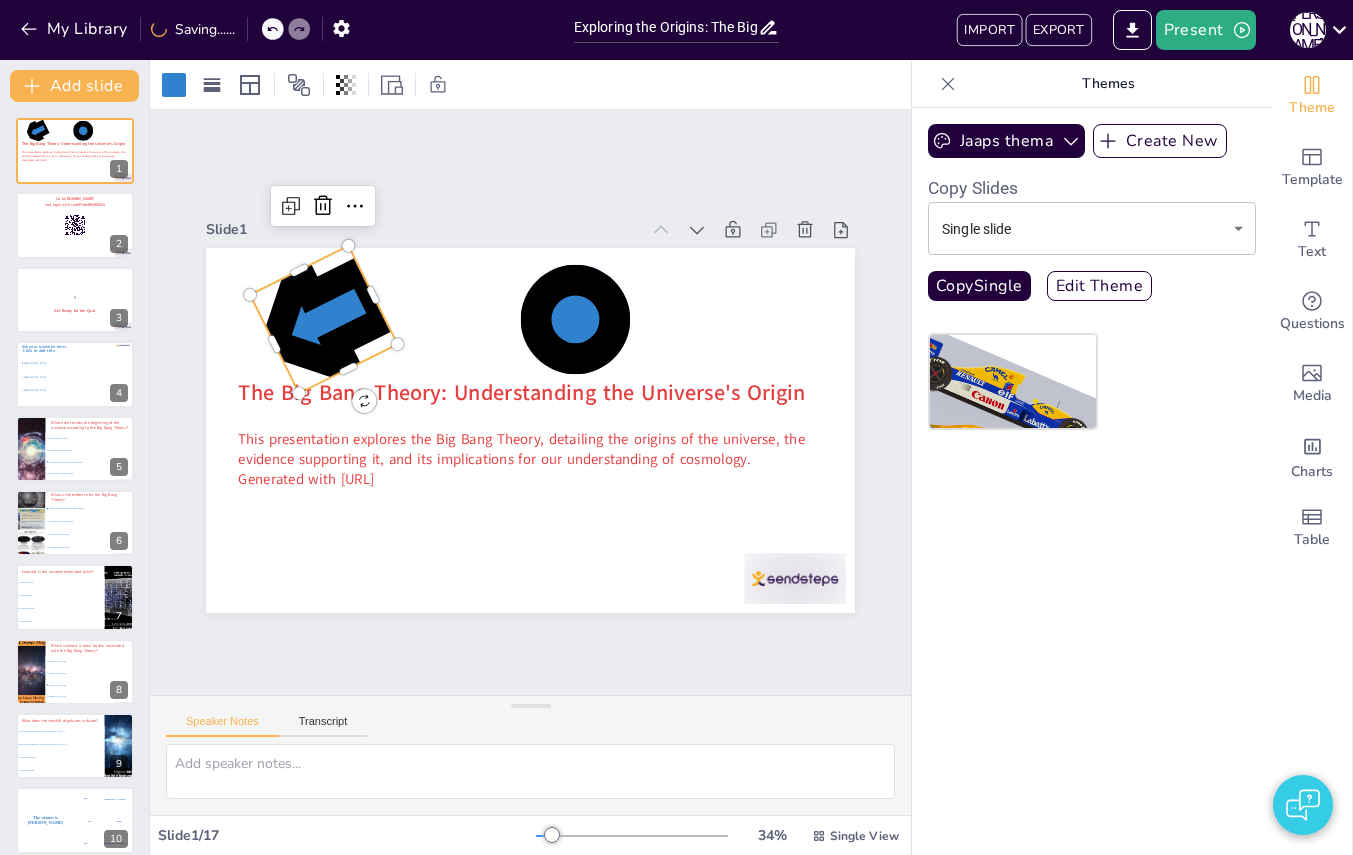 checkbox on "true" 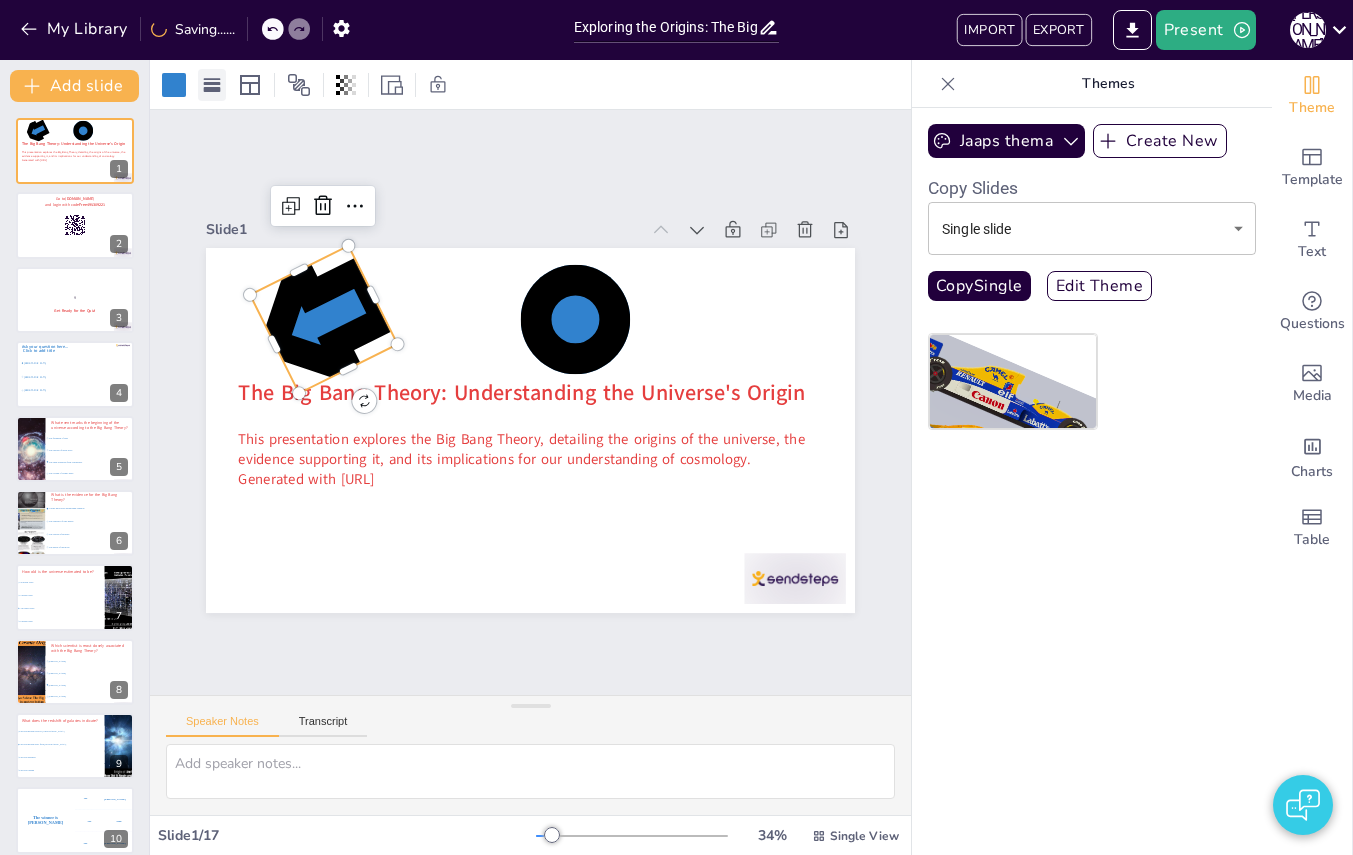 click 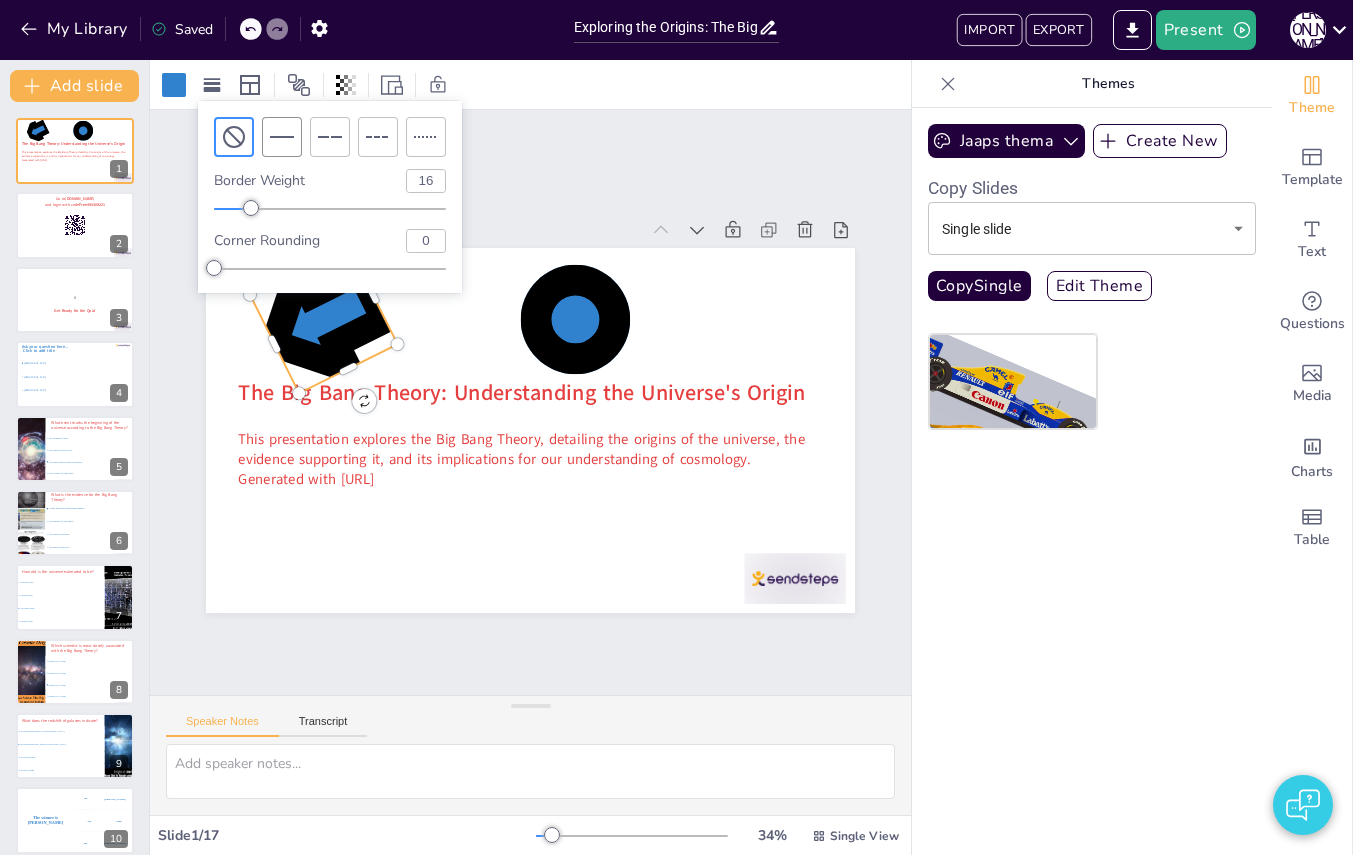 click 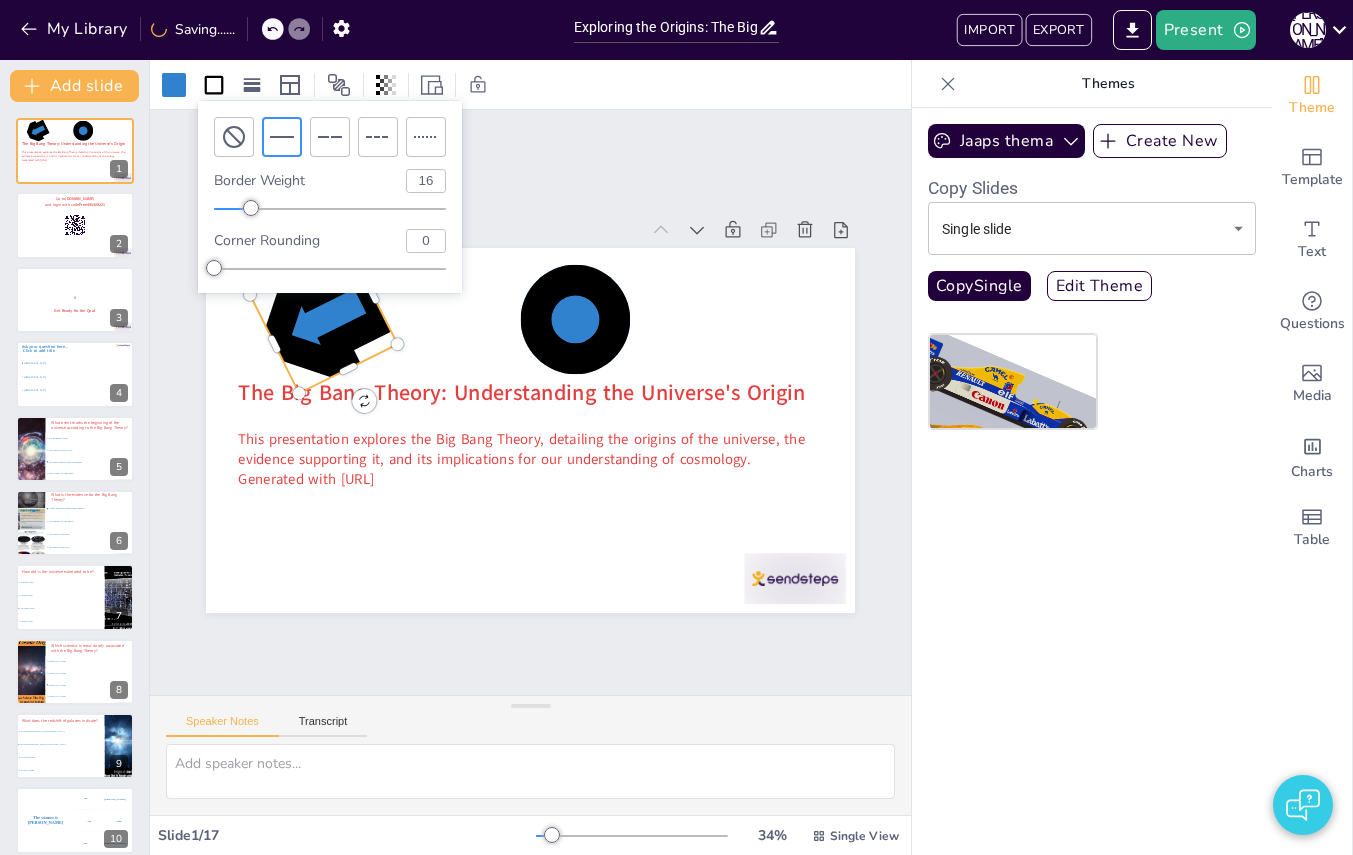 checkbox on "true" 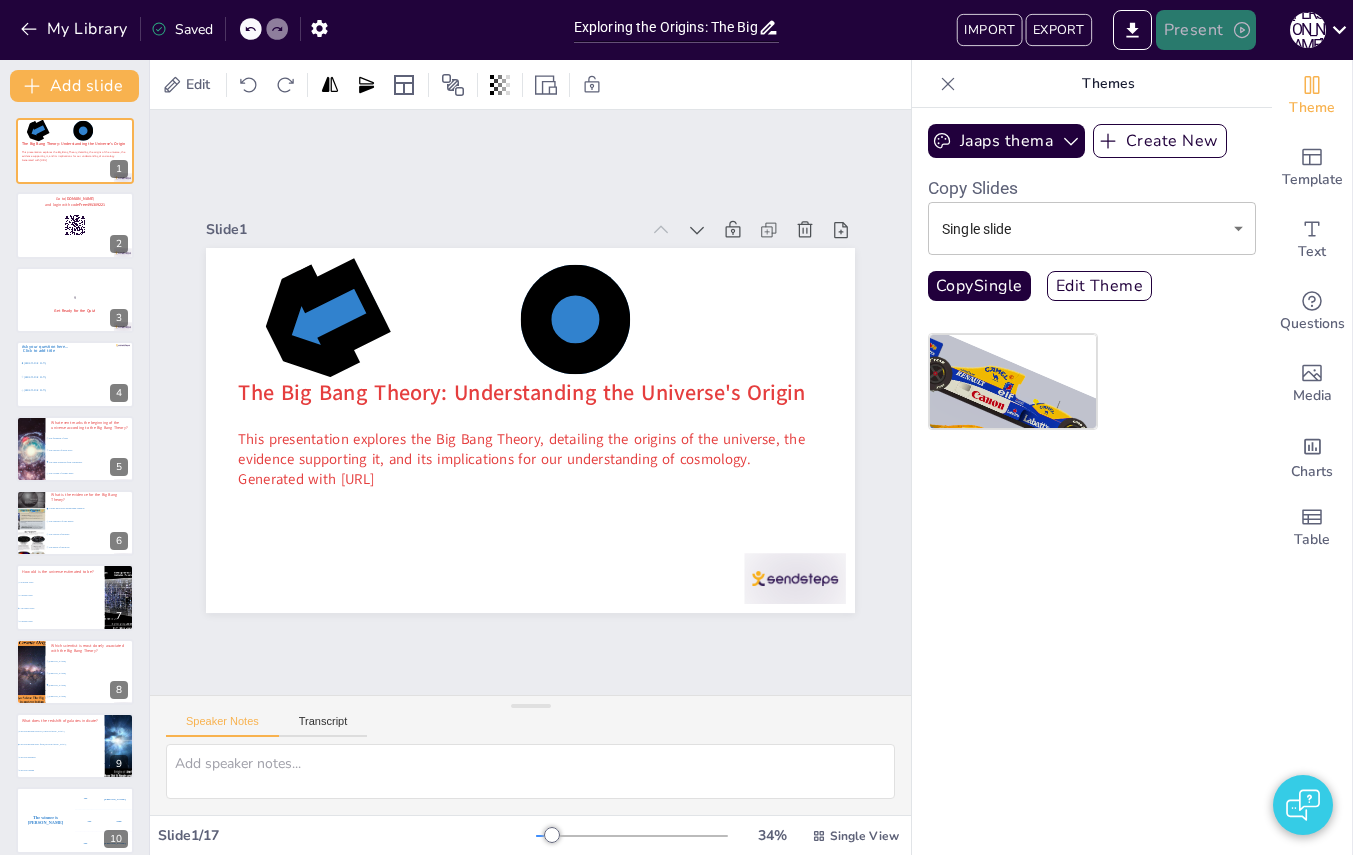 click 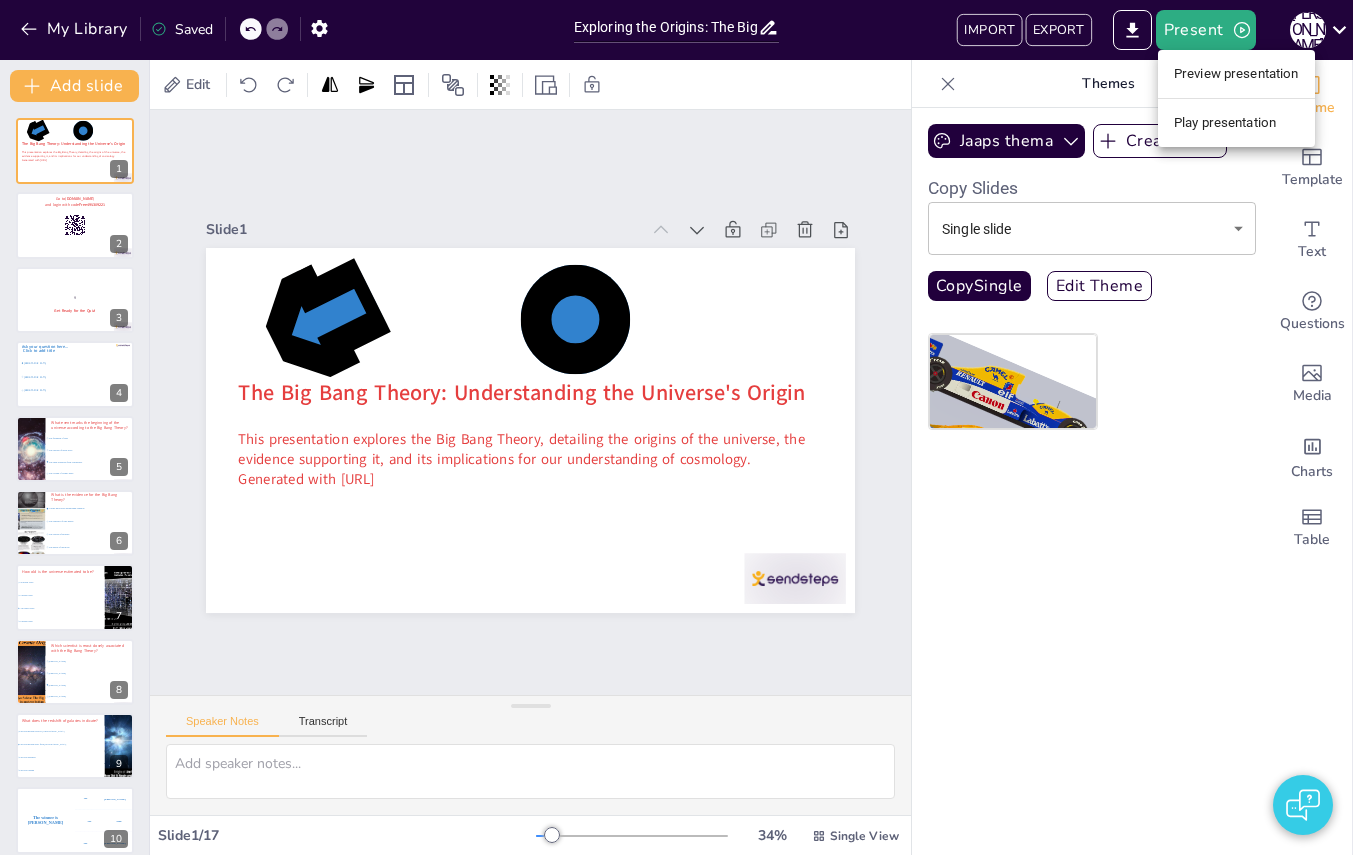 click on "Preview presentation" at bounding box center (1236, 74) 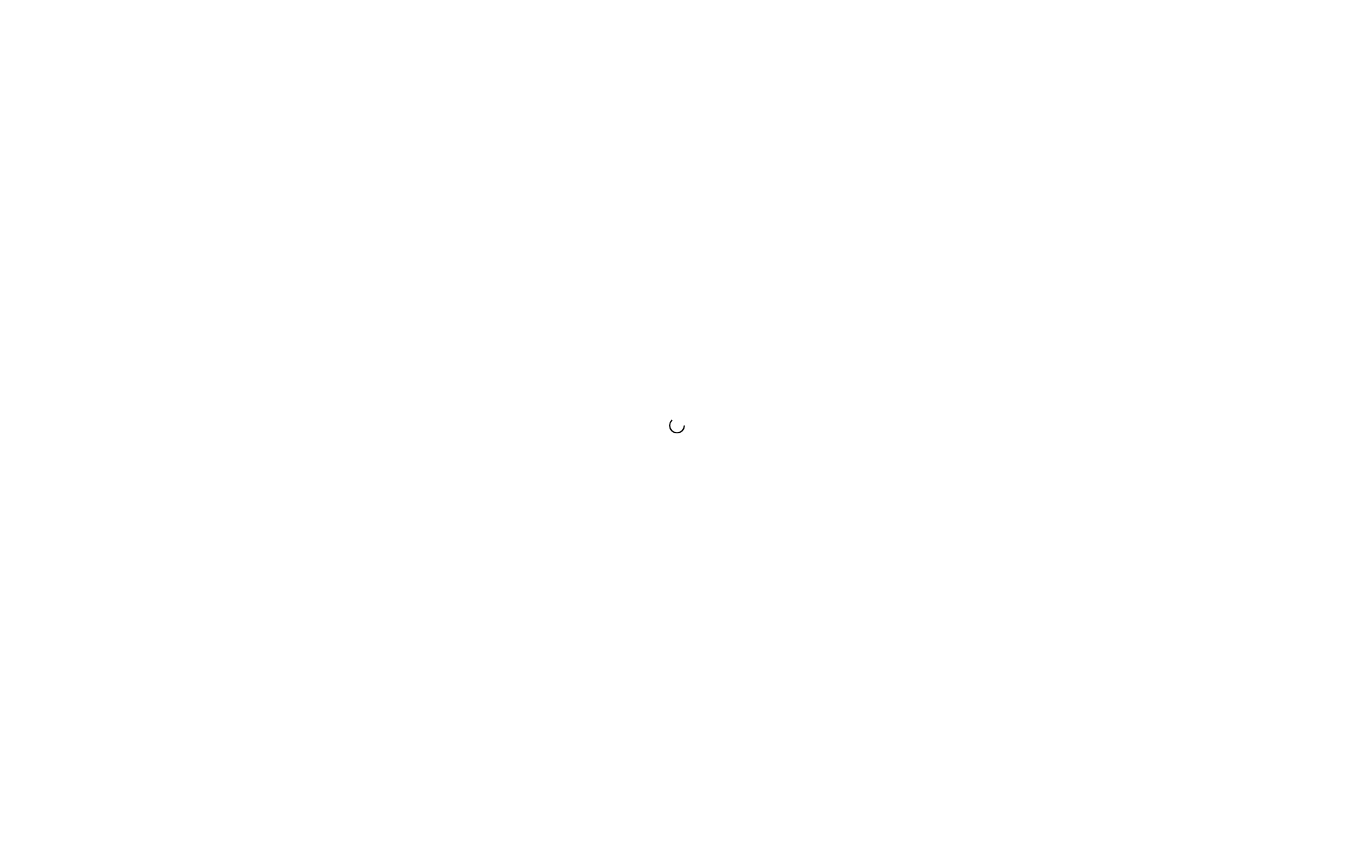 scroll, scrollTop: 0, scrollLeft: 0, axis: both 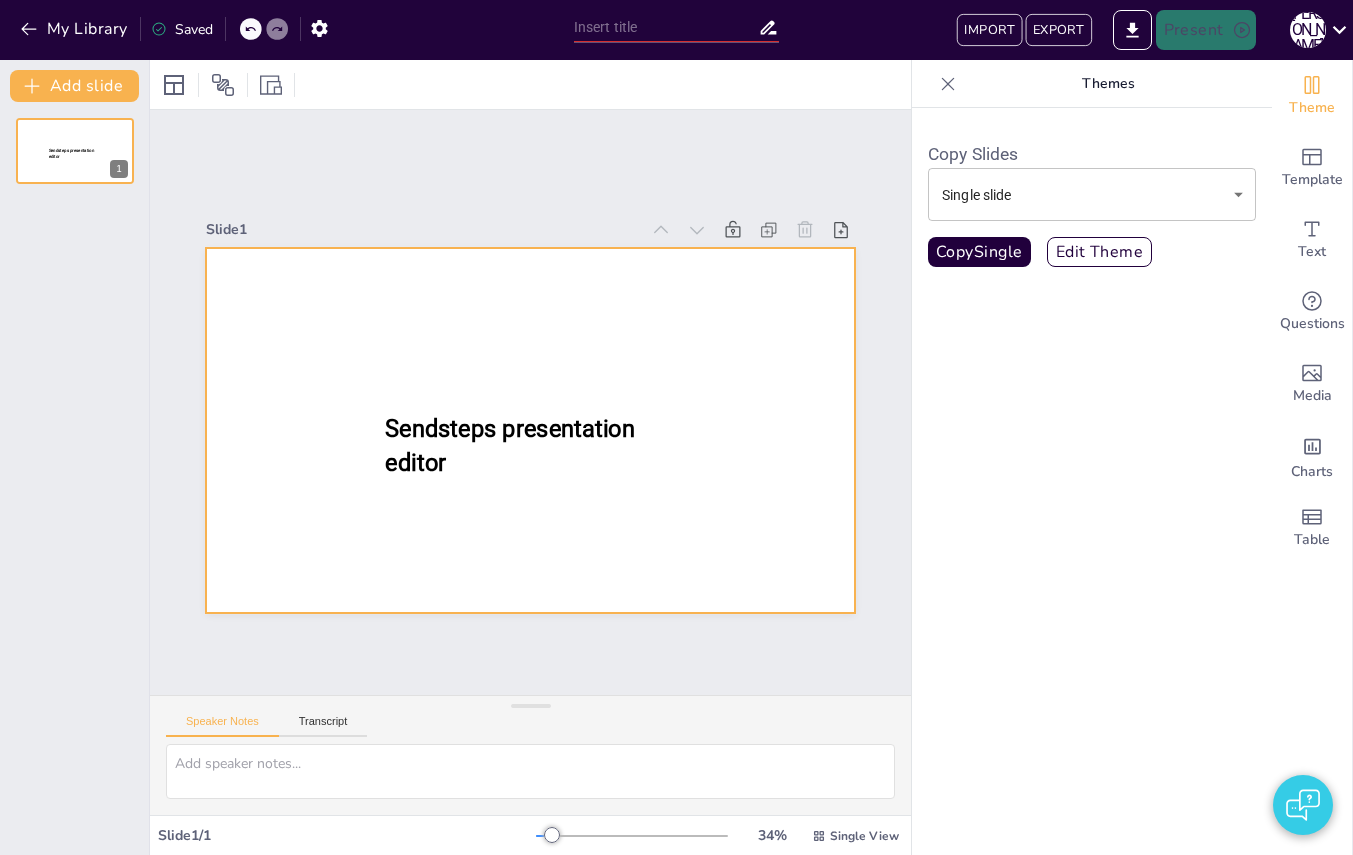 type on "Exploring the Origins: The Big Bang Theory Quiz" 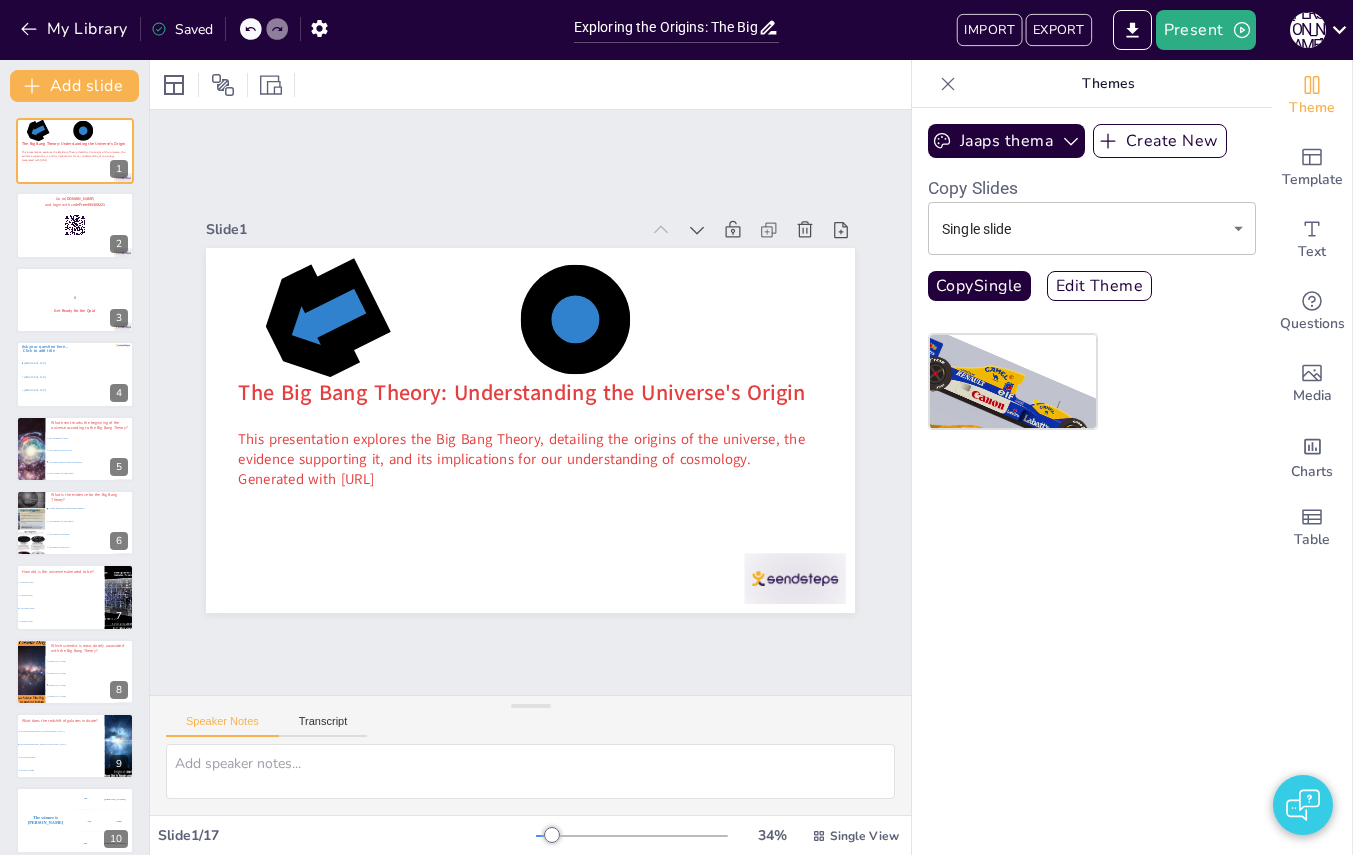 checkbox on "true" 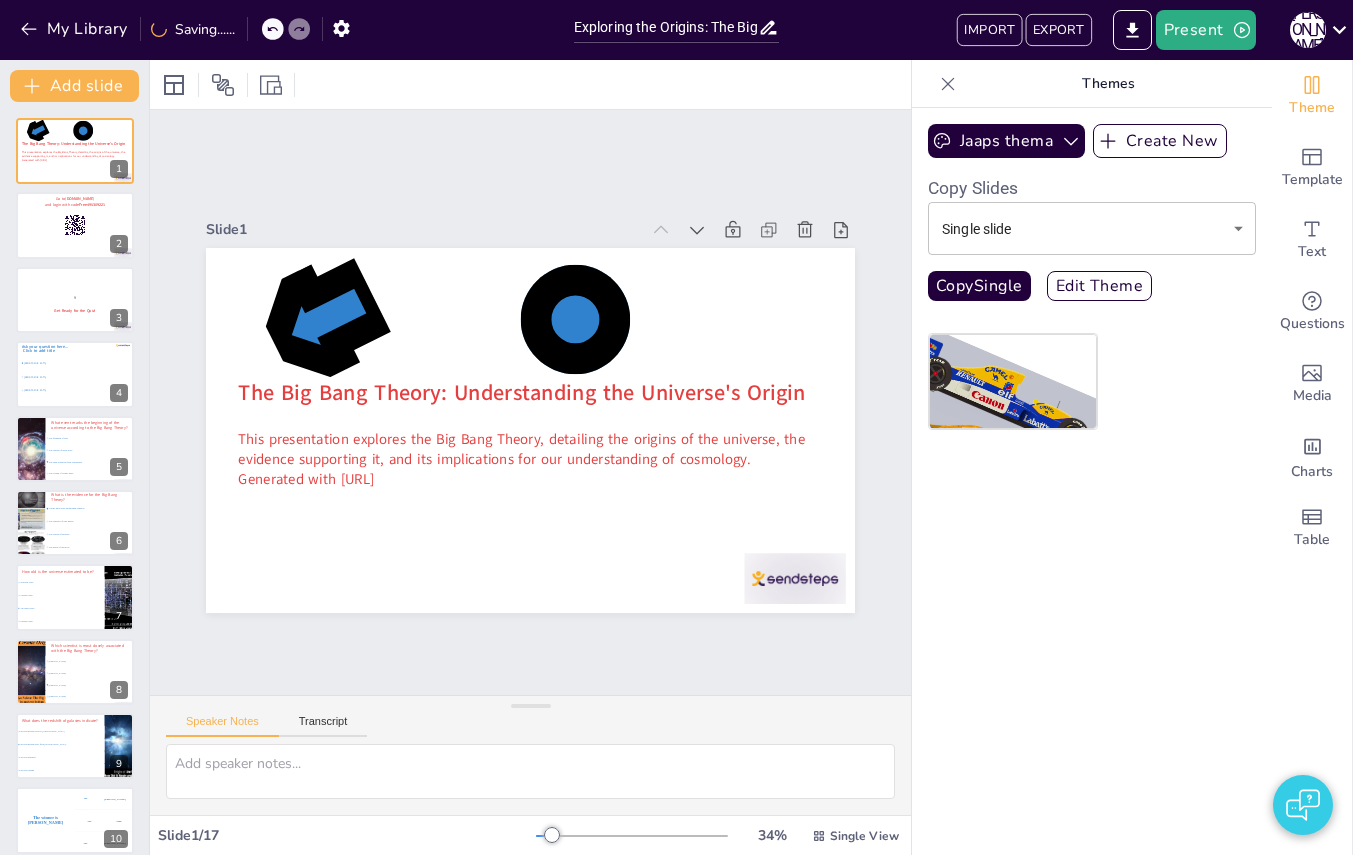 checkbox on "true" 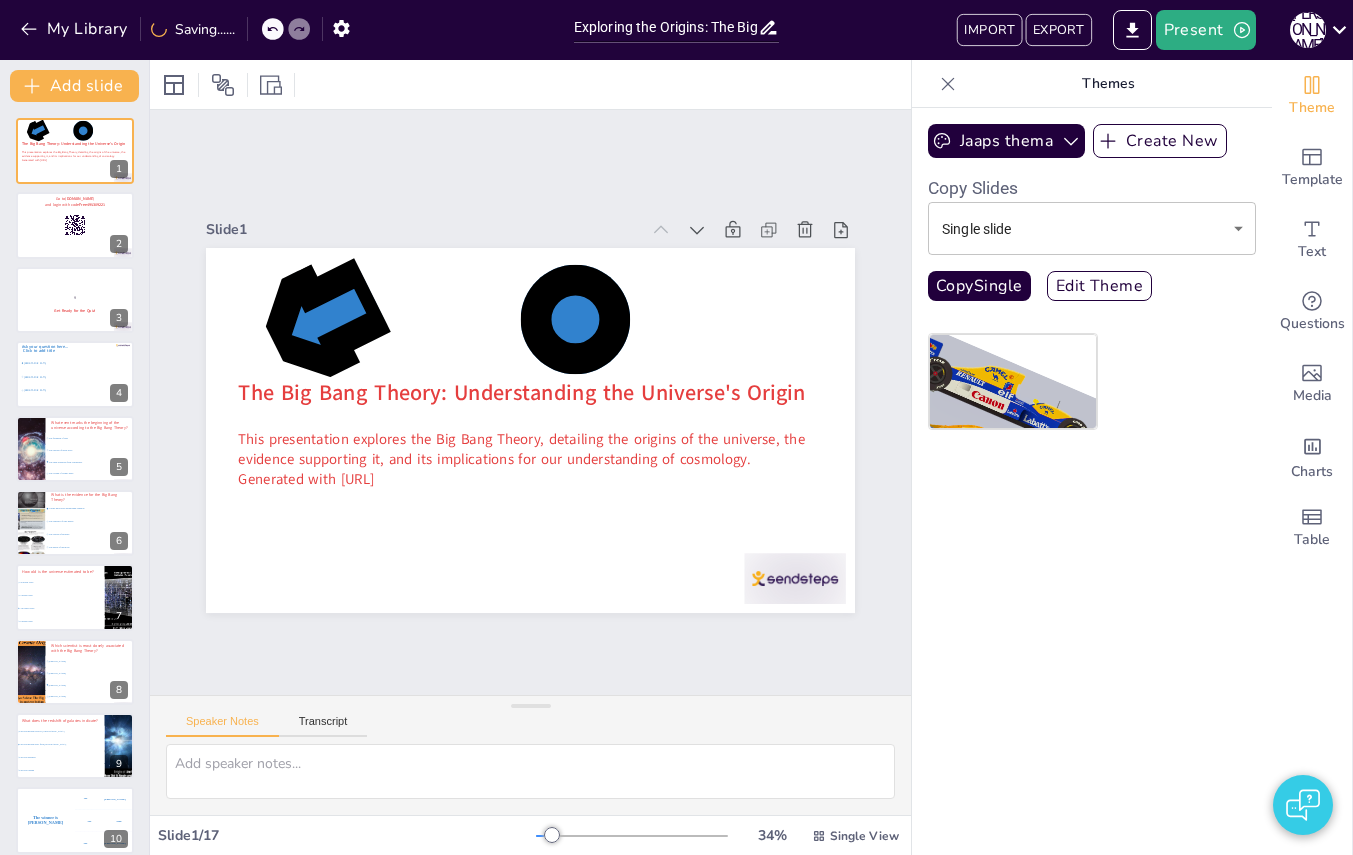 checkbox on "true" 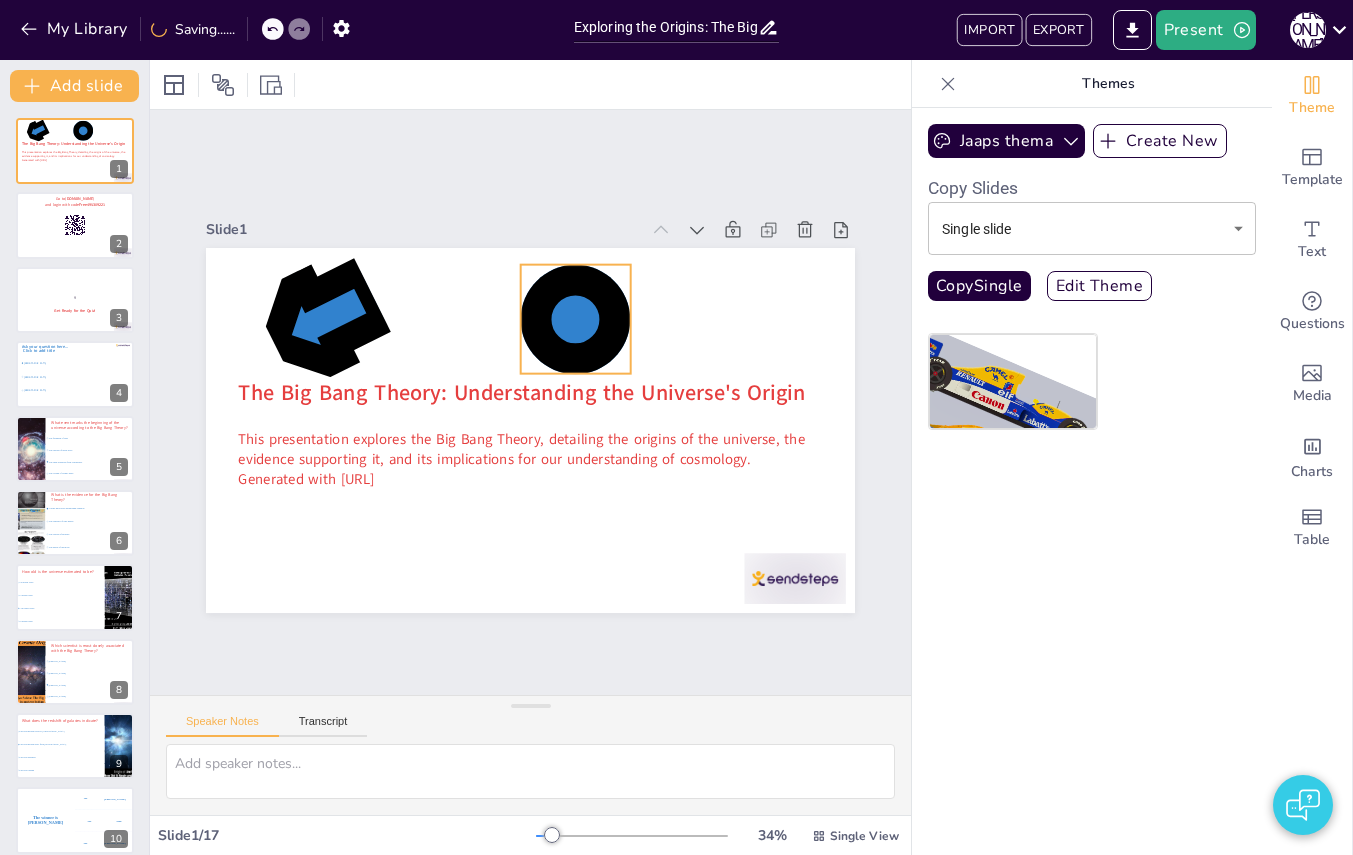 checkbox on "true" 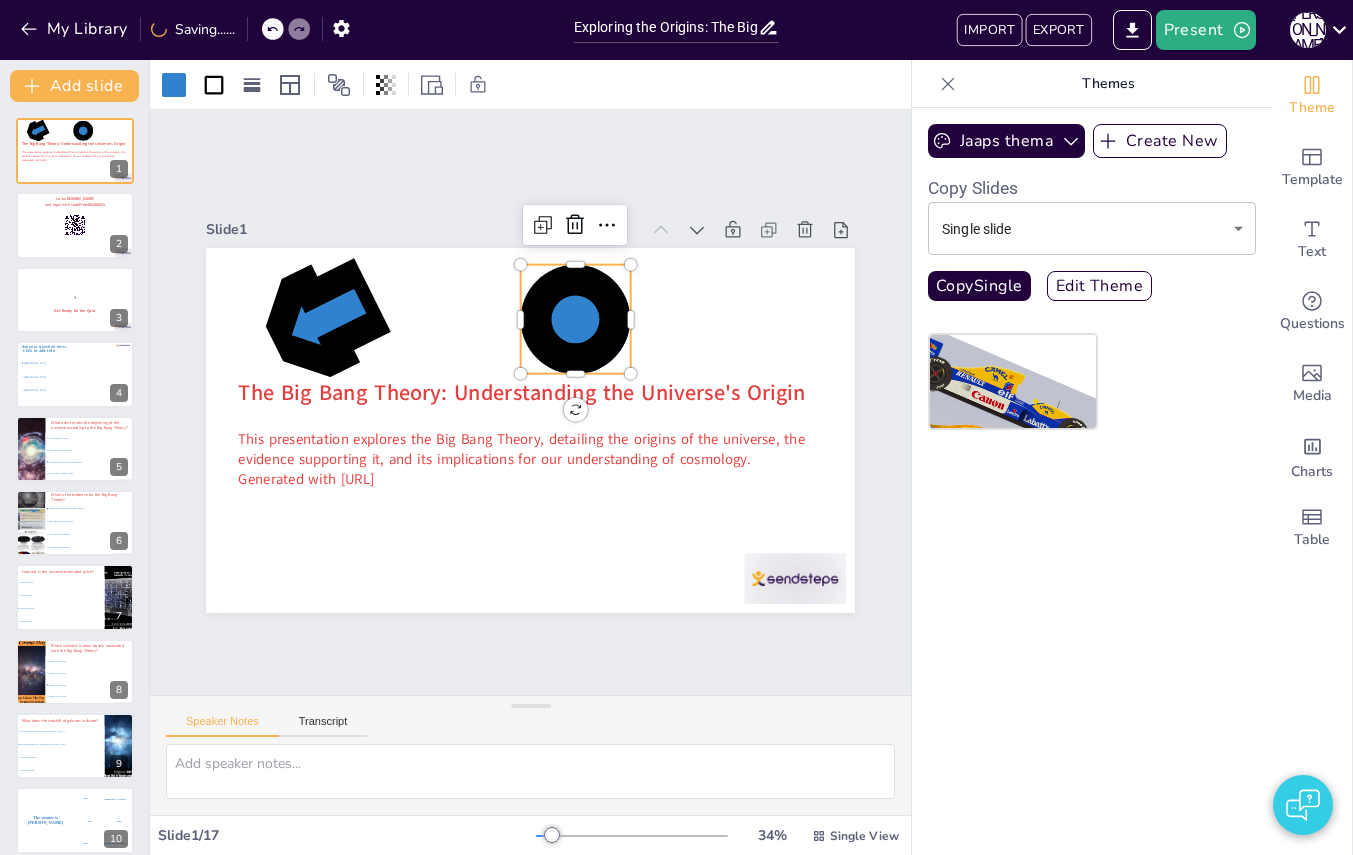 click 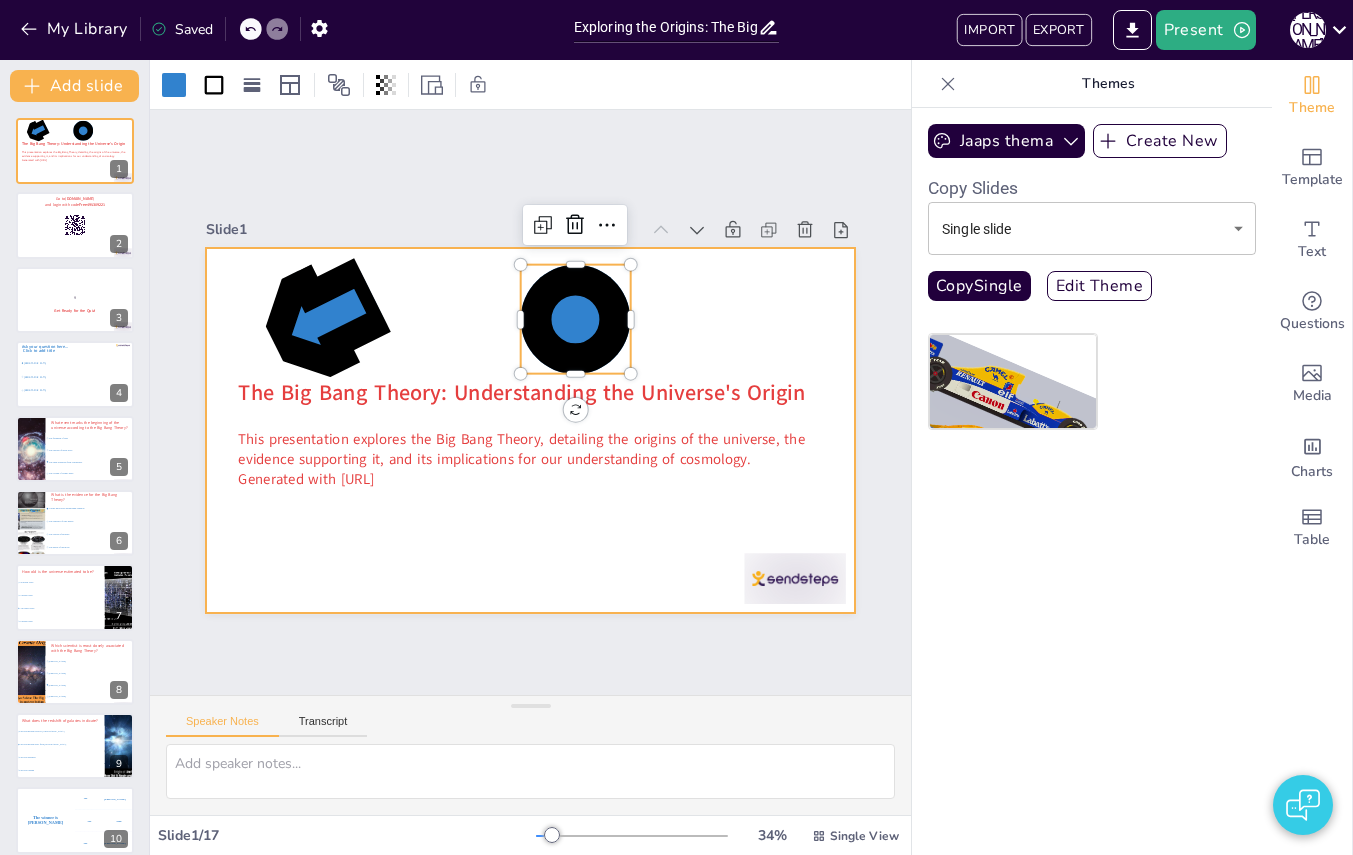 checkbox on "true" 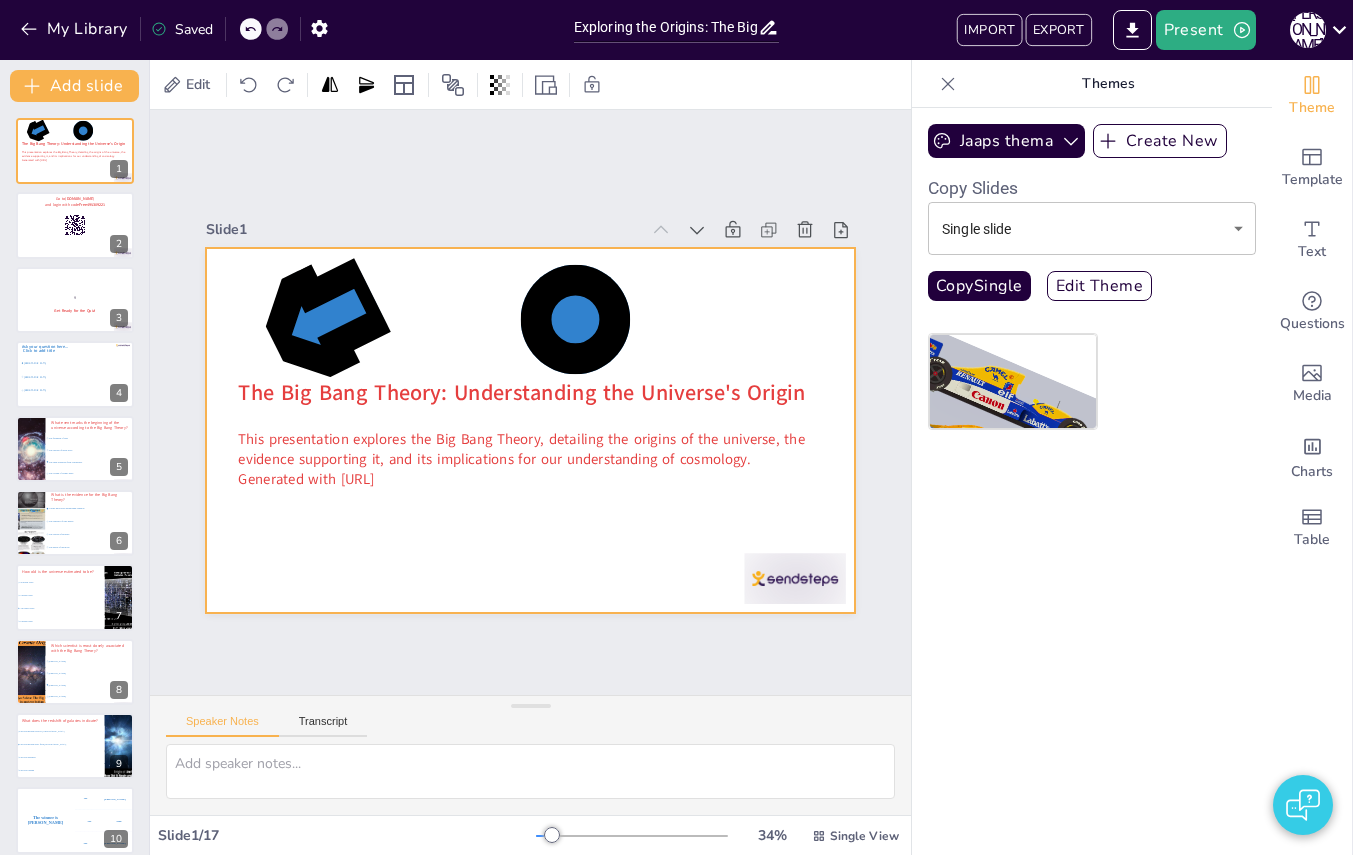 checkbox on "true" 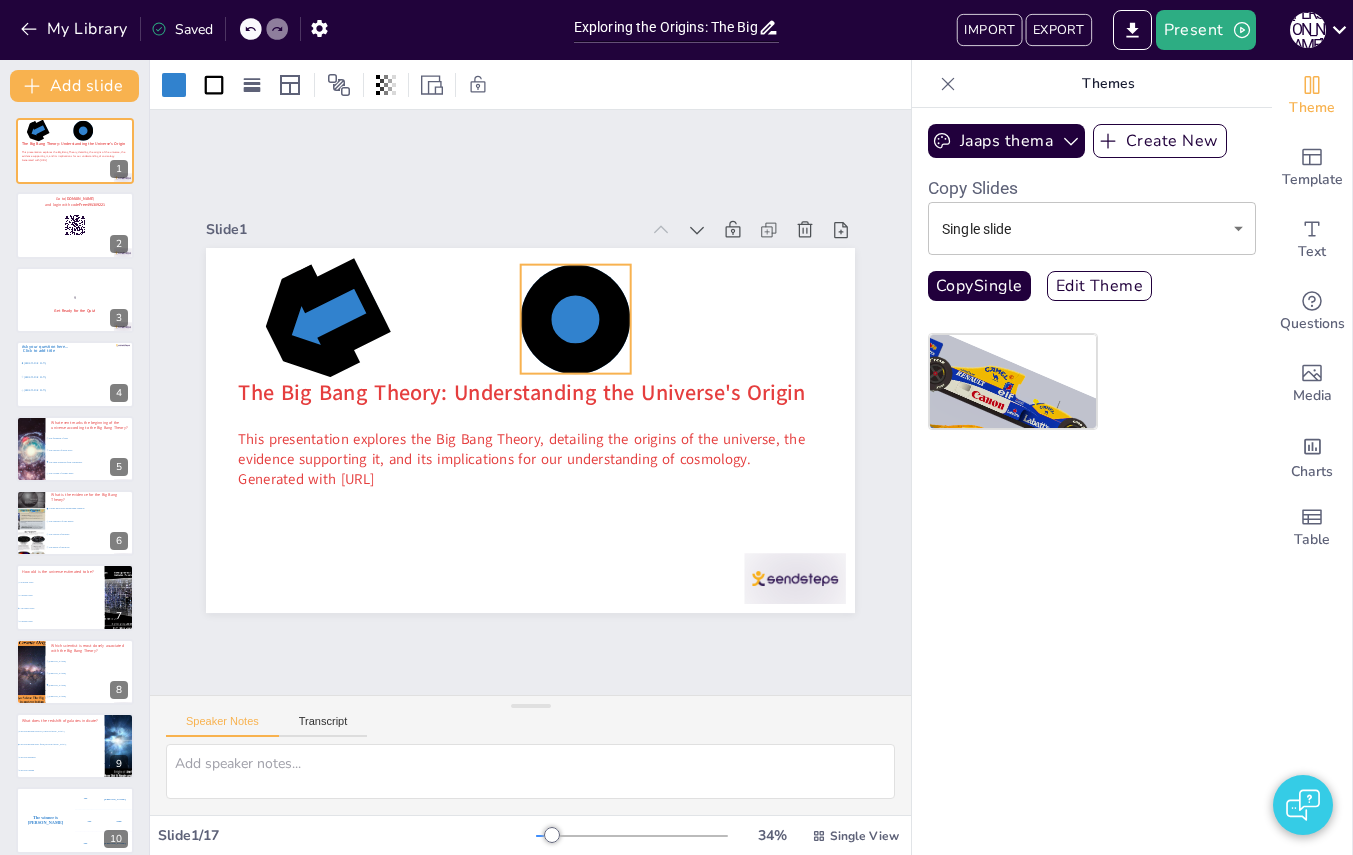 checkbox on "true" 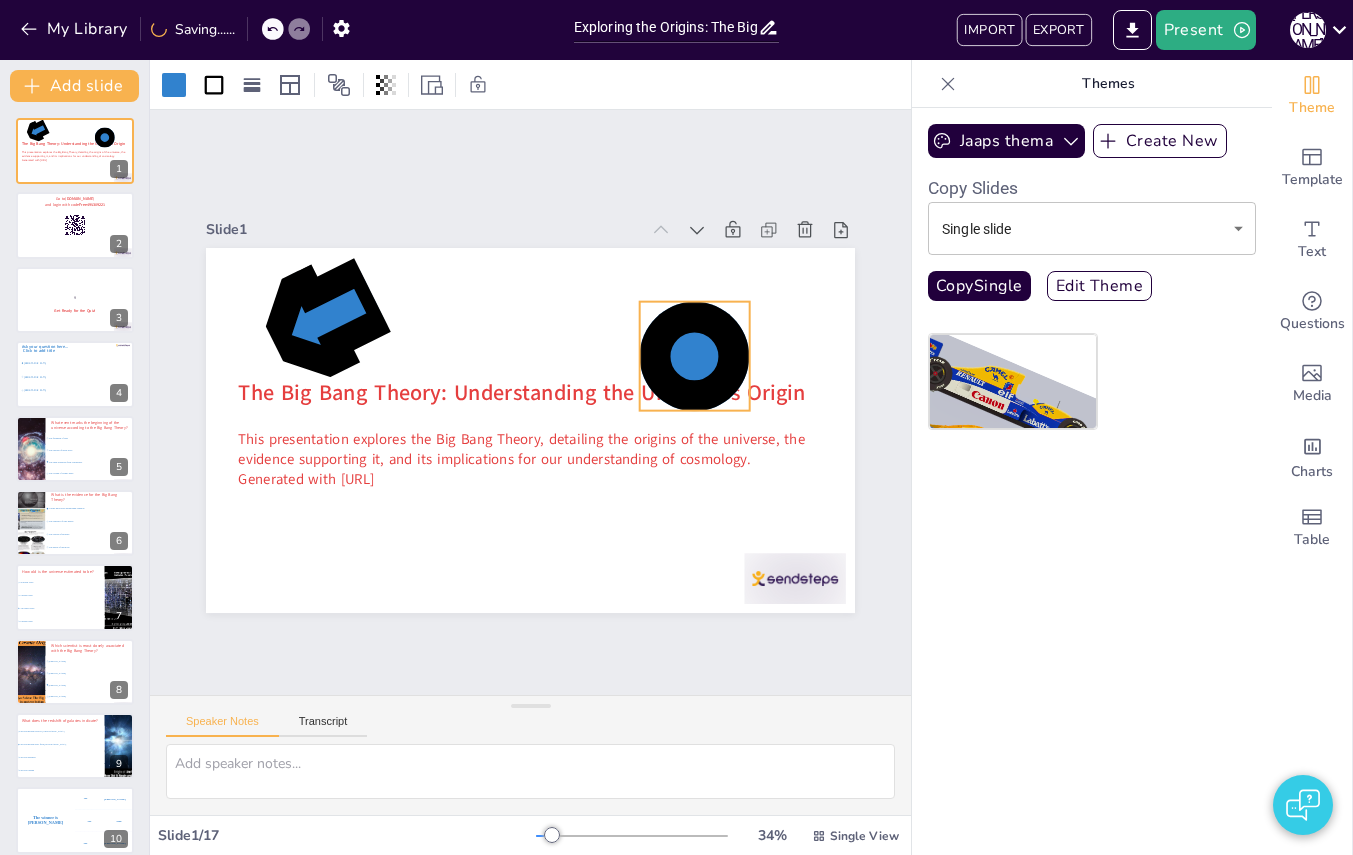 checkbox on "true" 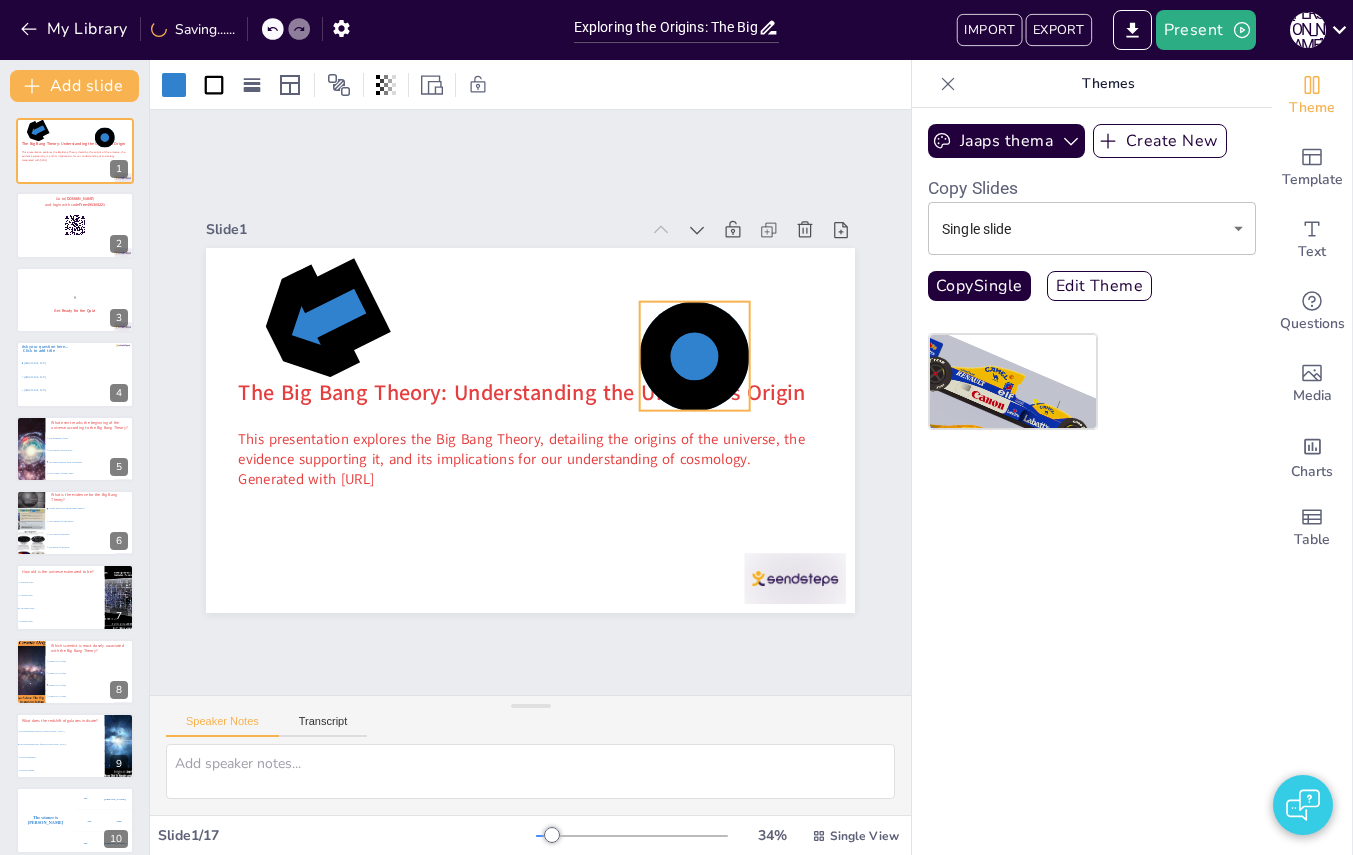 checkbox on "true" 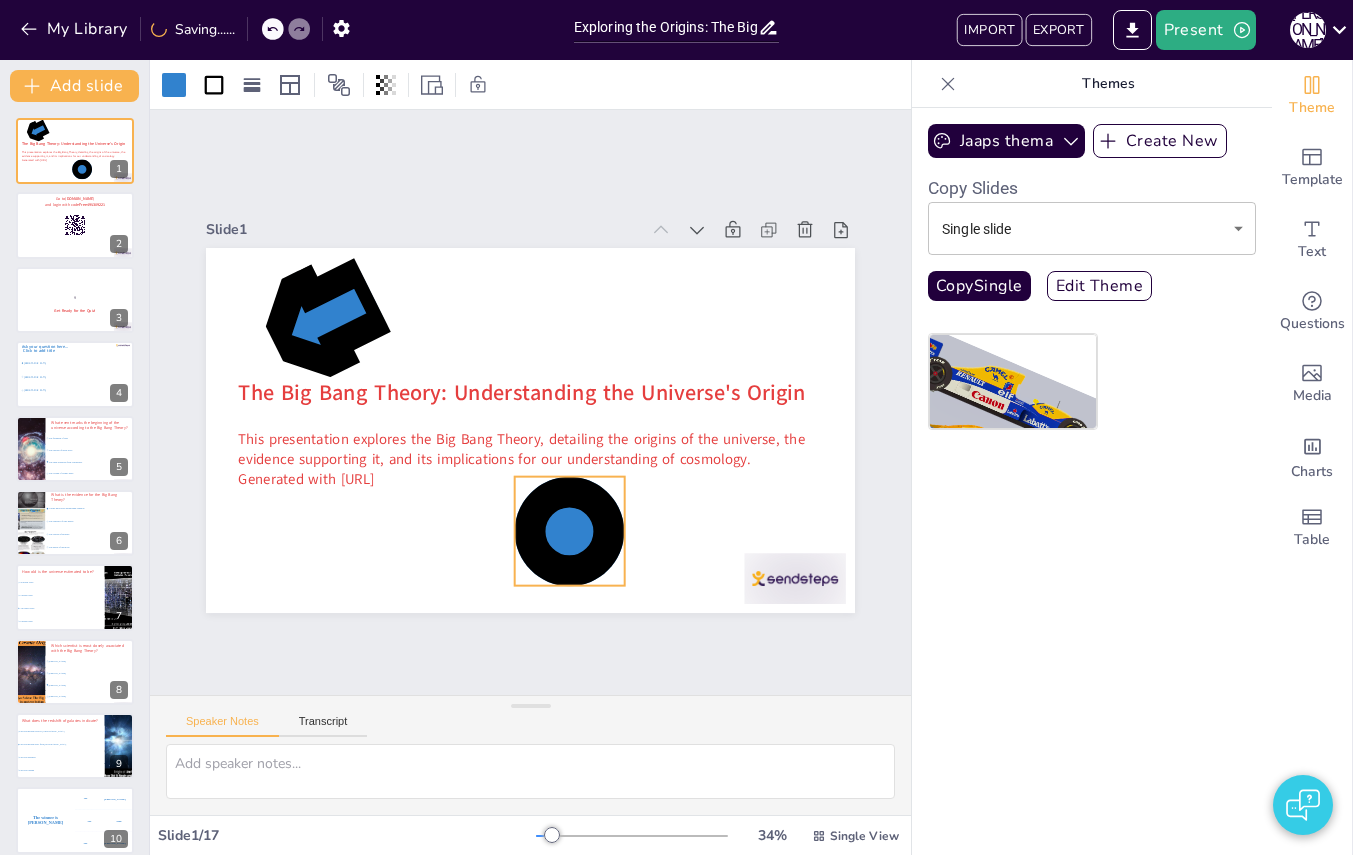 drag, startPoint x: 604, startPoint y: 313, endPoint x: 598, endPoint y: 525, distance: 212.08488 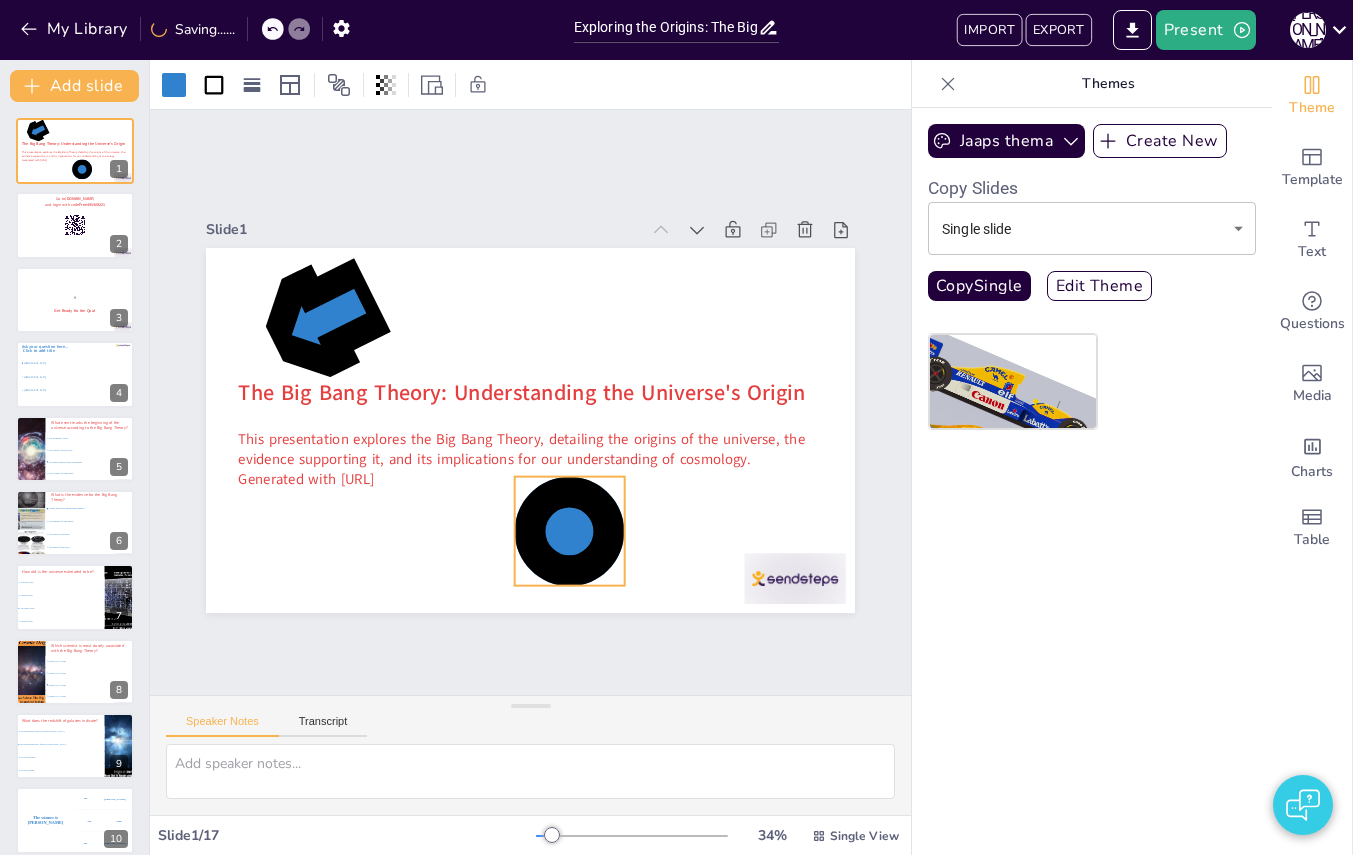 click 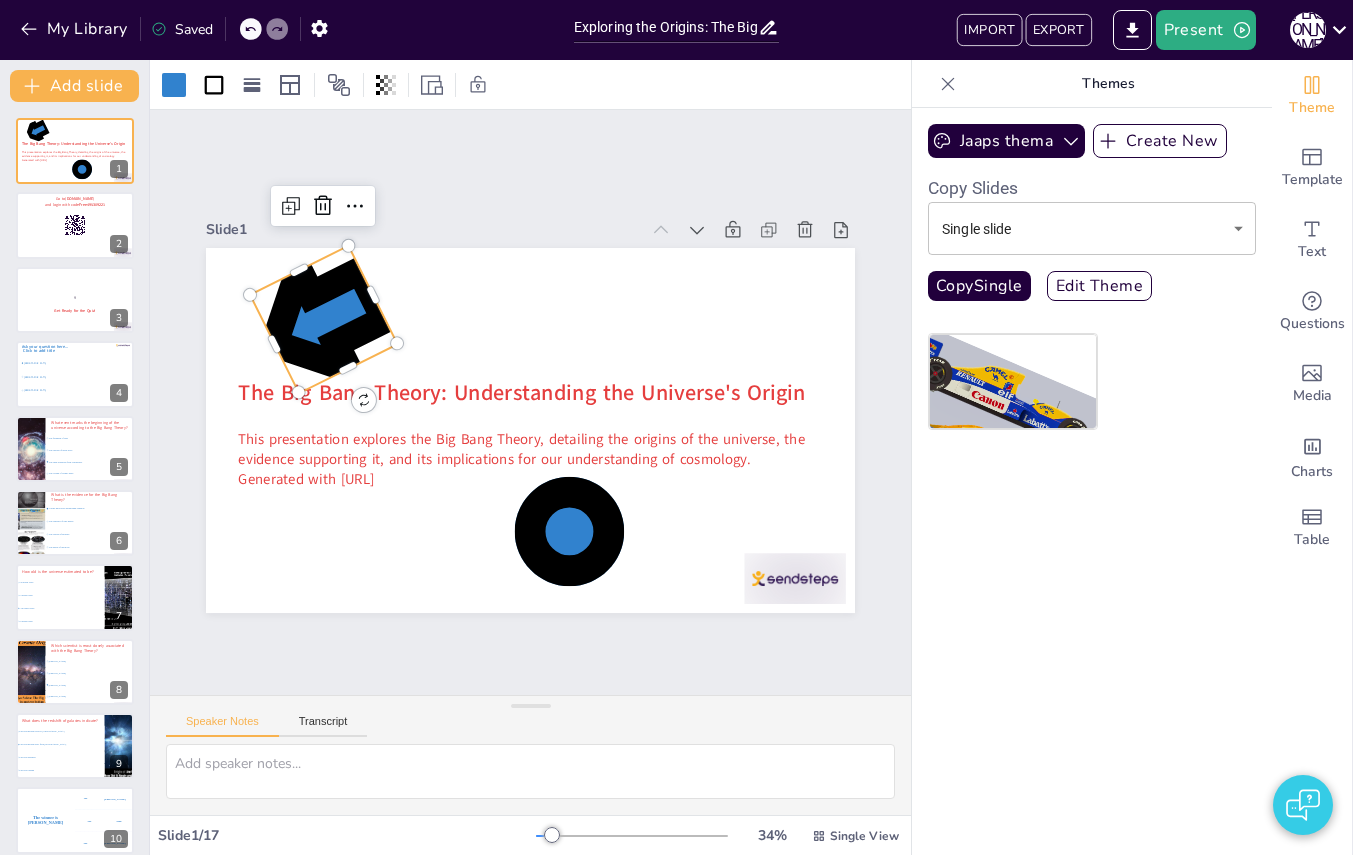 click 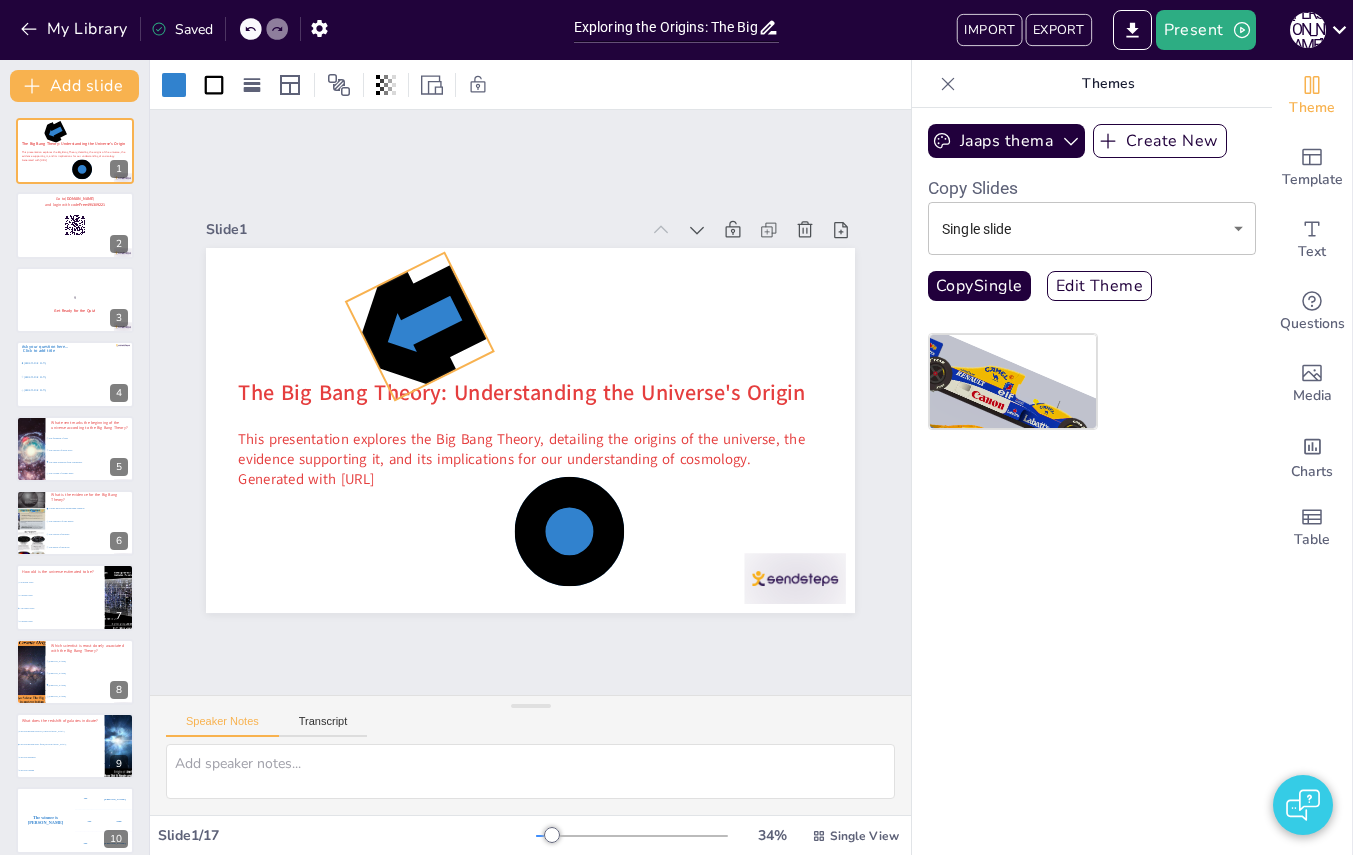drag, startPoint x: 332, startPoint y: 328, endPoint x: 428, endPoint y: 335, distance: 96.25487 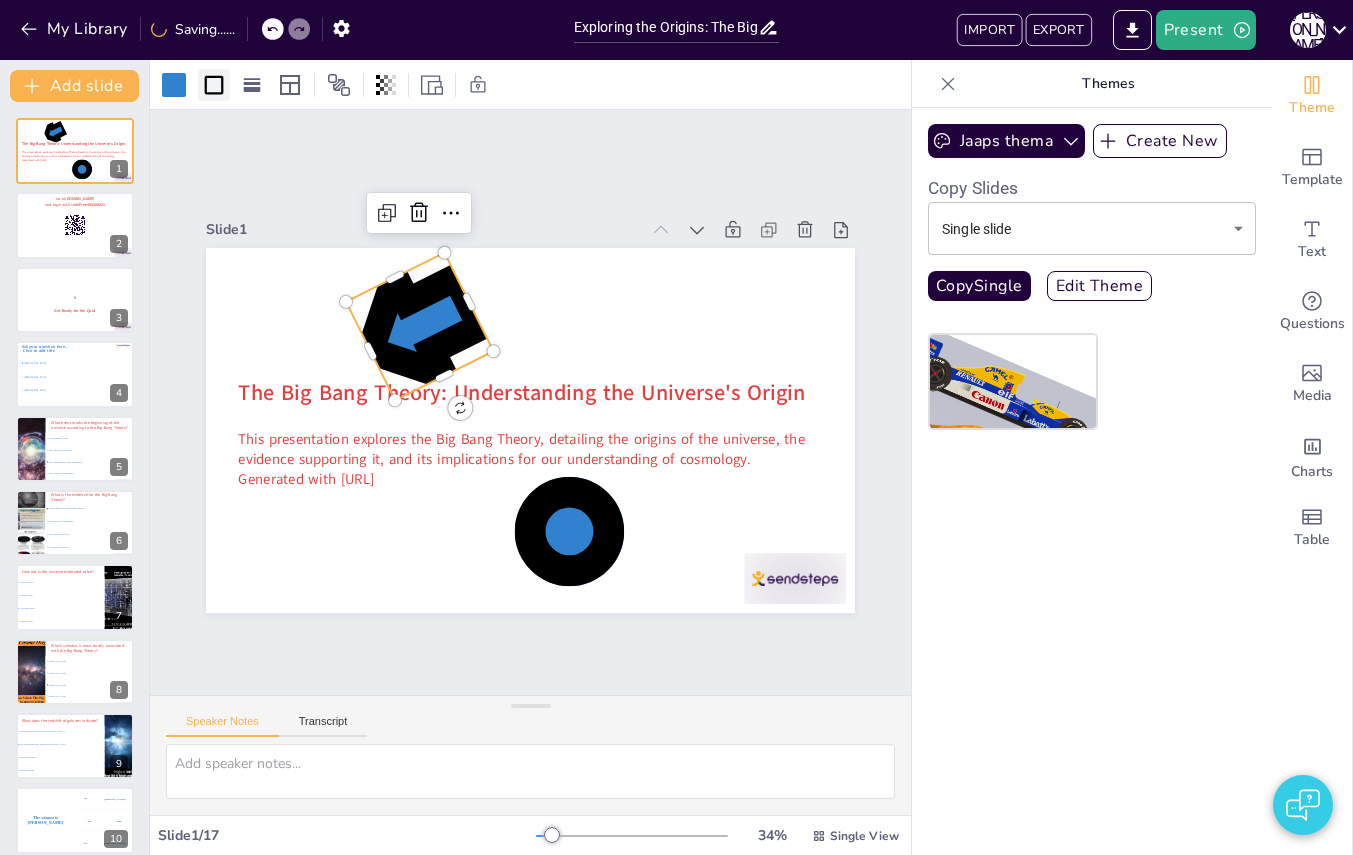 click 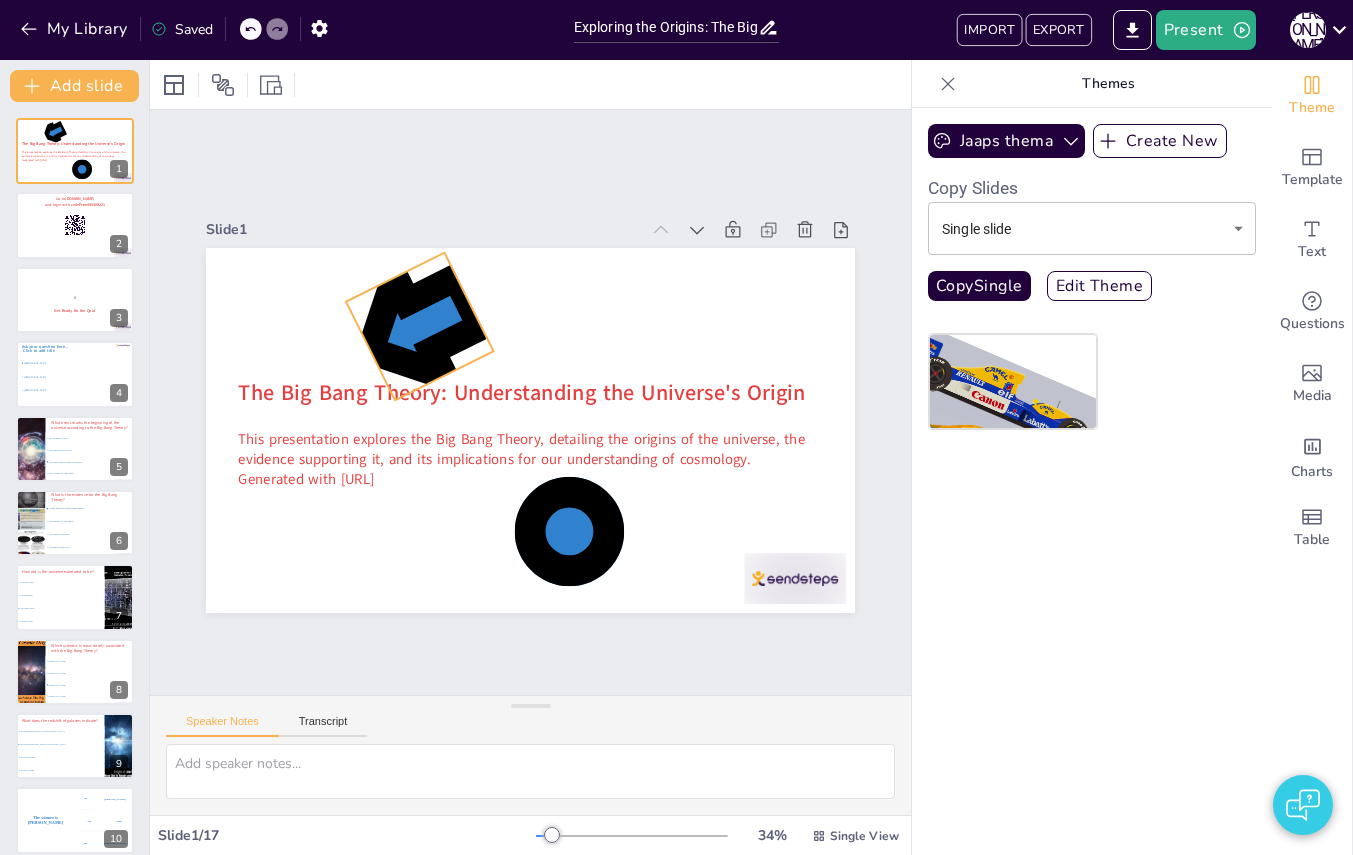 click 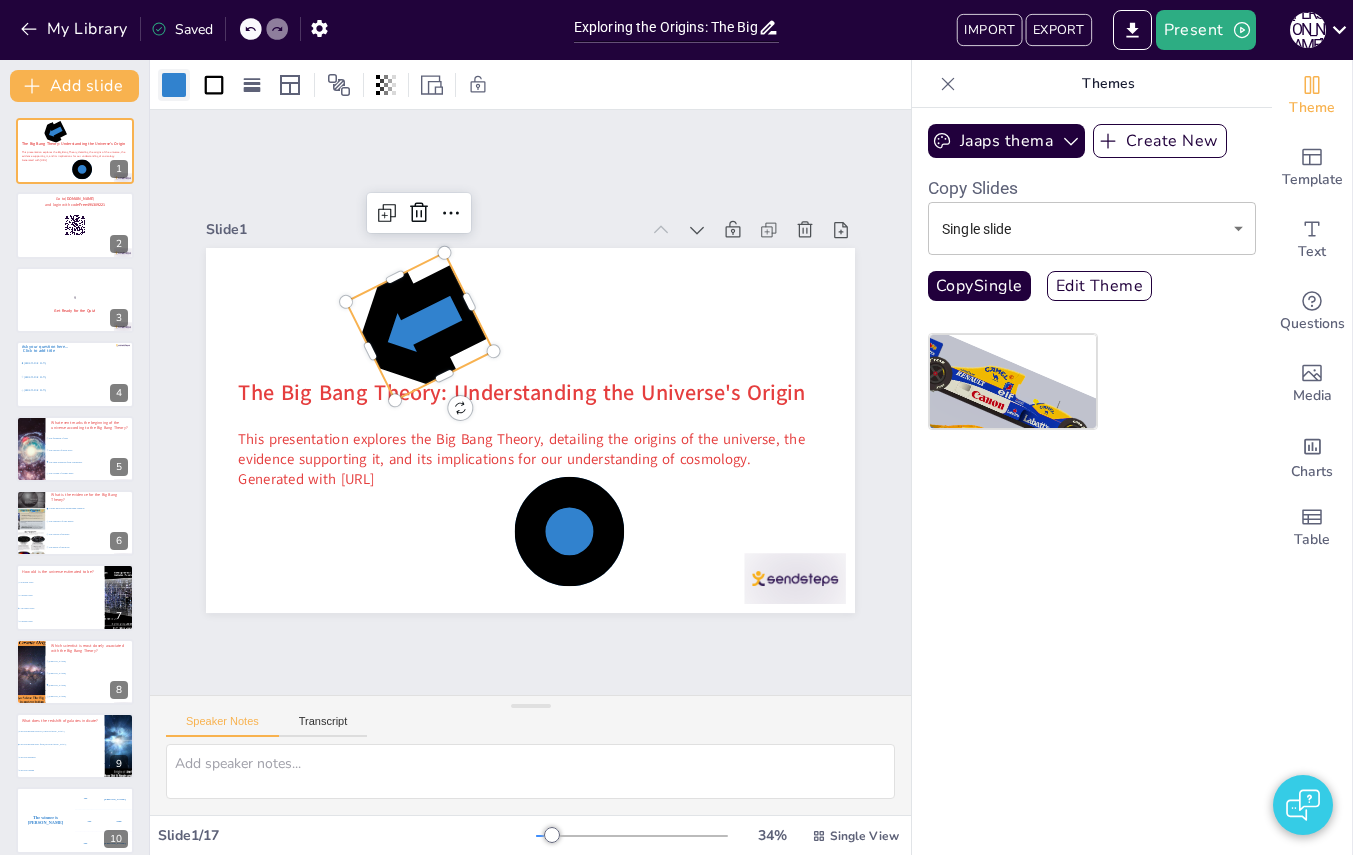 click at bounding box center [174, 85] 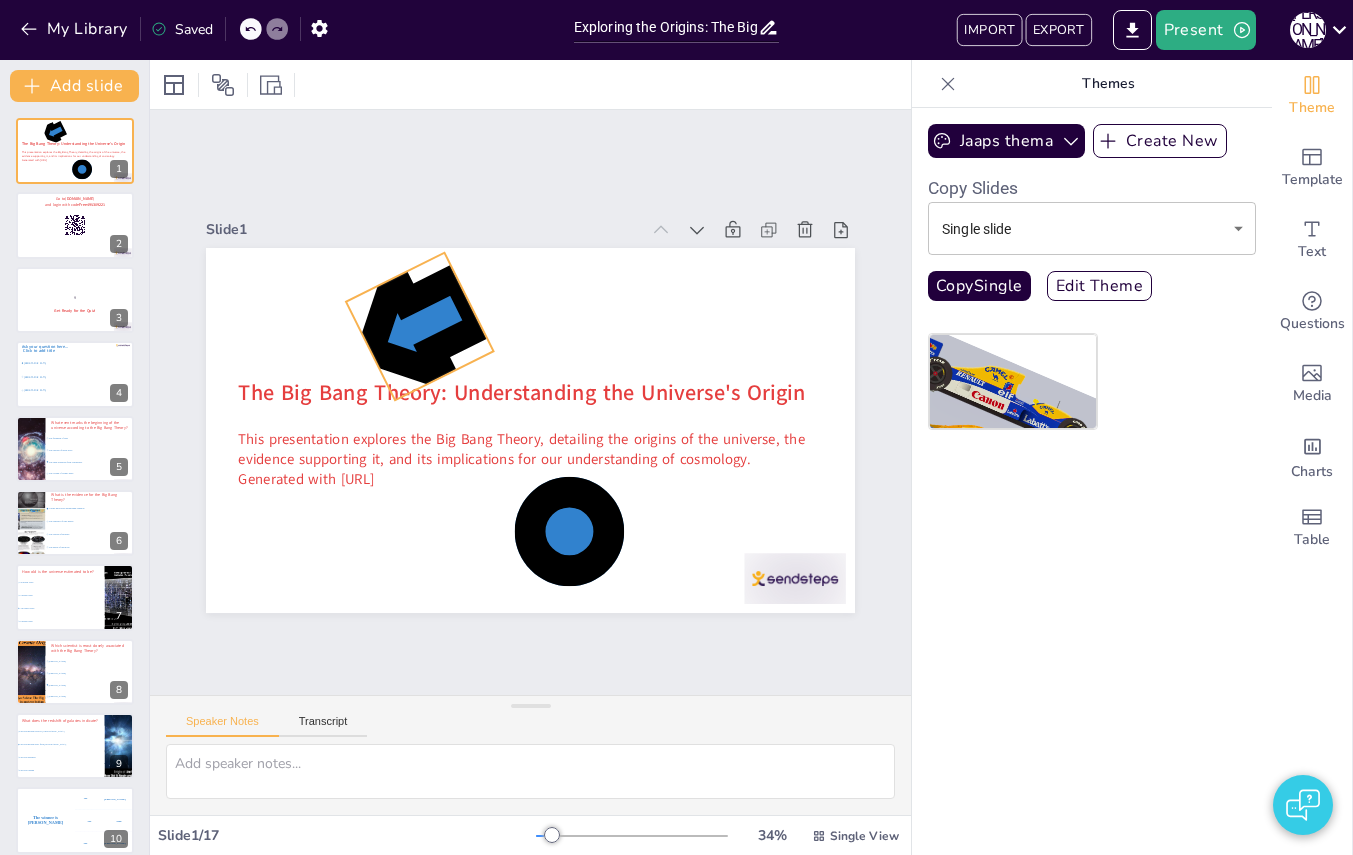 click 